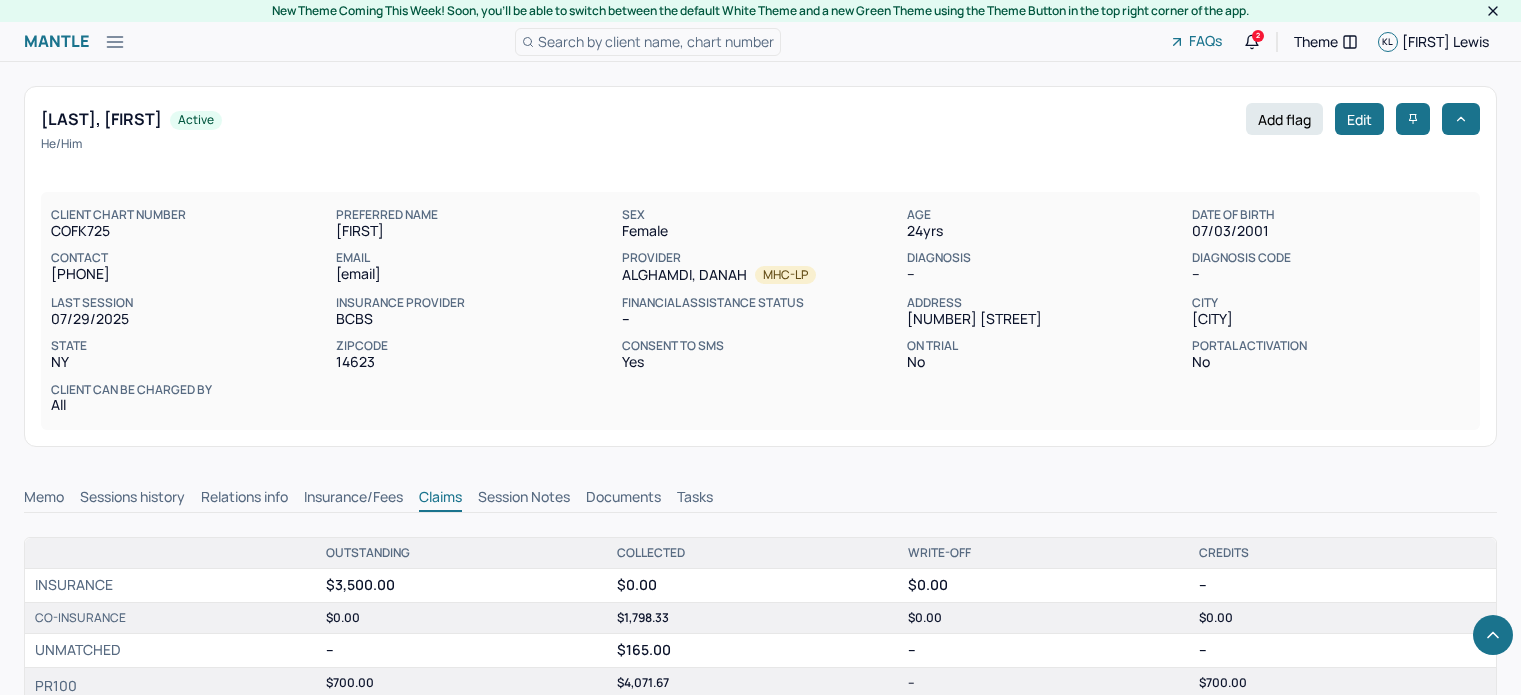 scroll, scrollTop: 900, scrollLeft: 0, axis: vertical 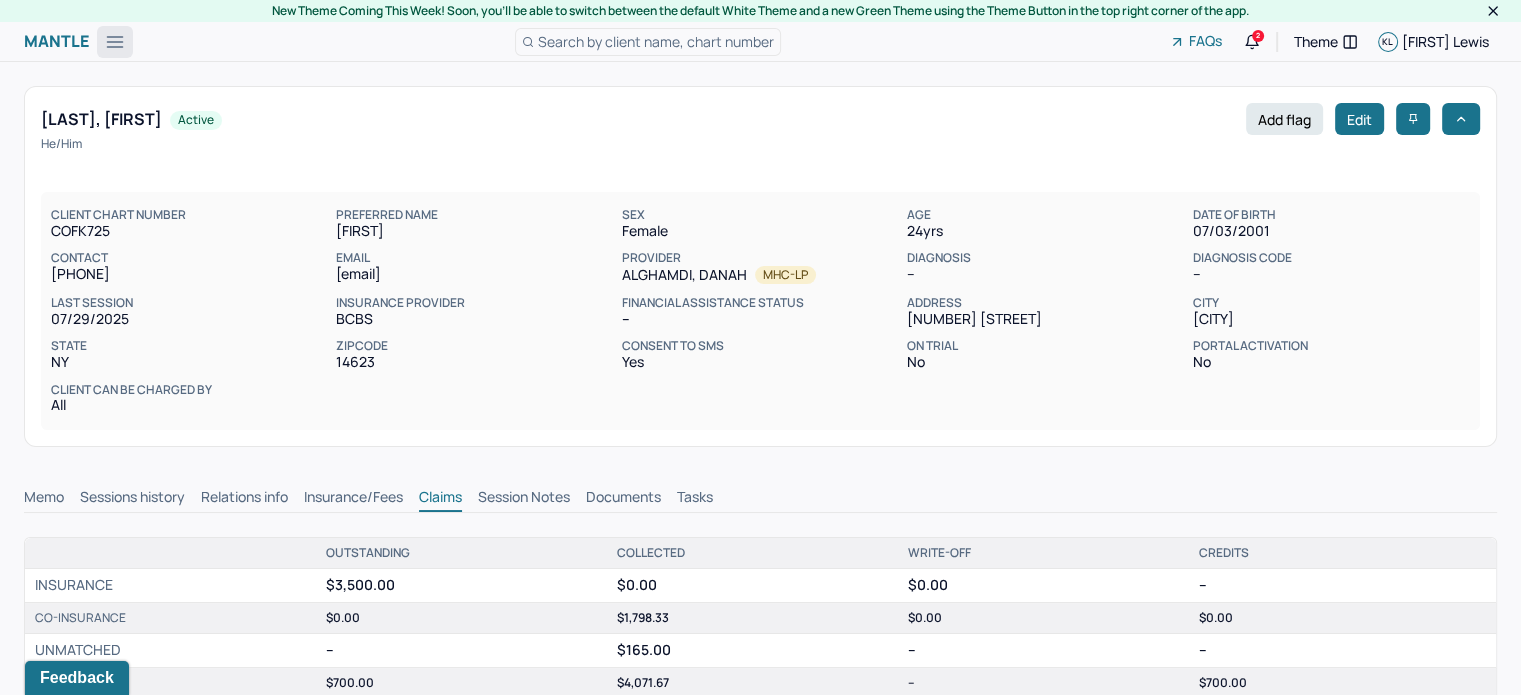 click 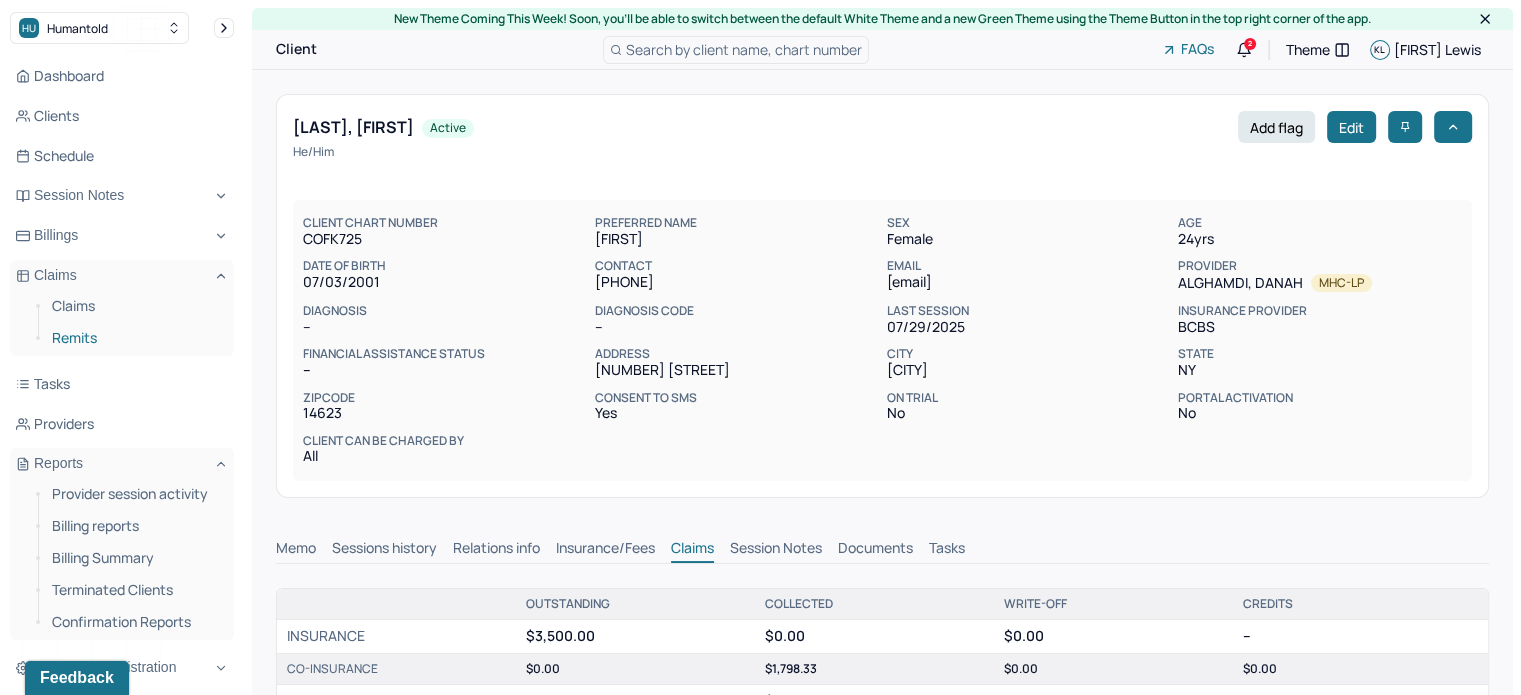 click on "Remits" at bounding box center [135, 338] 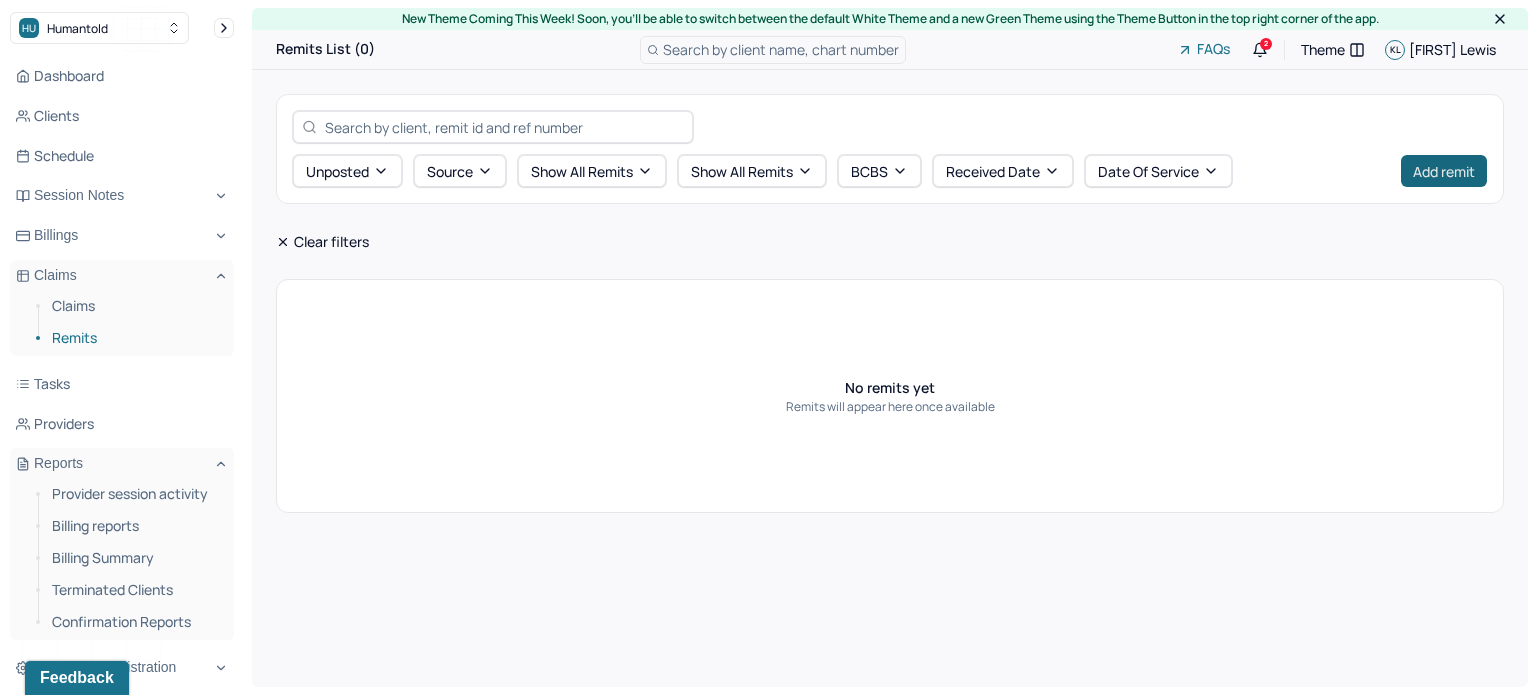 click on "Add remit" at bounding box center [1444, 171] 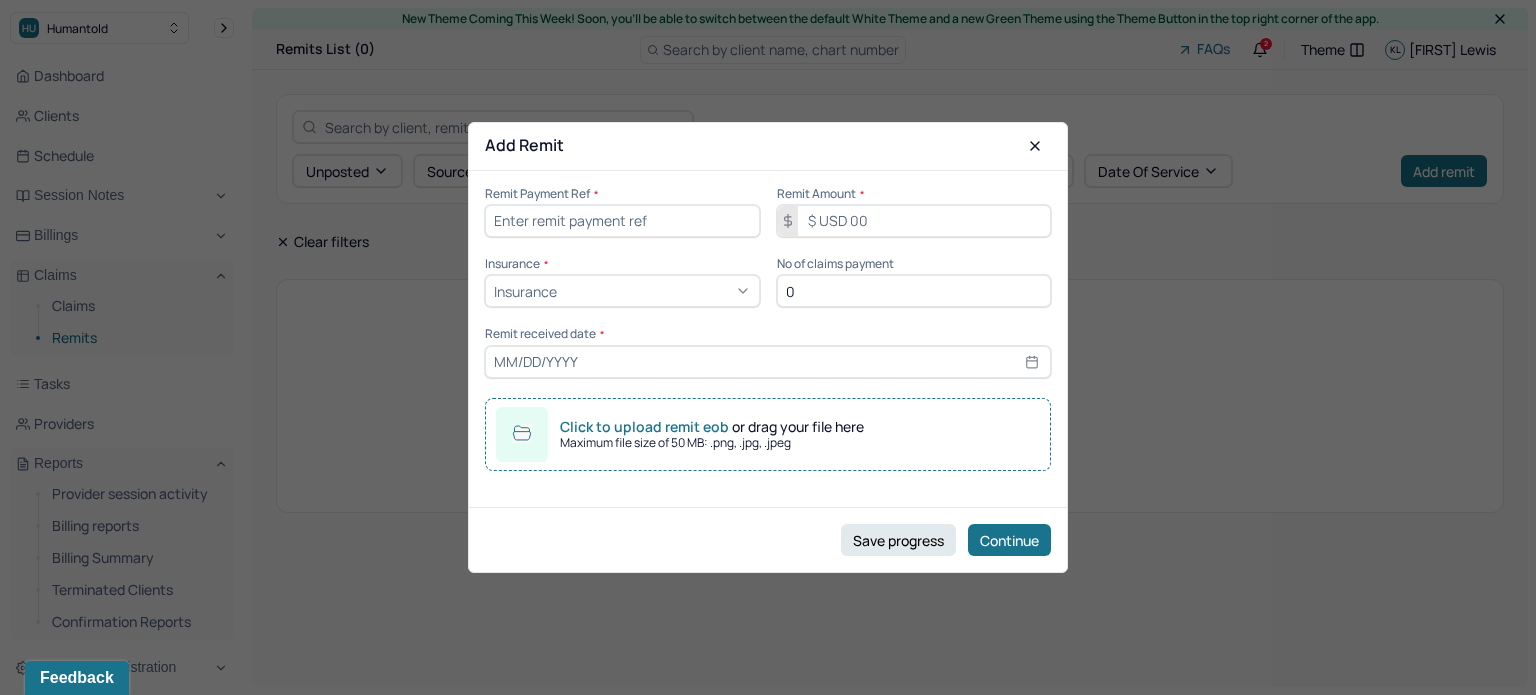 click at bounding box center [622, 221] 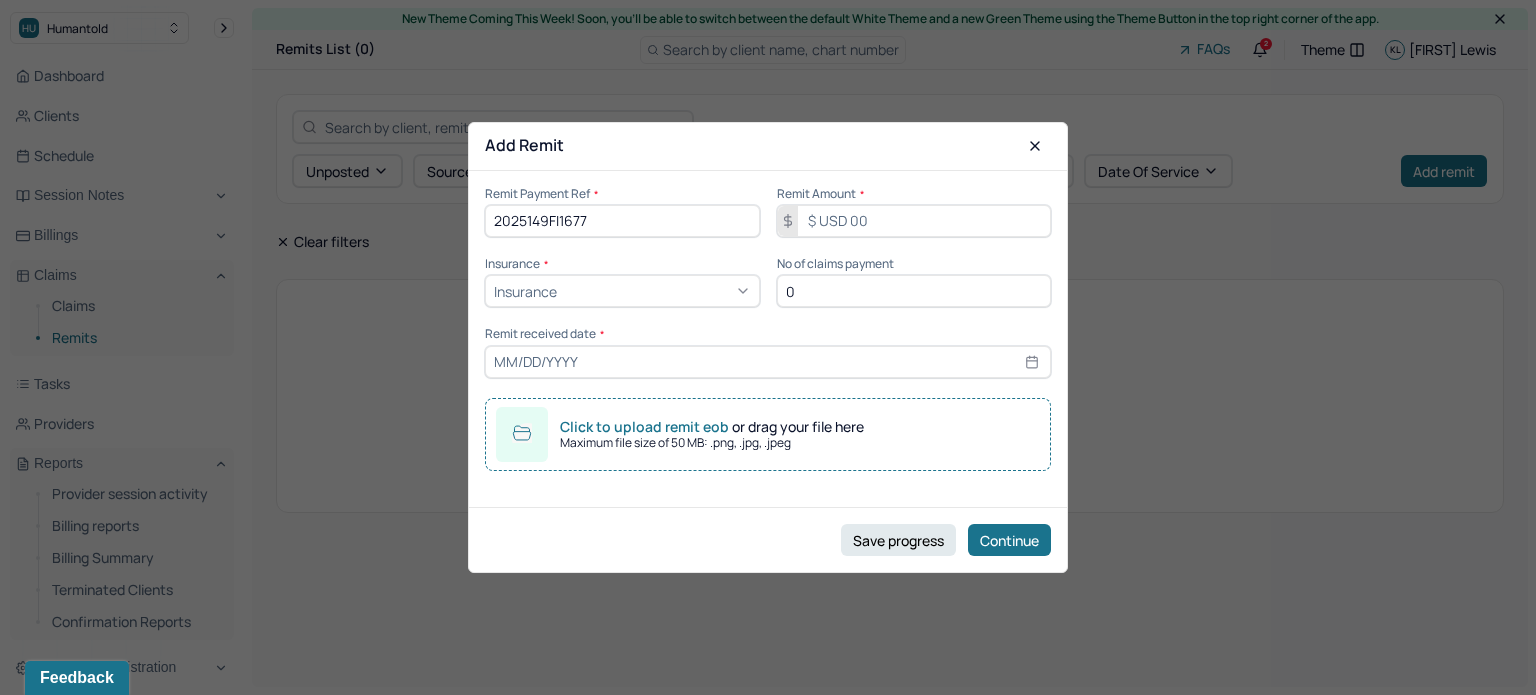 type on "2025149FI1677" 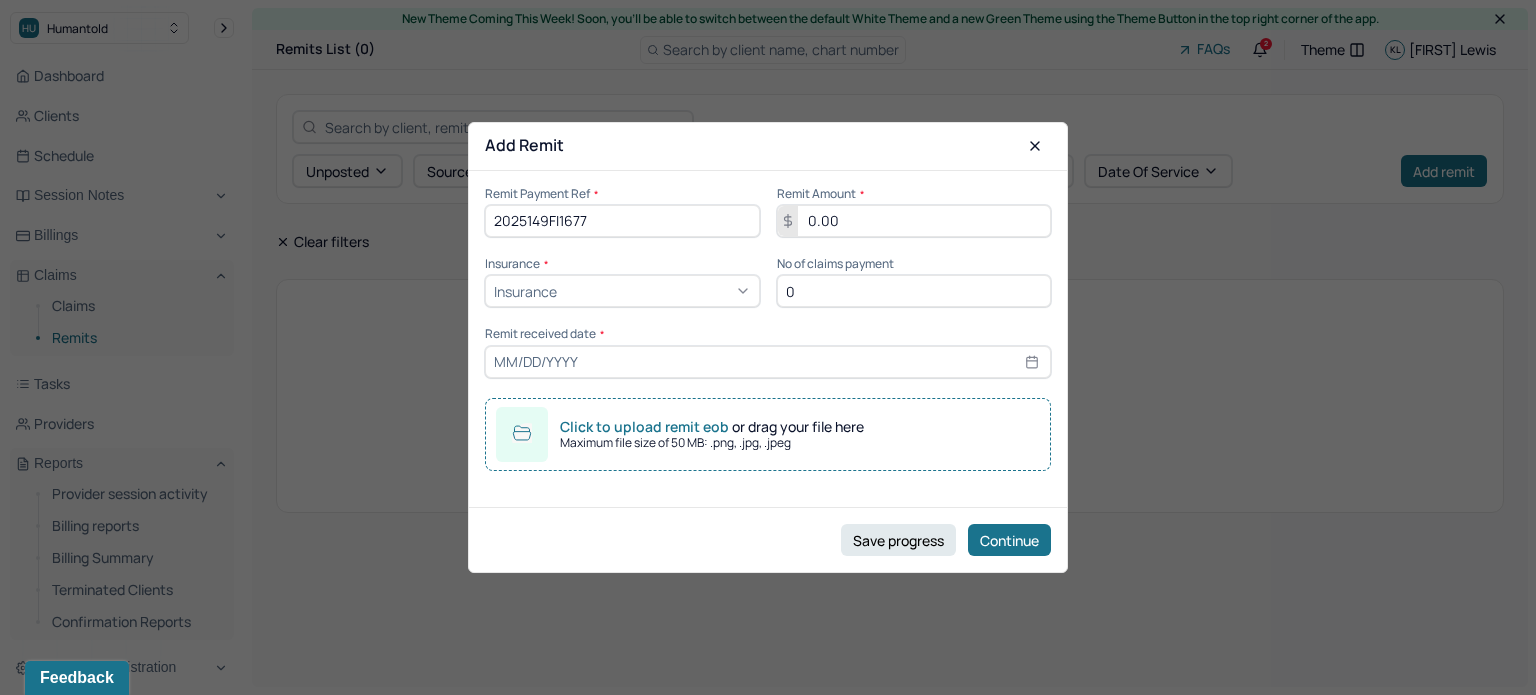 type on "0.00" 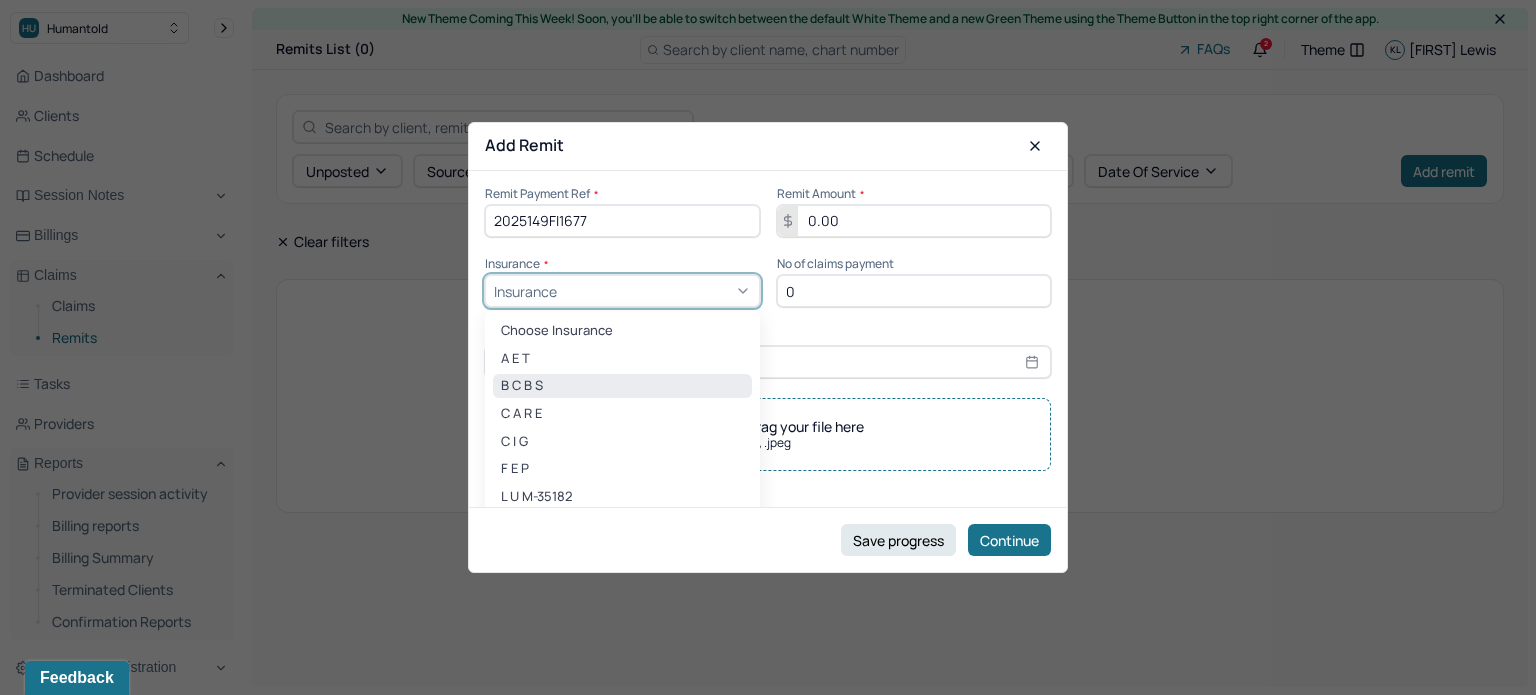 click on "B C B S" at bounding box center [622, 386] 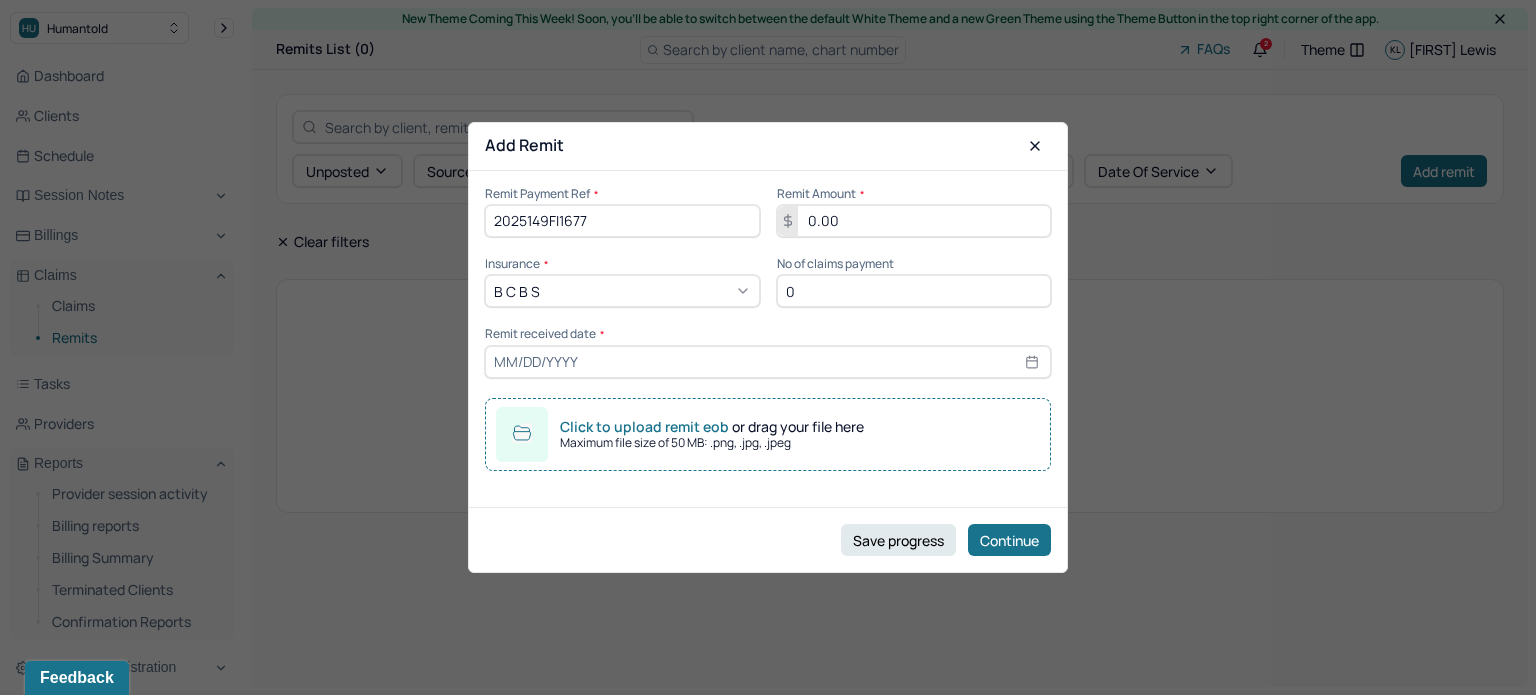 click on "0" at bounding box center [914, 291] 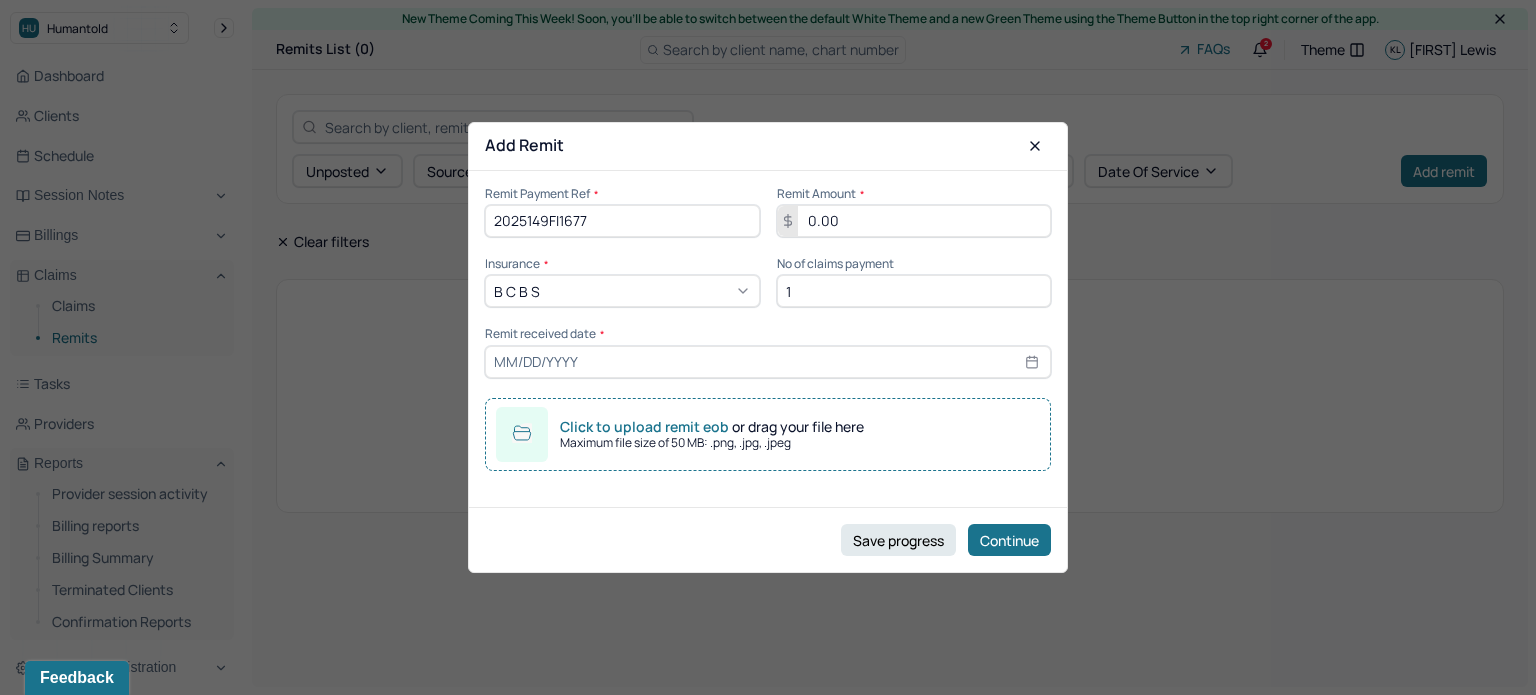 type on "1" 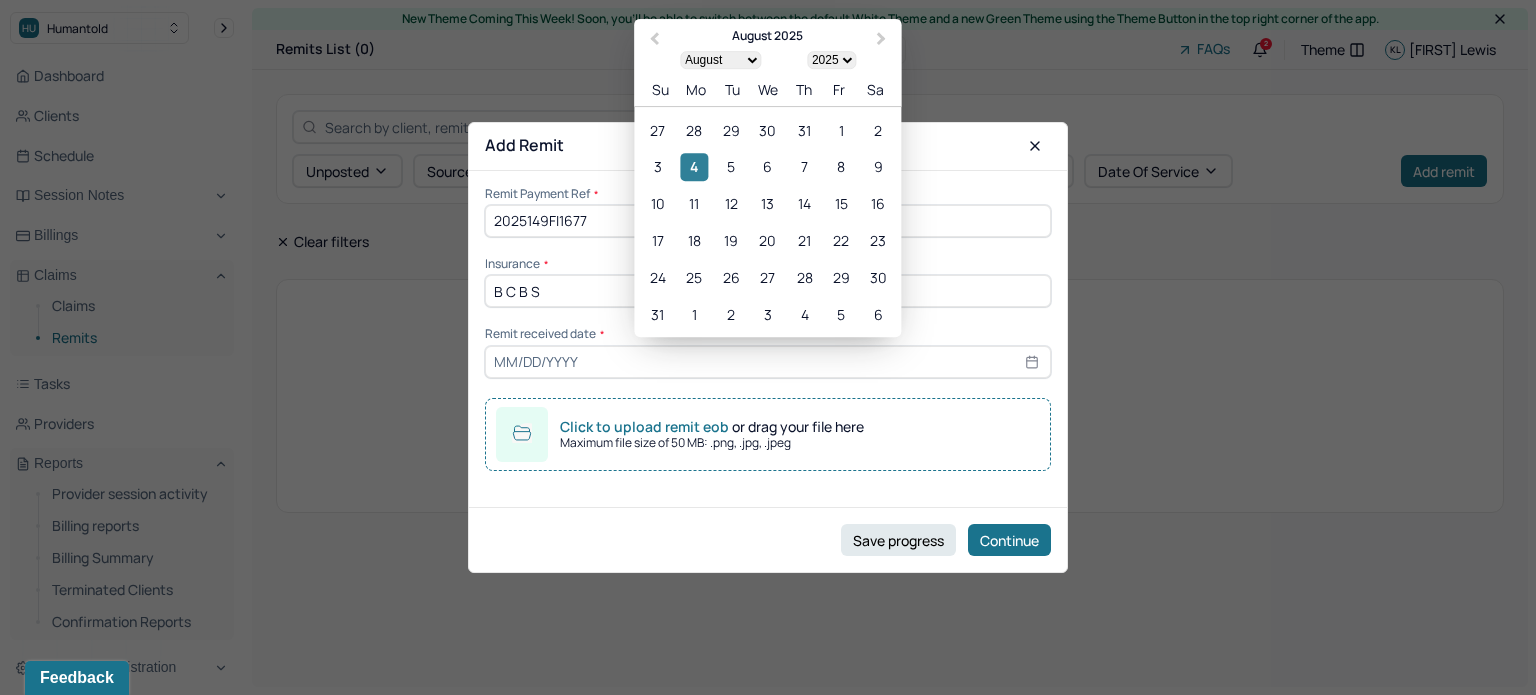 click on "4" at bounding box center (694, 167) 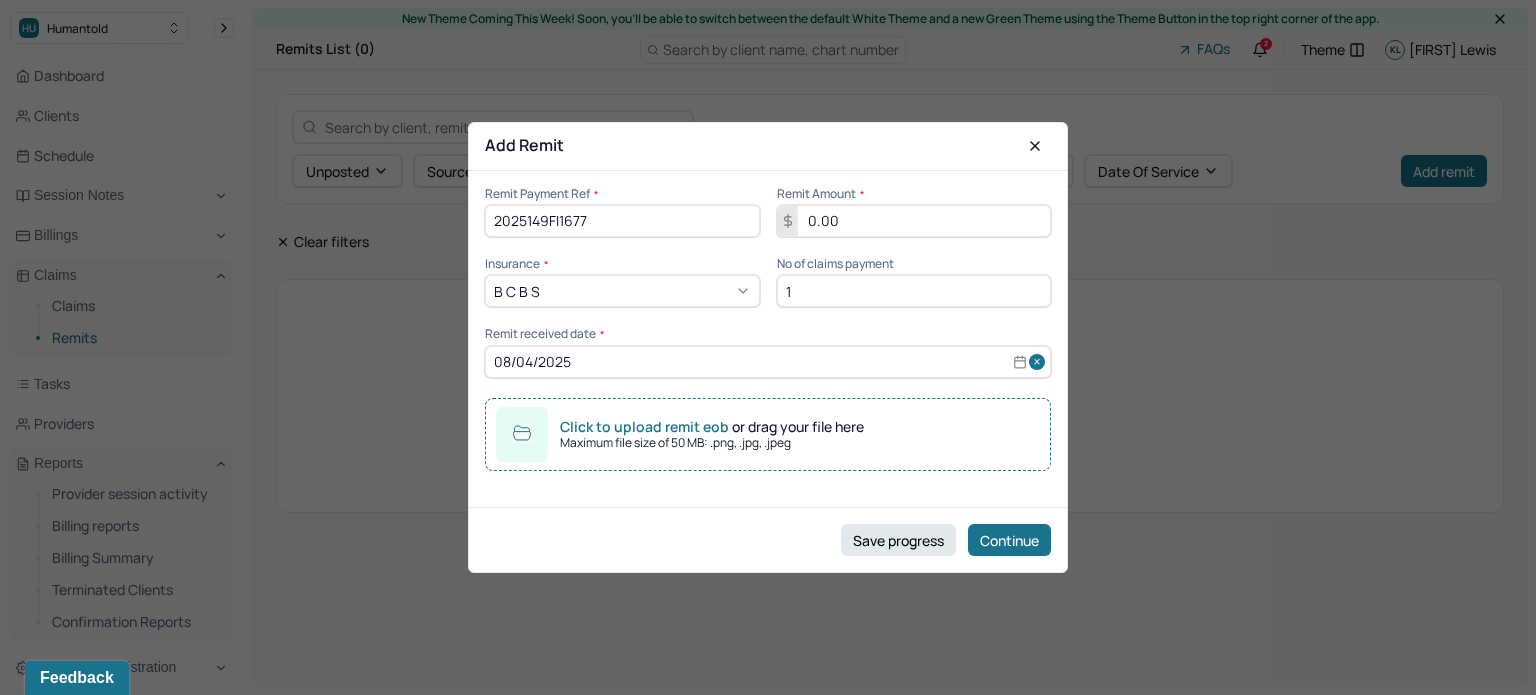 click on "Maximum file size of 50 MB: .png, .jpg, .jpeg" at bounding box center (712, 443) 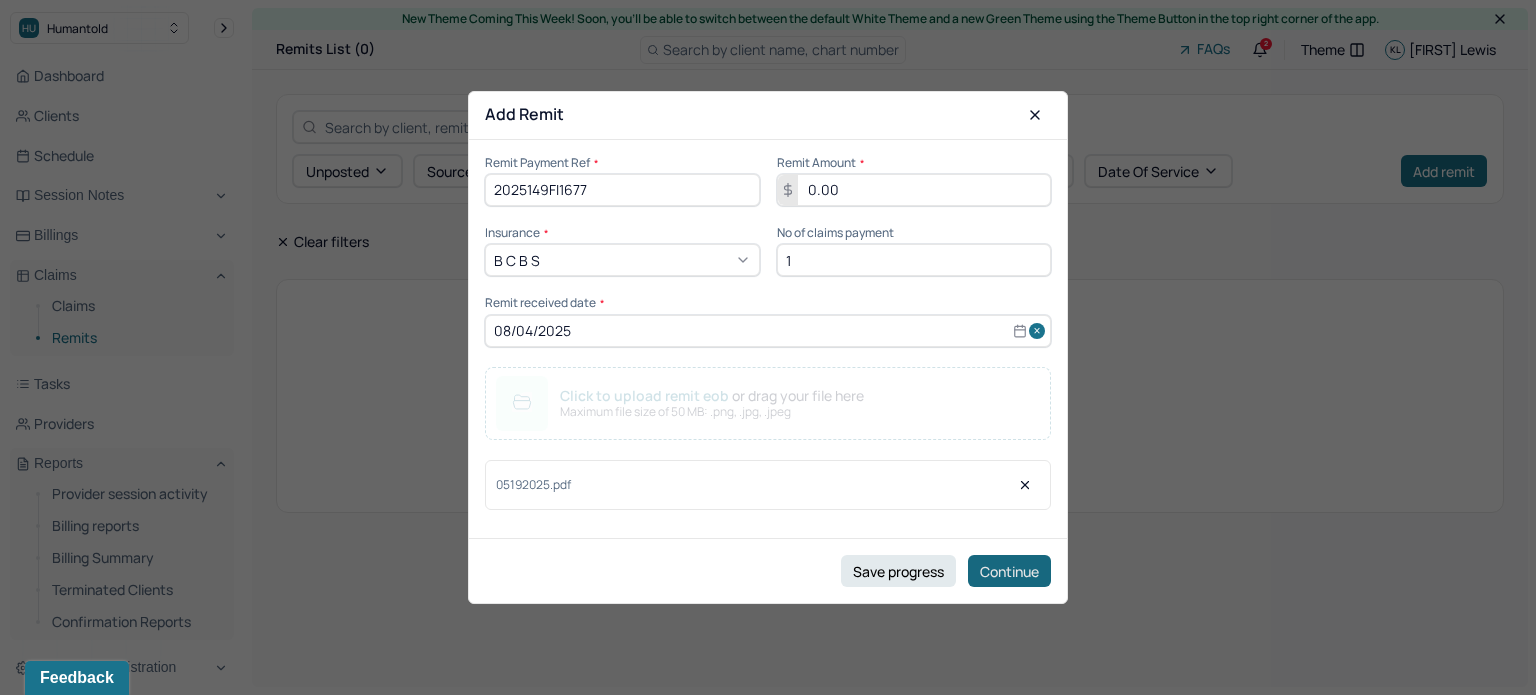 click on "Continue" at bounding box center [1009, 571] 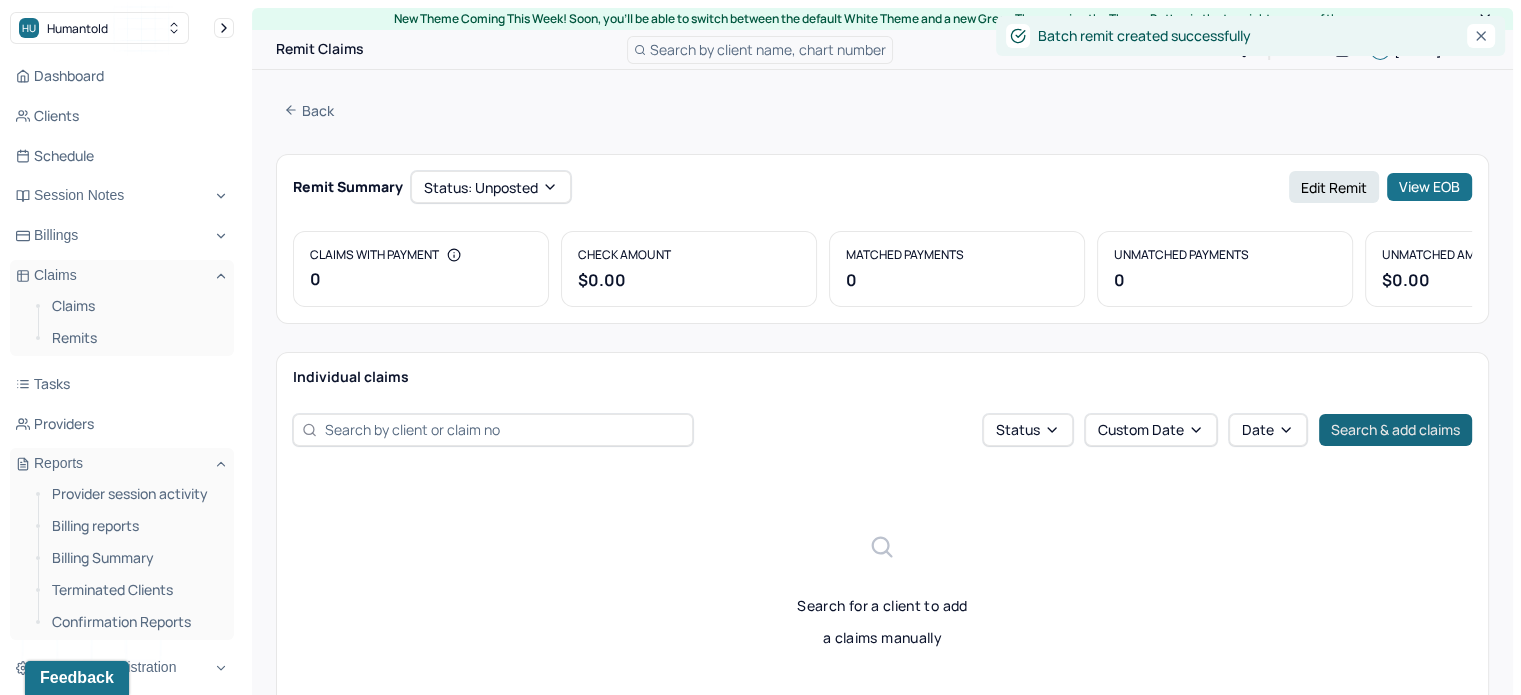click on "Search & add claims" at bounding box center [1395, 430] 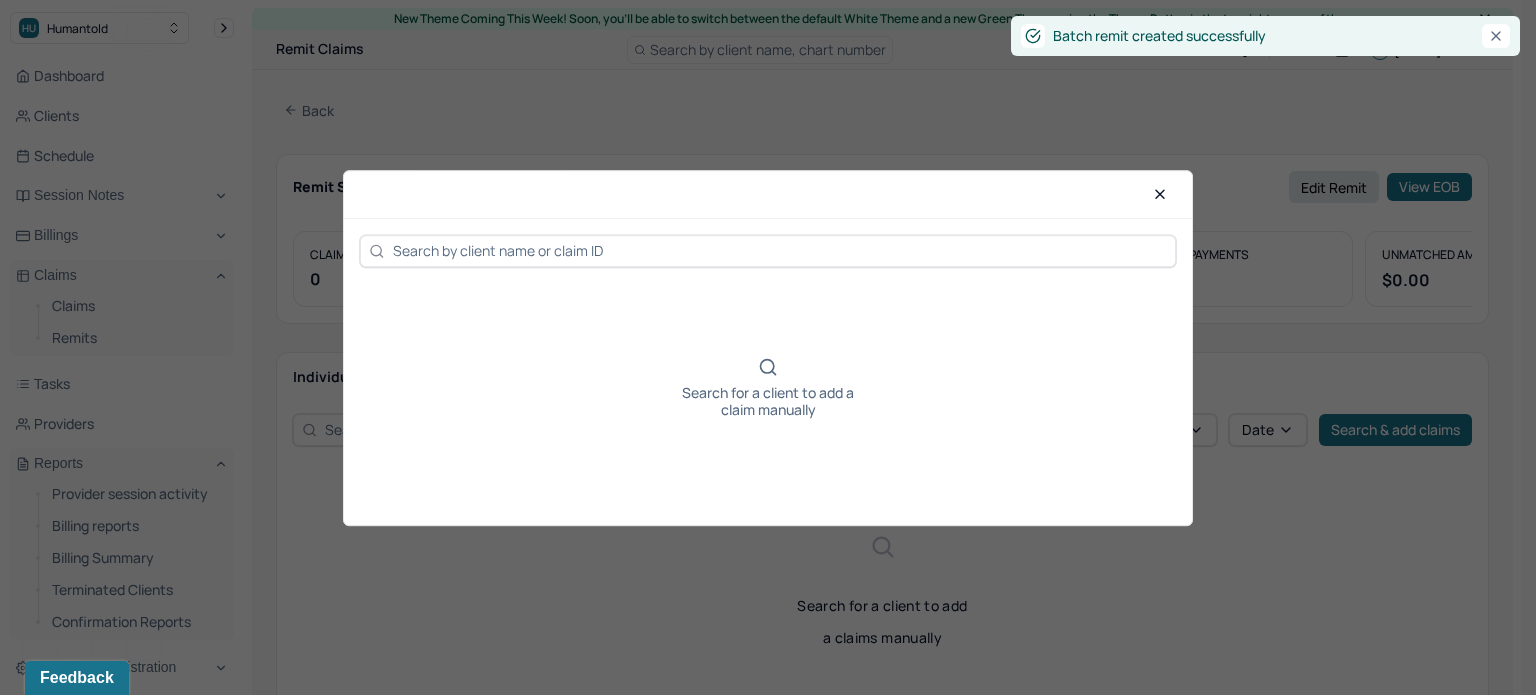 click at bounding box center [780, 250] 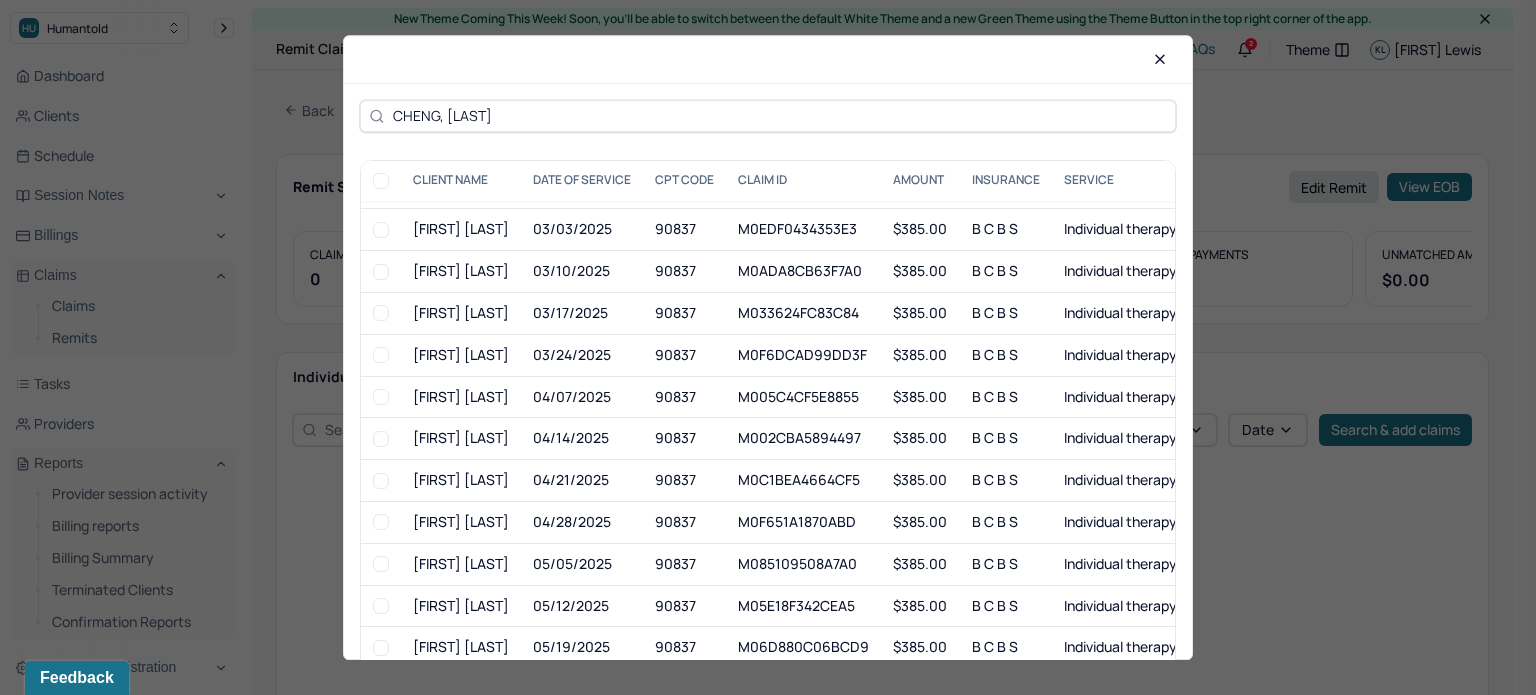 scroll, scrollTop: 300, scrollLeft: 0, axis: vertical 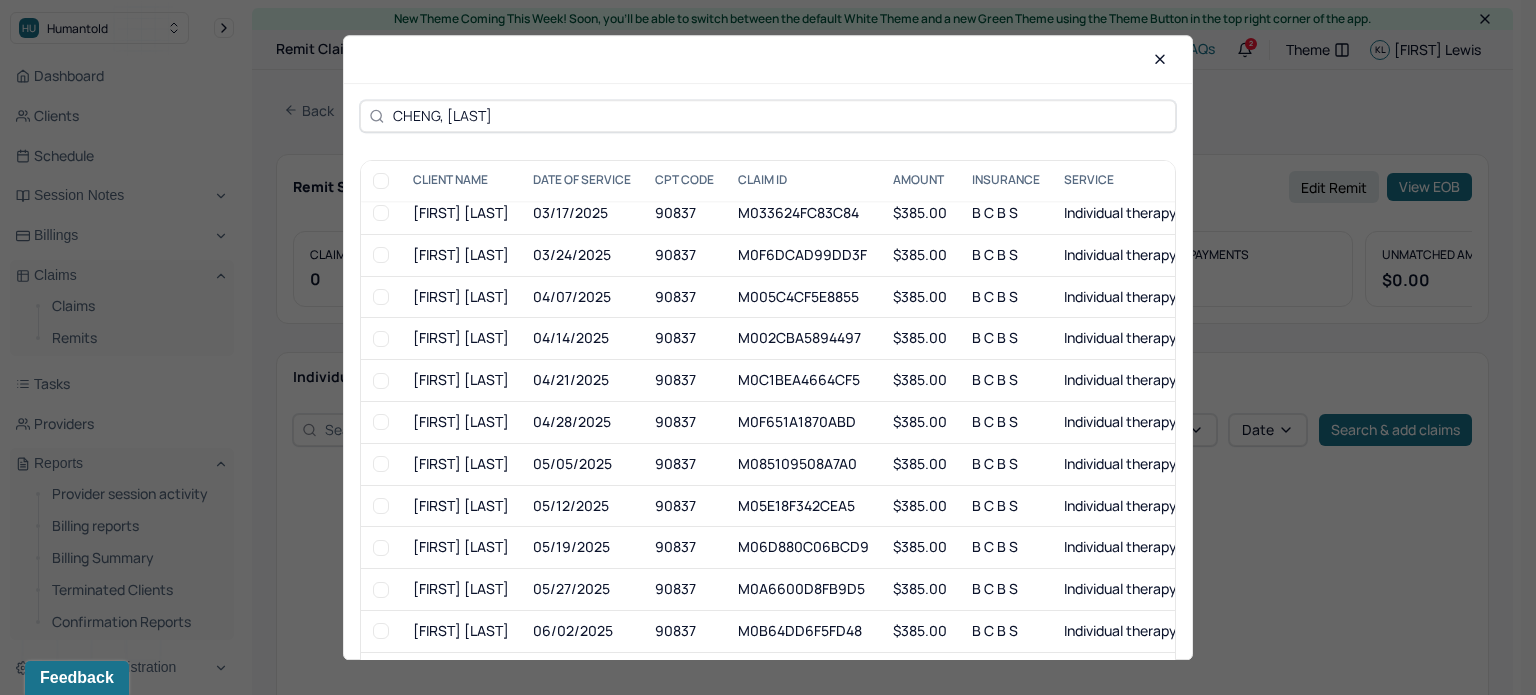 type on "CHENG, [LAST]" 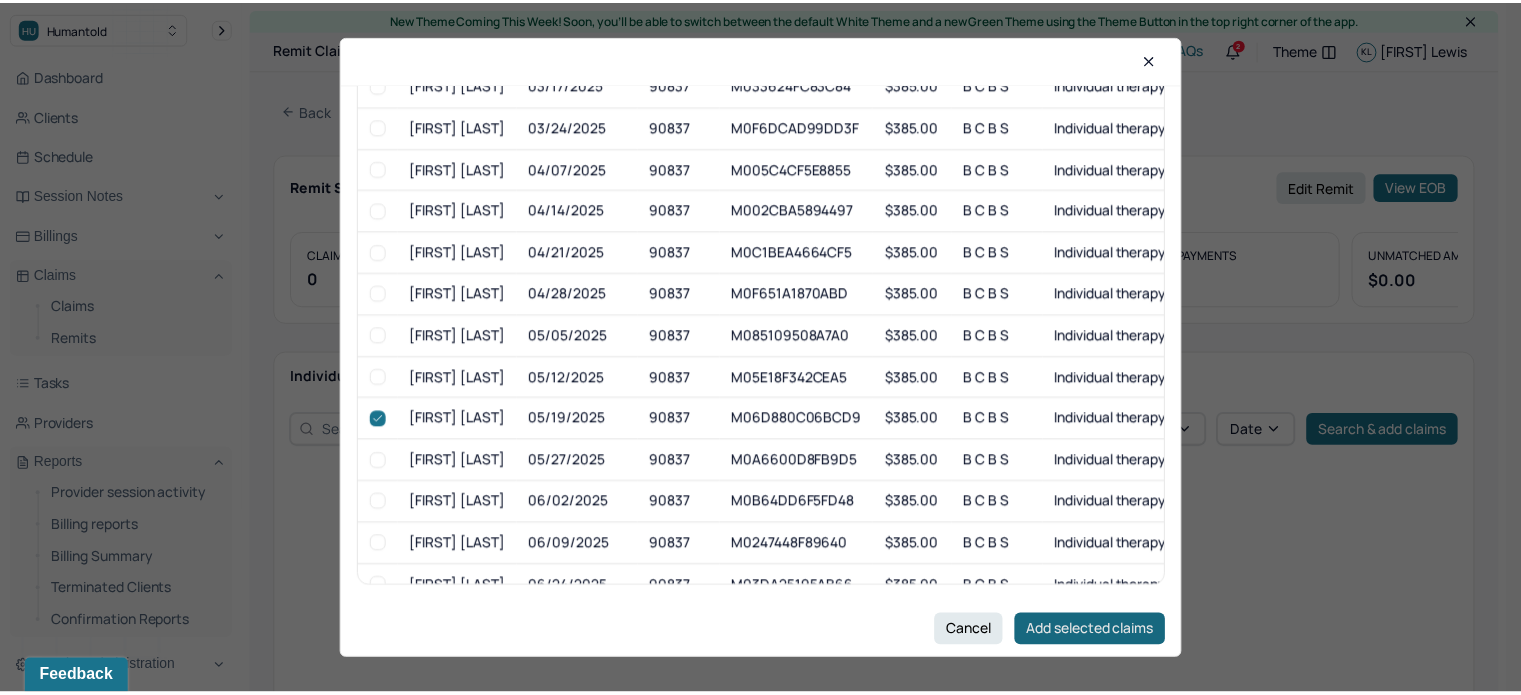 scroll, scrollTop: 132, scrollLeft: 0, axis: vertical 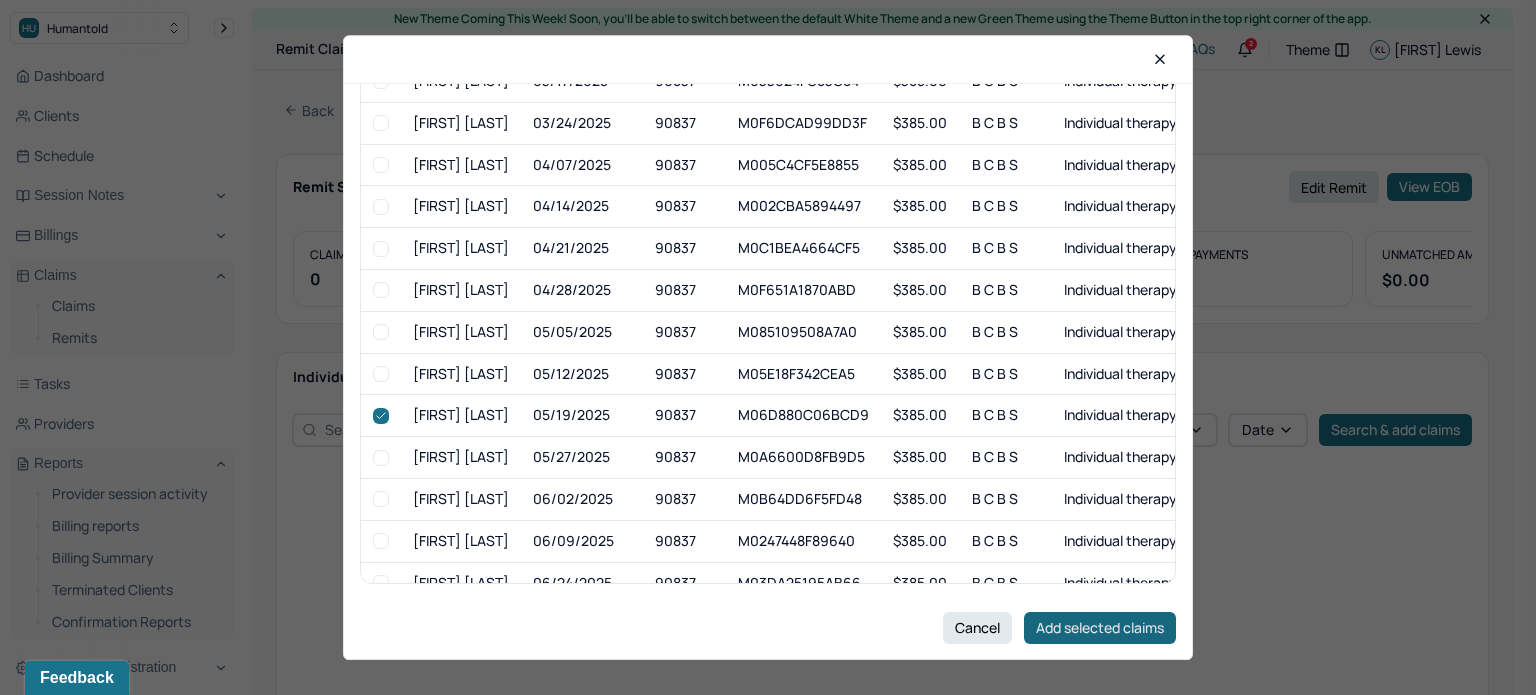 click on "Add selected claims" at bounding box center [1100, 628] 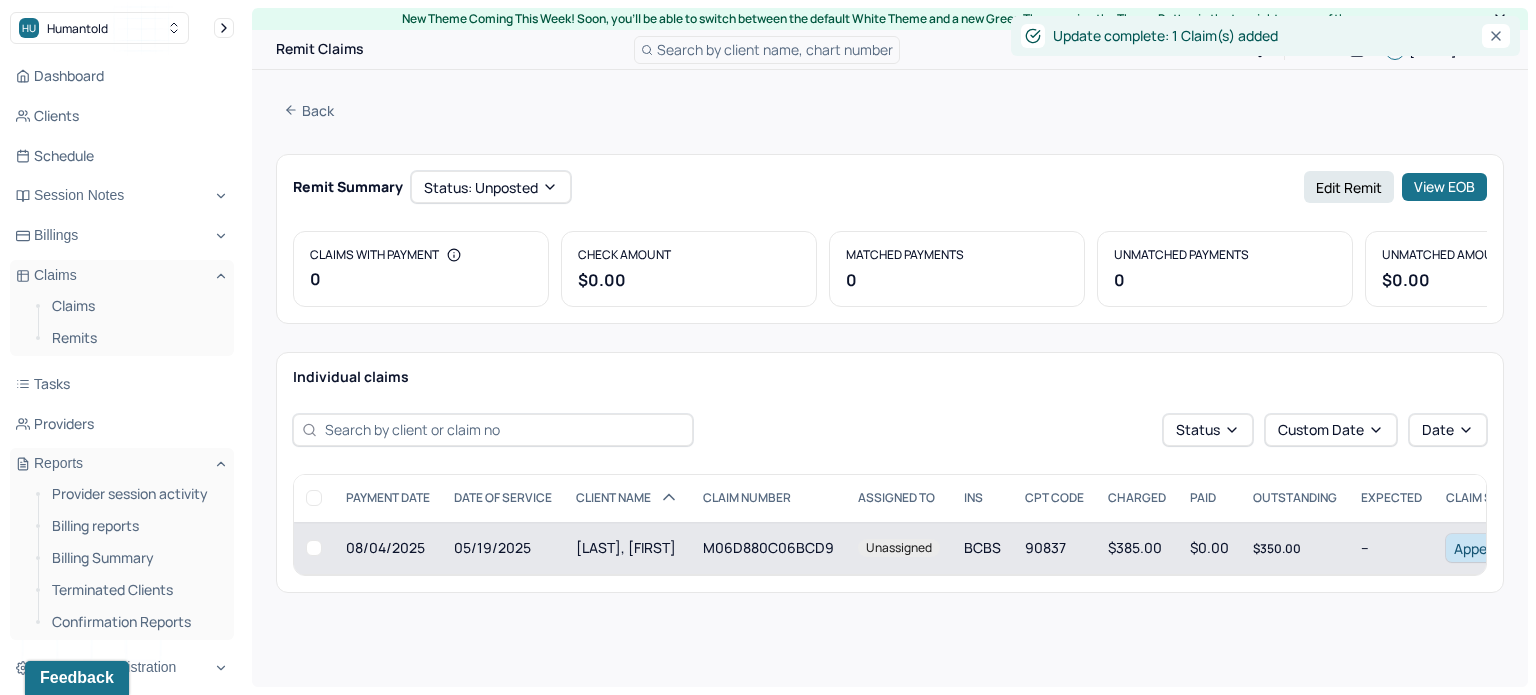 click on "Unassigned" at bounding box center (899, 548) 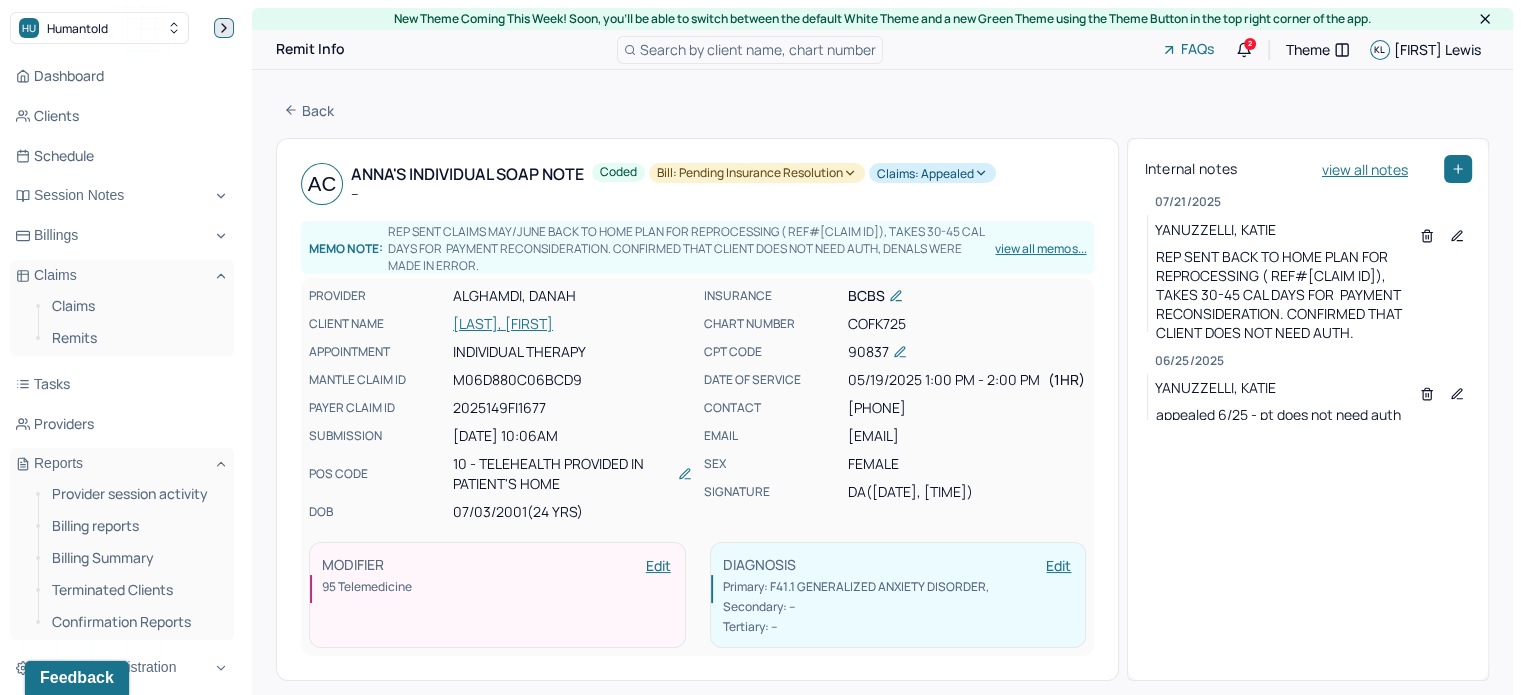 click at bounding box center (224, 28) 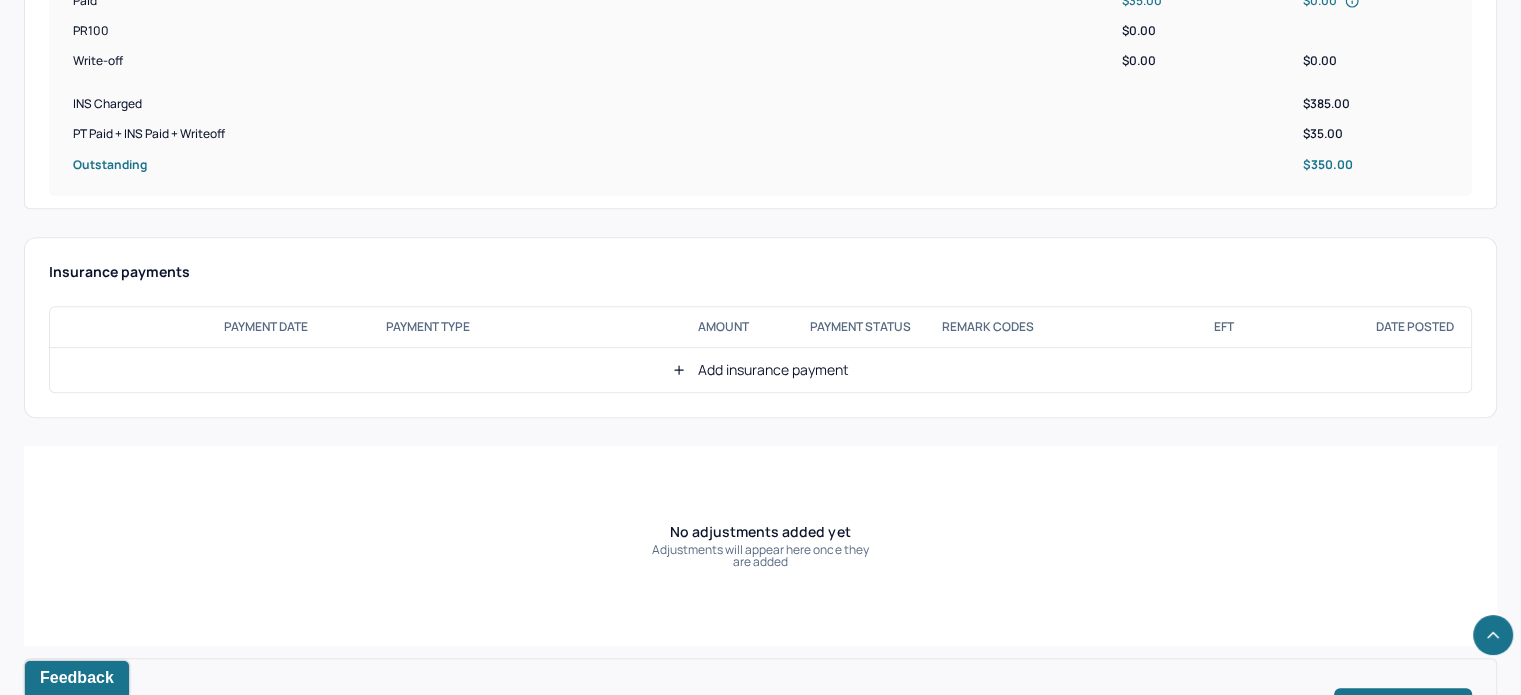 scroll, scrollTop: 979, scrollLeft: 0, axis: vertical 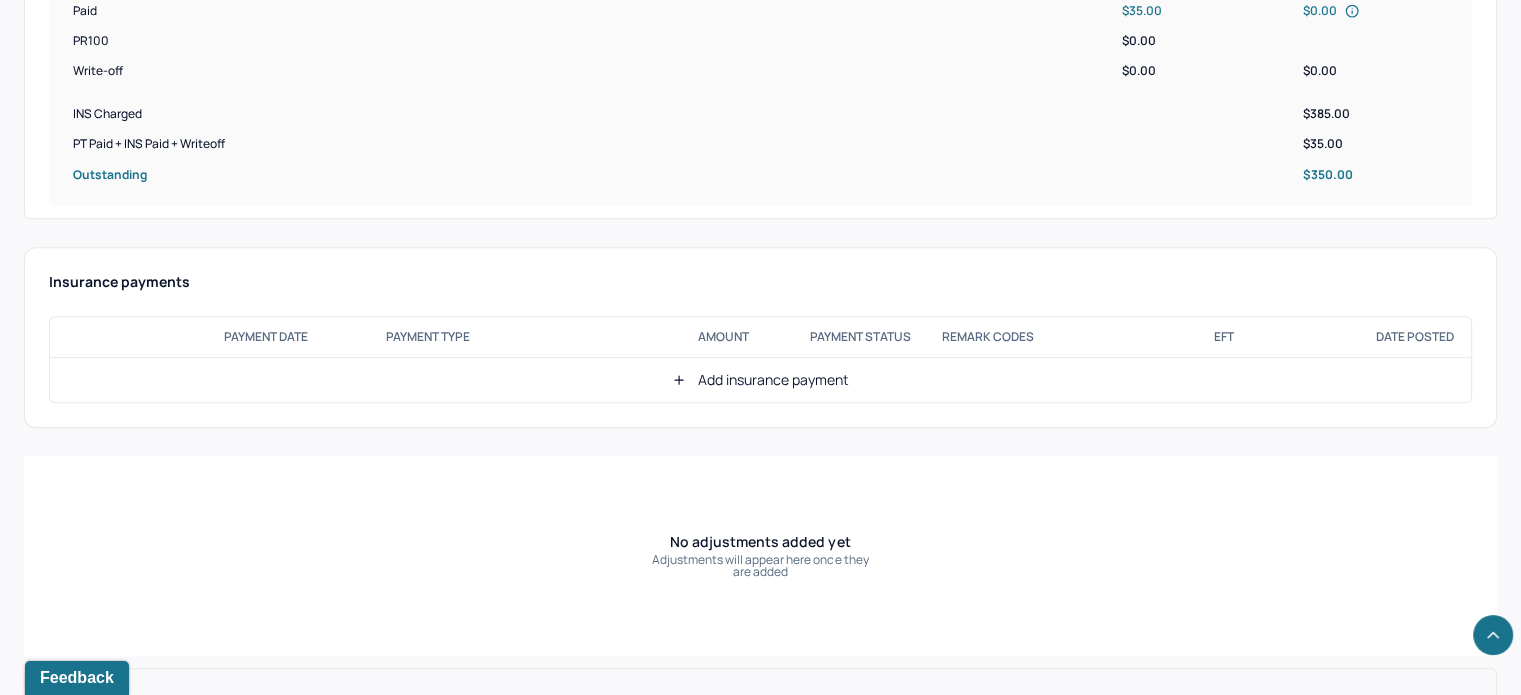 click on "Add insurance payment" at bounding box center (760, 380) 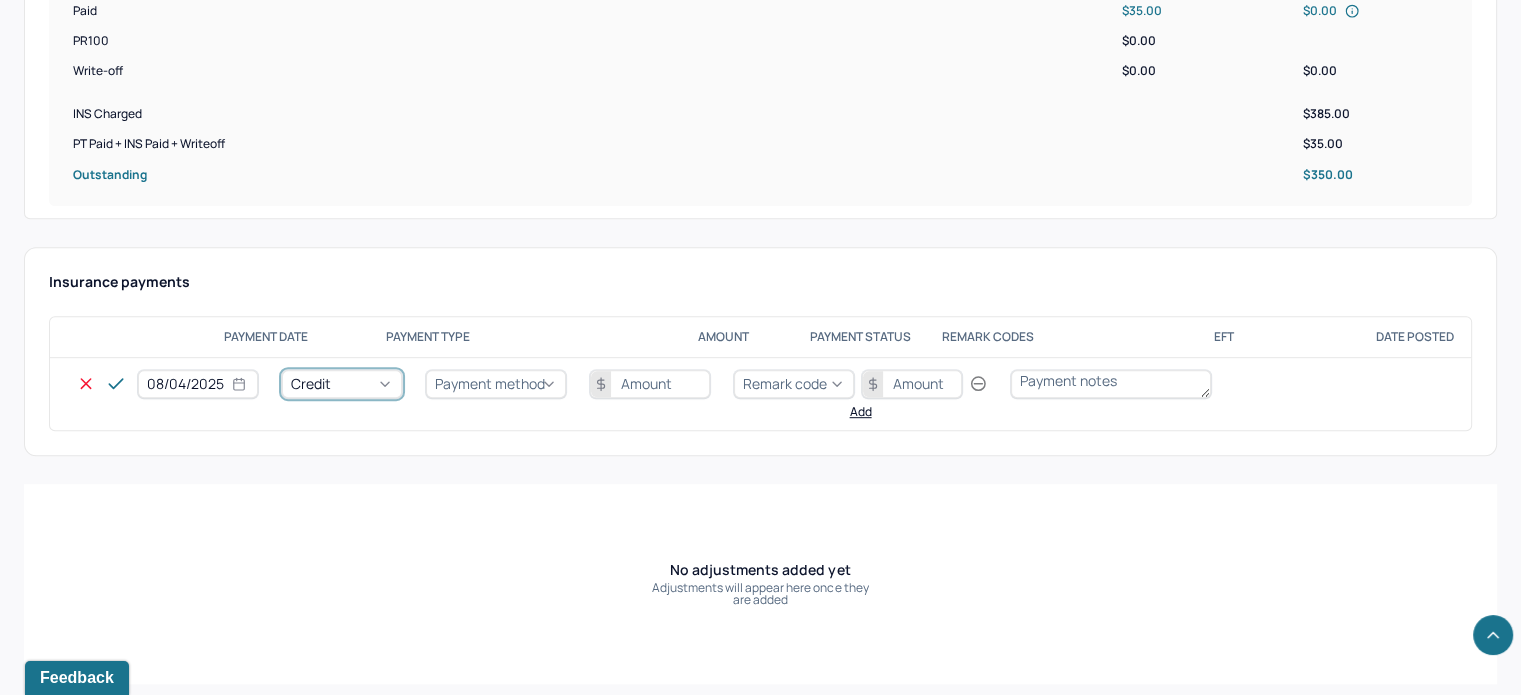 click on "Credit" at bounding box center [311, 383] 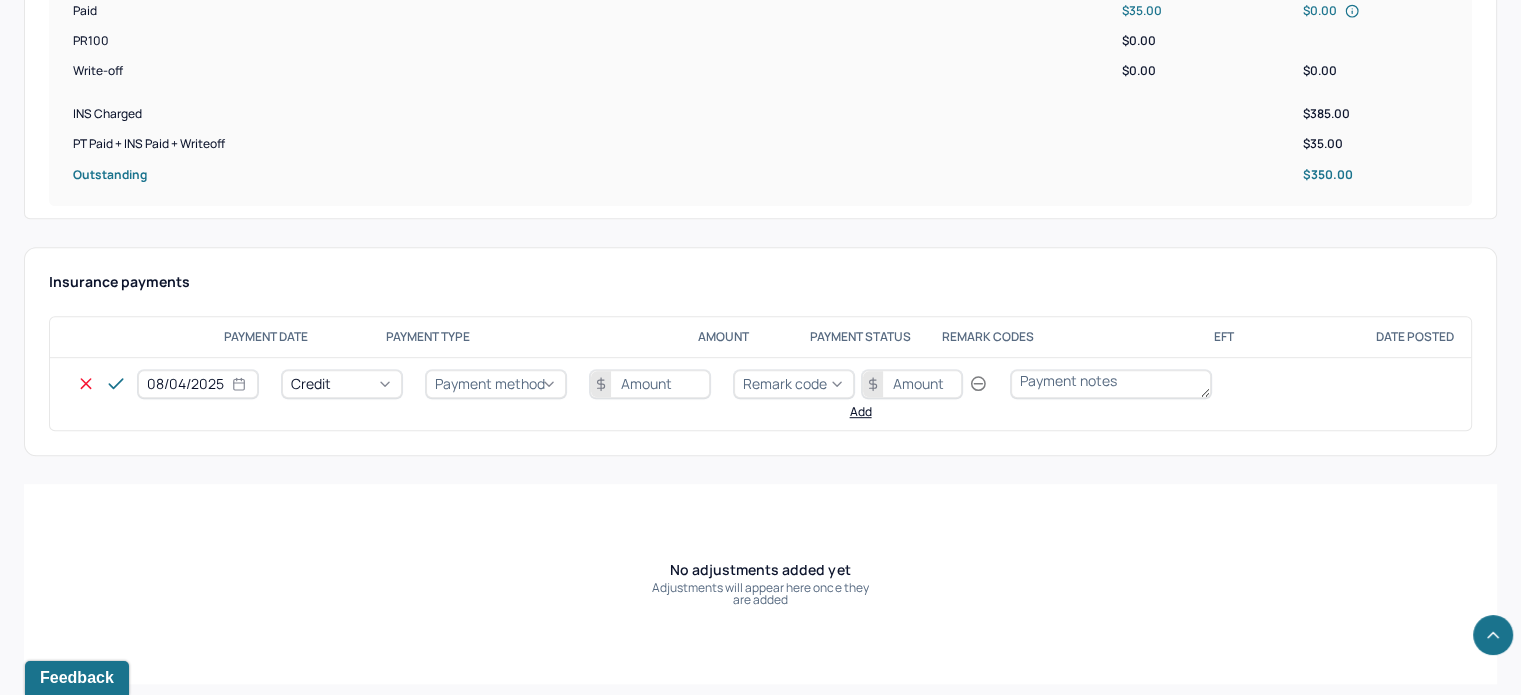 drag, startPoint x: 470, startPoint y: 365, endPoint x: 482, endPoint y: 392, distance: 29.546574 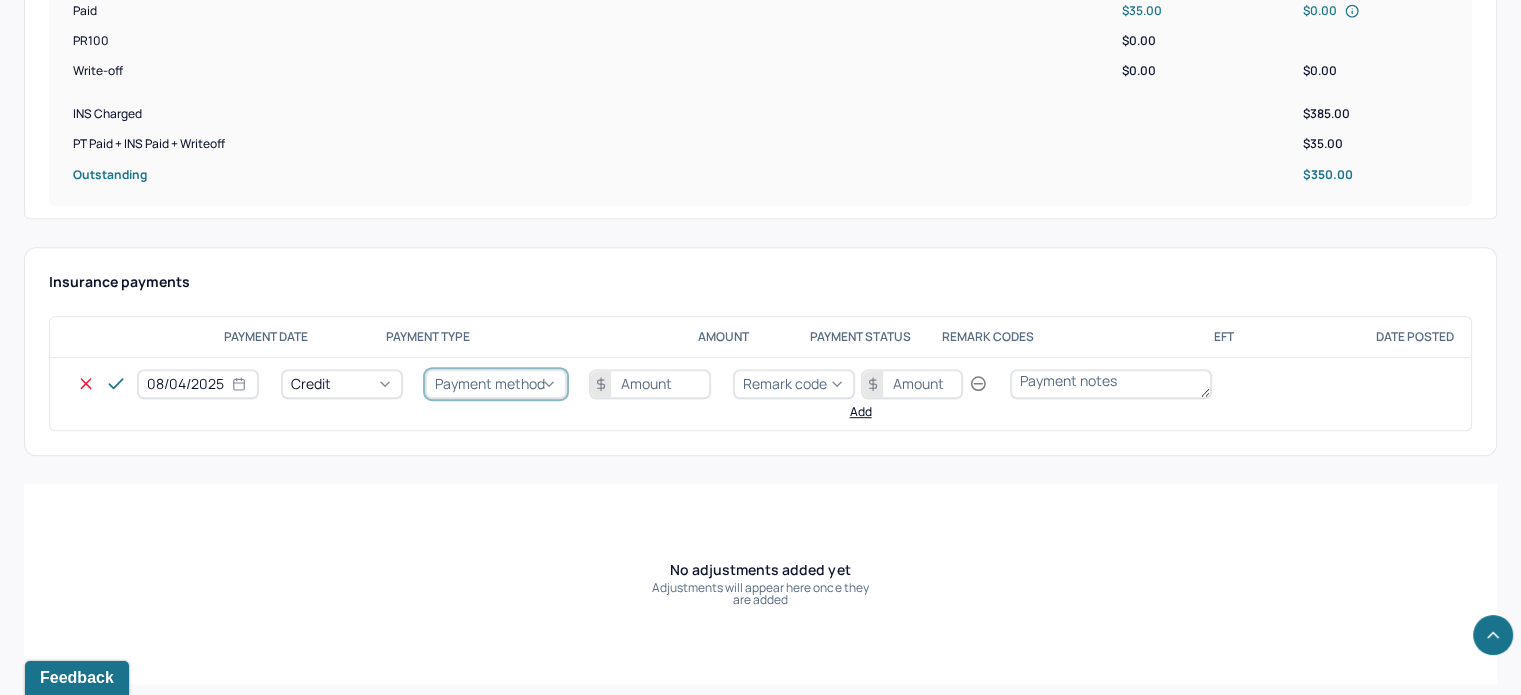 click on "Payment method" at bounding box center [496, 384] 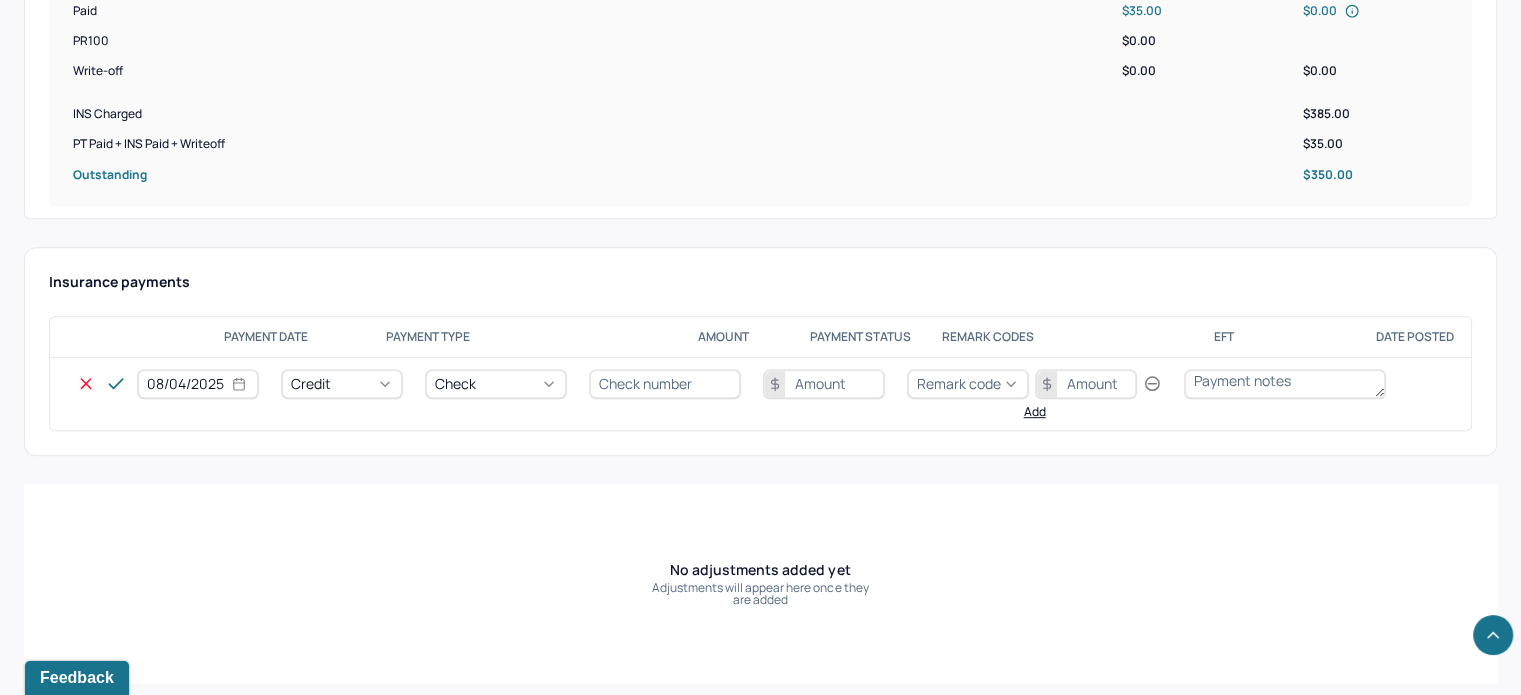 click at bounding box center (665, 384) 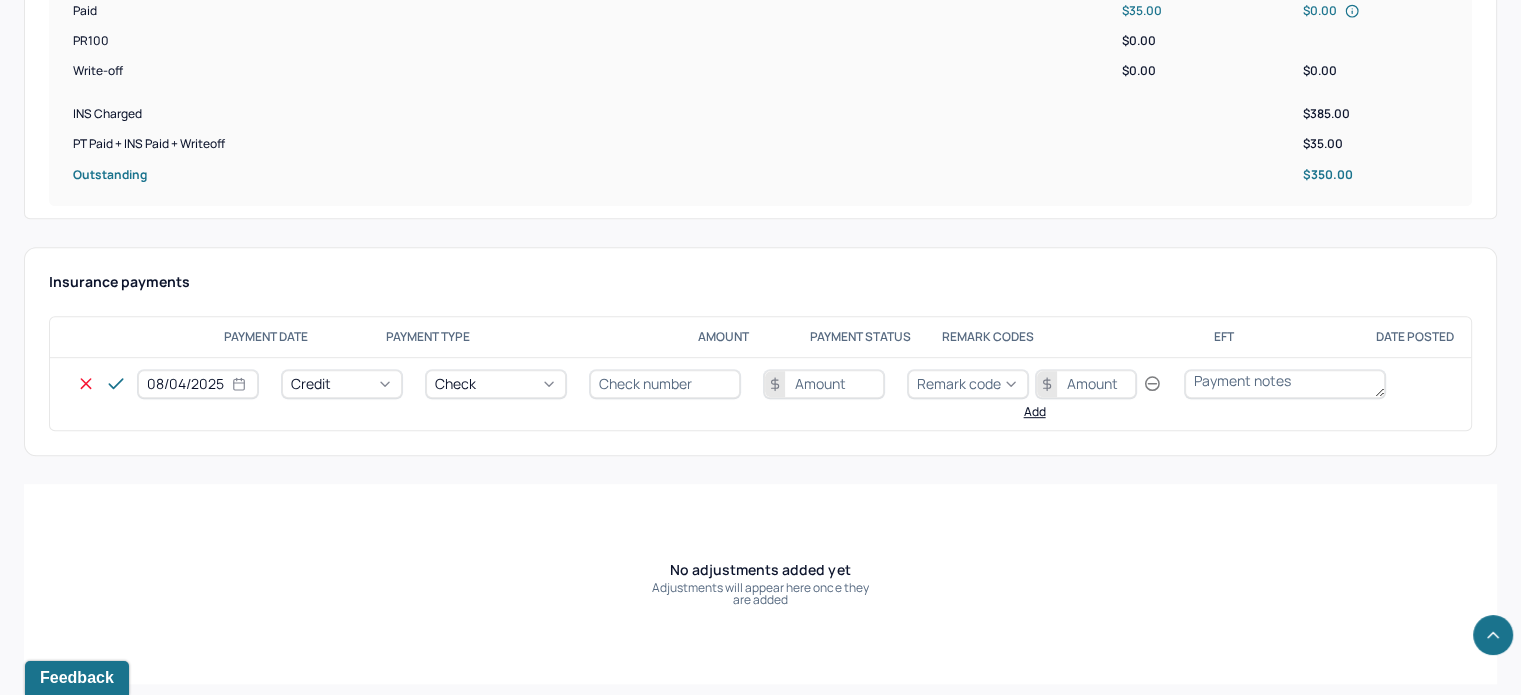 type on "N/A" 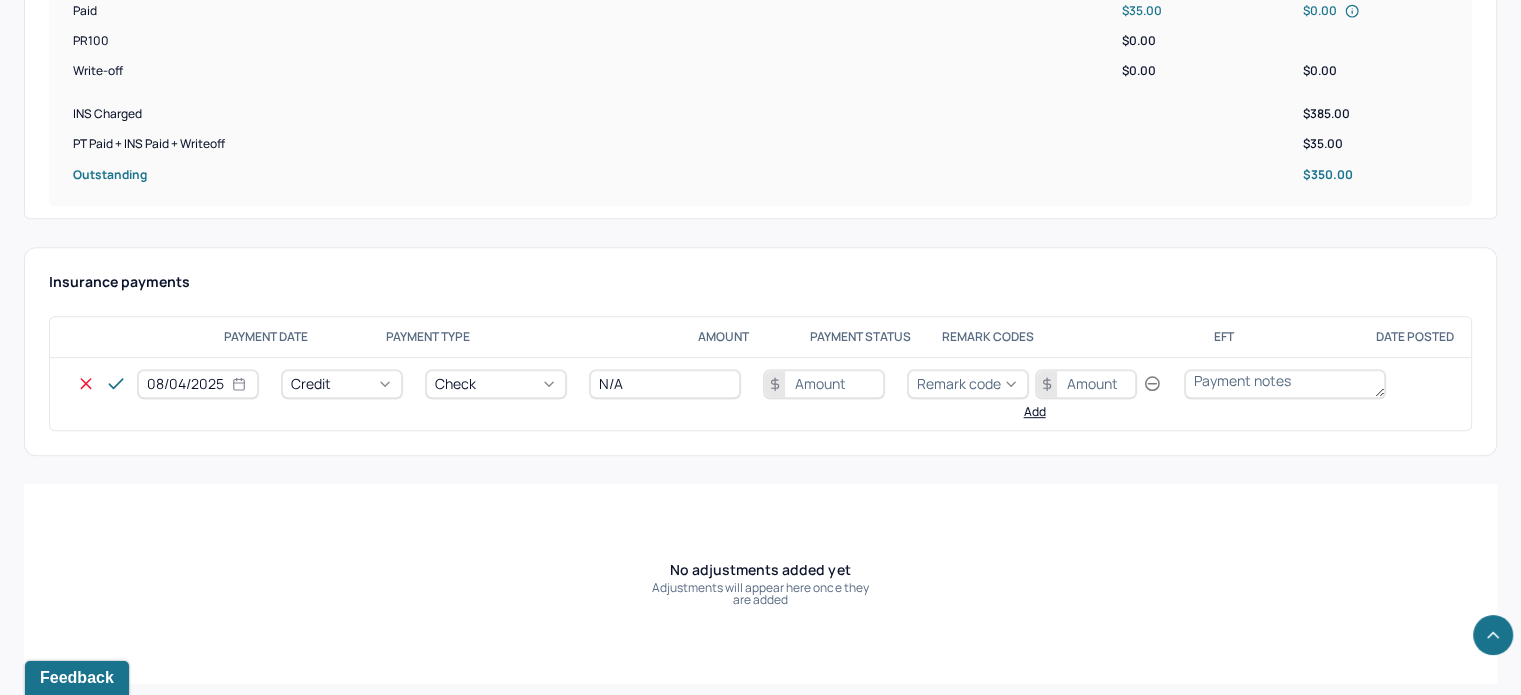click at bounding box center (824, 384) 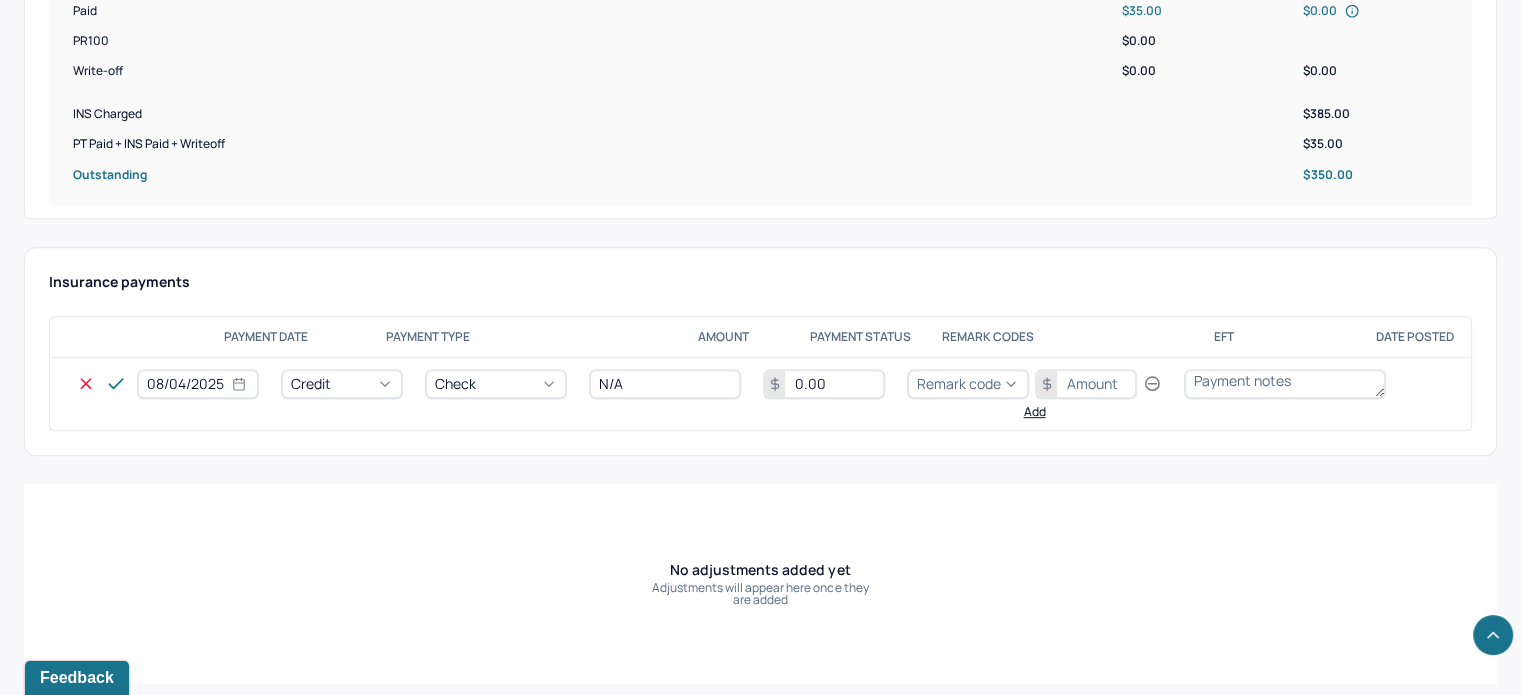 type on "0.00" 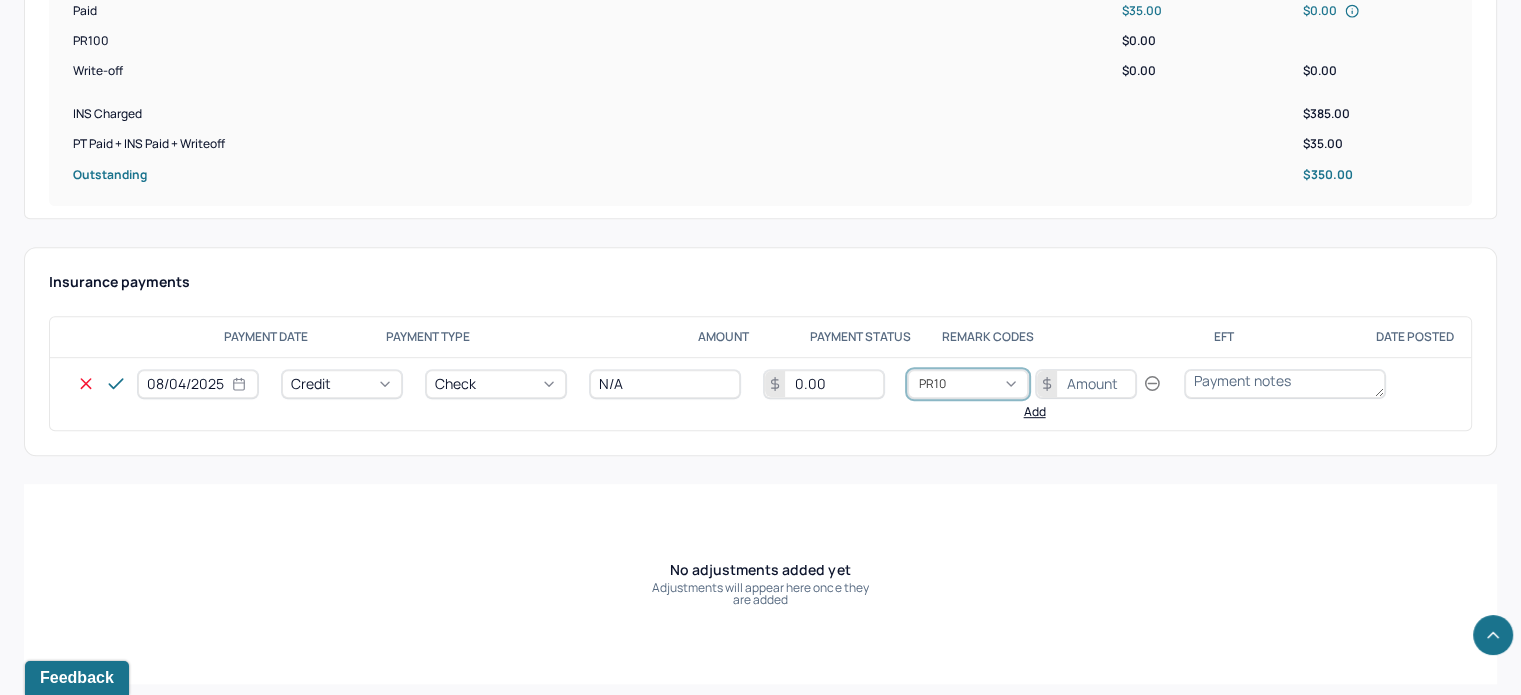 type on "PR100" 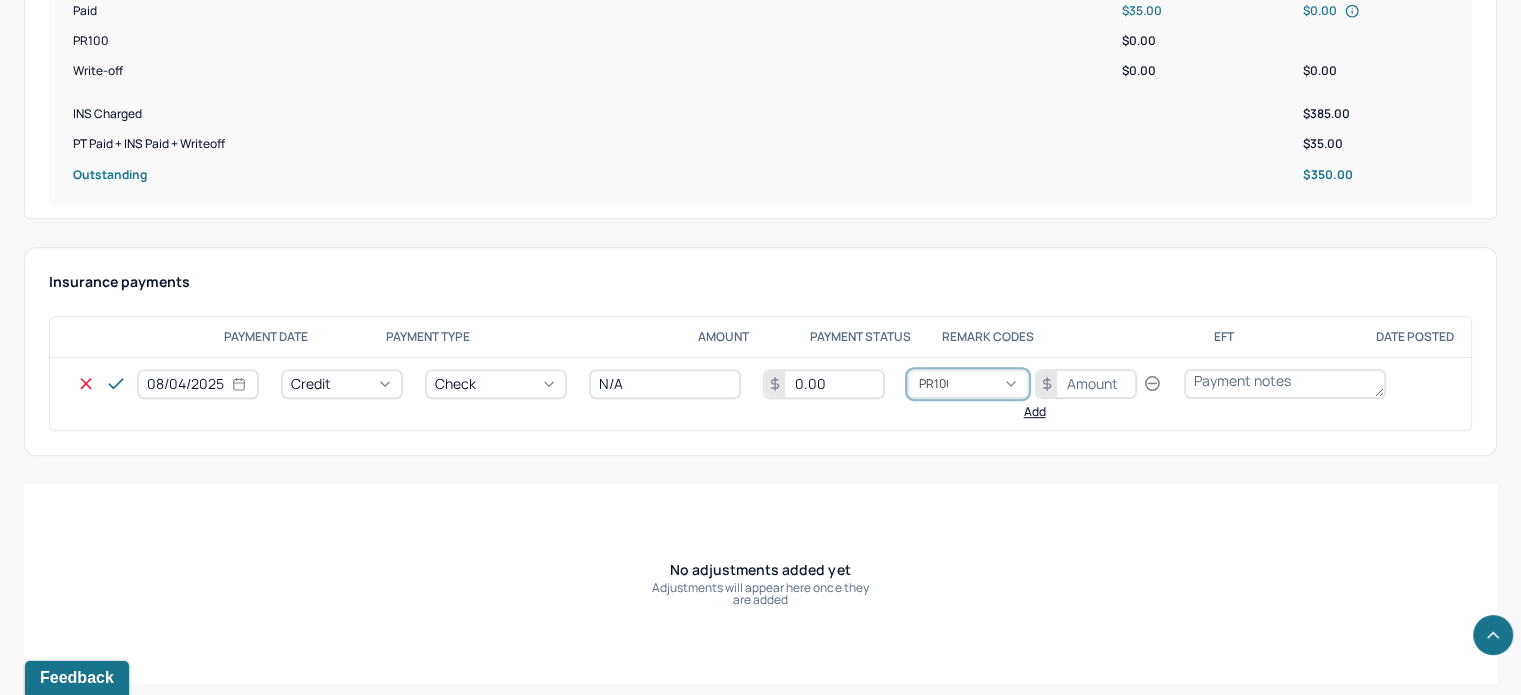 type 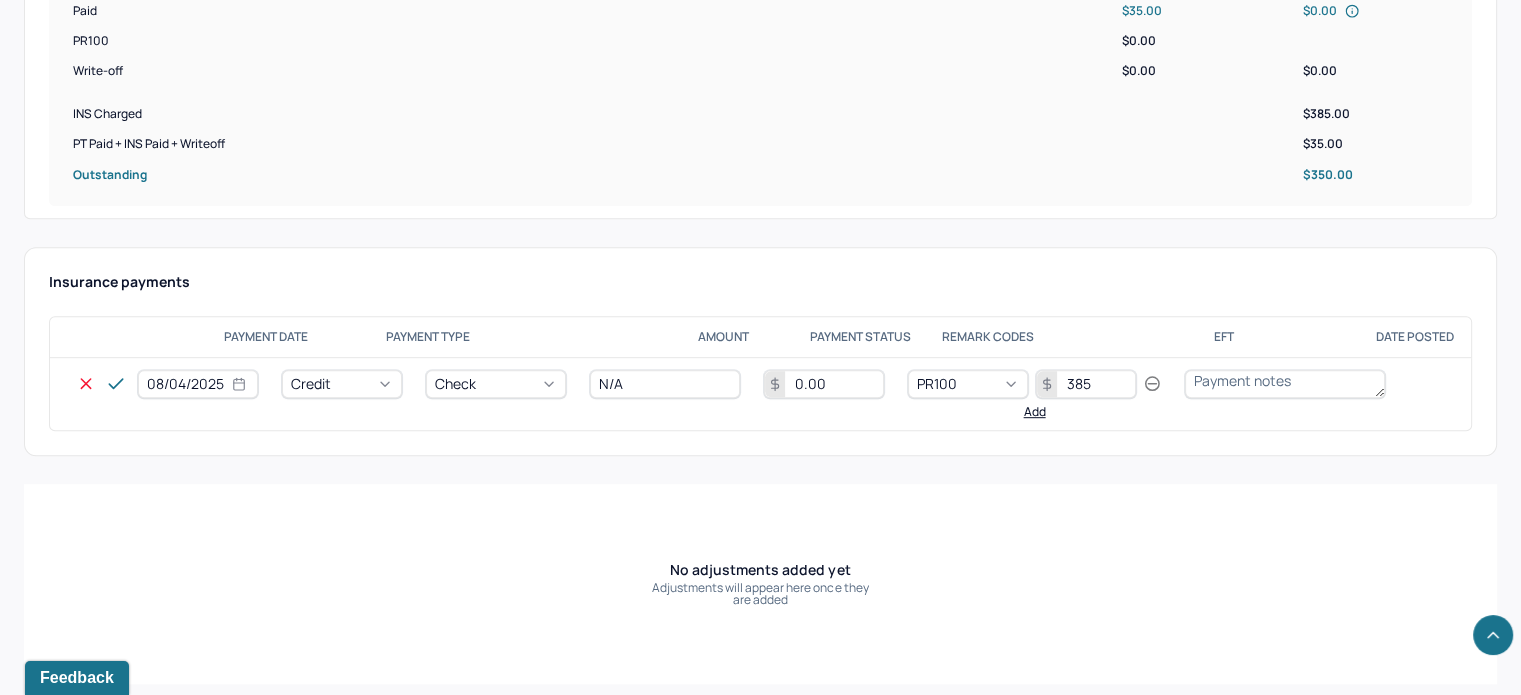 type on "385" 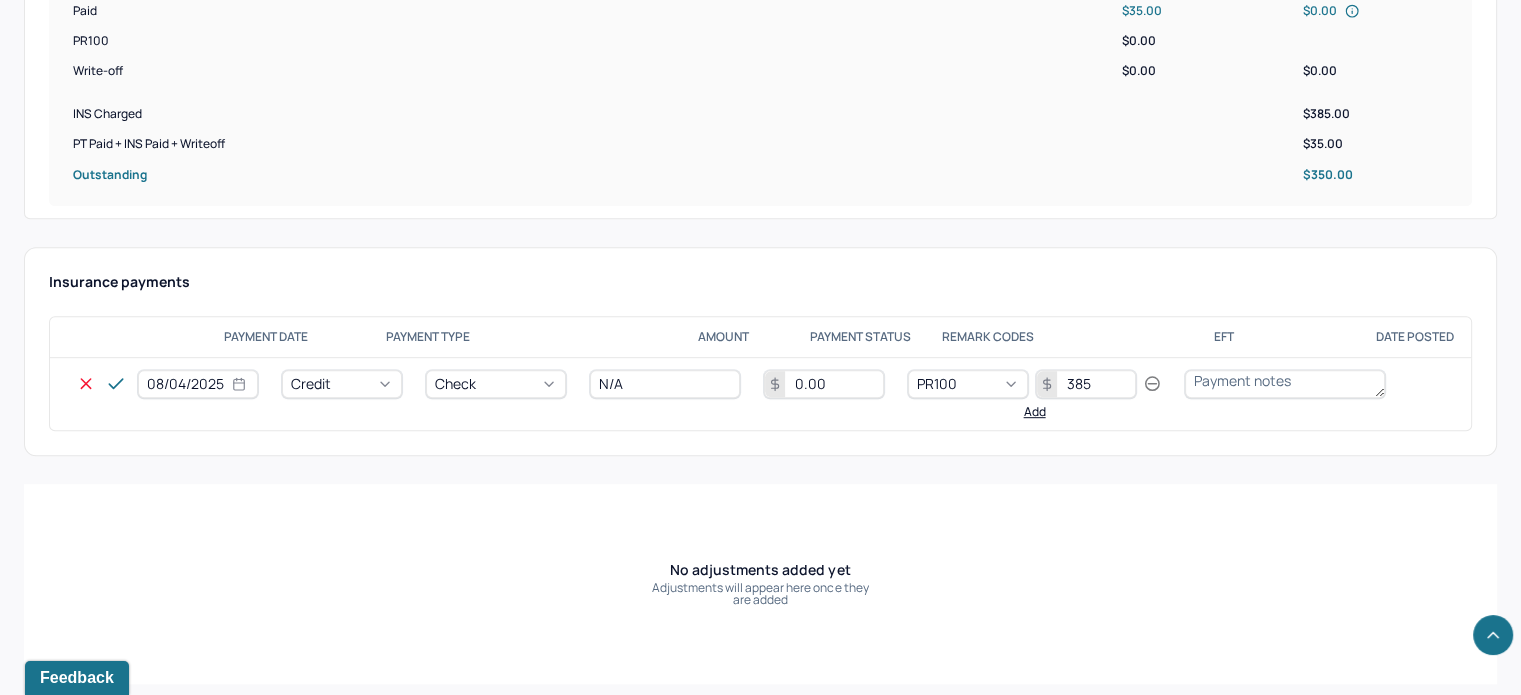 type 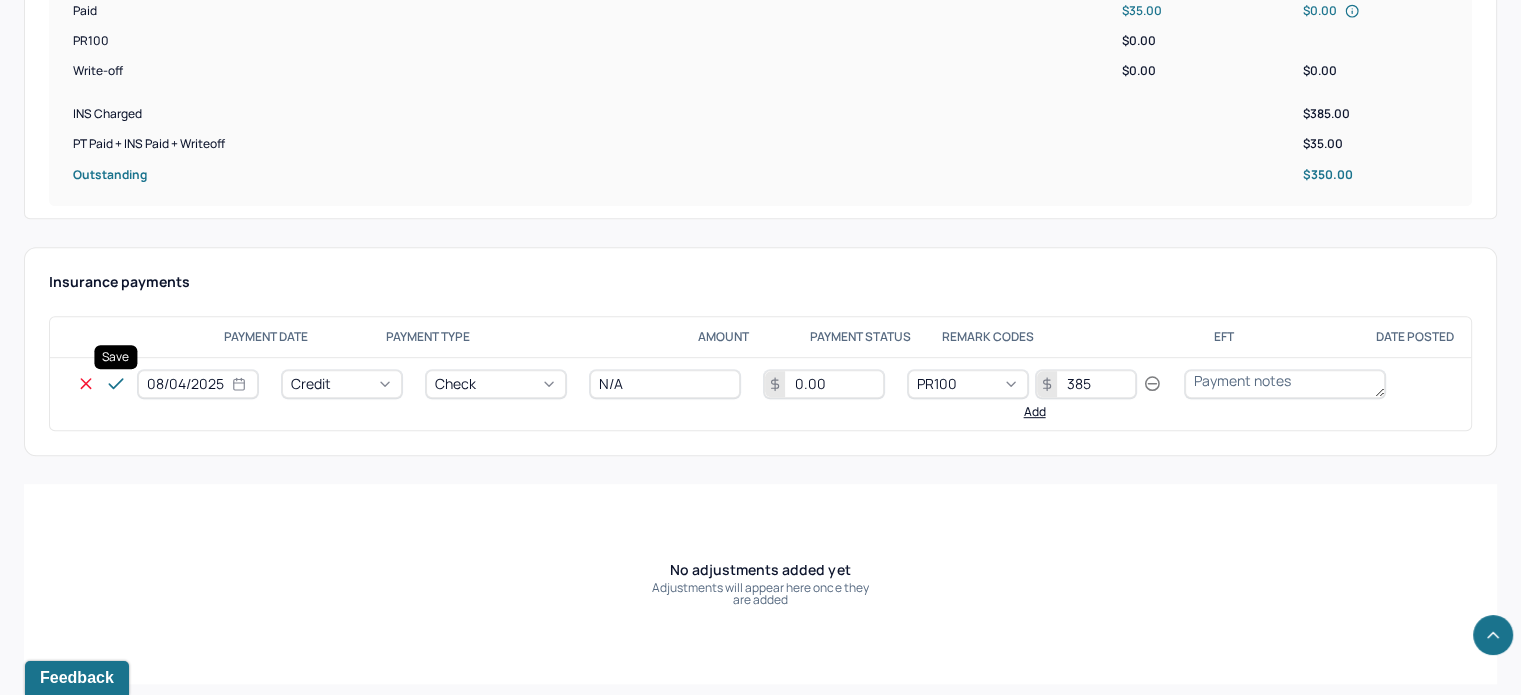 click 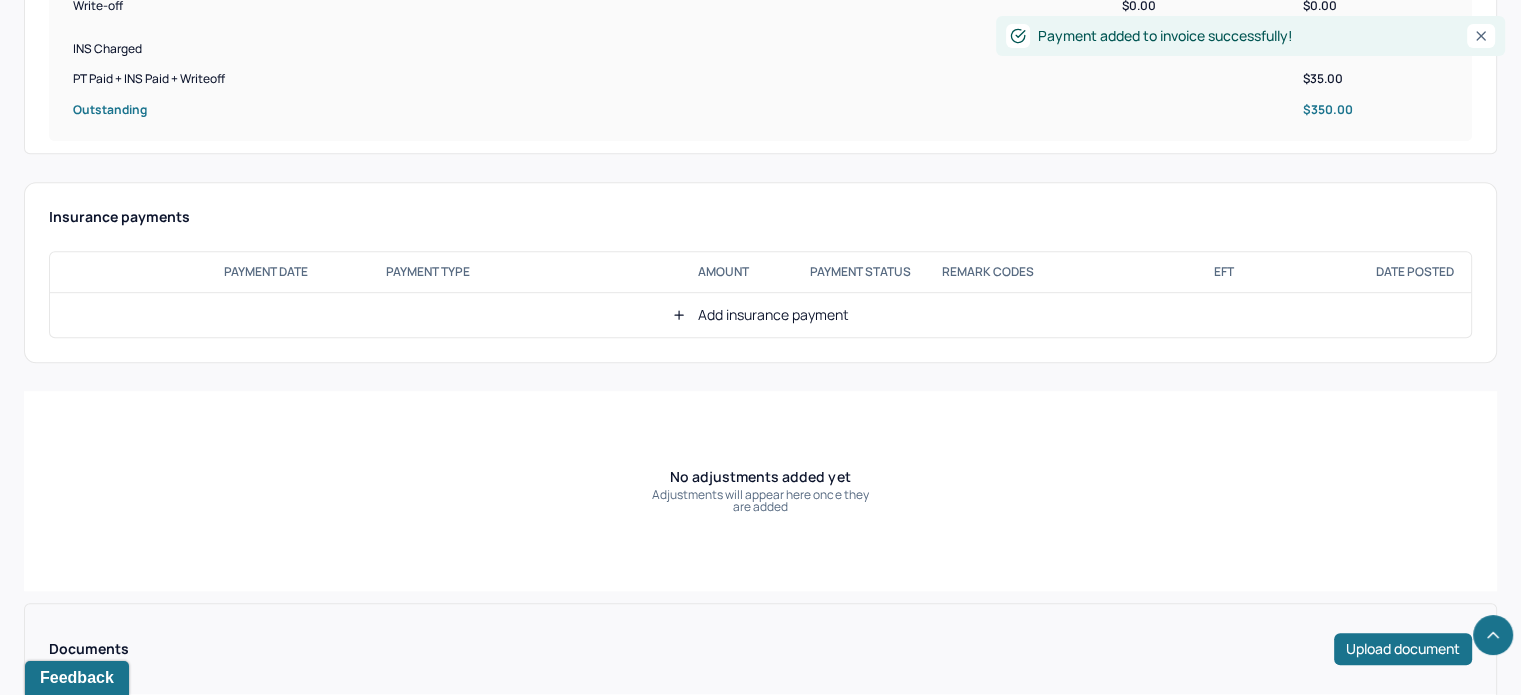 scroll, scrollTop: 1079, scrollLeft: 0, axis: vertical 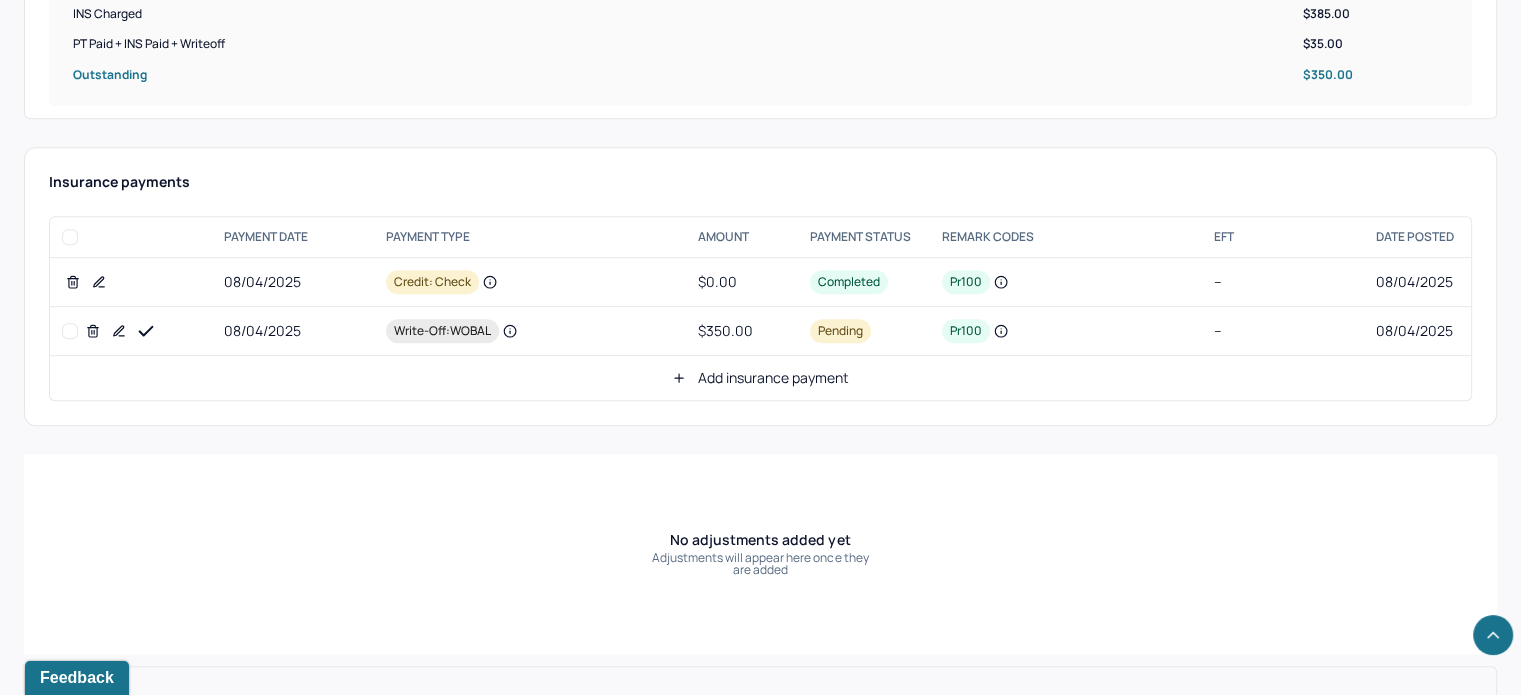 click 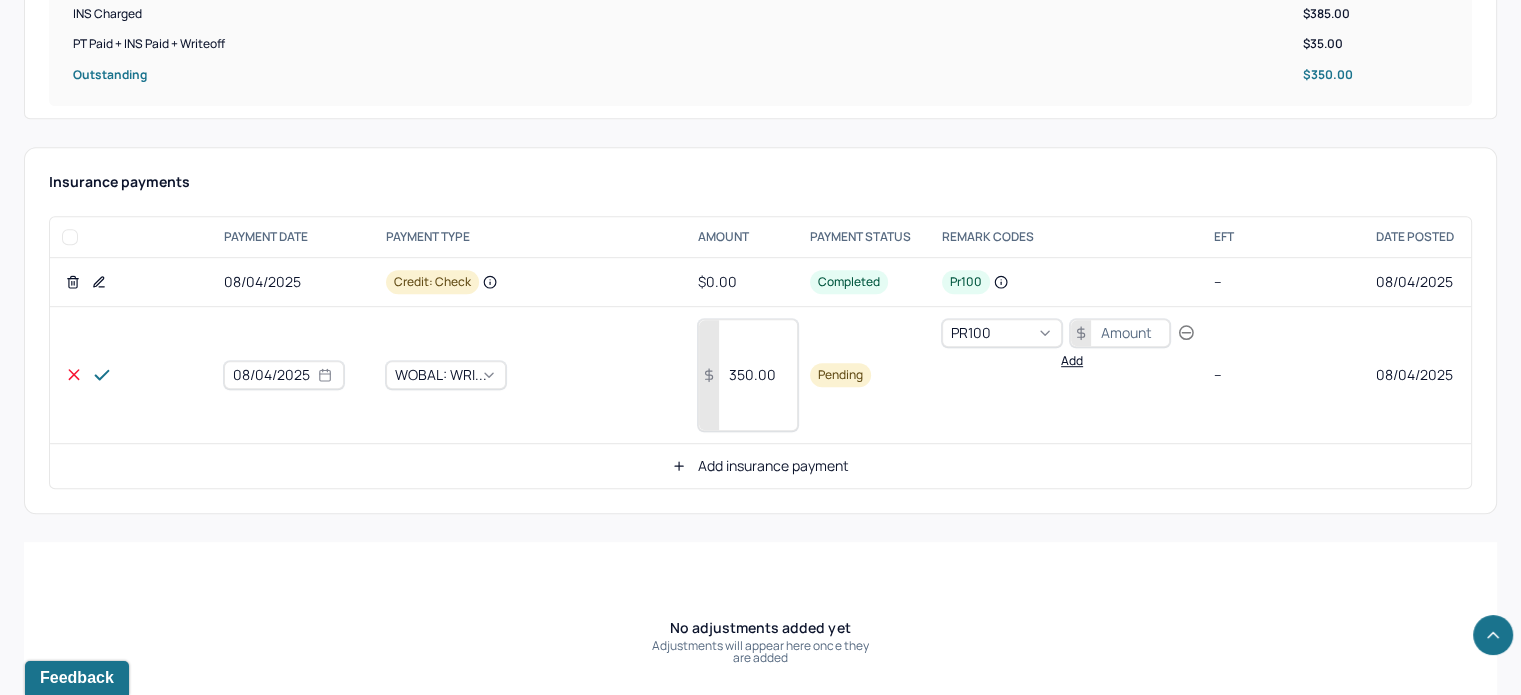click on "350.00" at bounding box center (748, 375) 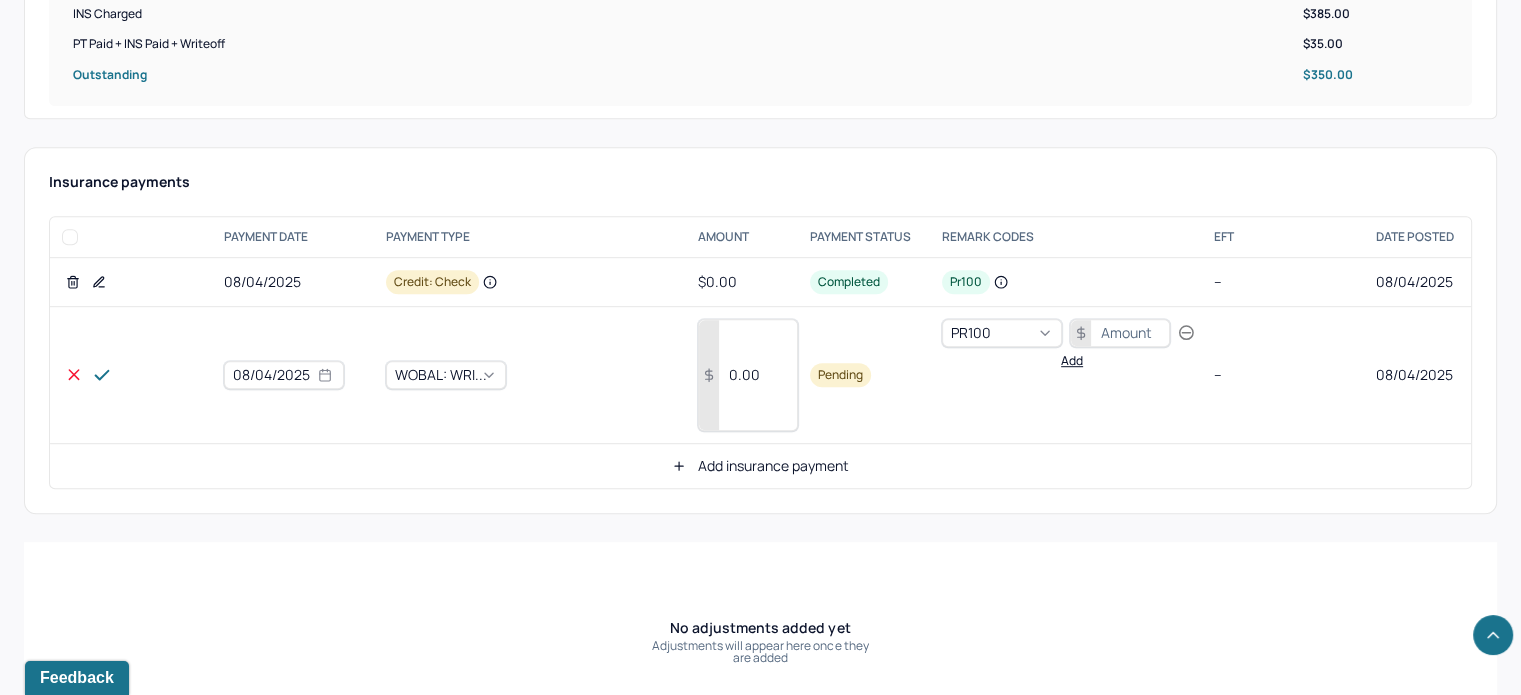 type on "0.00" 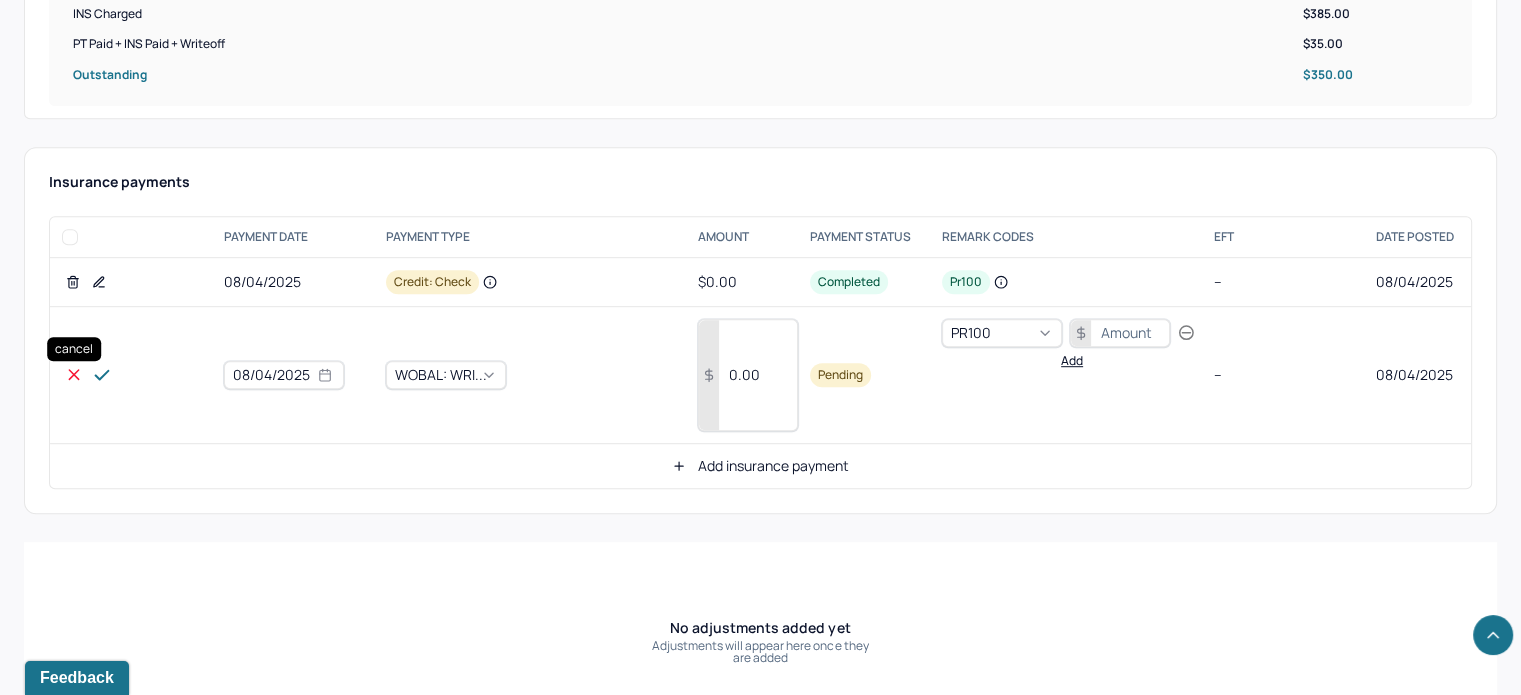 click 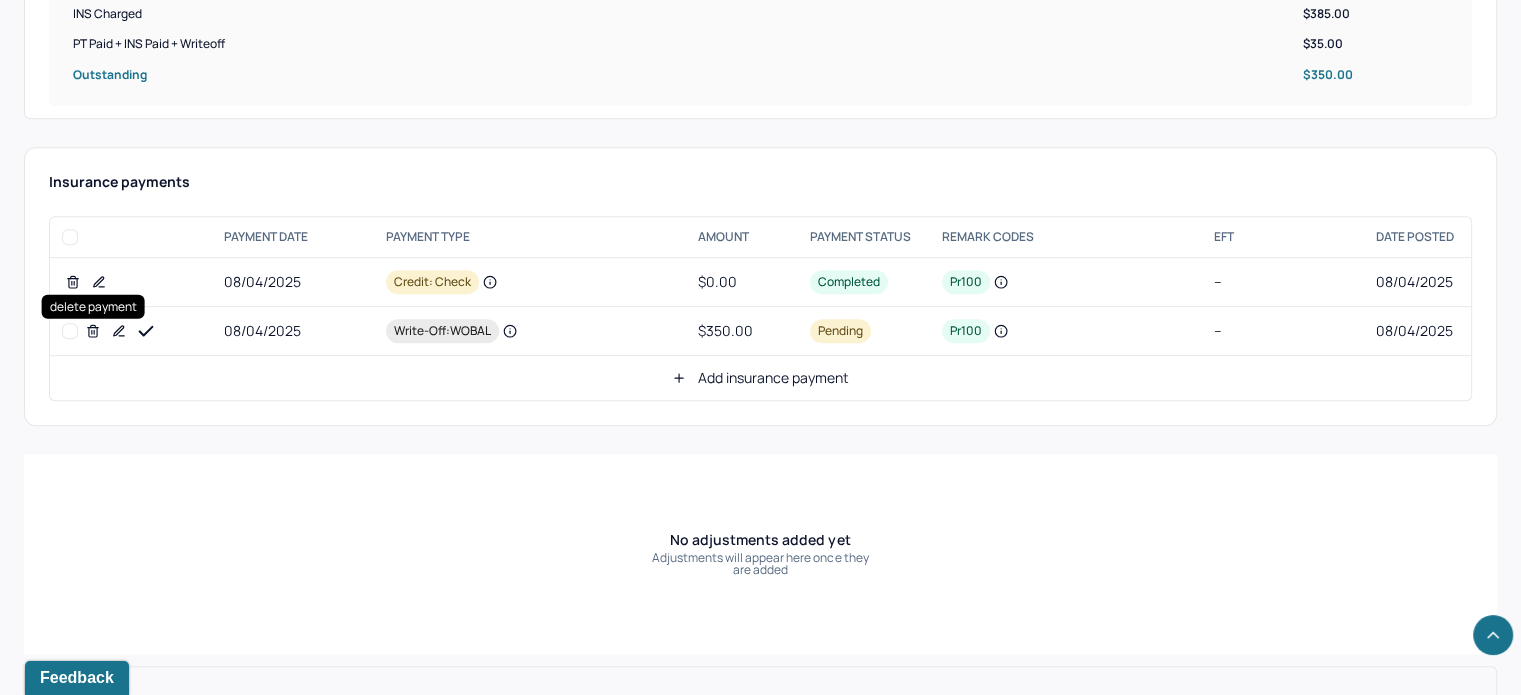 click 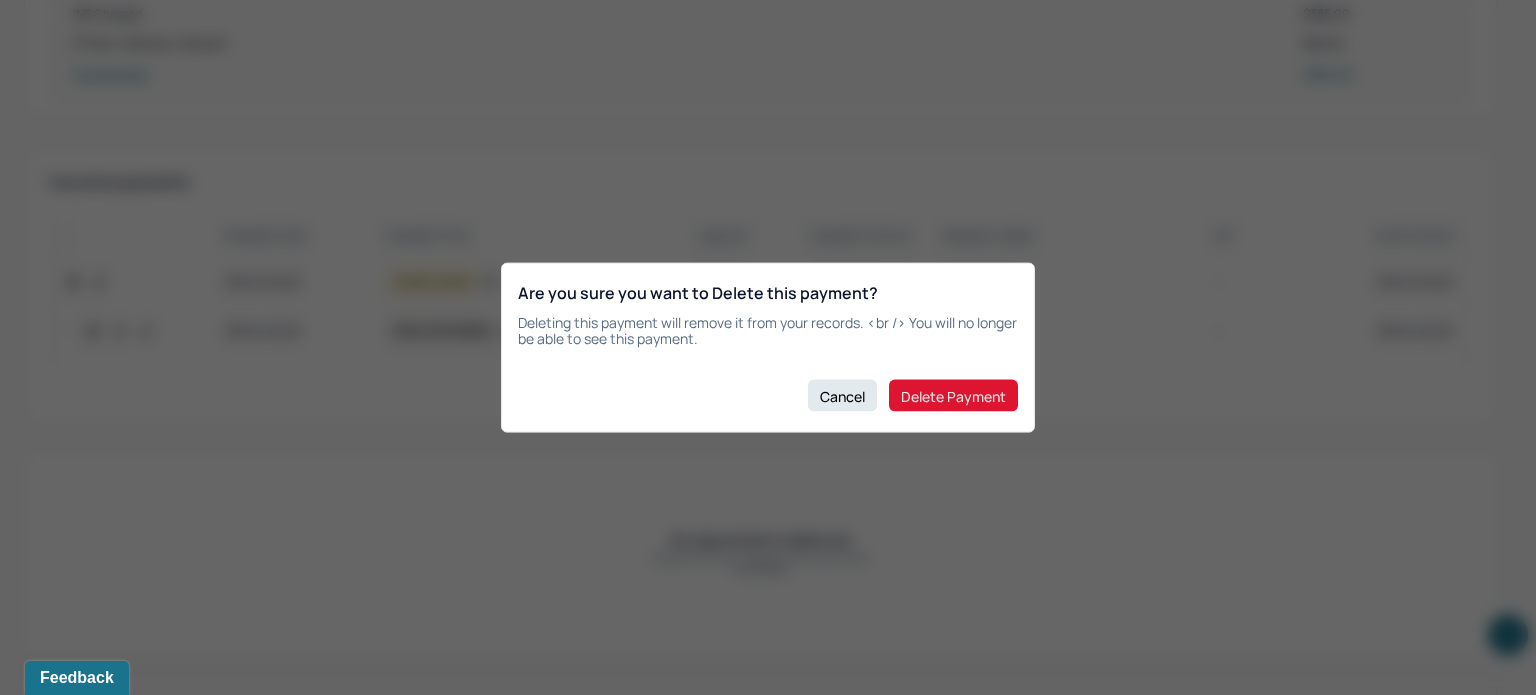 click on "Delete Payment" at bounding box center [953, 396] 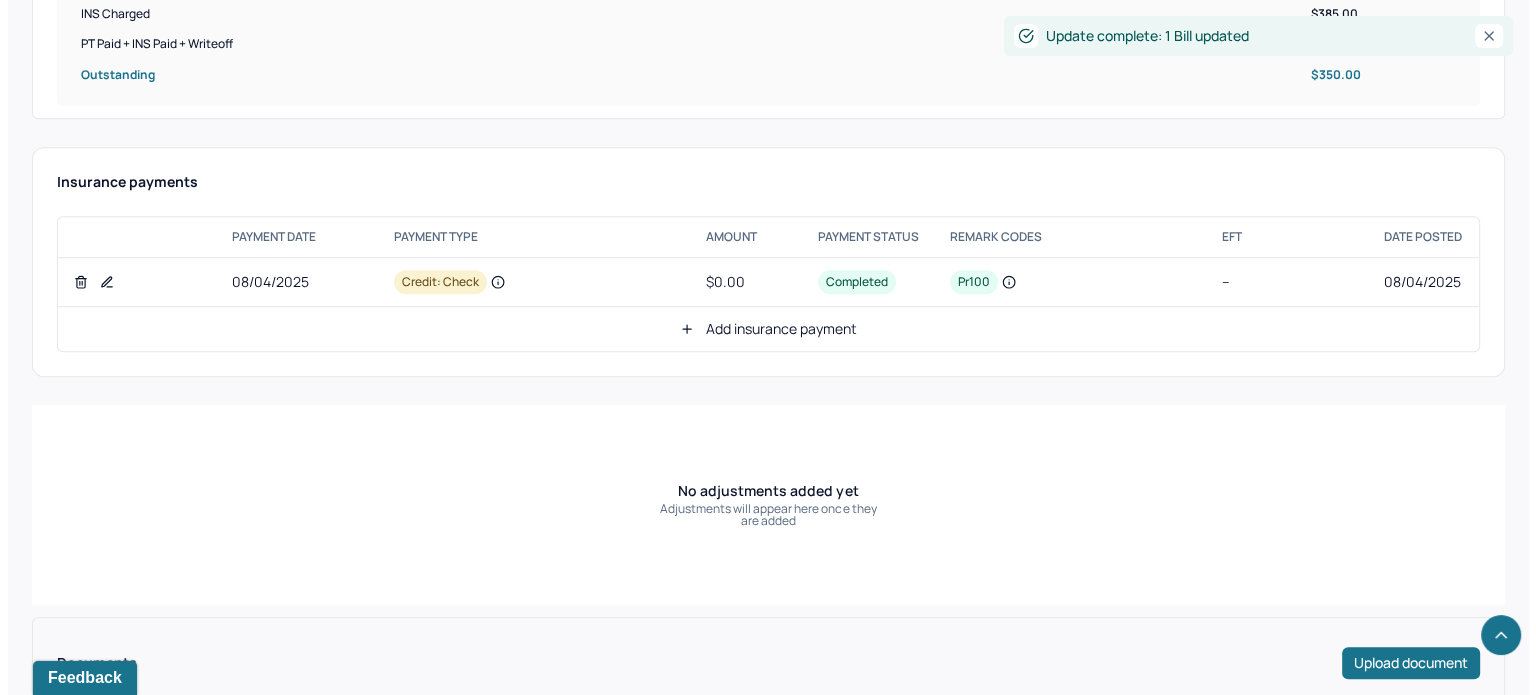 scroll, scrollTop: 1328, scrollLeft: 0, axis: vertical 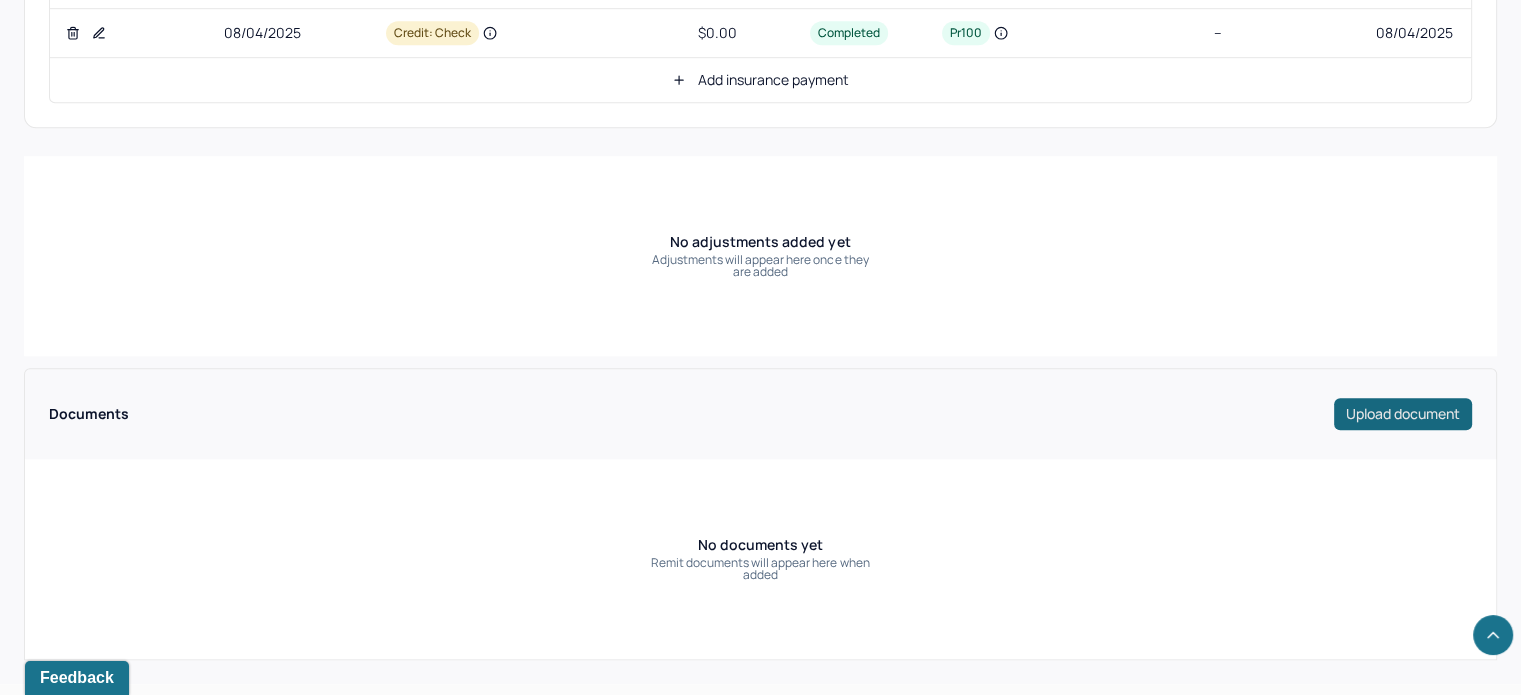 click on "Upload document" at bounding box center [1403, 414] 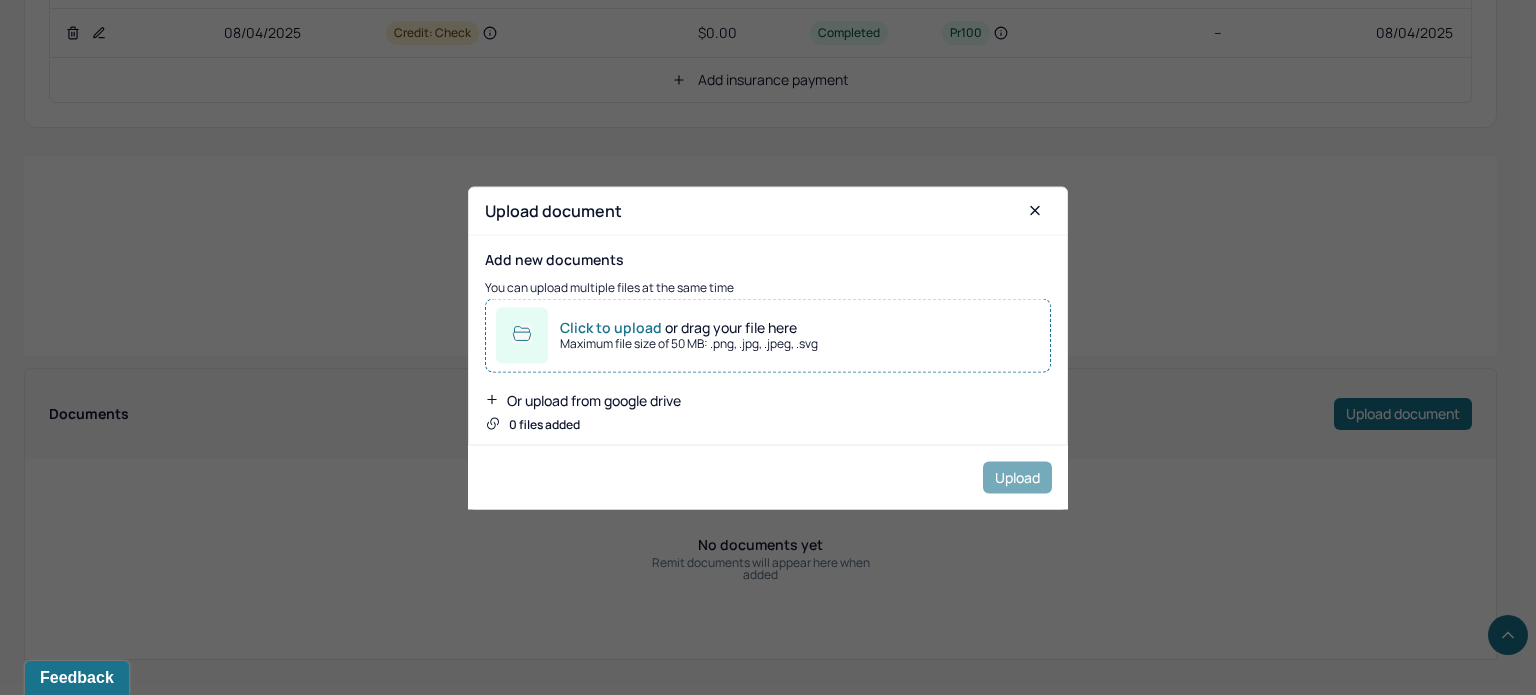 click on "Click to upload   or drag your file here Maximum file size of 50 MB: .png, .jpg, .jpeg, .svg" at bounding box center [768, 335] 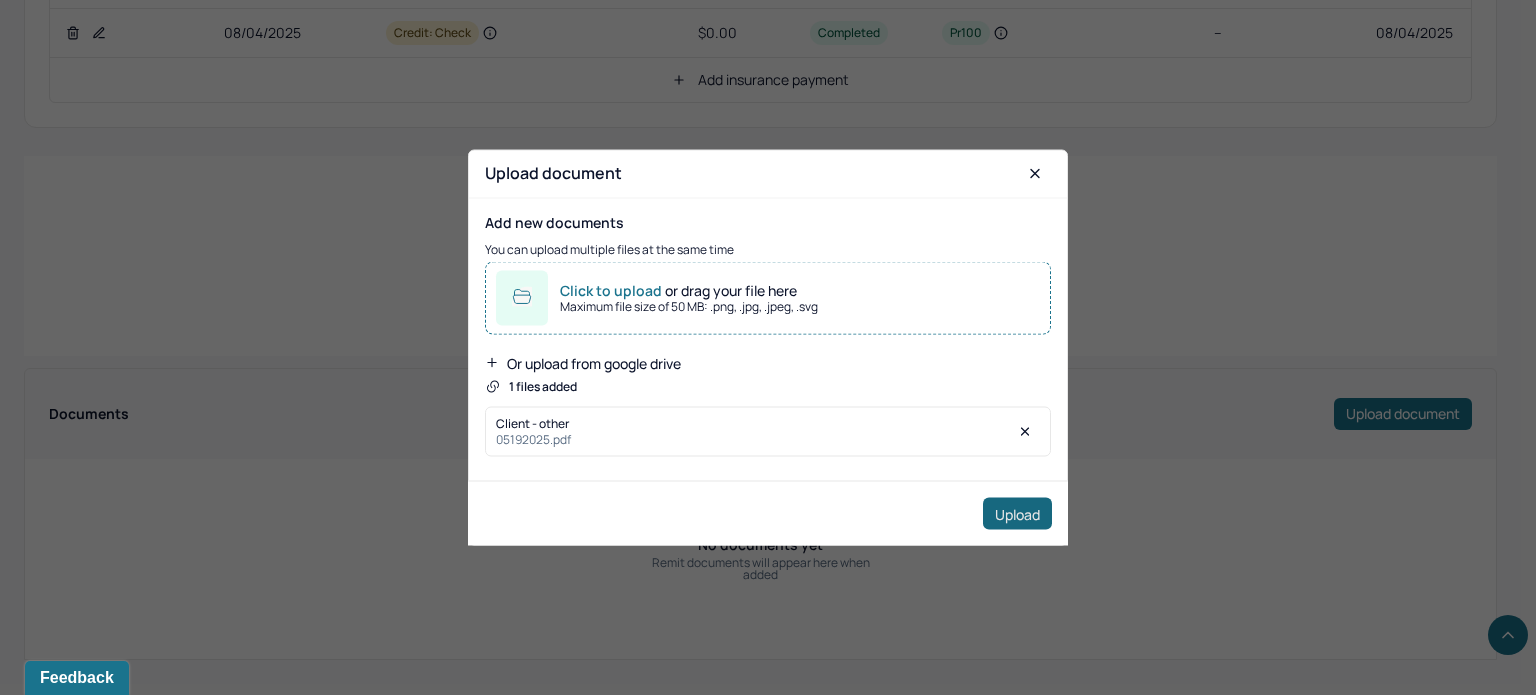 click on "Upload" at bounding box center (1017, 514) 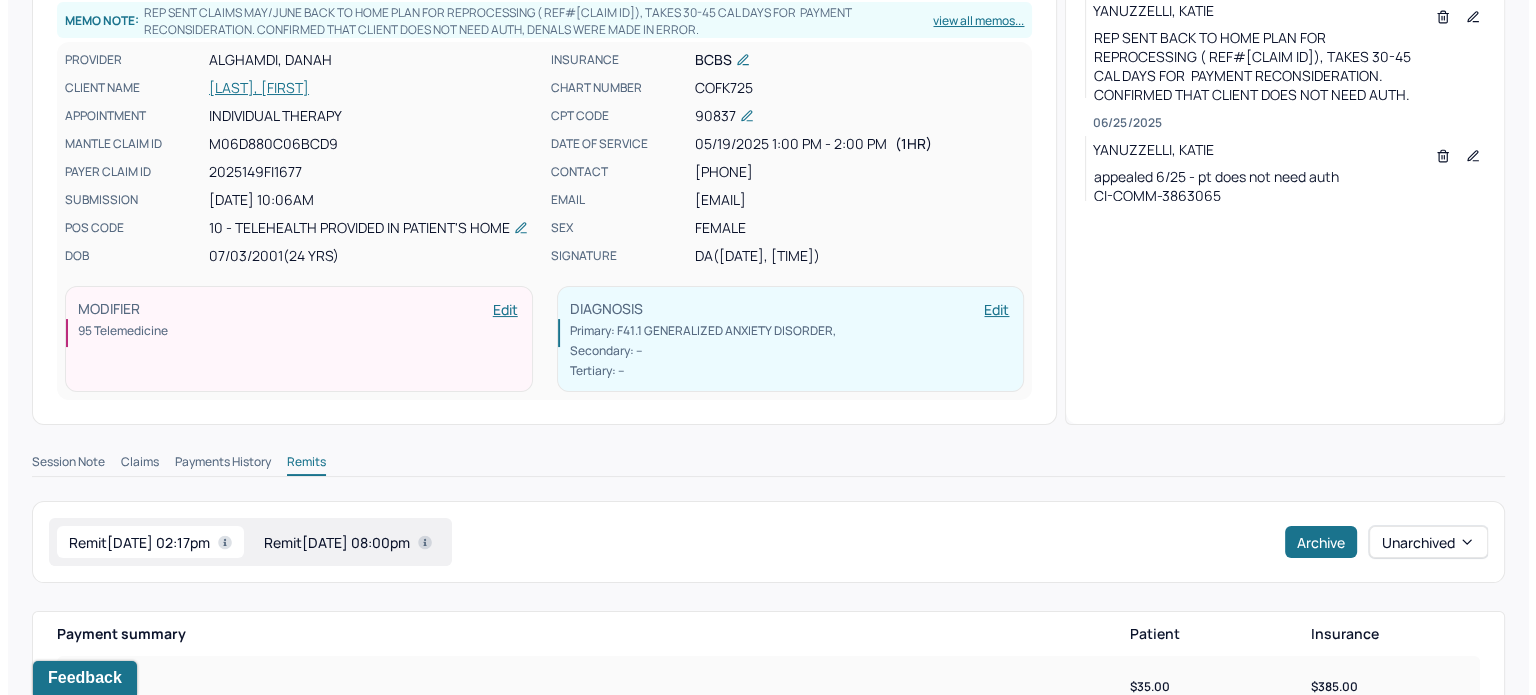 scroll, scrollTop: 0, scrollLeft: 0, axis: both 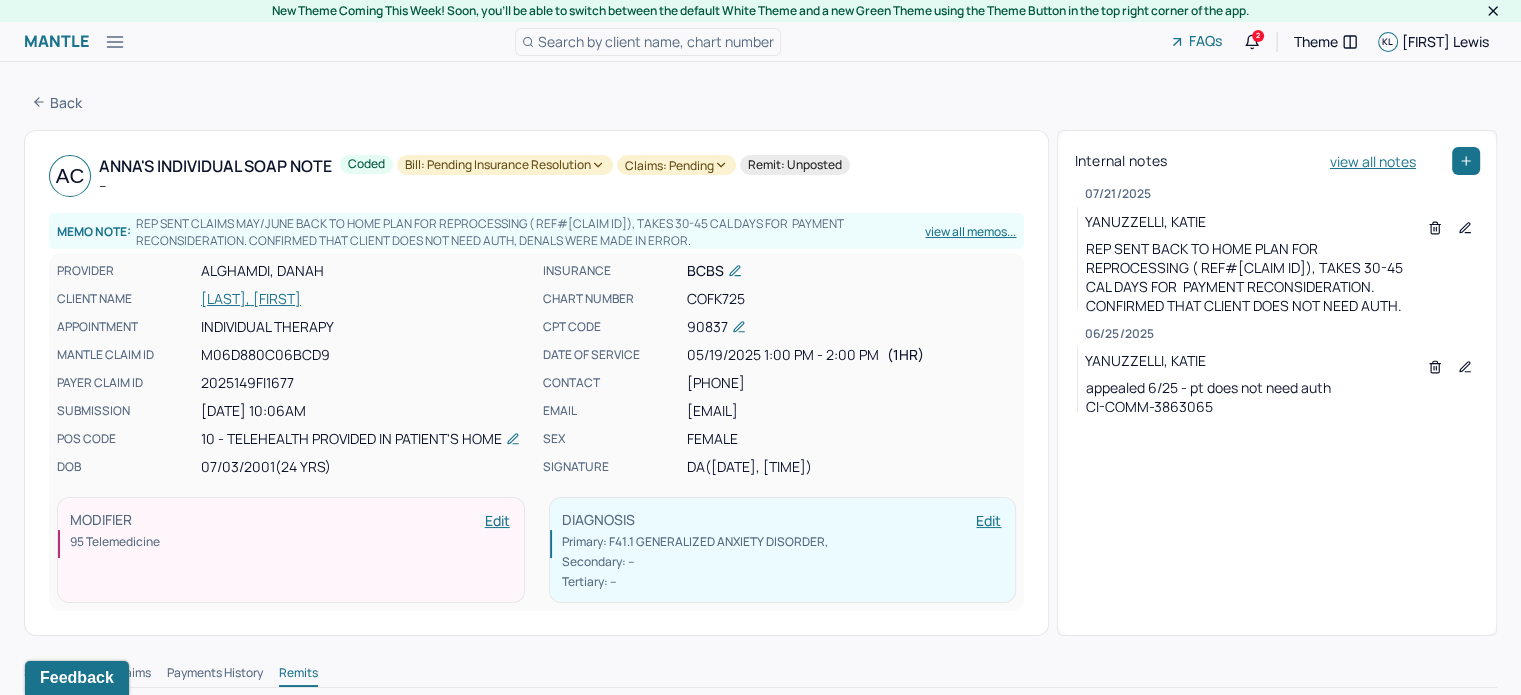 click on "Claims: pending" at bounding box center [676, 165] 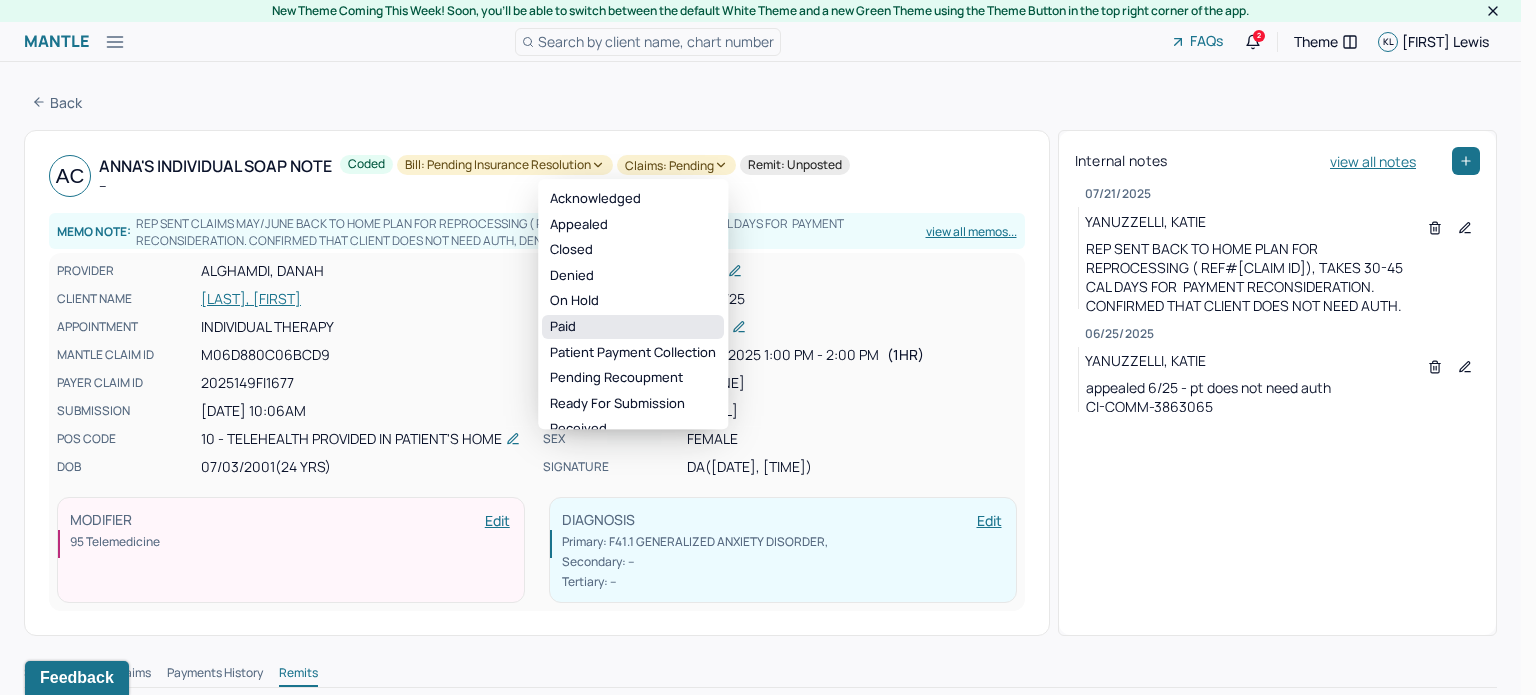 click on "Paid" at bounding box center (633, 327) 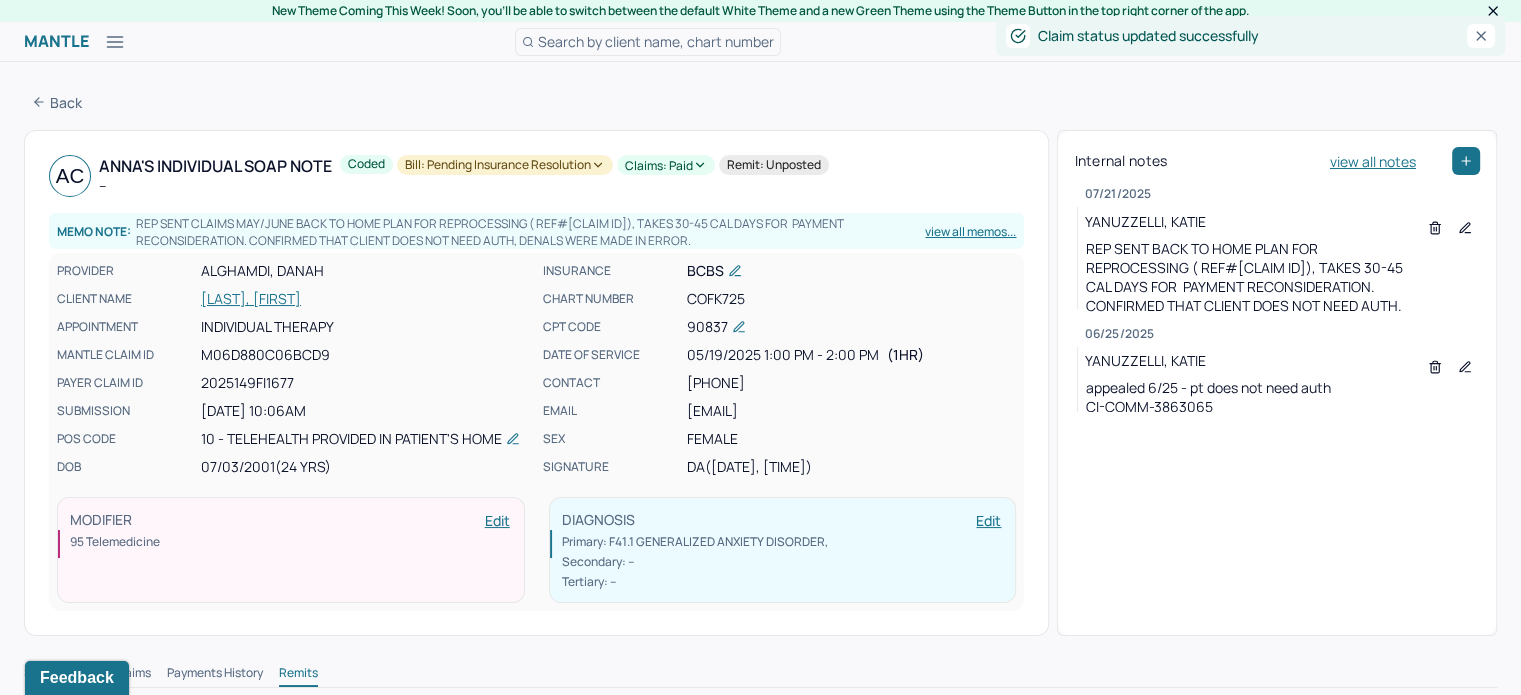 click on "Bill: Pending Insurance Resolution" at bounding box center (505, 165) 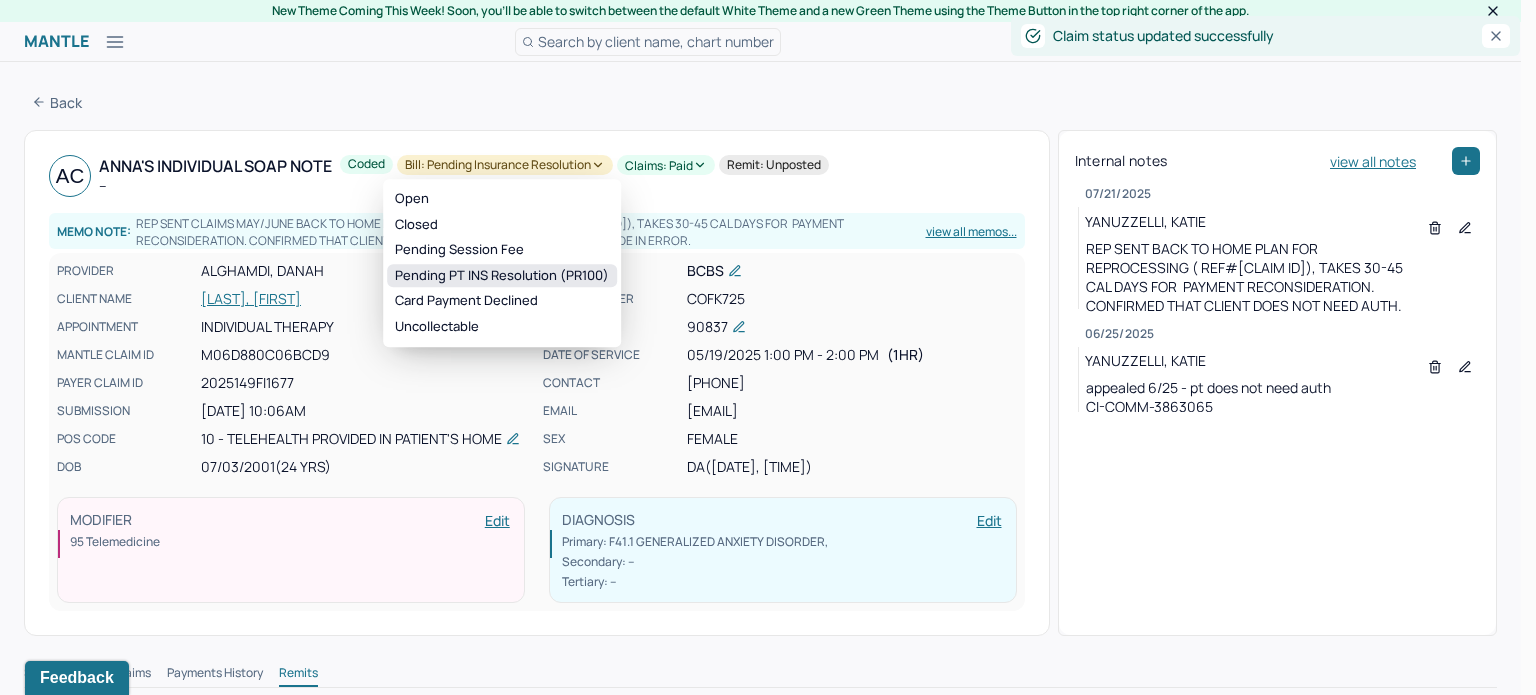 click on "Pending PT INS Resolution (PR100)" at bounding box center (502, 276) 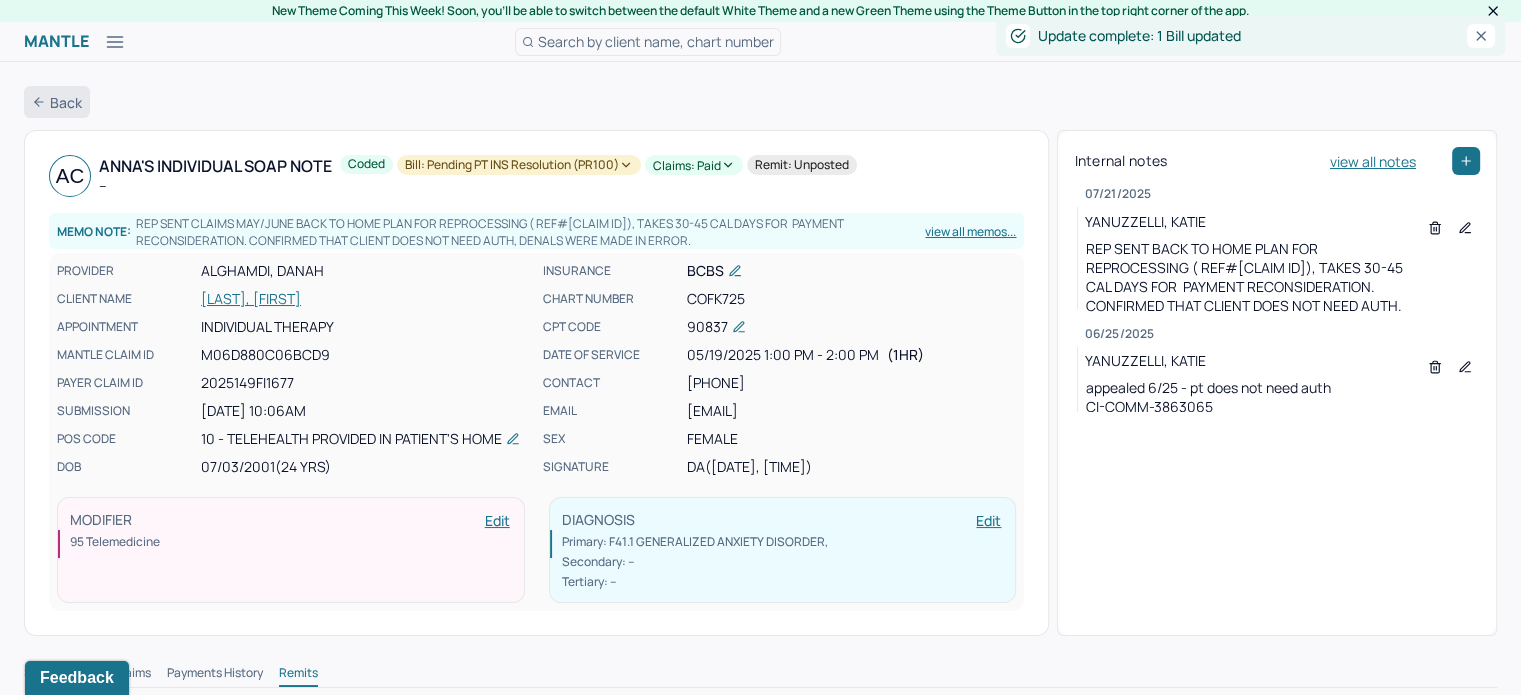 click on "Back" at bounding box center [57, 102] 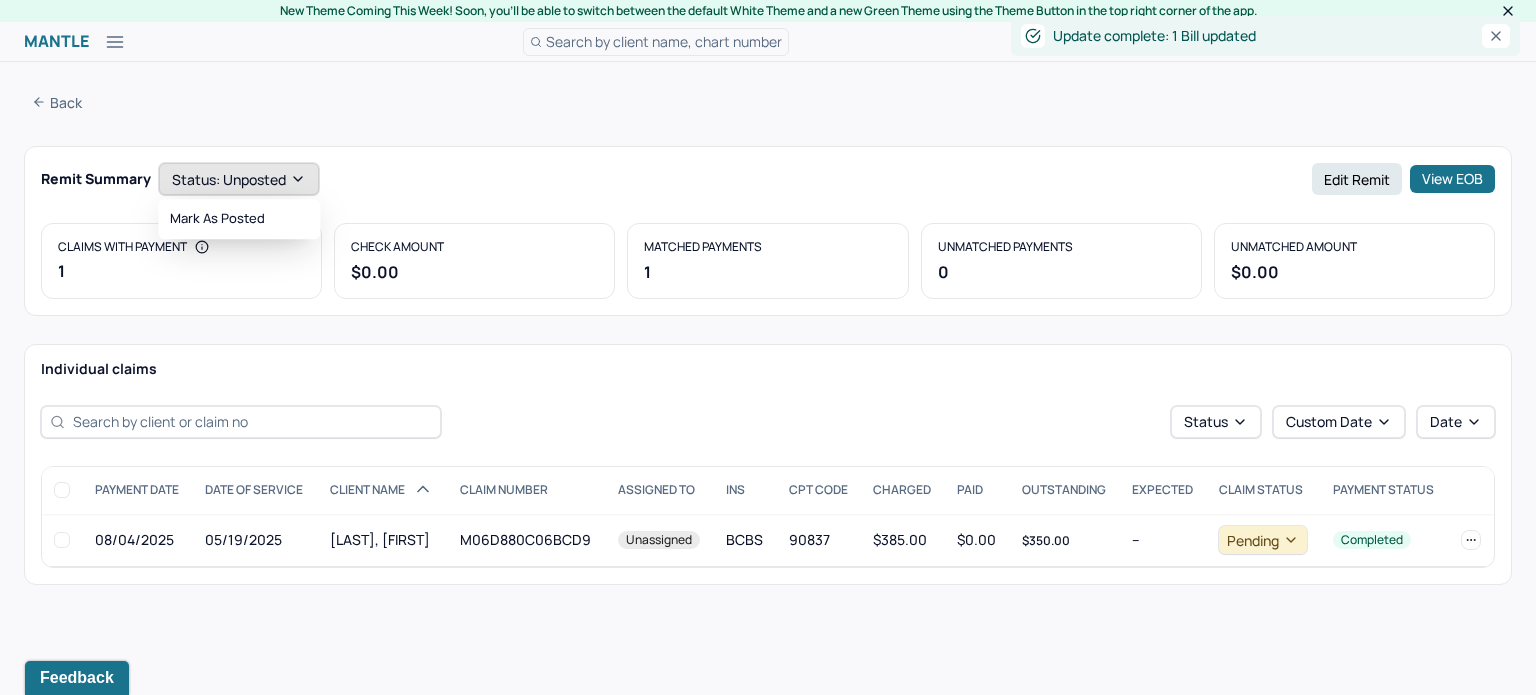 click on "Status: unposted" at bounding box center [239, 179] 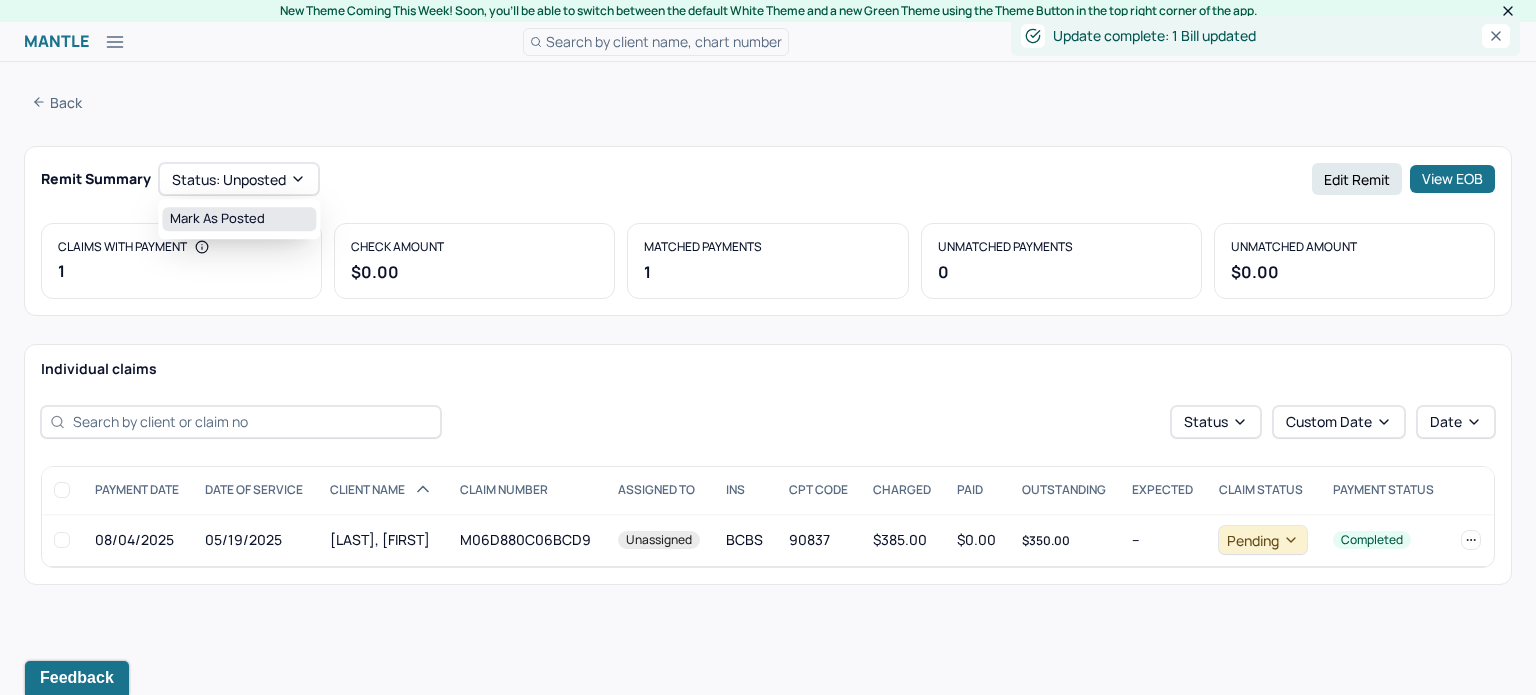 click on "Mark as Posted" at bounding box center [239, 219] 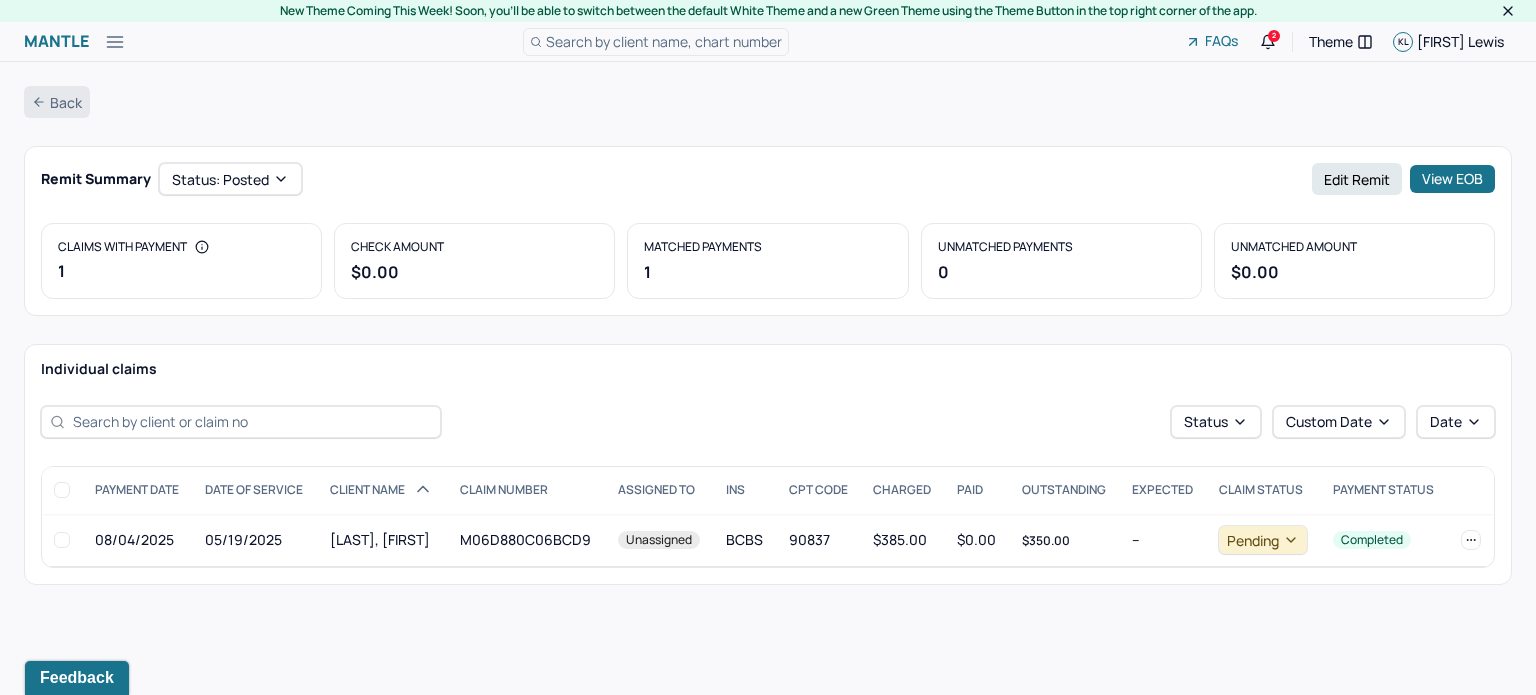 click on "Back" at bounding box center [57, 102] 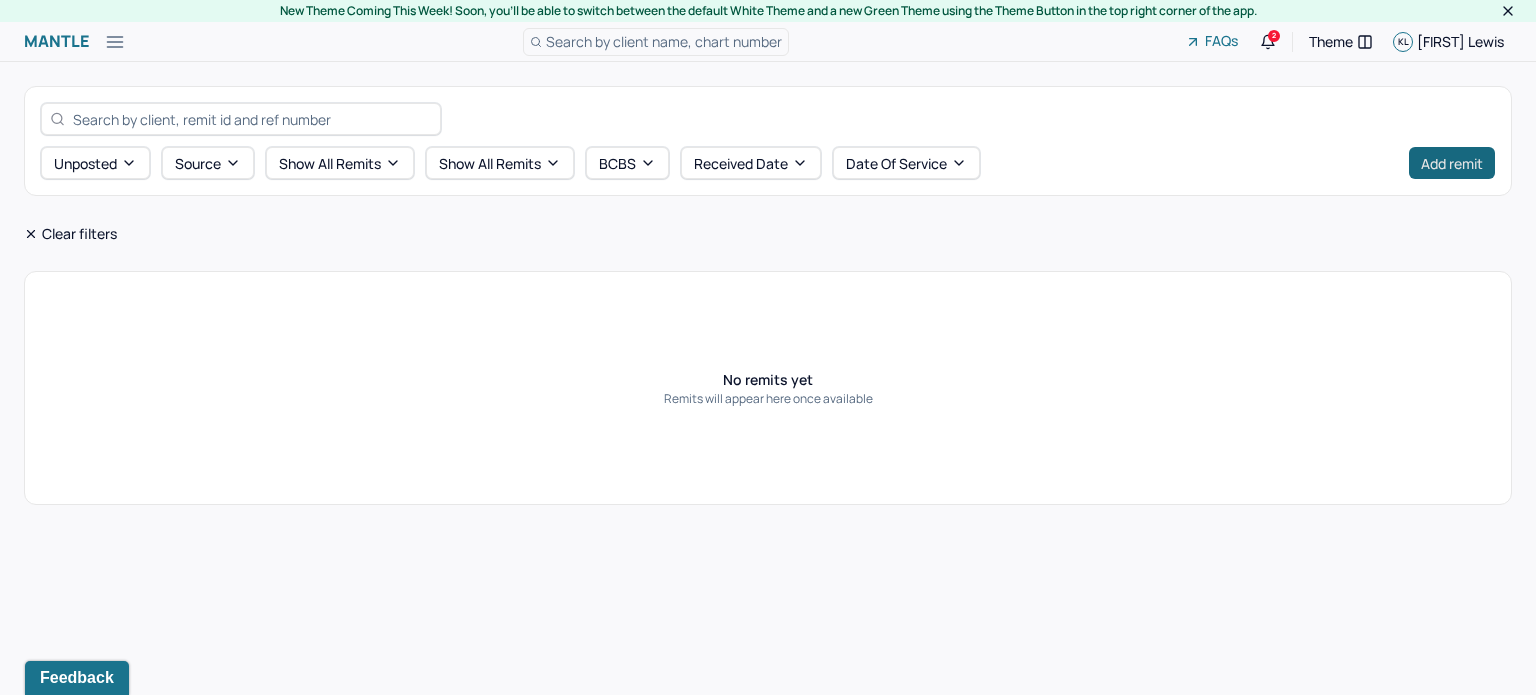 click on "Add remit" at bounding box center (1452, 163) 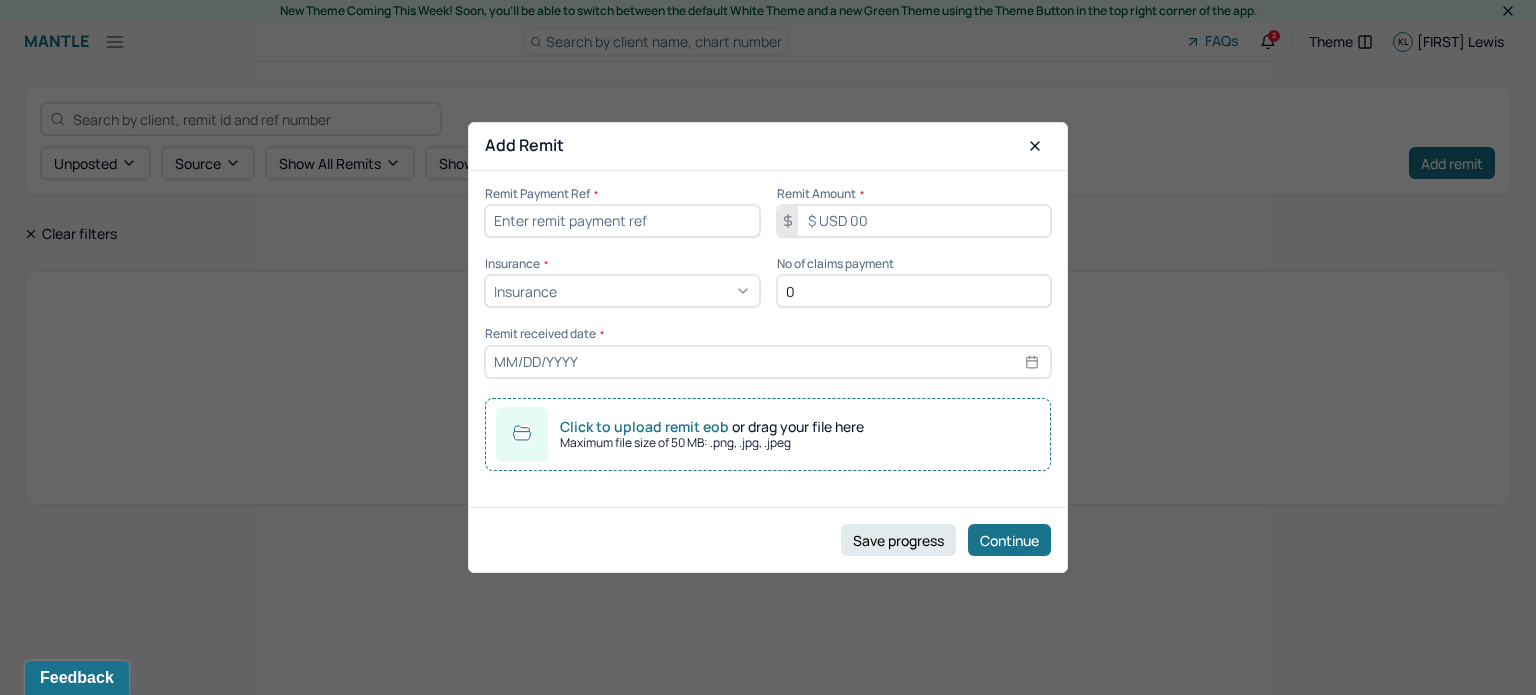 click at bounding box center [622, 221] 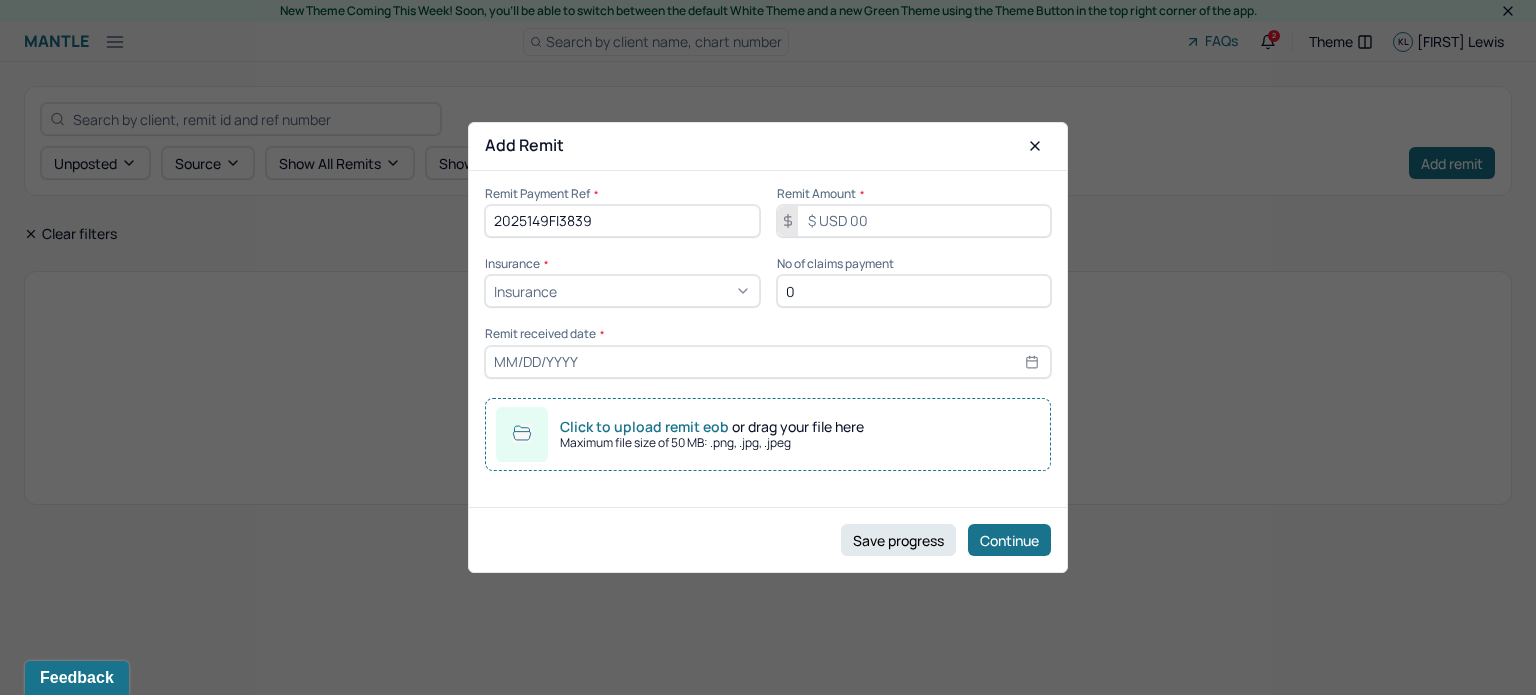 type on "2025149FI3839" 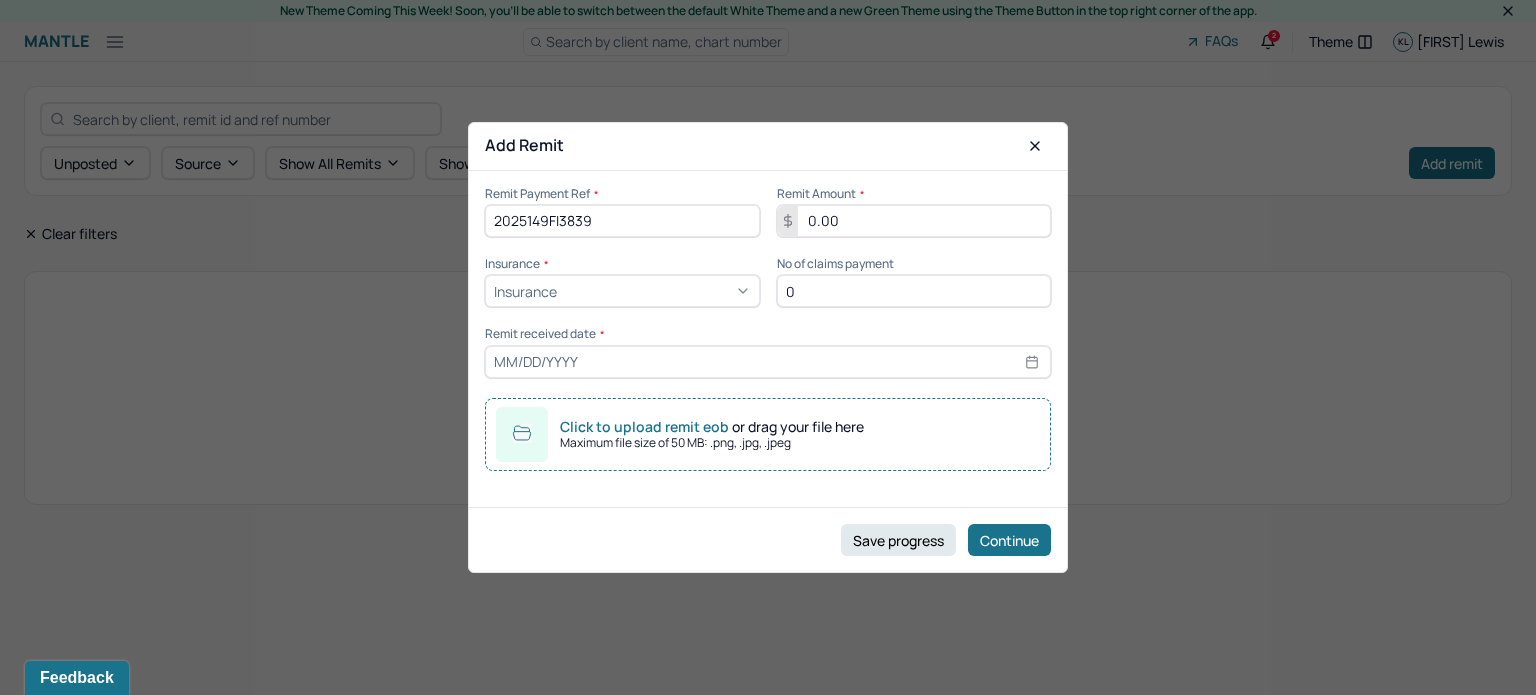 type on "0.00" 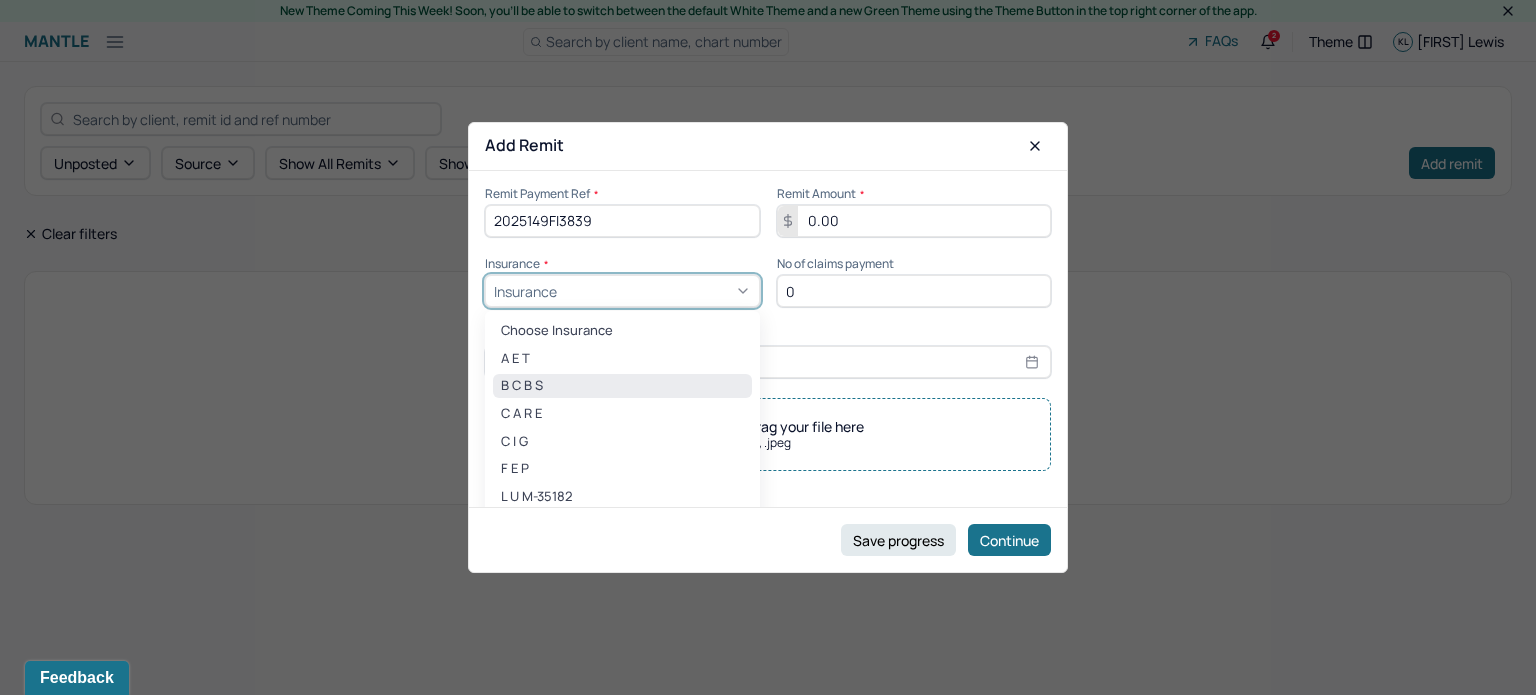 click on "B C B S" at bounding box center (622, 386) 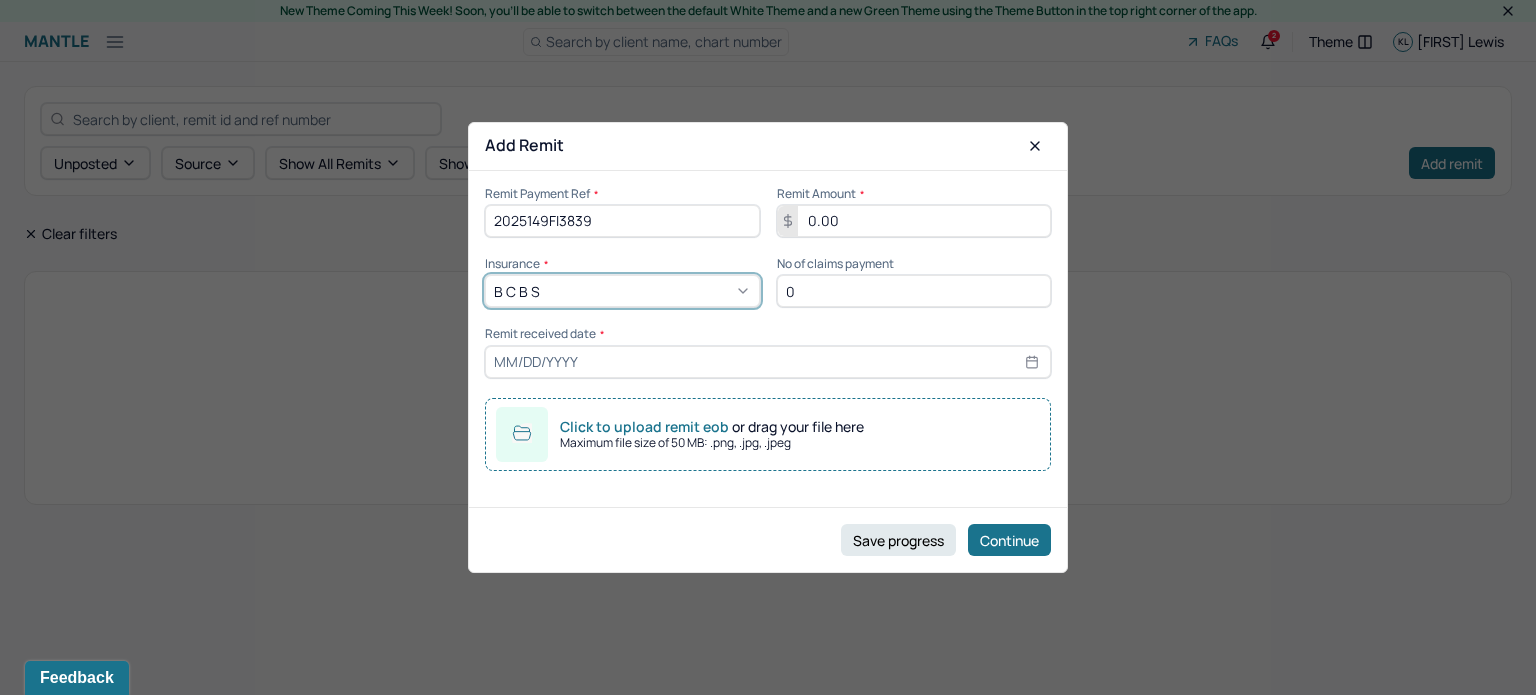 click on "0" at bounding box center (914, 291) 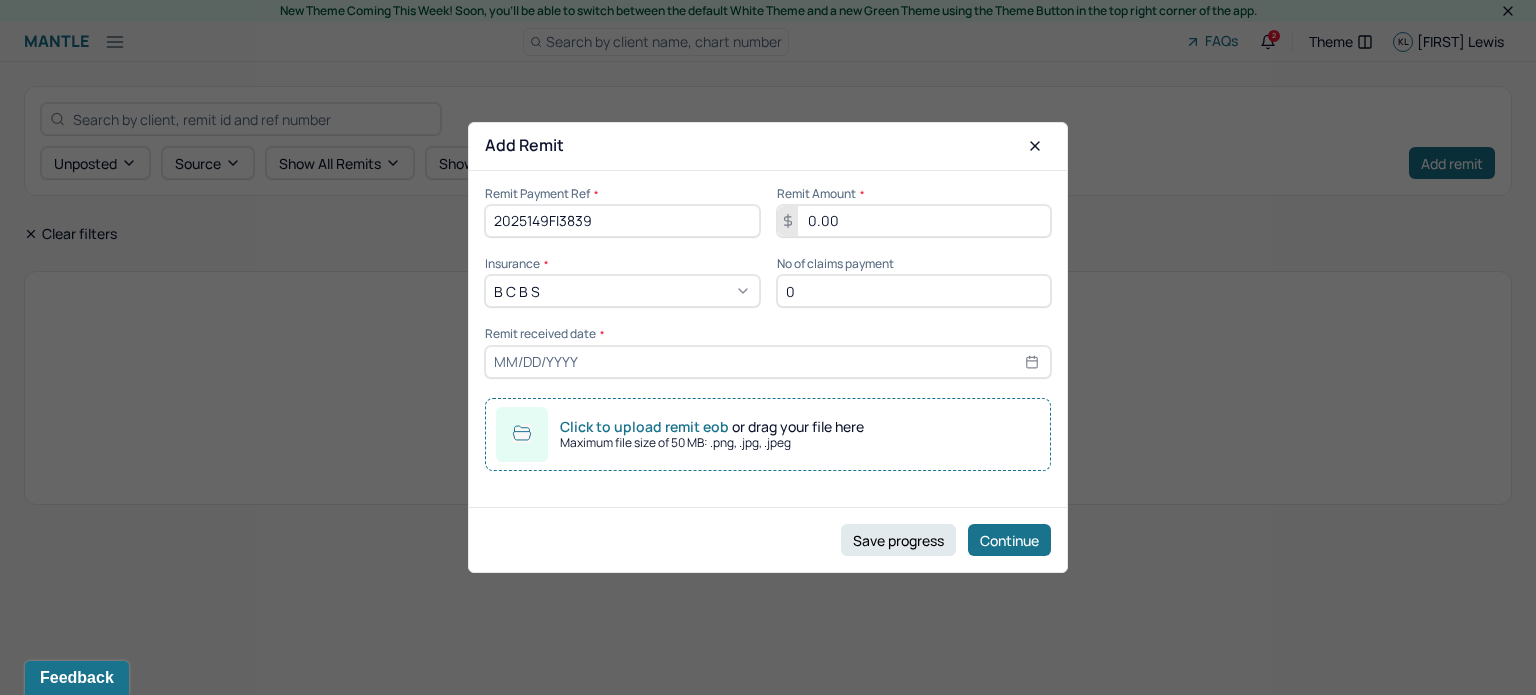 click on "0" at bounding box center [914, 291] 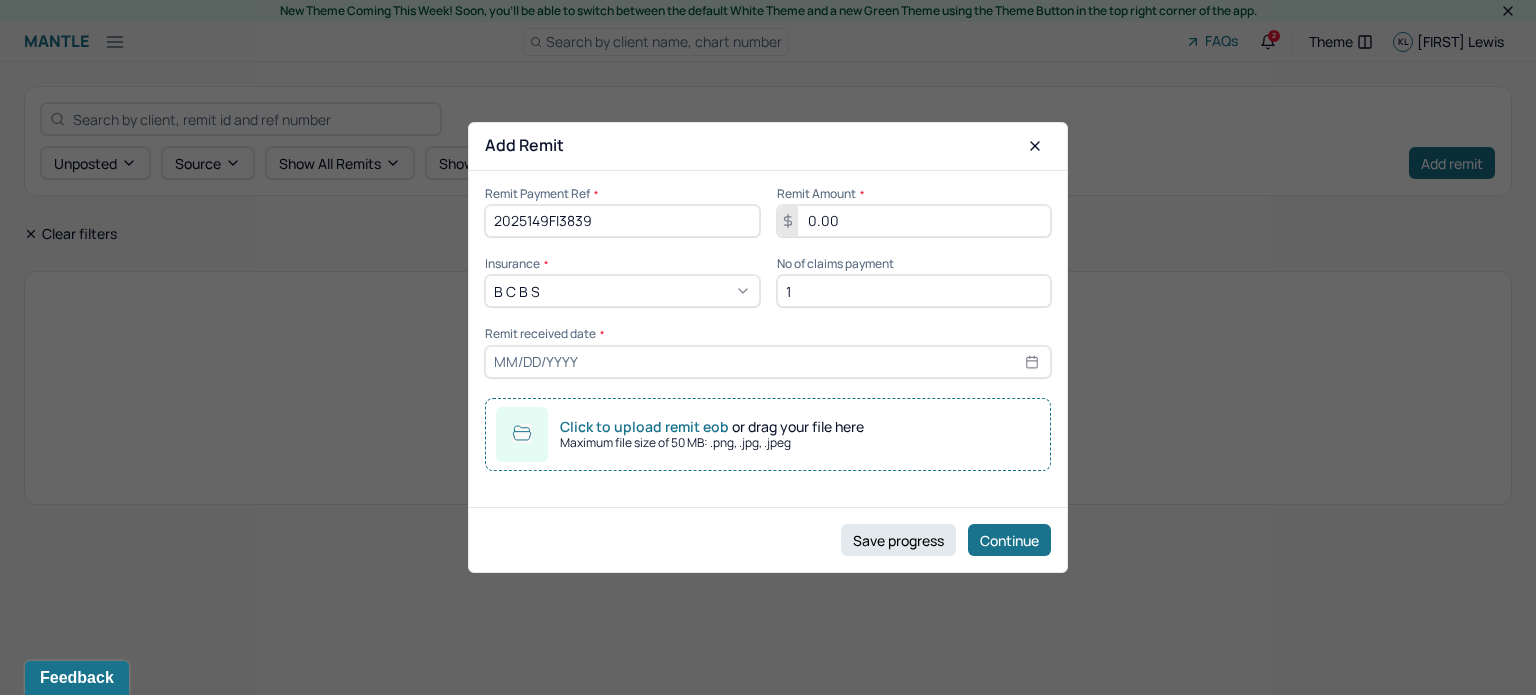 type on "1" 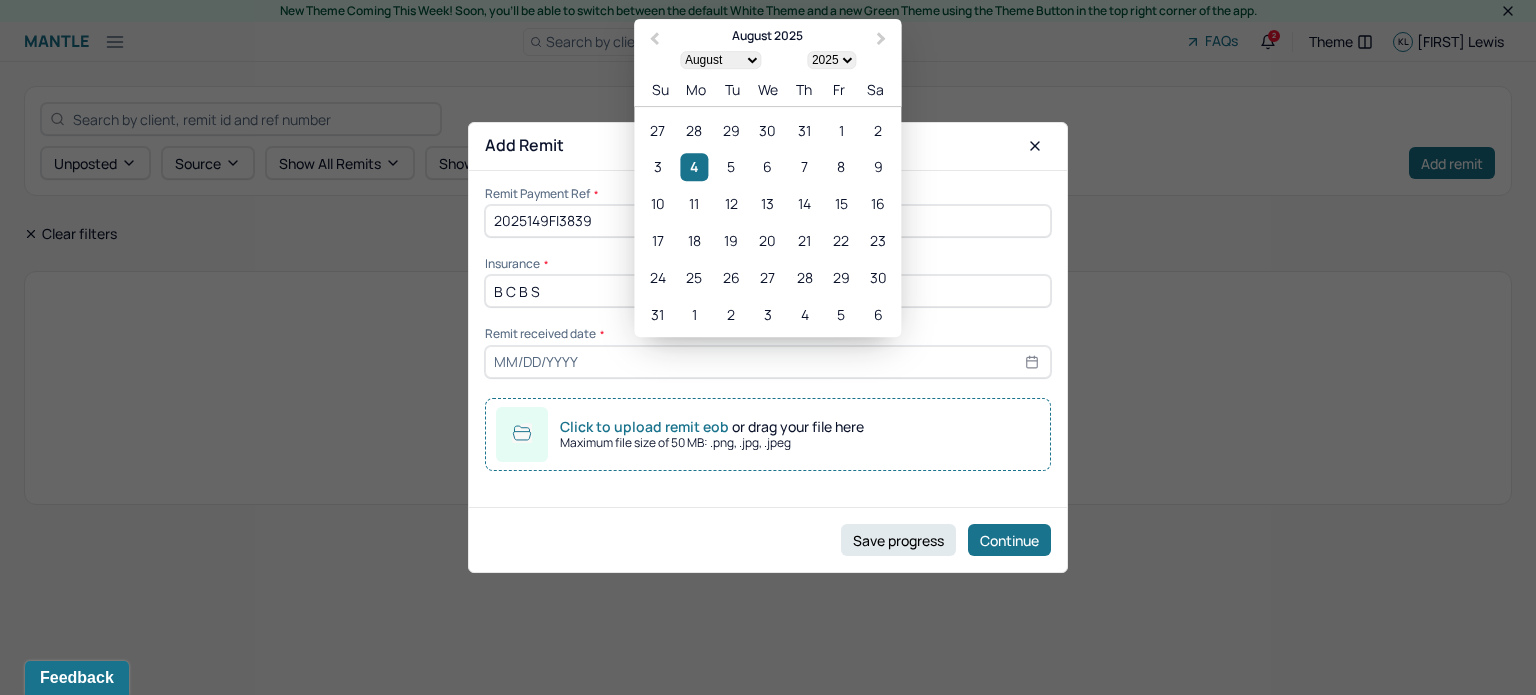 click at bounding box center [768, 362] 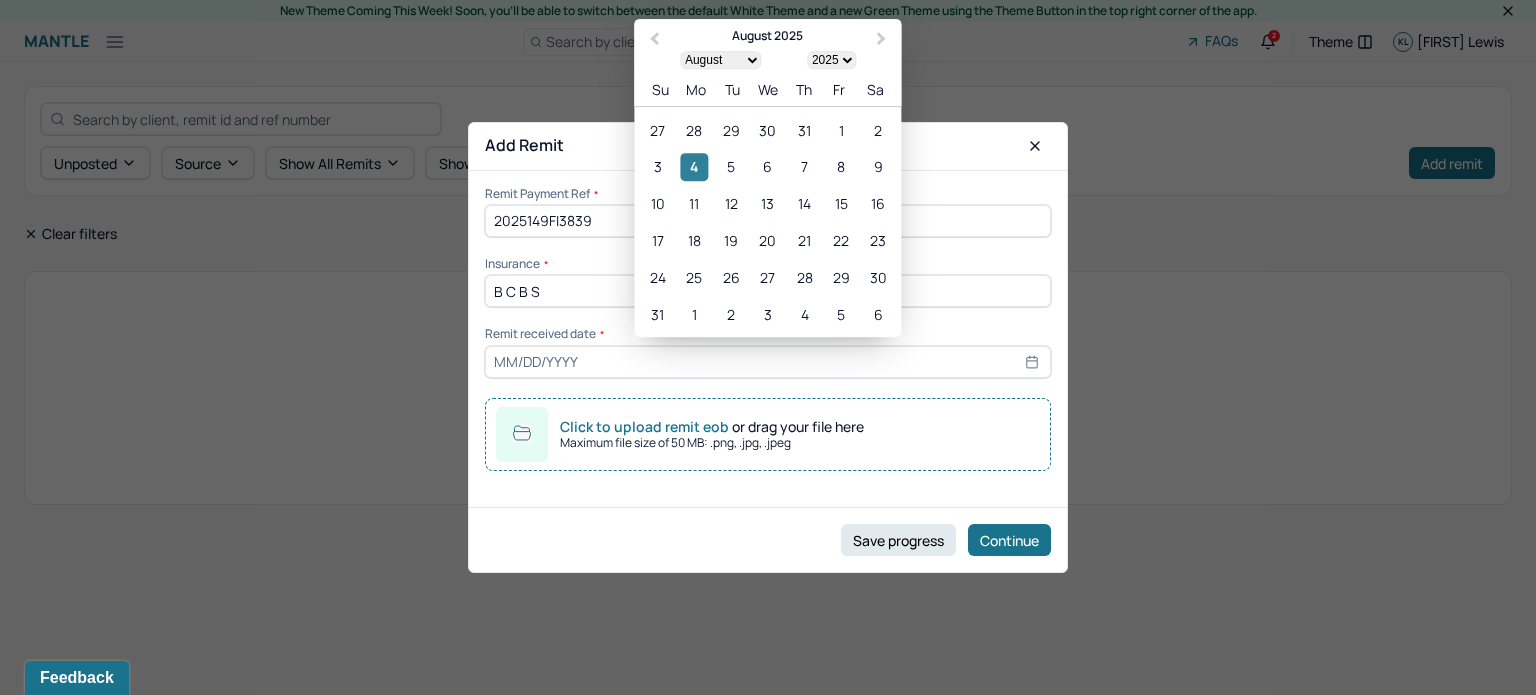 click on "4" at bounding box center [694, 167] 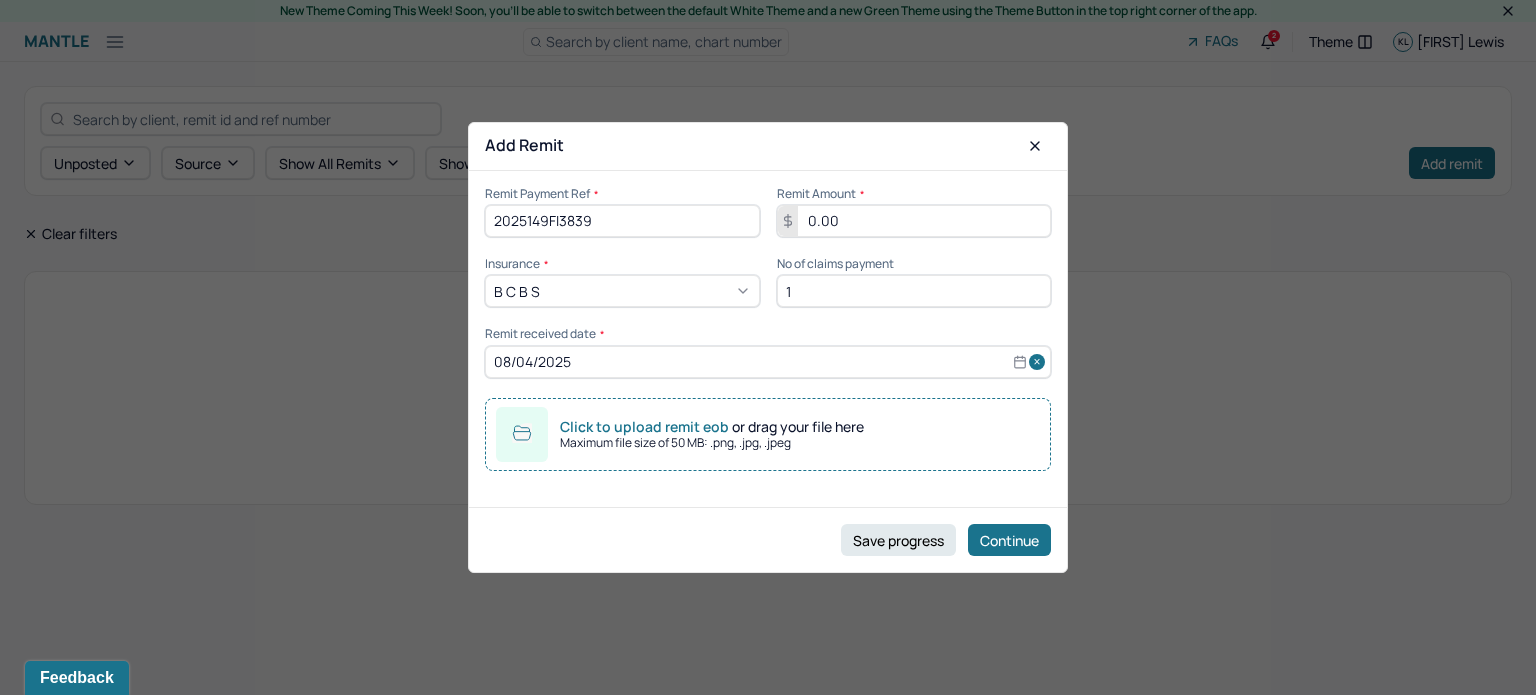 click on "Maximum file size of 50 MB: .png, .jpg, .jpeg" at bounding box center (712, 443) 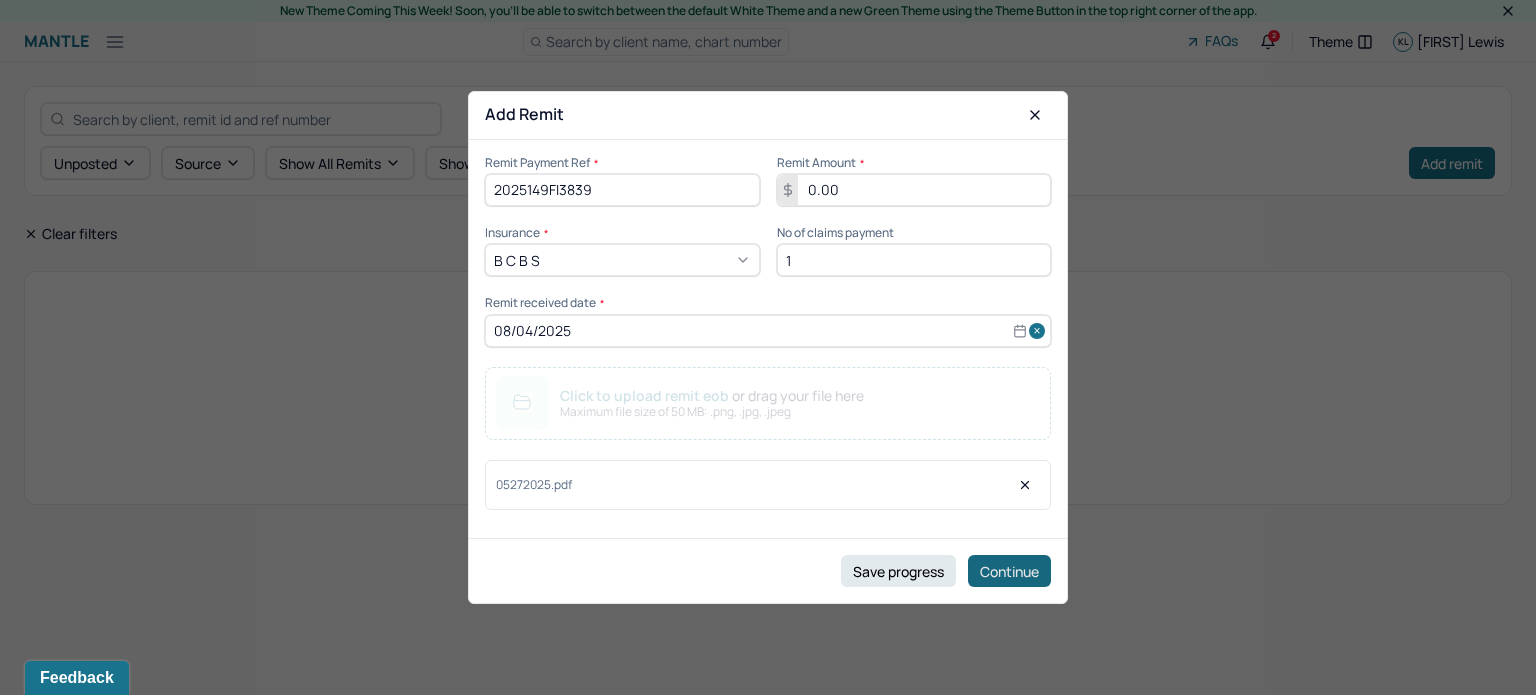 click on "Continue" at bounding box center [1009, 571] 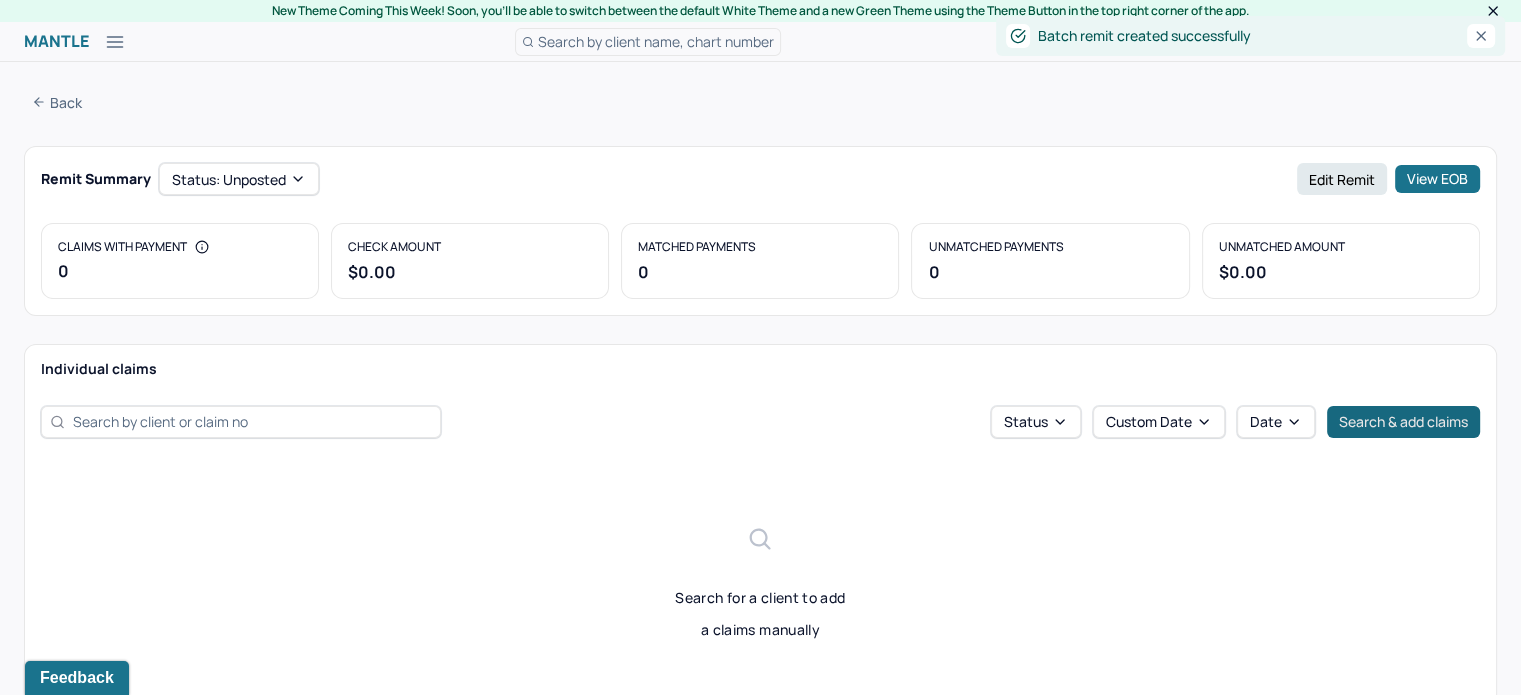 click on "Search & add claims" at bounding box center (1403, 422) 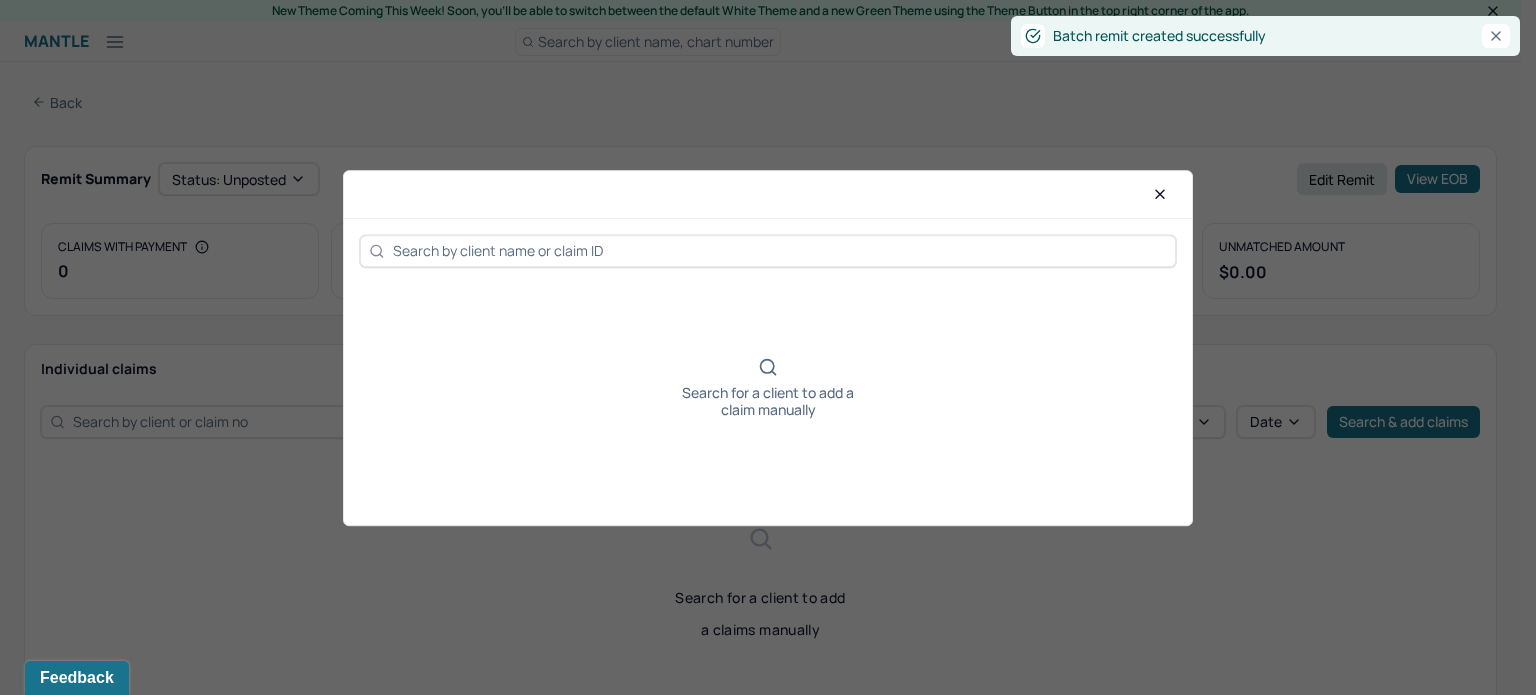 click at bounding box center (780, 250) 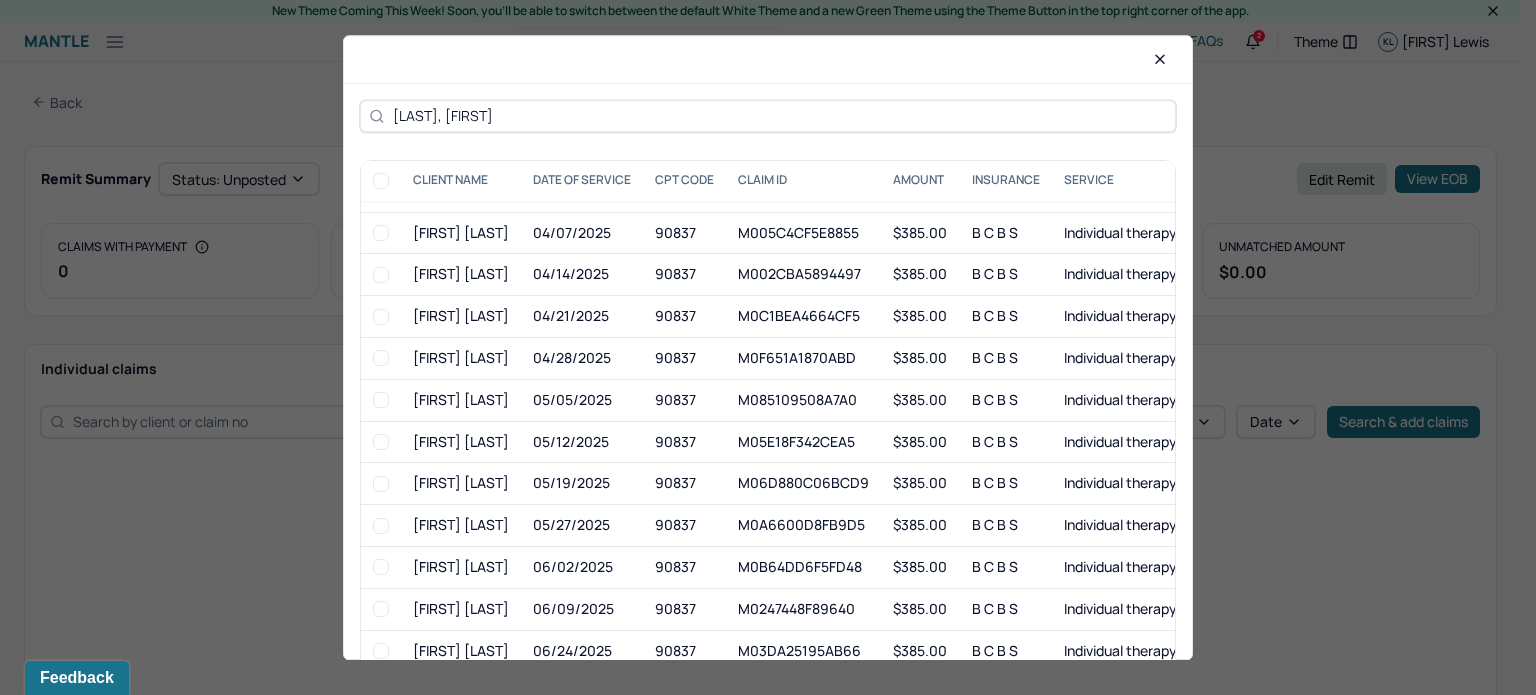 scroll, scrollTop: 400, scrollLeft: 0, axis: vertical 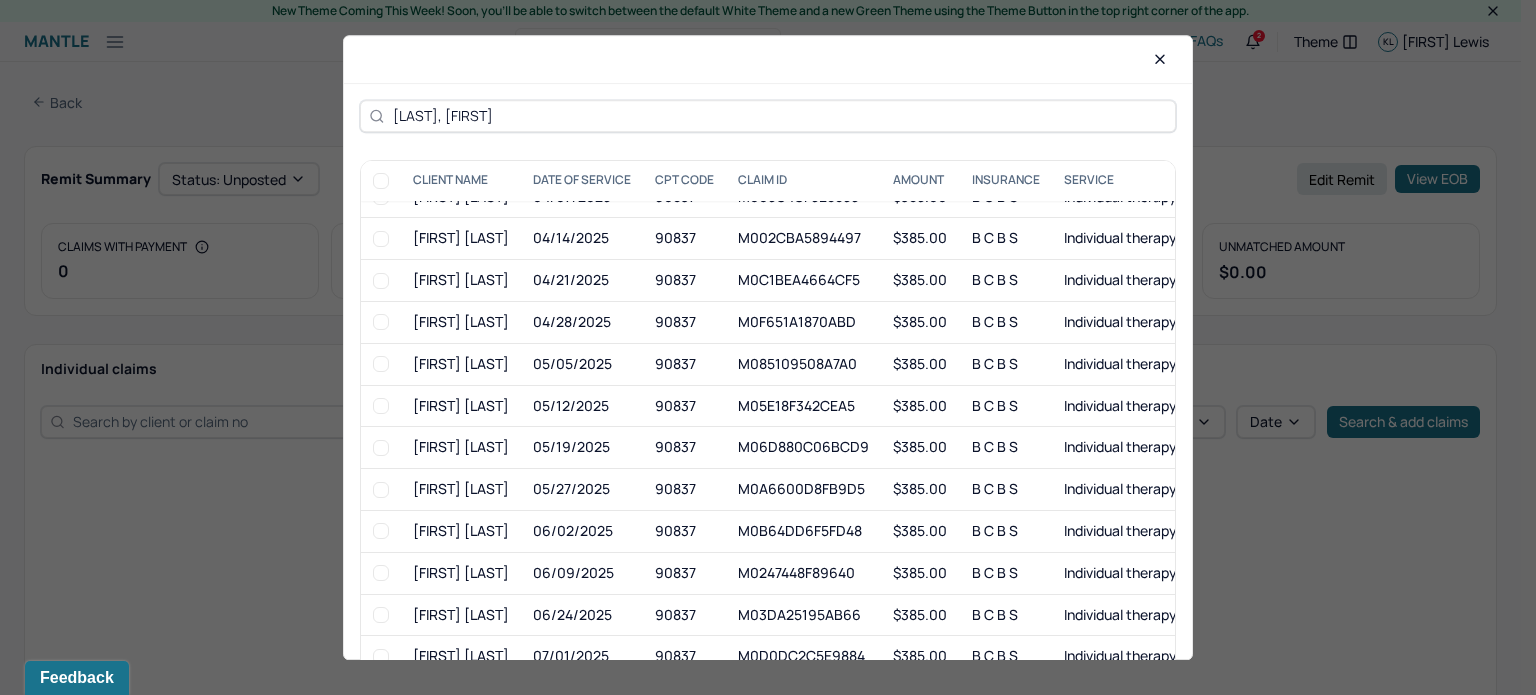 type on "[LAST], [FIRST]" 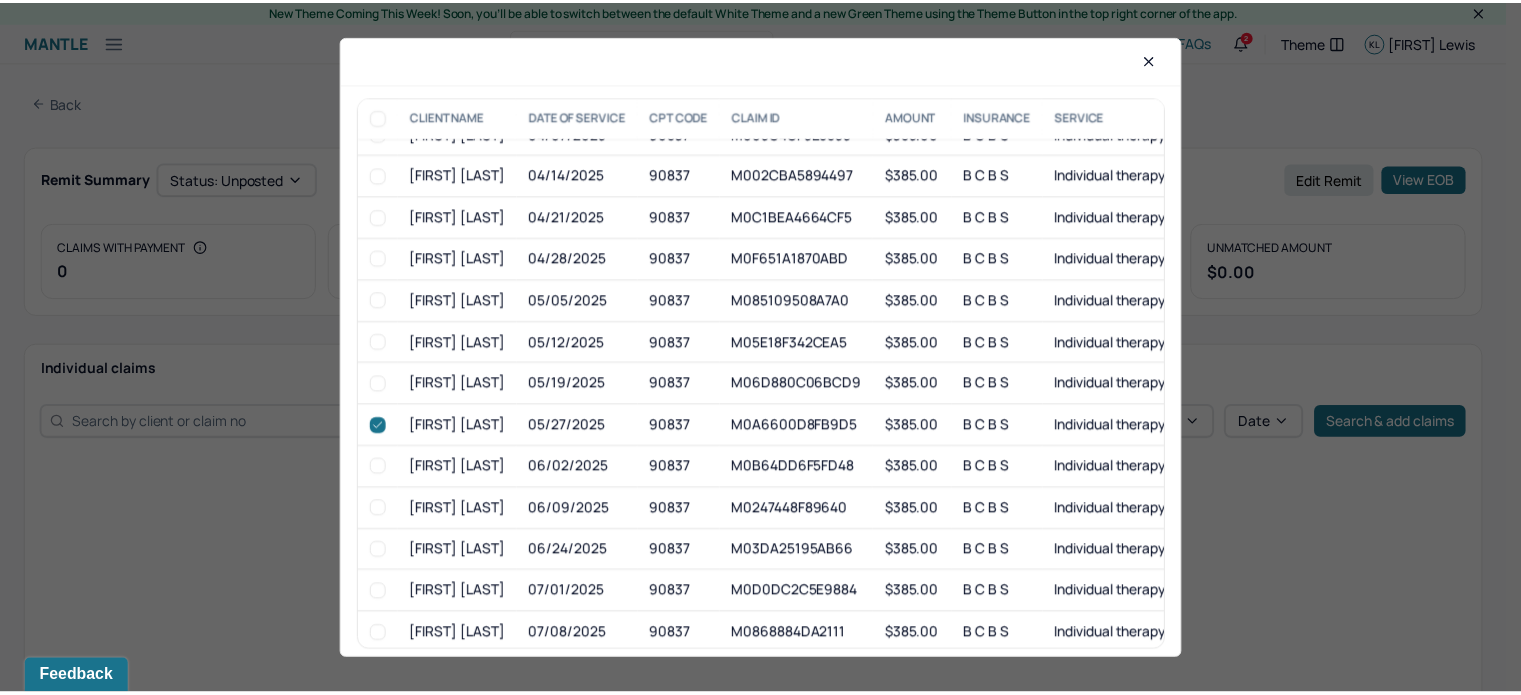 scroll, scrollTop: 132, scrollLeft: 0, axis: vertical 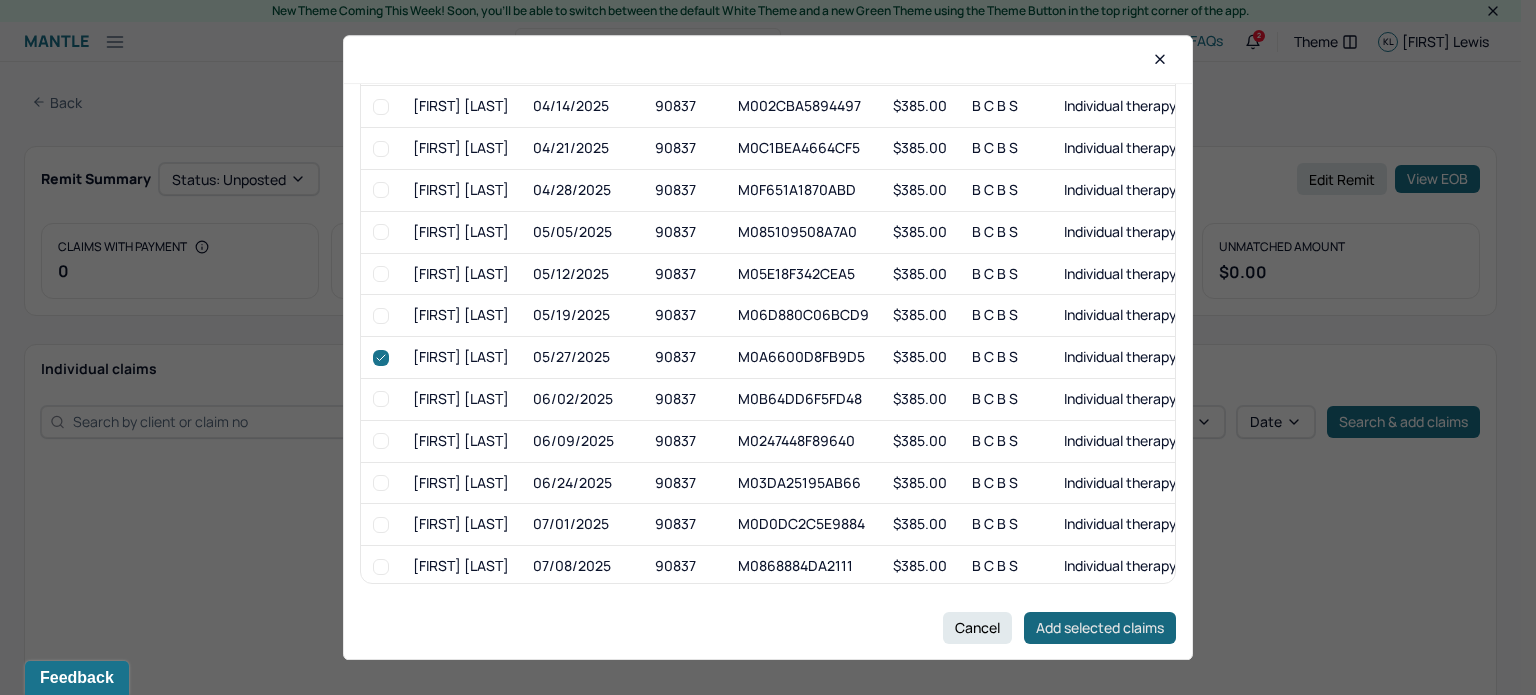 click on "Add selected claims" at bounding box center [1100, 628] 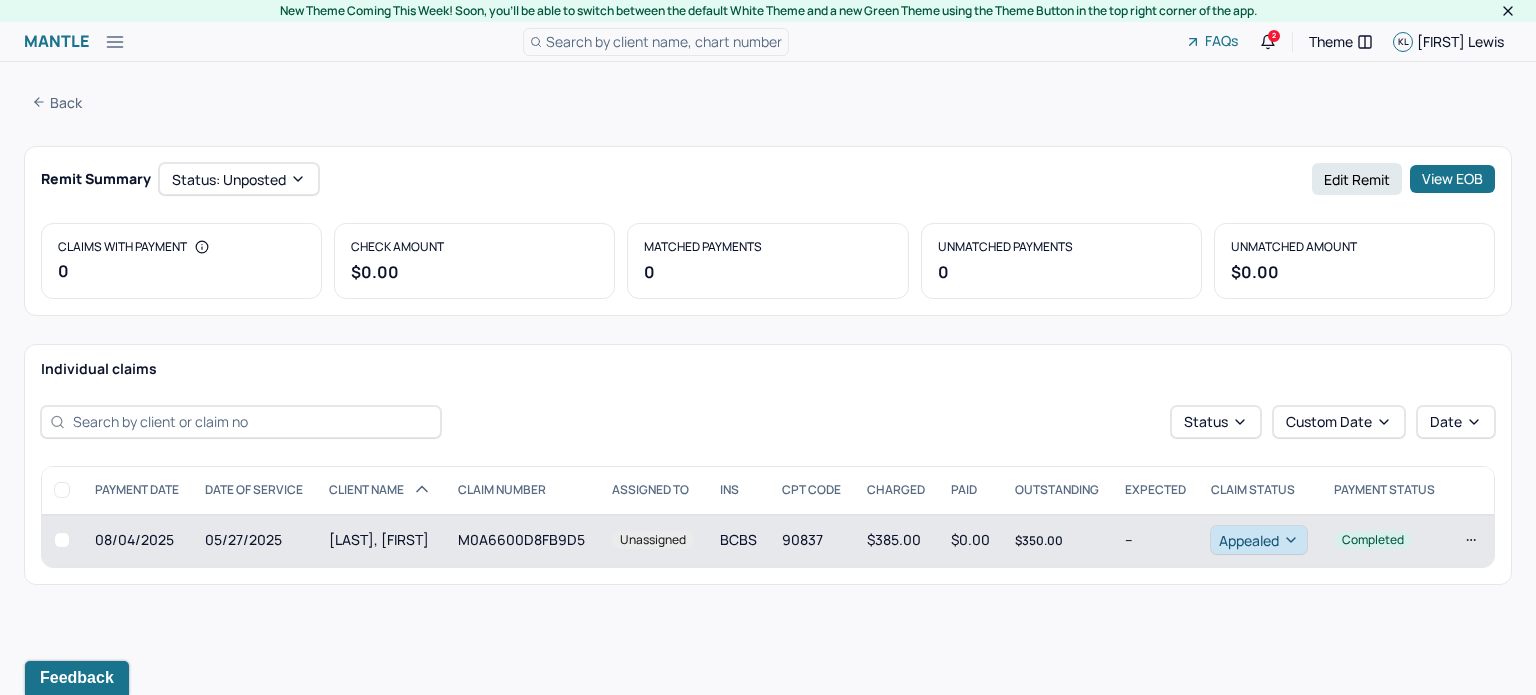click on "$350.00" at bounding box center [1058, 540] 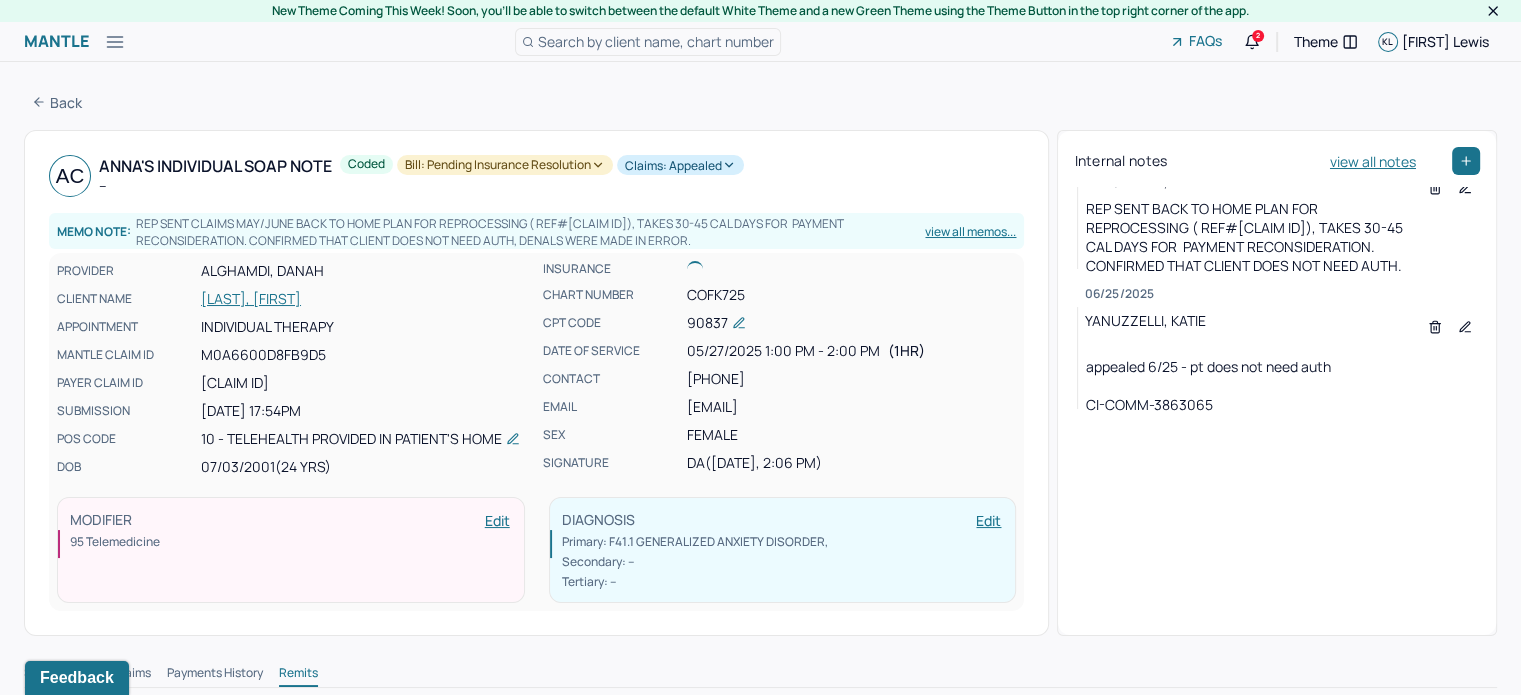 scroll, scrollTop: 63, scrollLeft: 0, axis: vertical 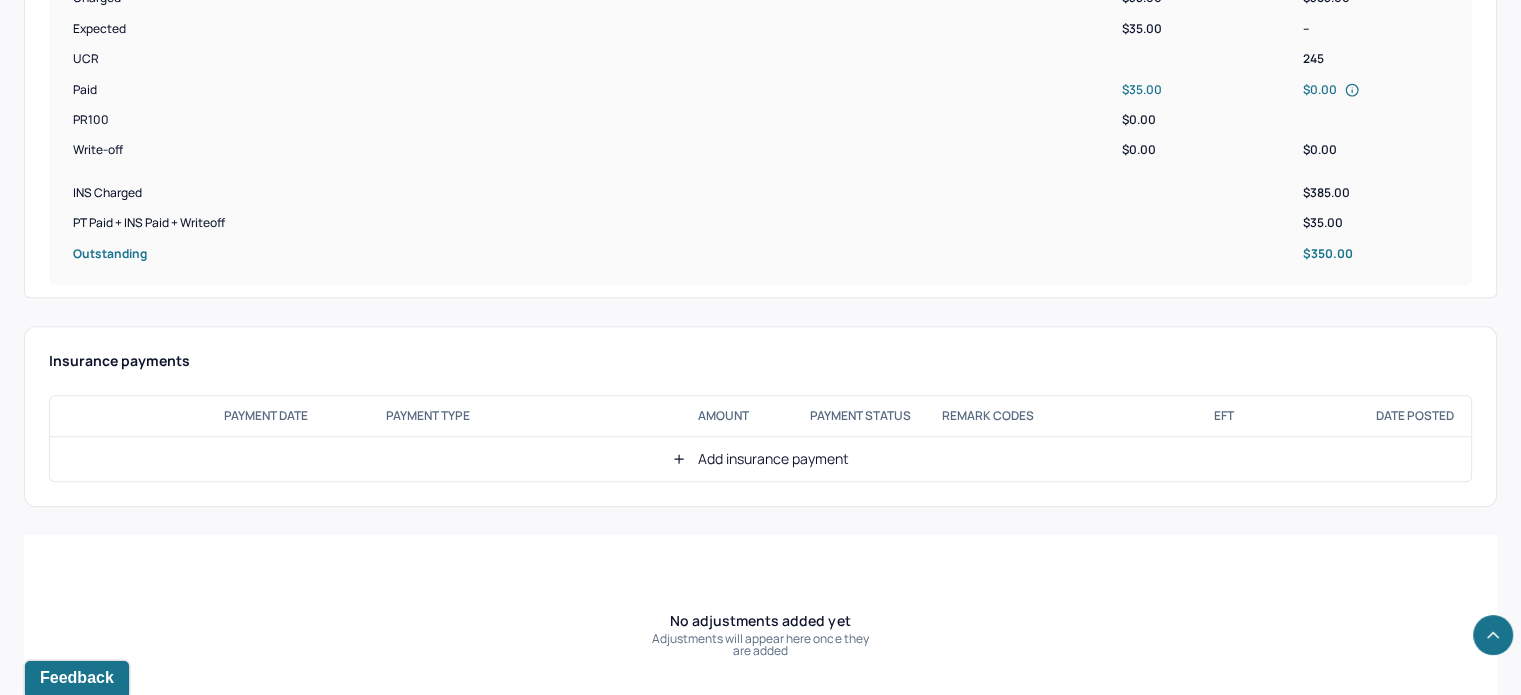 click on "Add insurance payment" at bounding box center (760, 459) 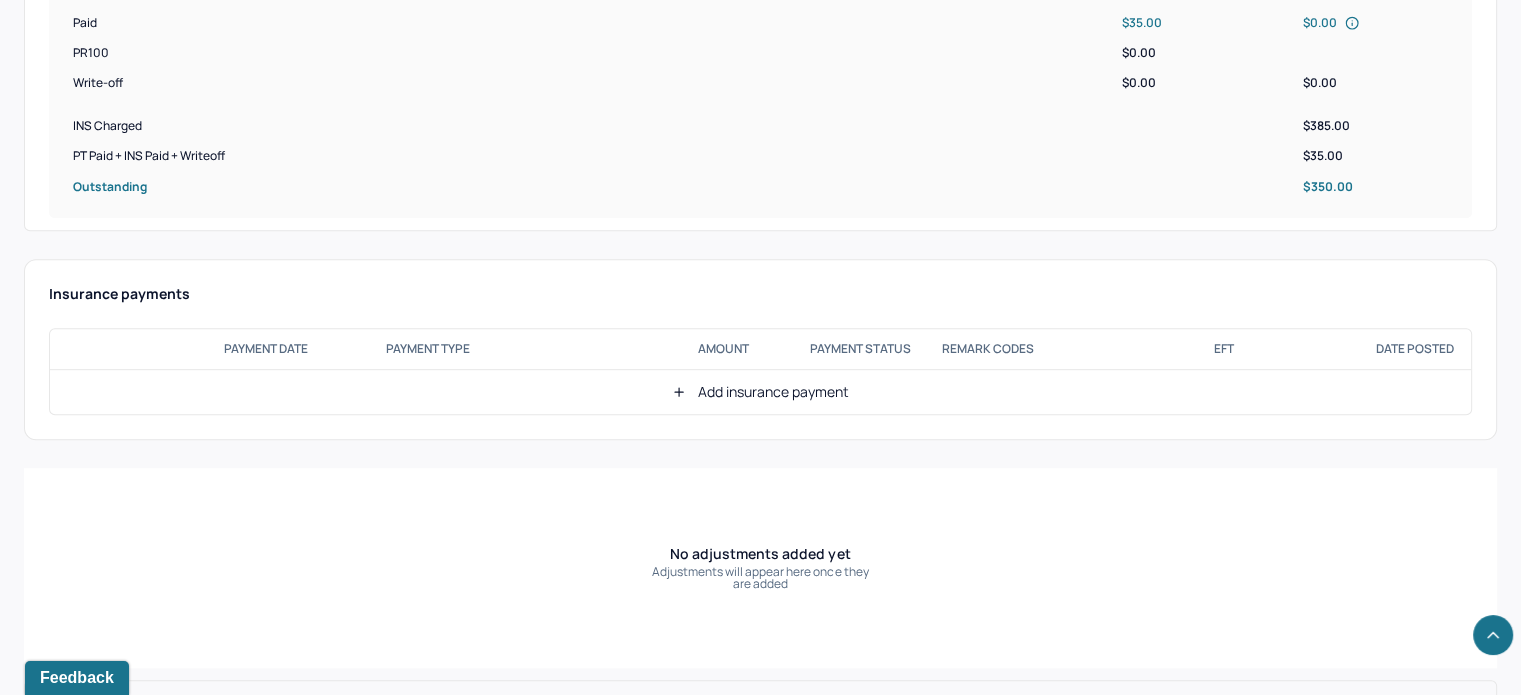 scroll, scrollTop: 1100, scrollLeft: 0, axis: vertical 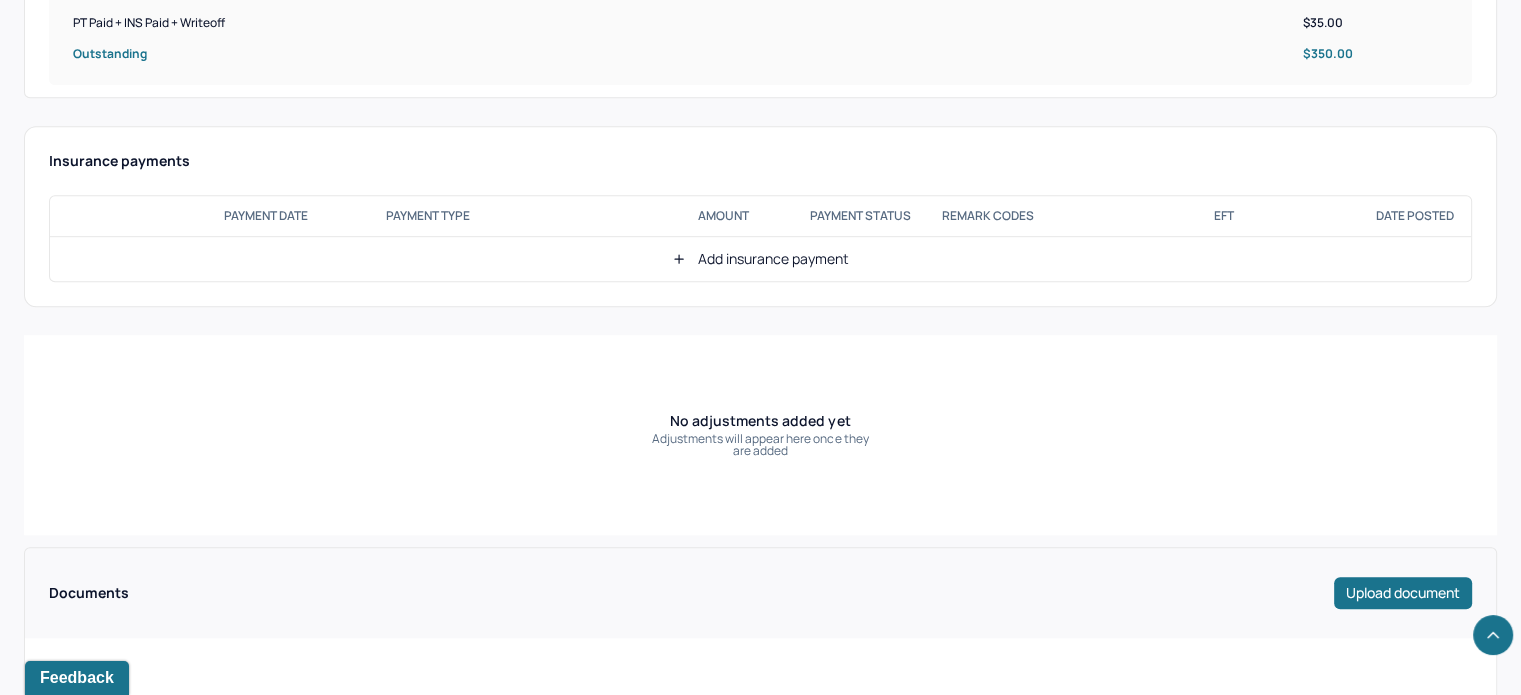 click on "Add insurance payment" at bounding box center [760, 259] 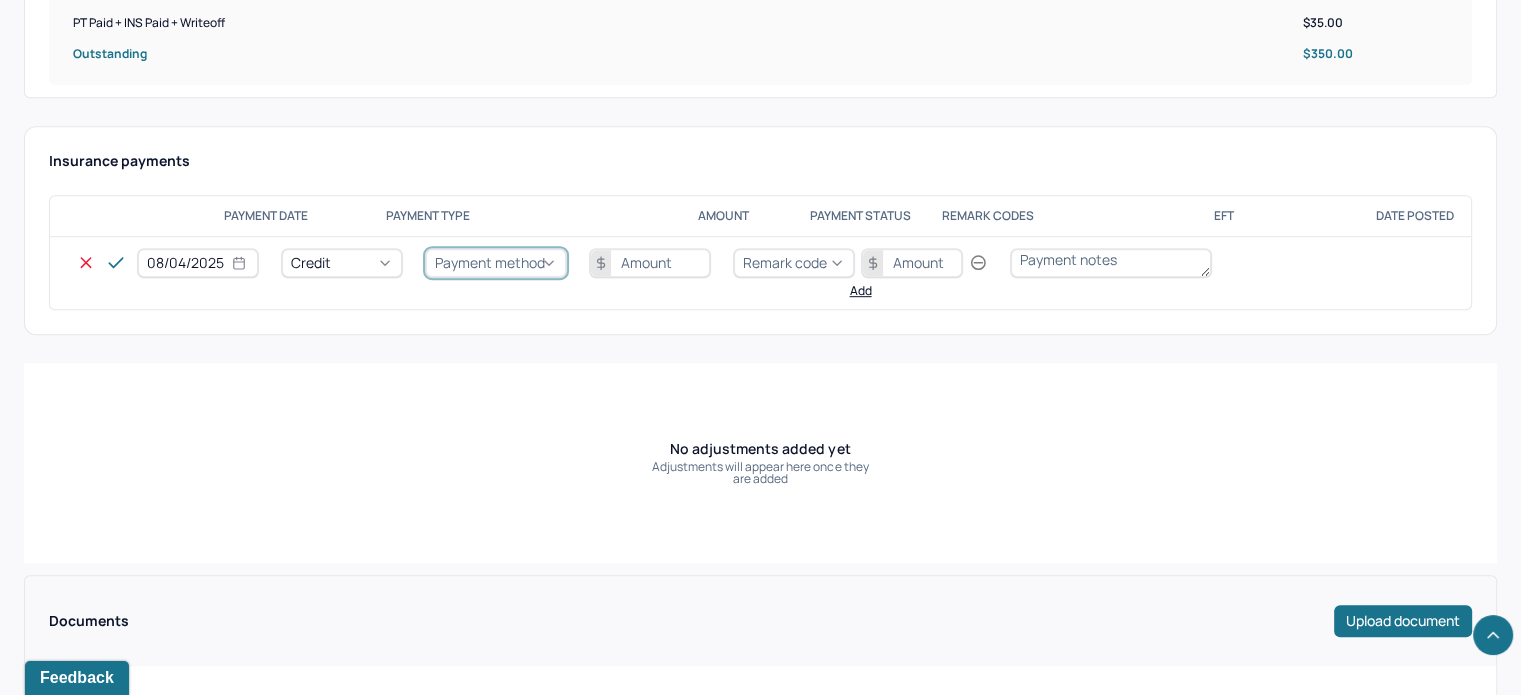 drag, startPoint x: 500, startPoint y: 263, endPoint x: 500, endPoint y: 306, distance: 43 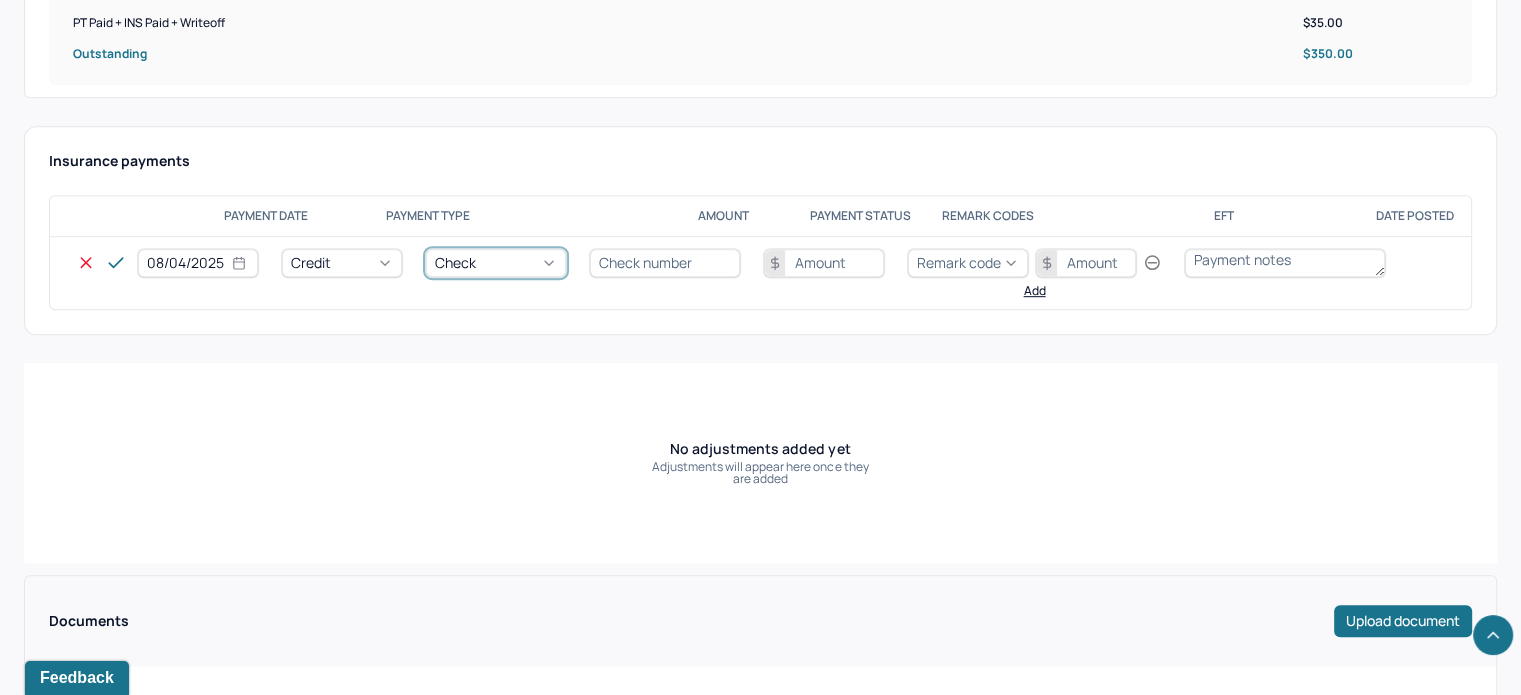 click at bounding box center [665, 263] 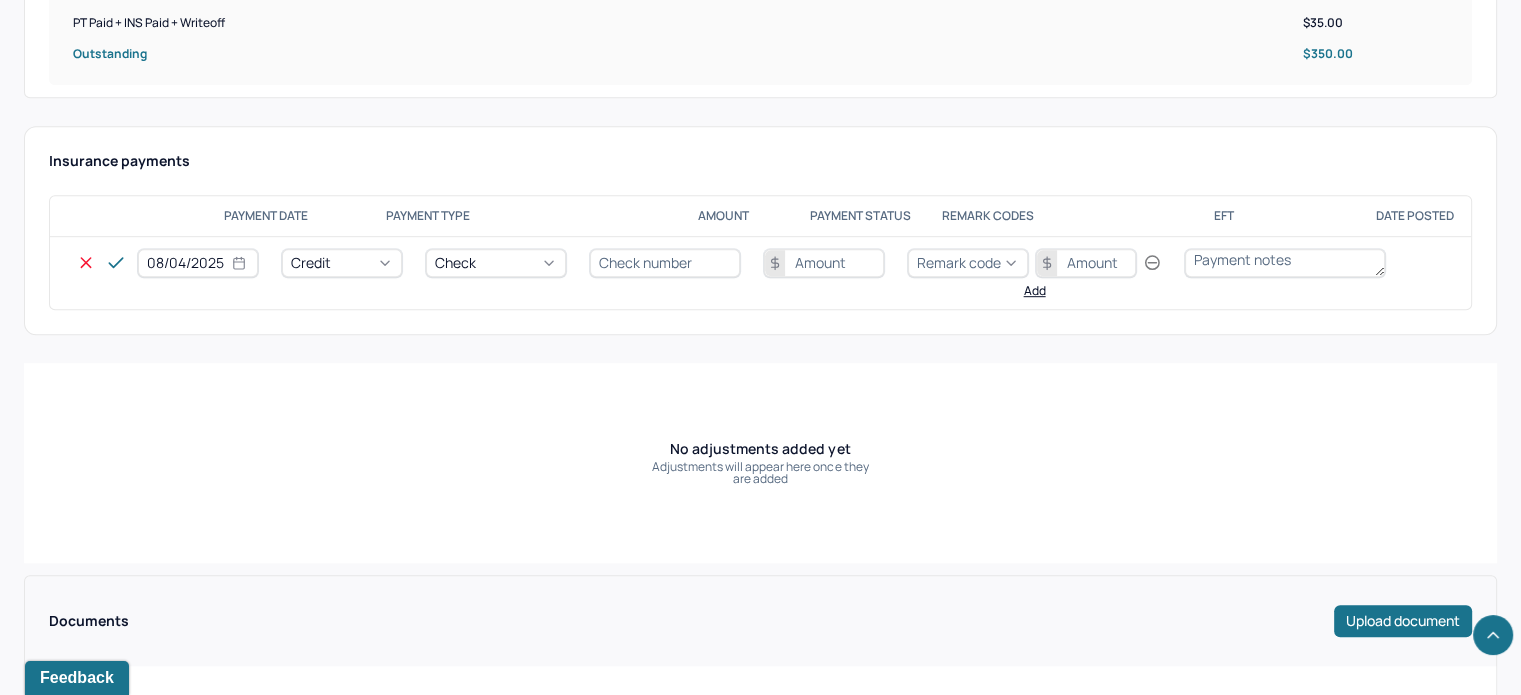 type on "N/A" 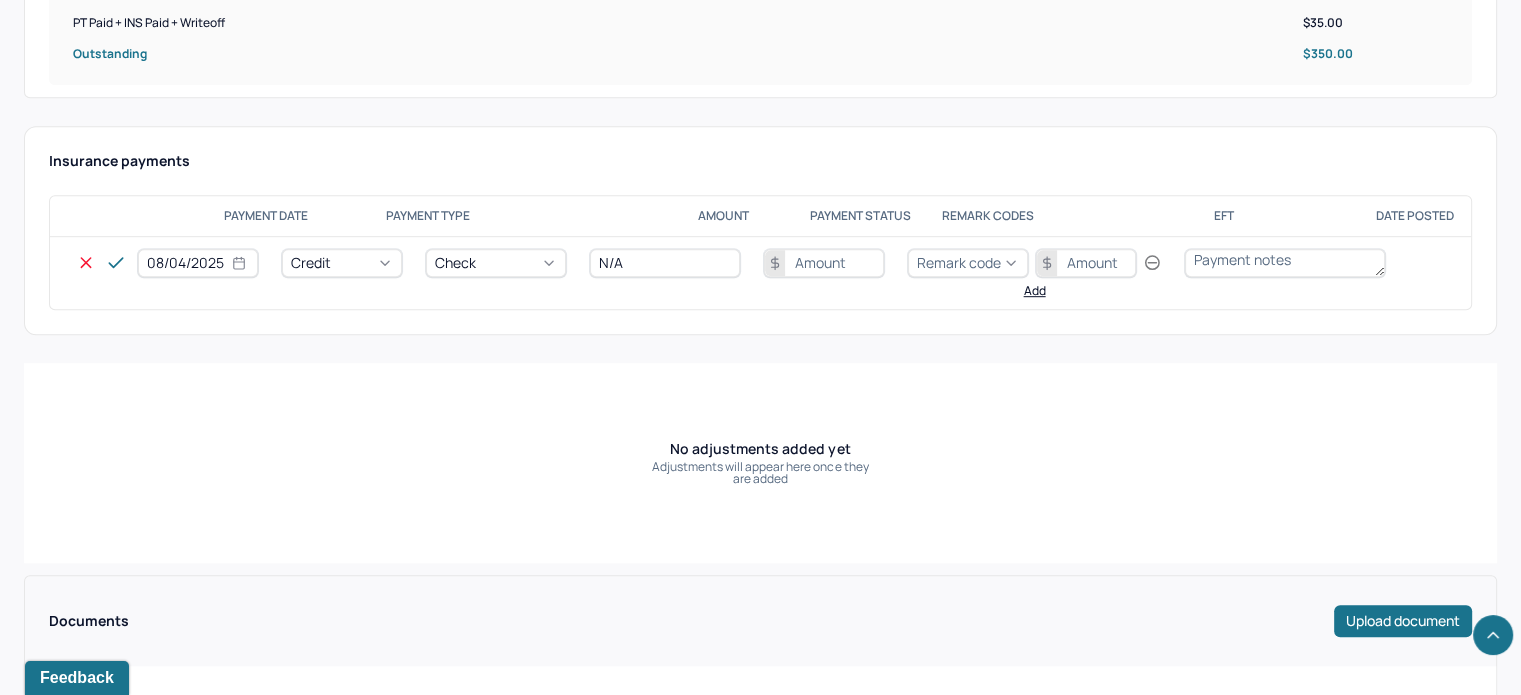 click at bounding box center [824, 263] 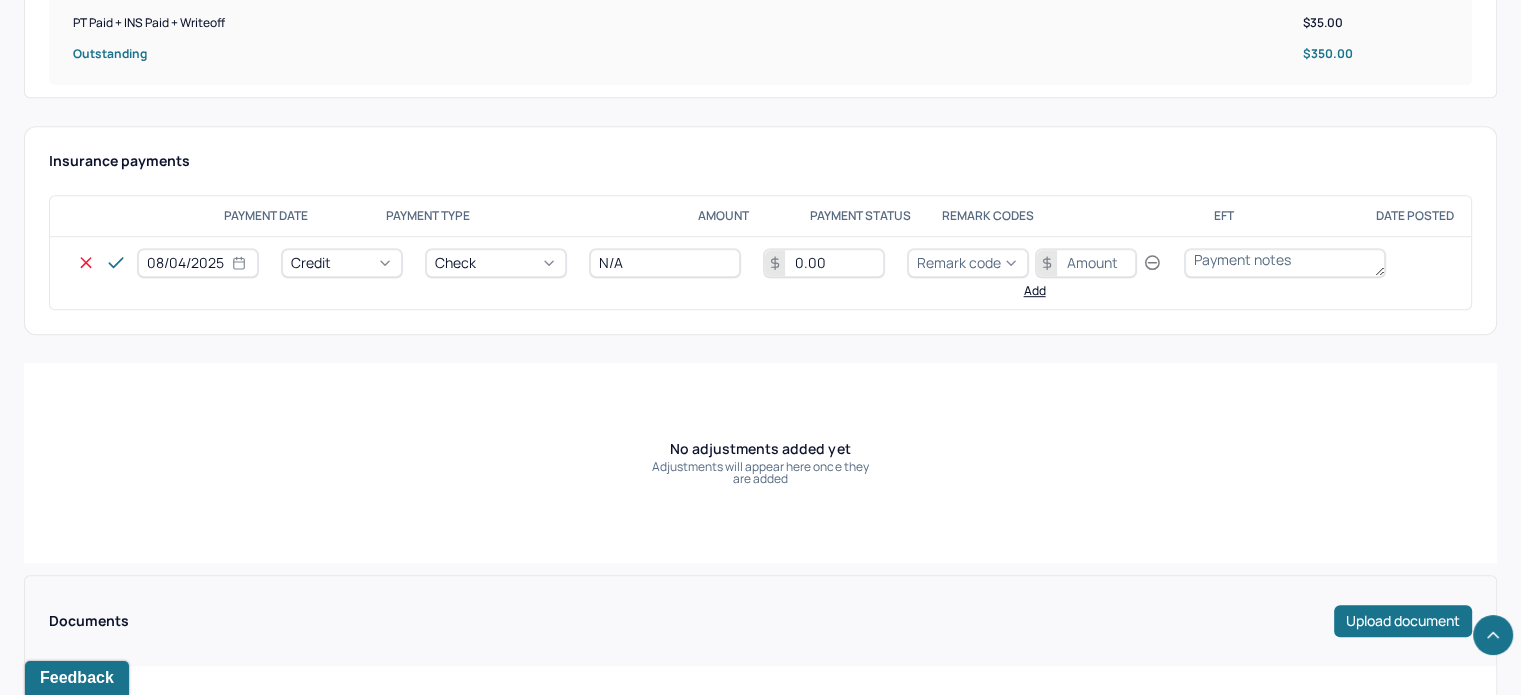 type on "0.00" 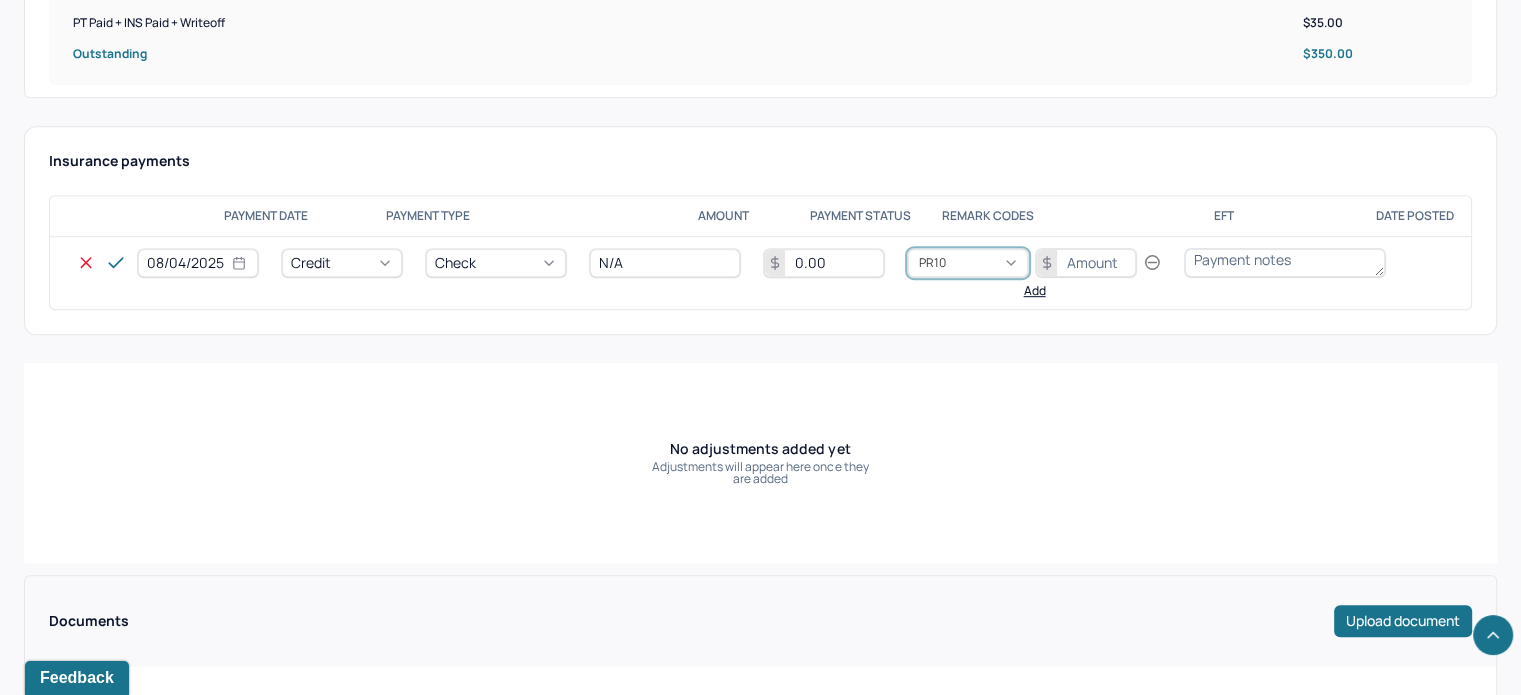 scroll, scrollTop: 62, scrollLeft: 0, axis: vertical 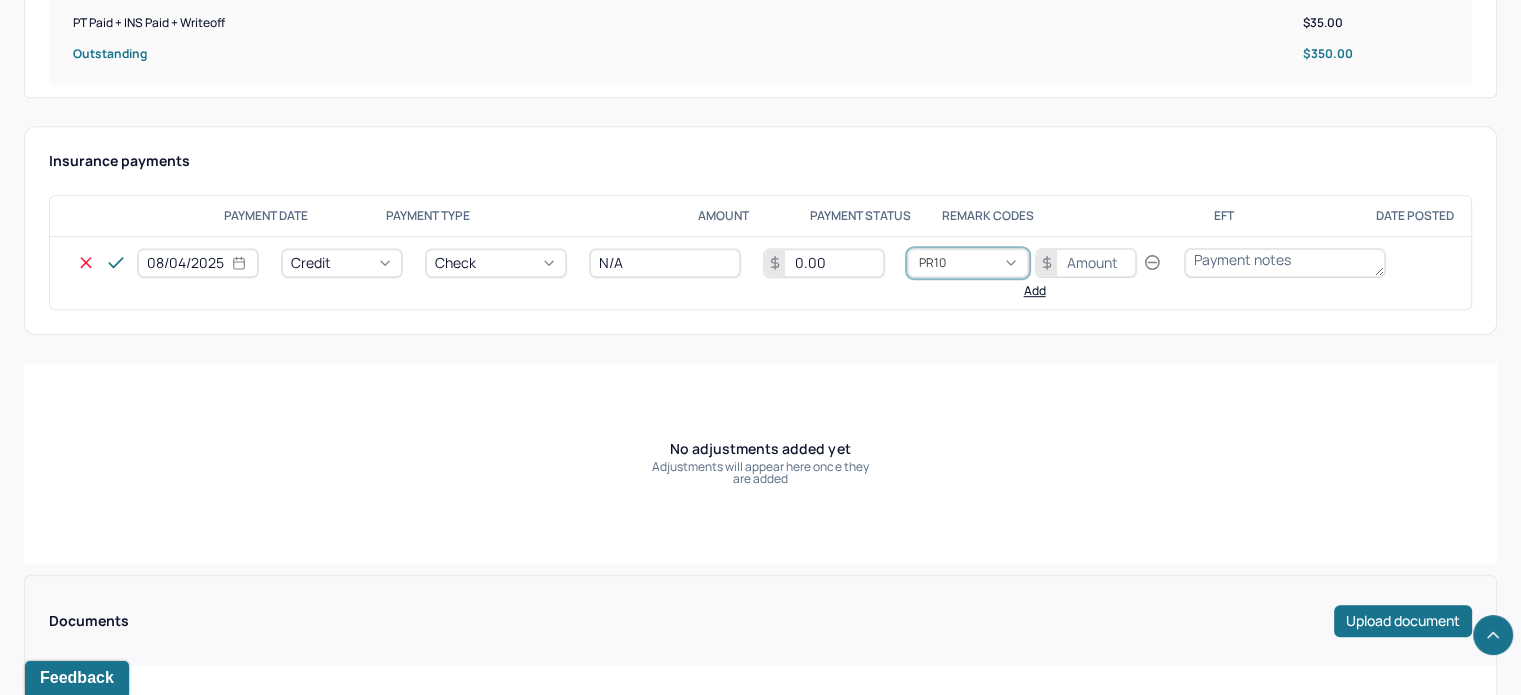 type on "PR100" 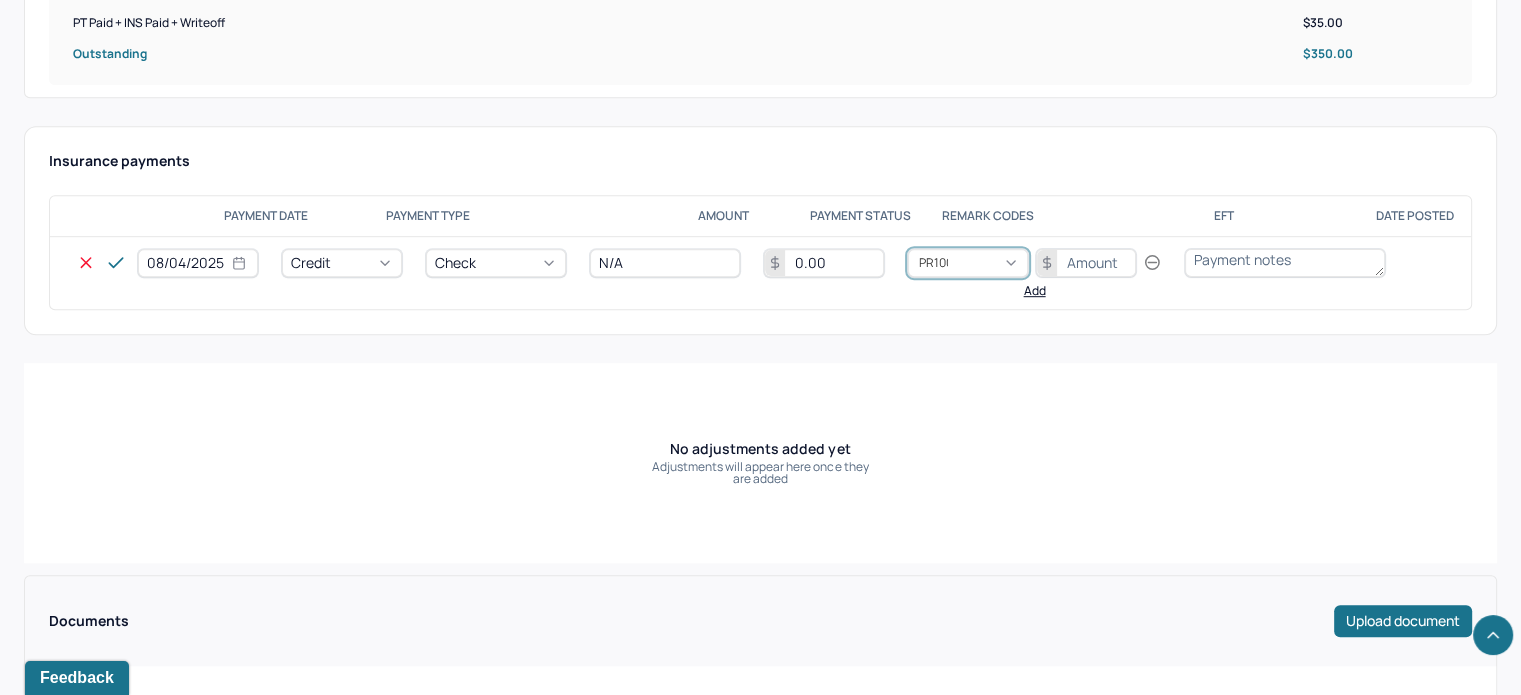 scroll, scrollTop: 0, scrollLeft: 0, axis: both 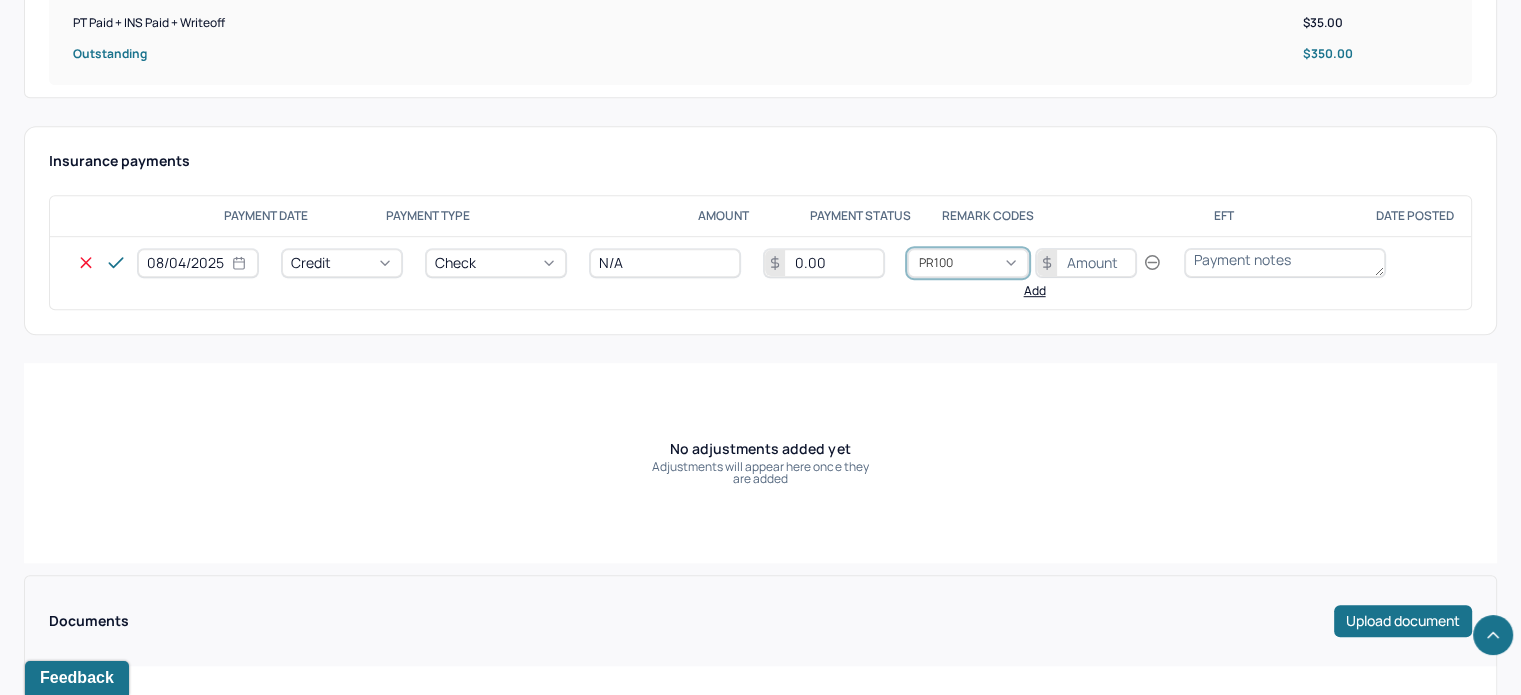type 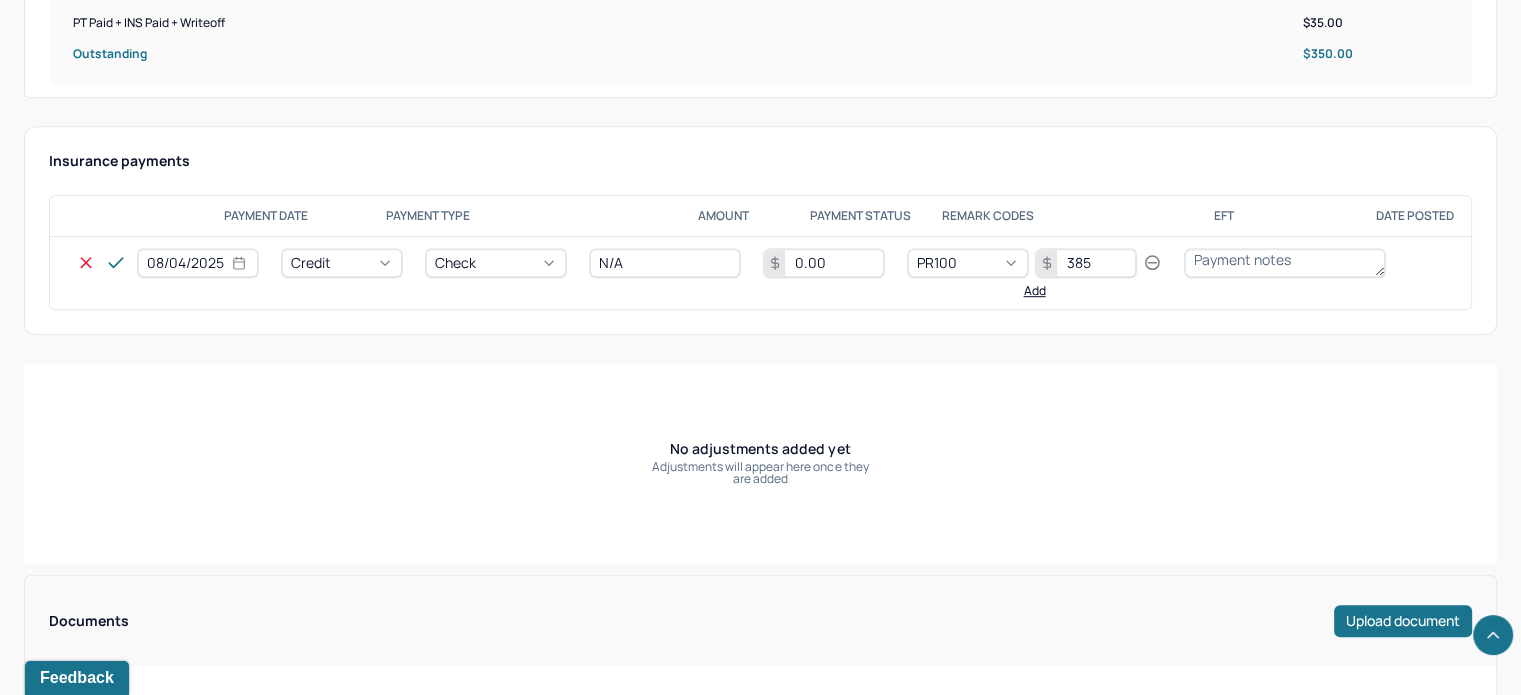 type on "385" 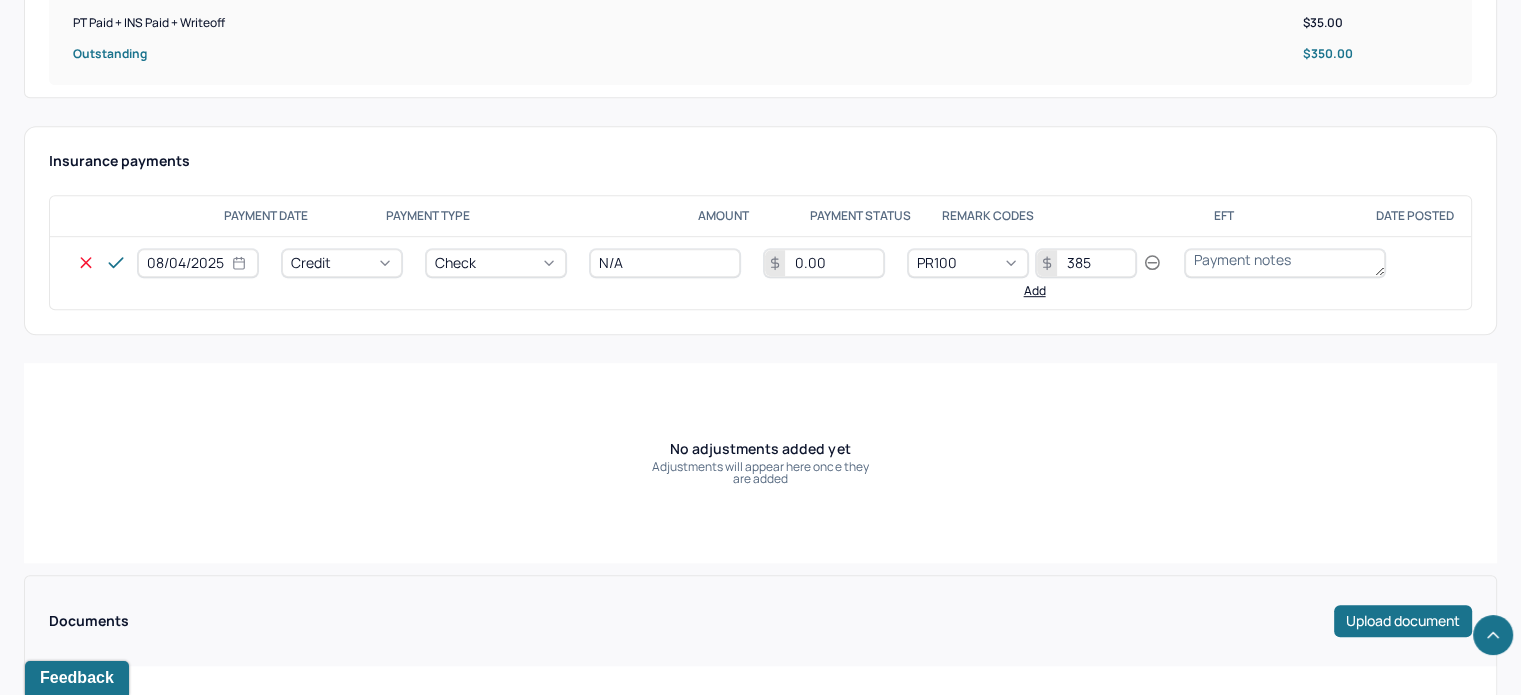 type 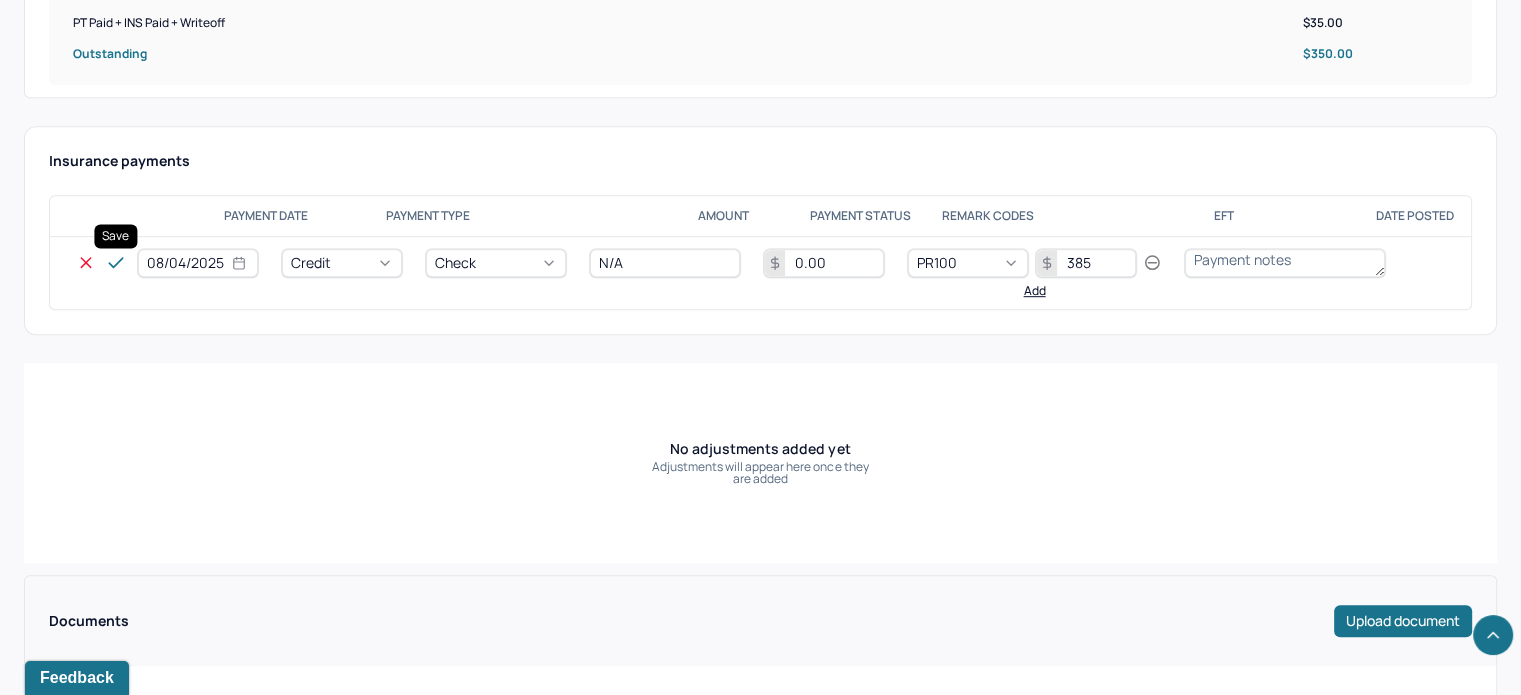 click 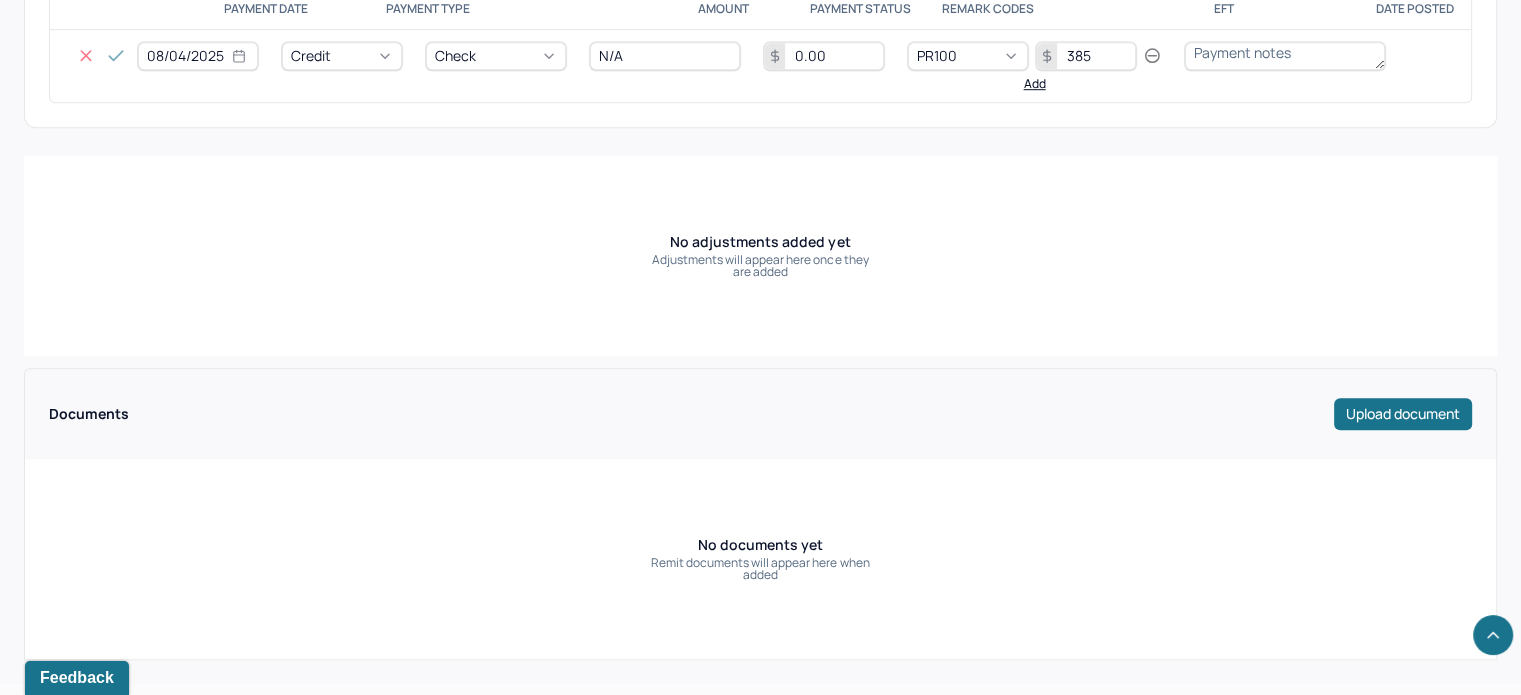 scroll, scrollTop: 1279, scrollLeft: 0, axis: vertical 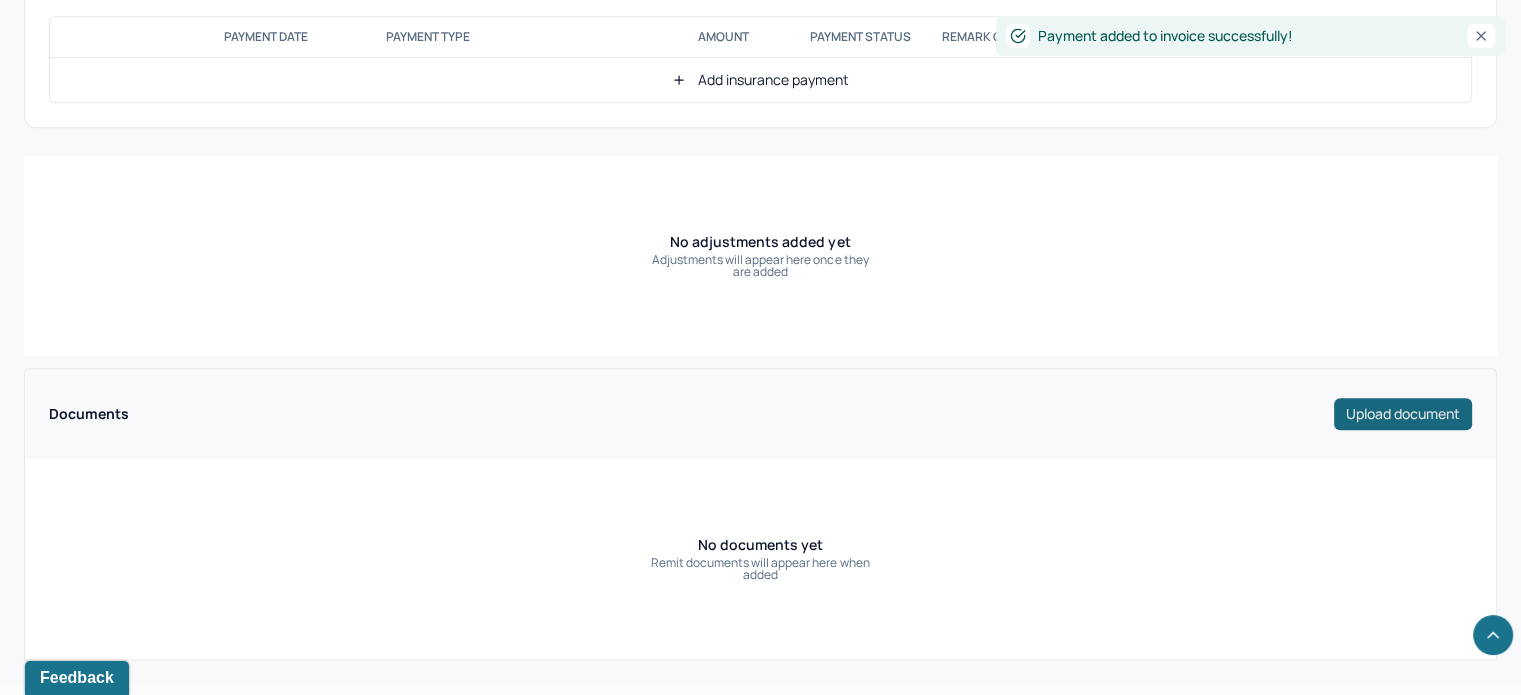 click on "Upload document" at bounding box center (1403, 414) 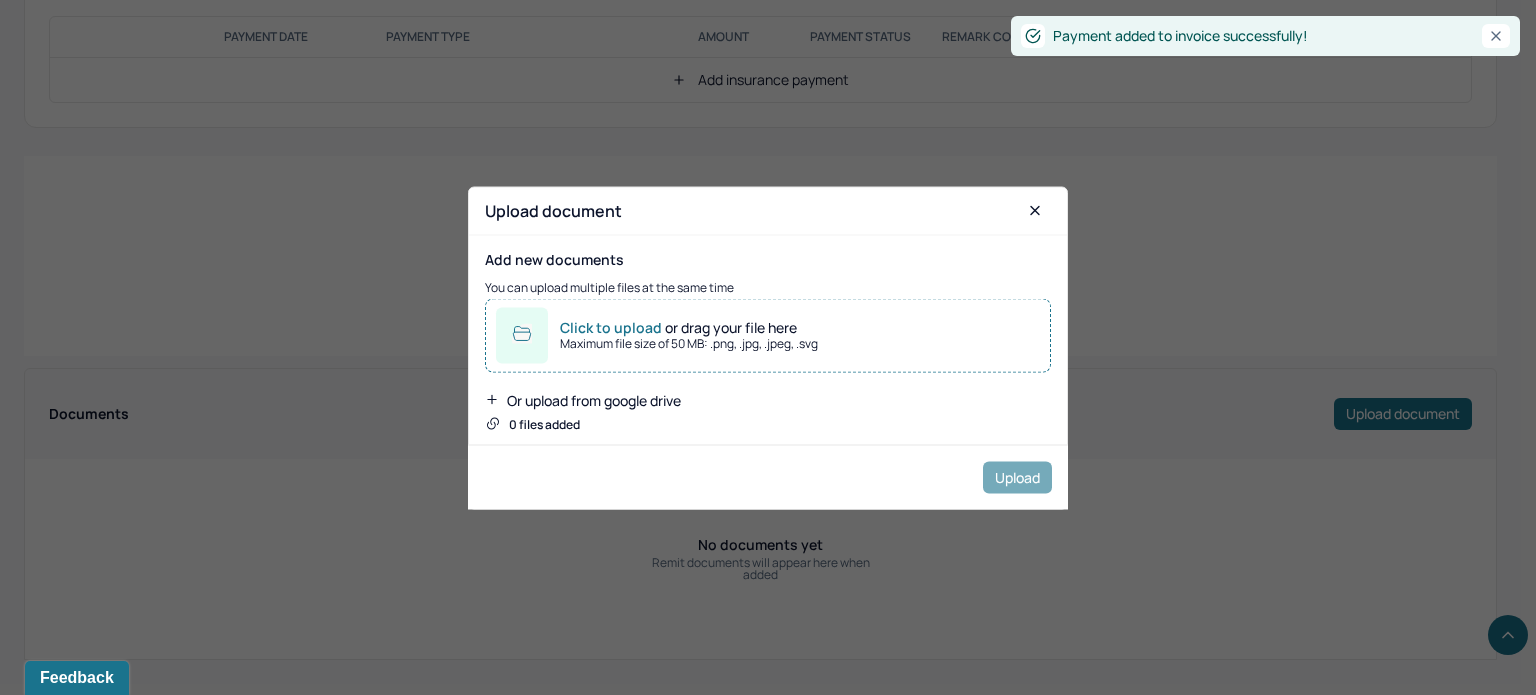 click on "Maximum file size of 50 MB: .png, .jpg, .jpeg, .svg" at bounding box center (689, 343) 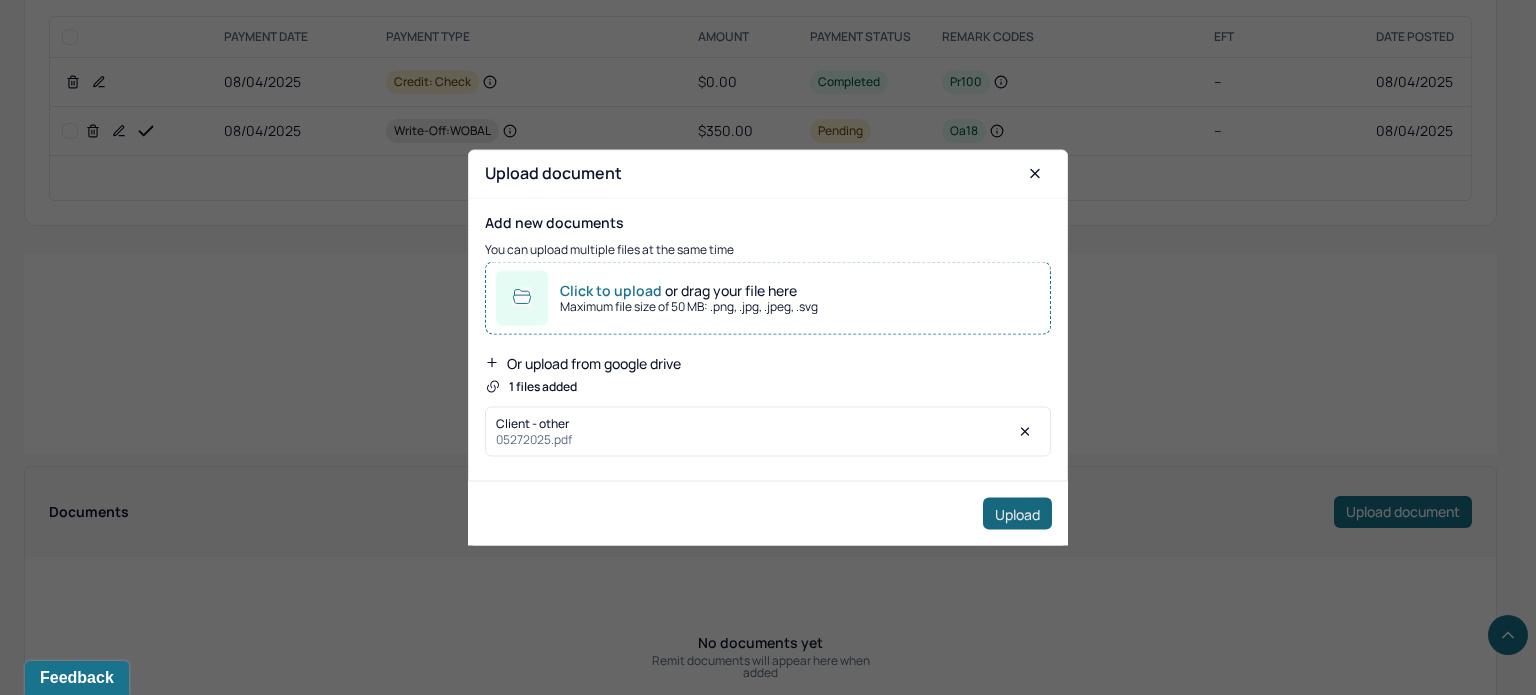 click on "Upload" at bounding box center [1017, 514] 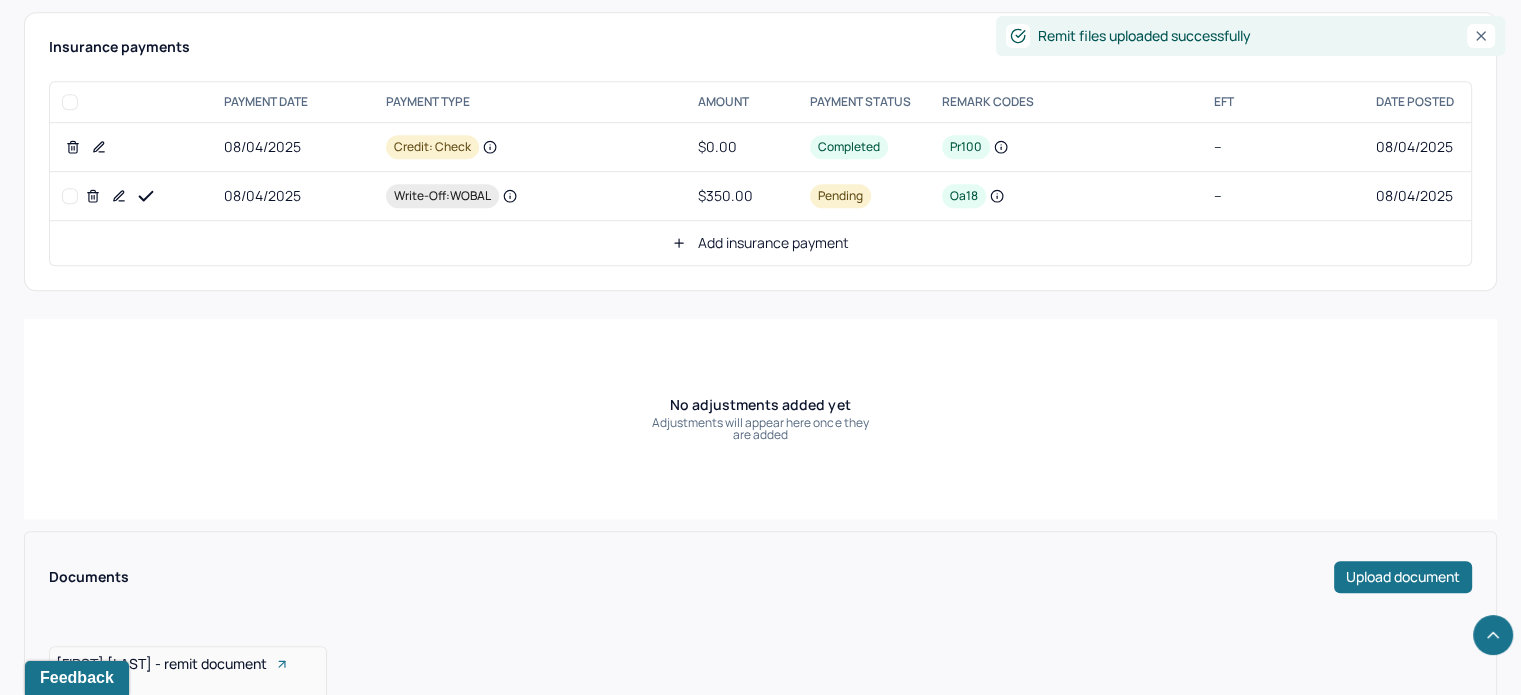 scroll, scrollTop: 1179, scrollLeft: 0, axis: vertical 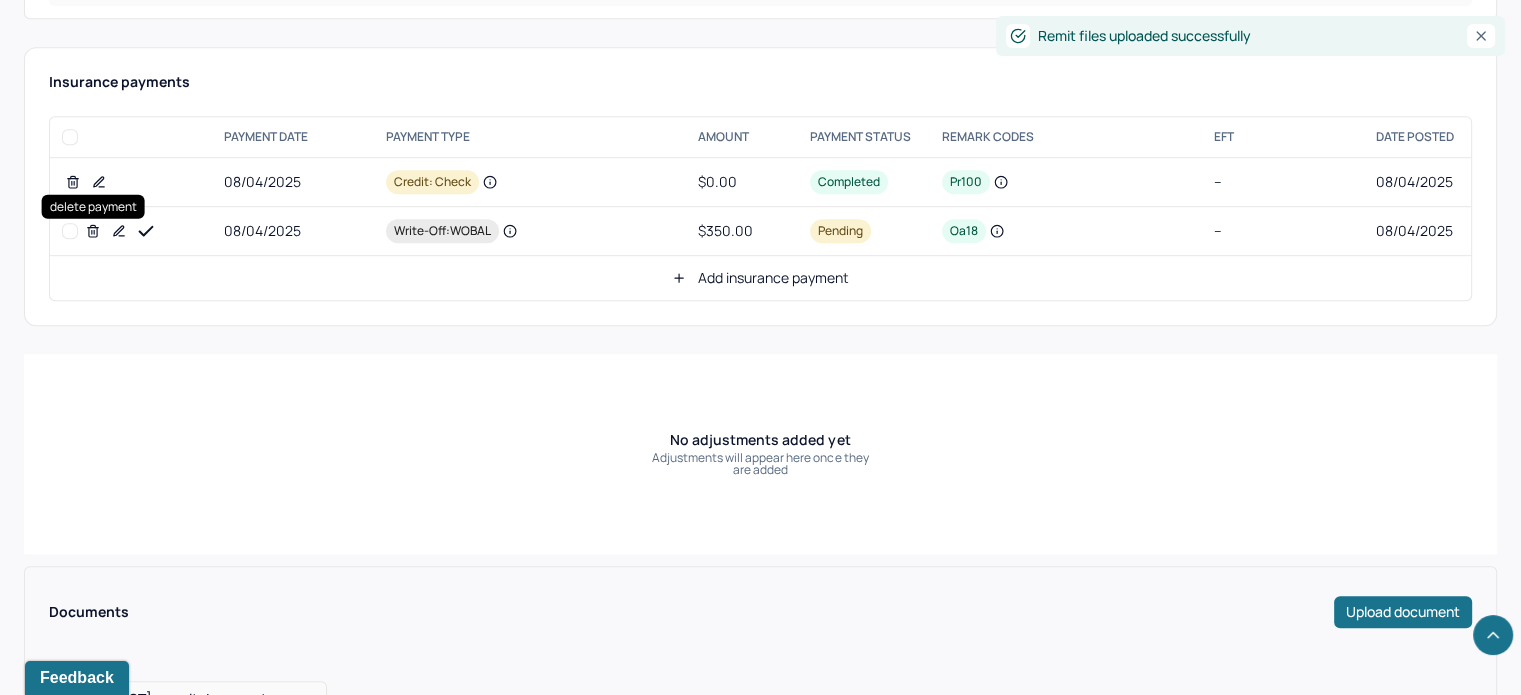 click 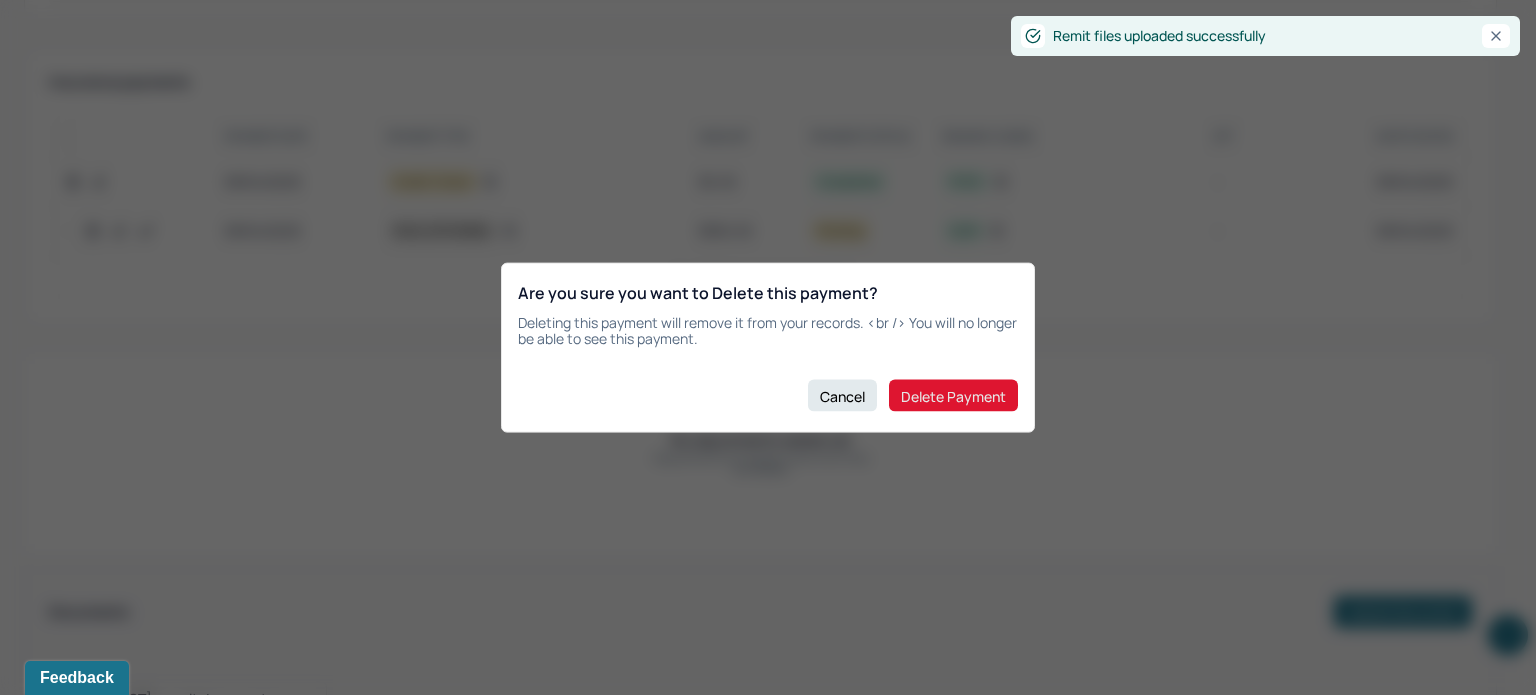 click on "Delete Payment" at bounding box center [953, 396] 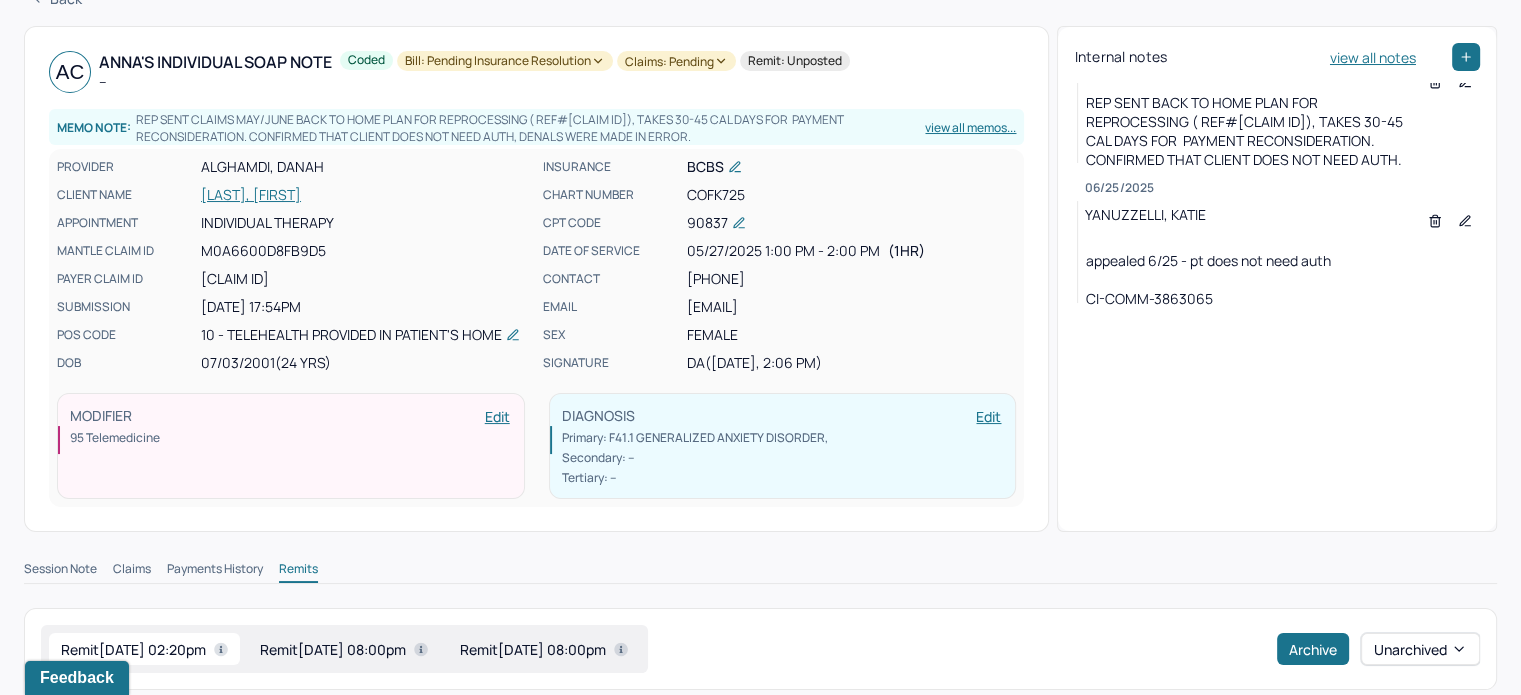 scroll, scrollTop: 0, scrollLeft: 0, axis: both 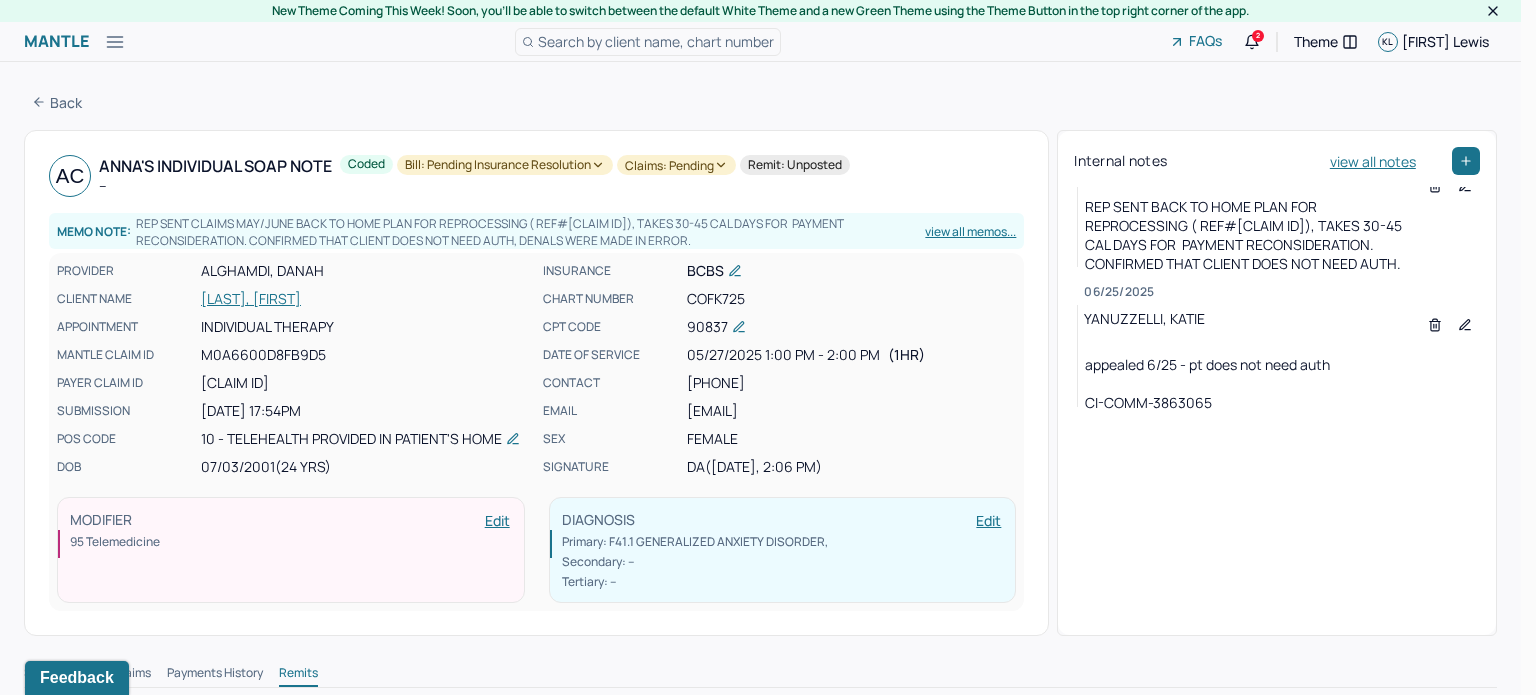 click on "Claims: pending" at bounding box center (676, 165) 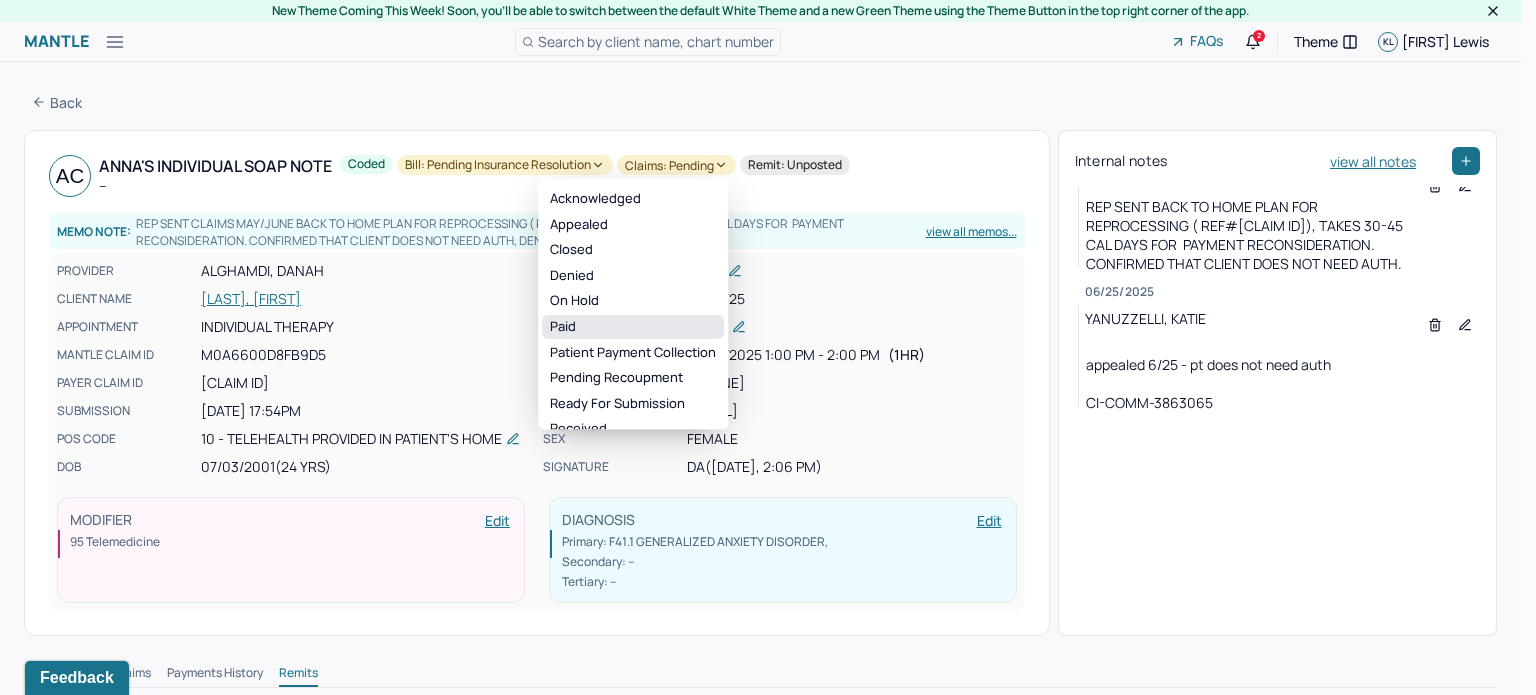 click on "Paid" at bounding box center (633, 327) 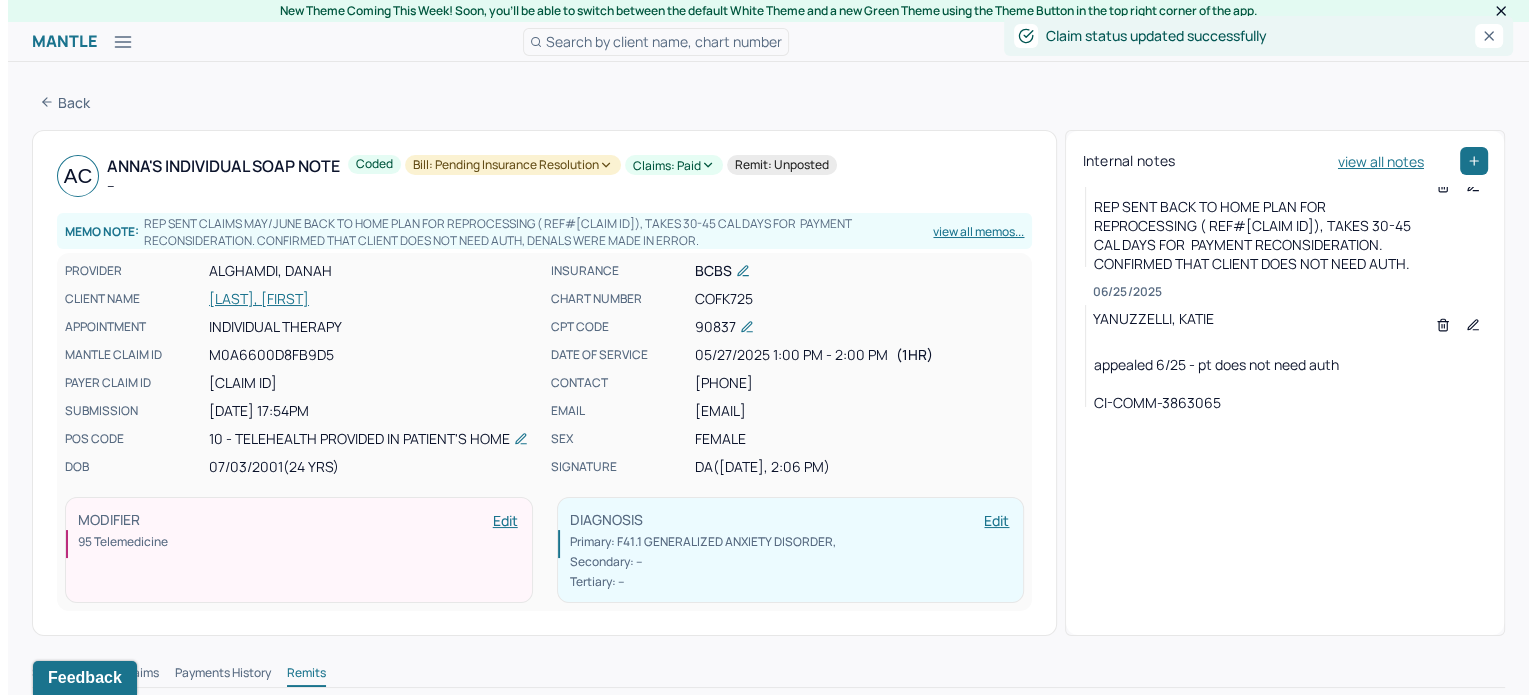 scroll, scrollTop: 0, scrollLeft: 0, axis: both 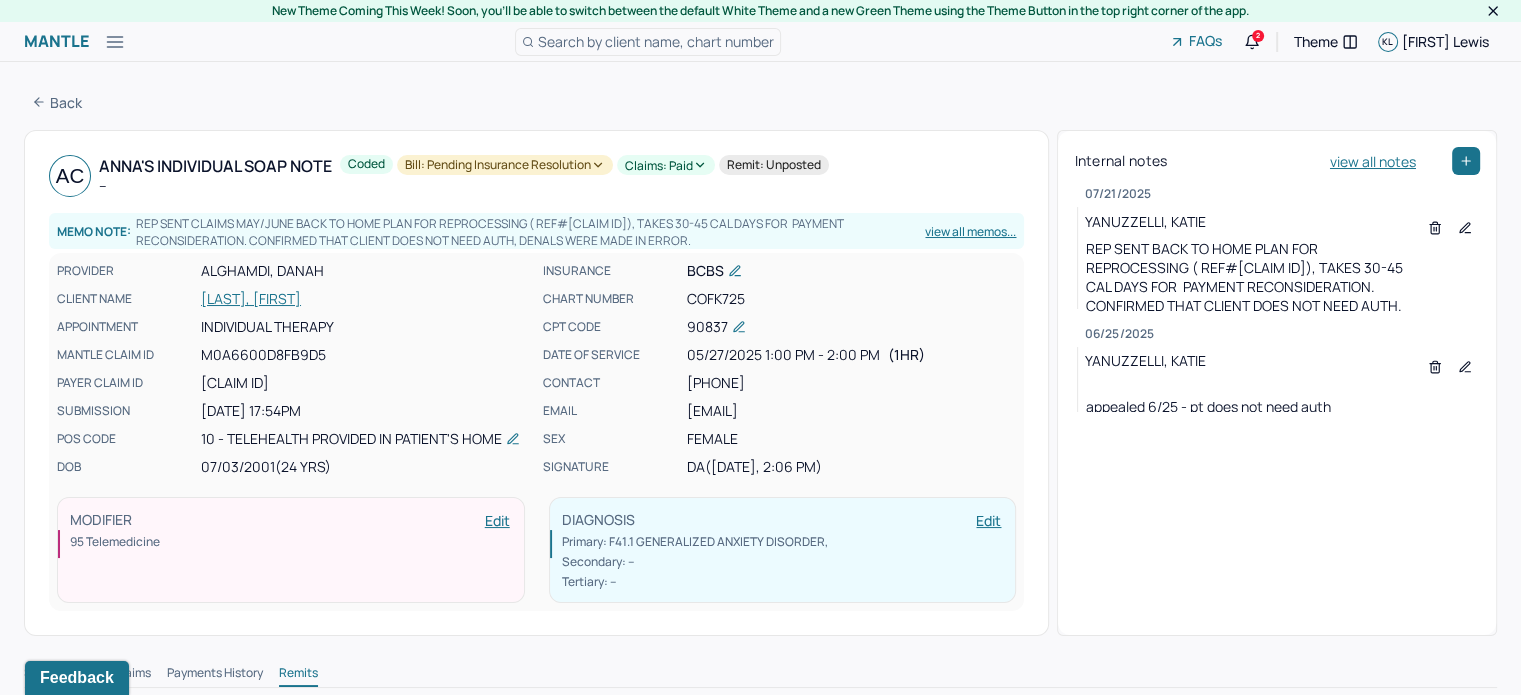 click on "Bill: Pending Insurance Resolution" at bounding box center (505, 165) 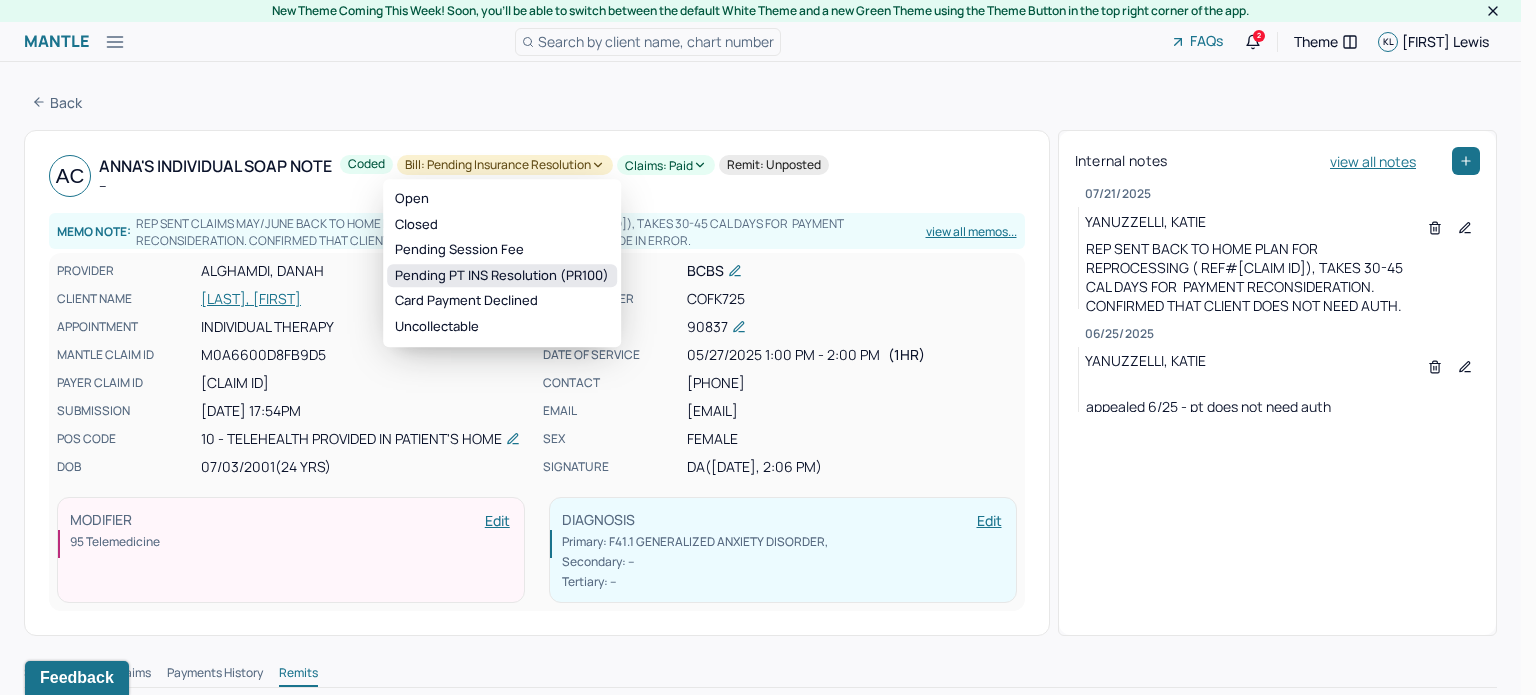 click on "Pending PT INS Resolution (PR100)" at bounding box center [502, 276] 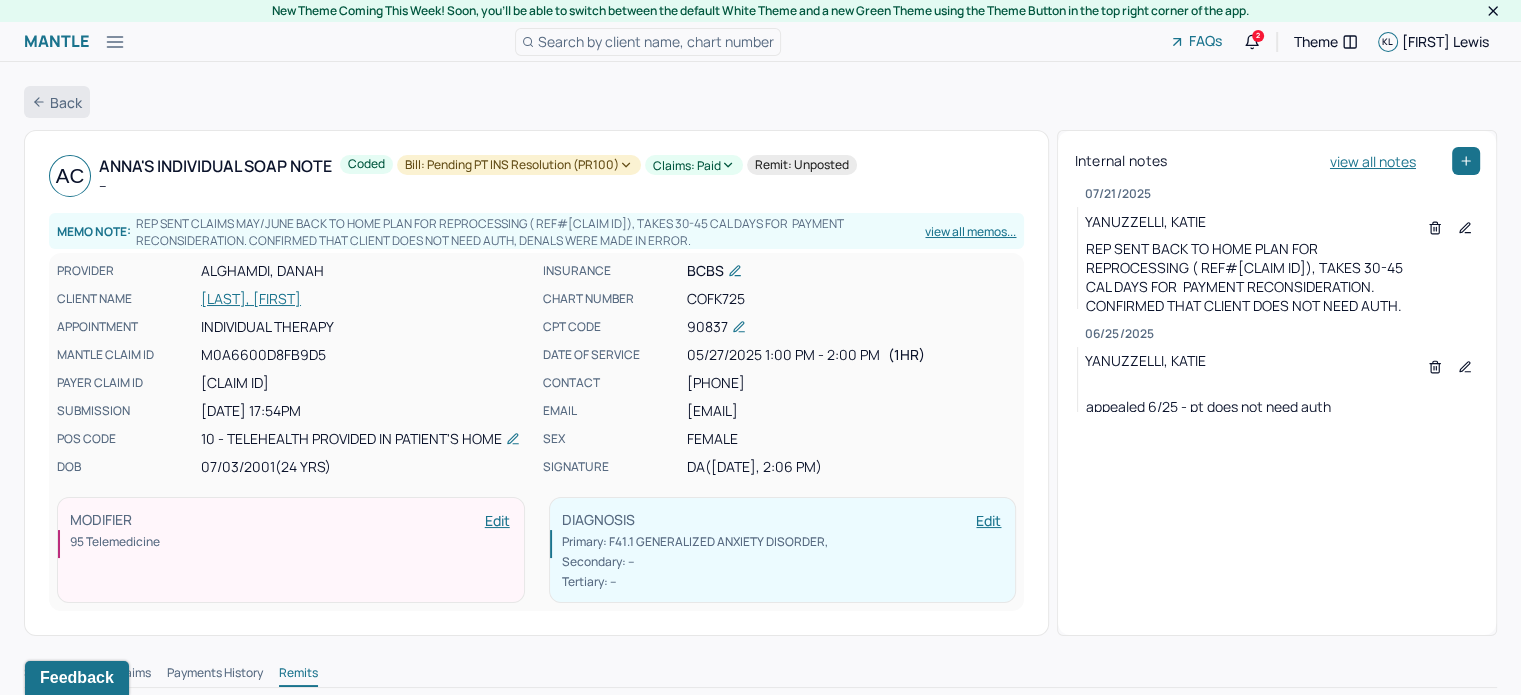 click on "Back" at bounding box center [57, 102] 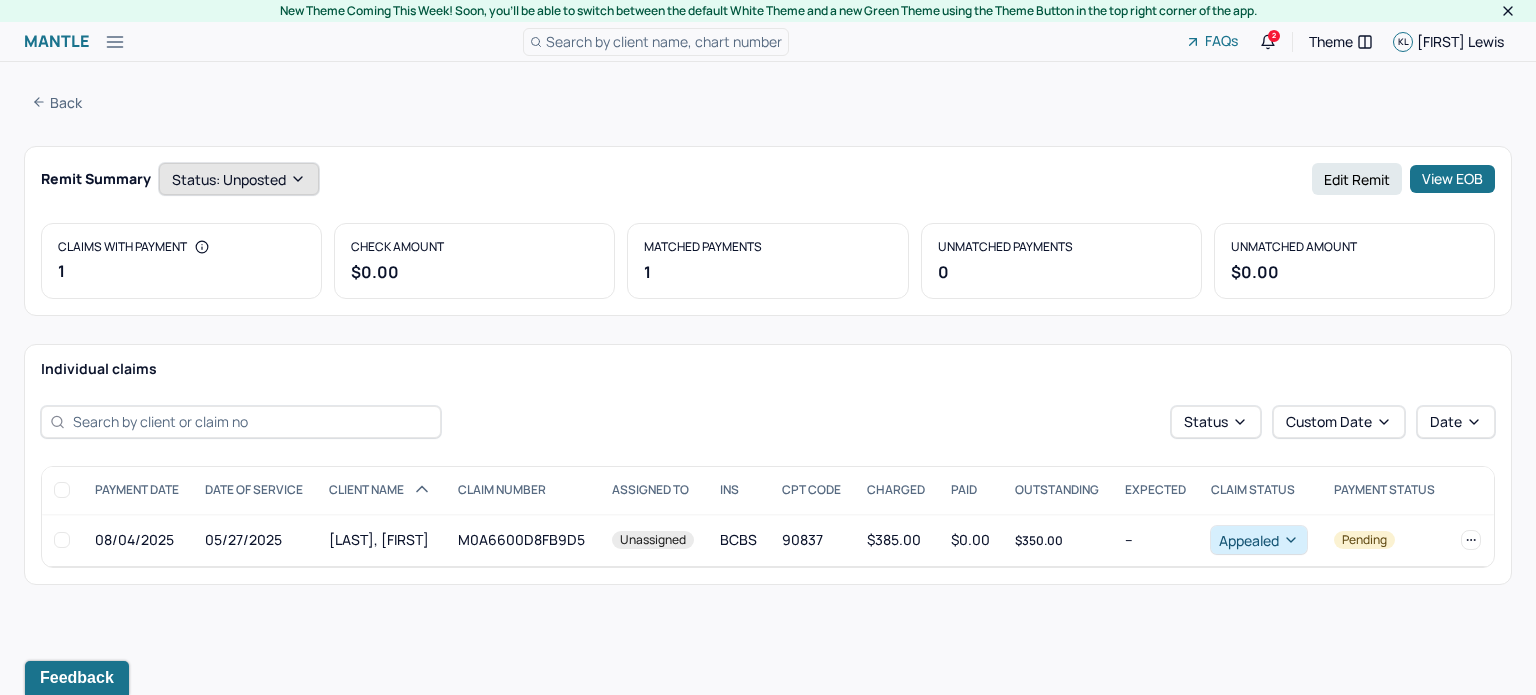 click on "Status: unposted" at bounding box center (239, 179) 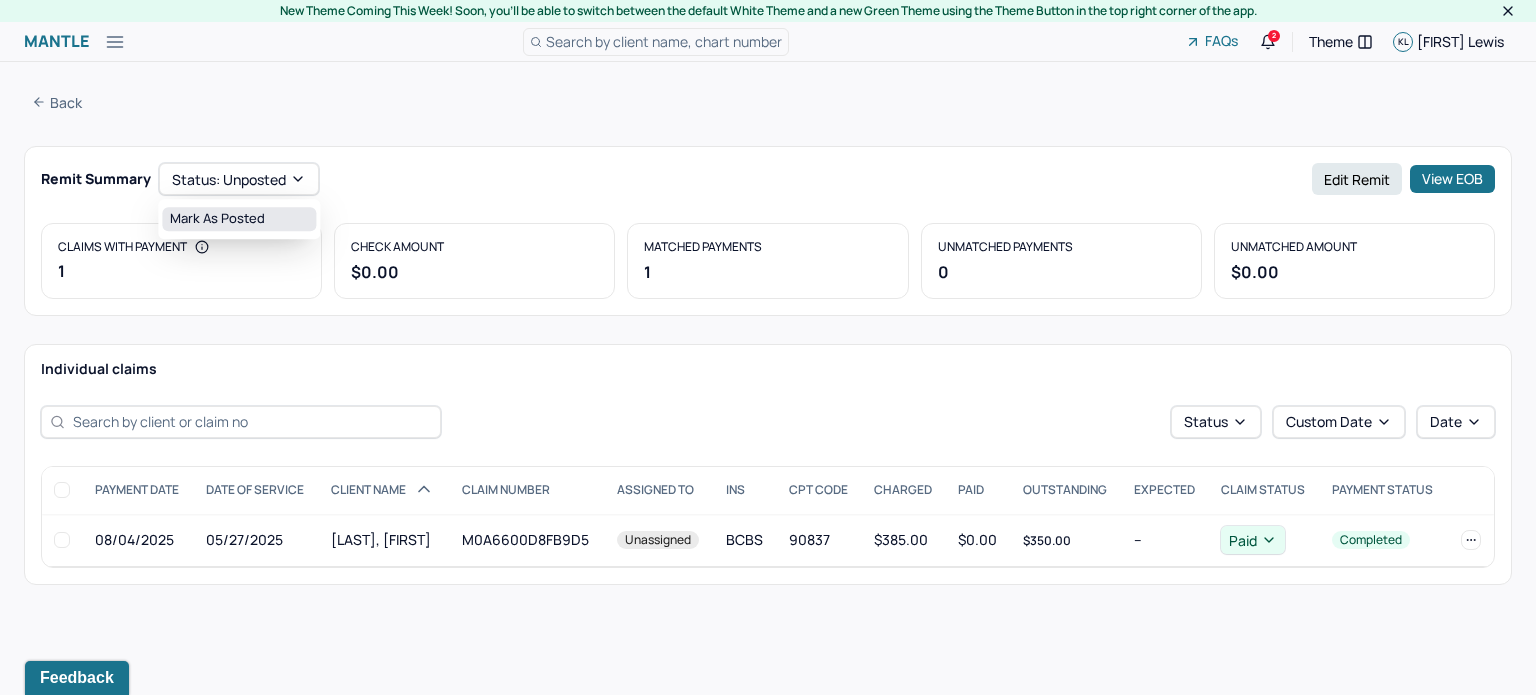 click on "Mark as Posted" at bounding box center [239, 219] 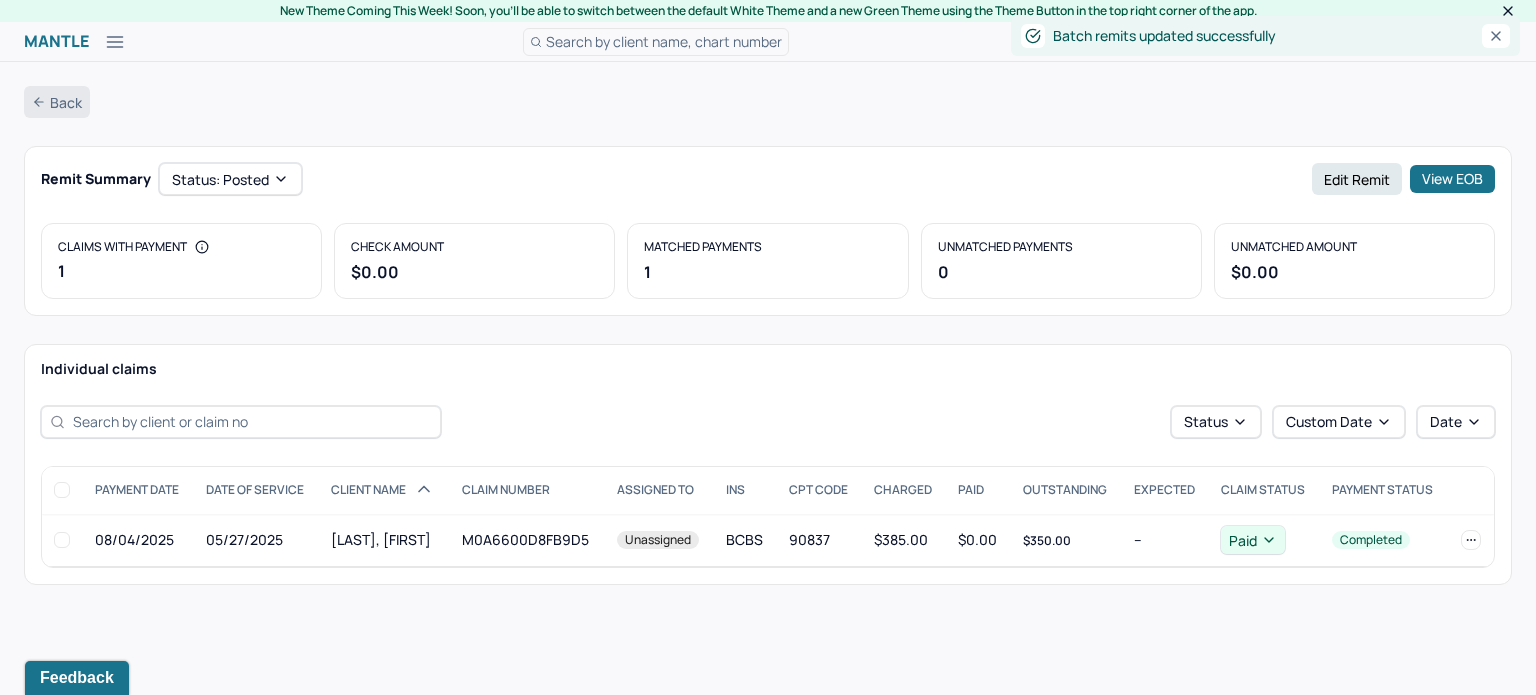 click on "Back" at bounding box center [57, 102] 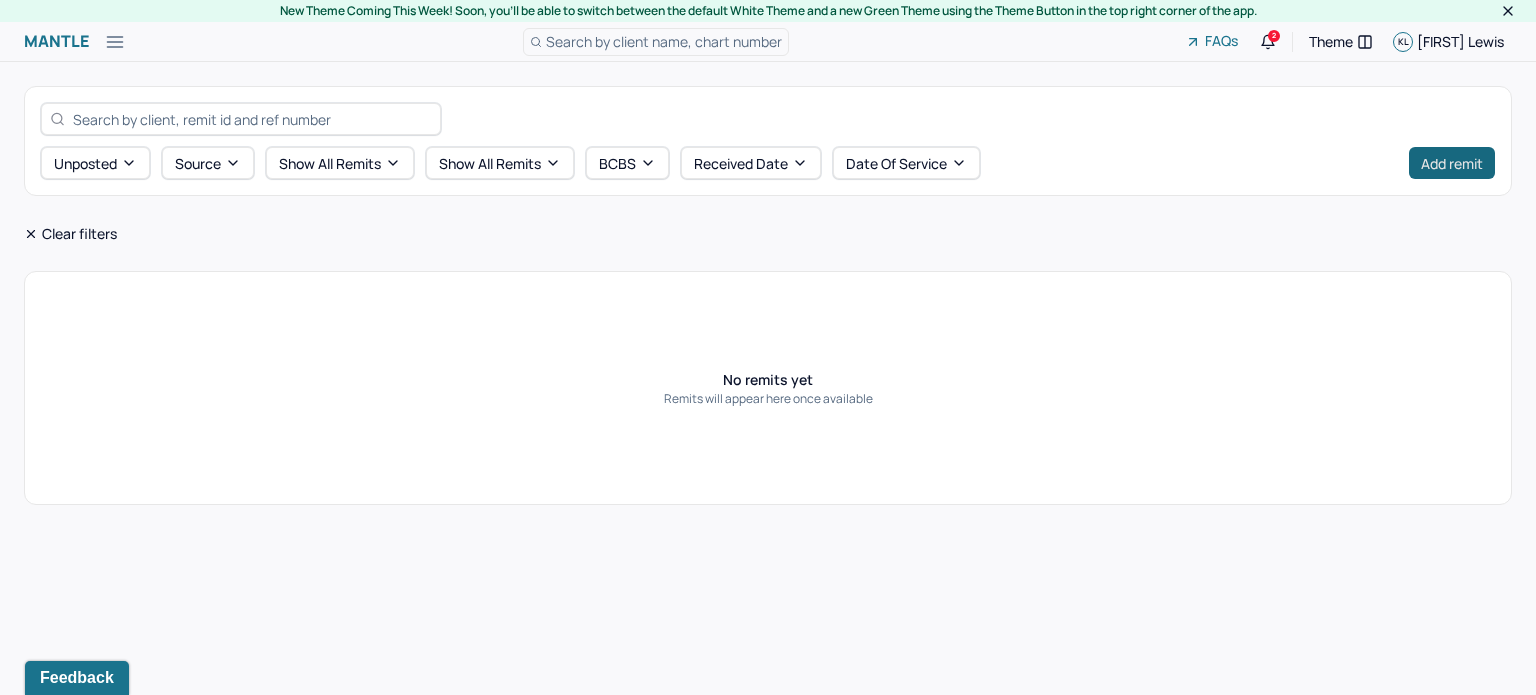 click on "Add remit" at bounding box center [1452, 163] 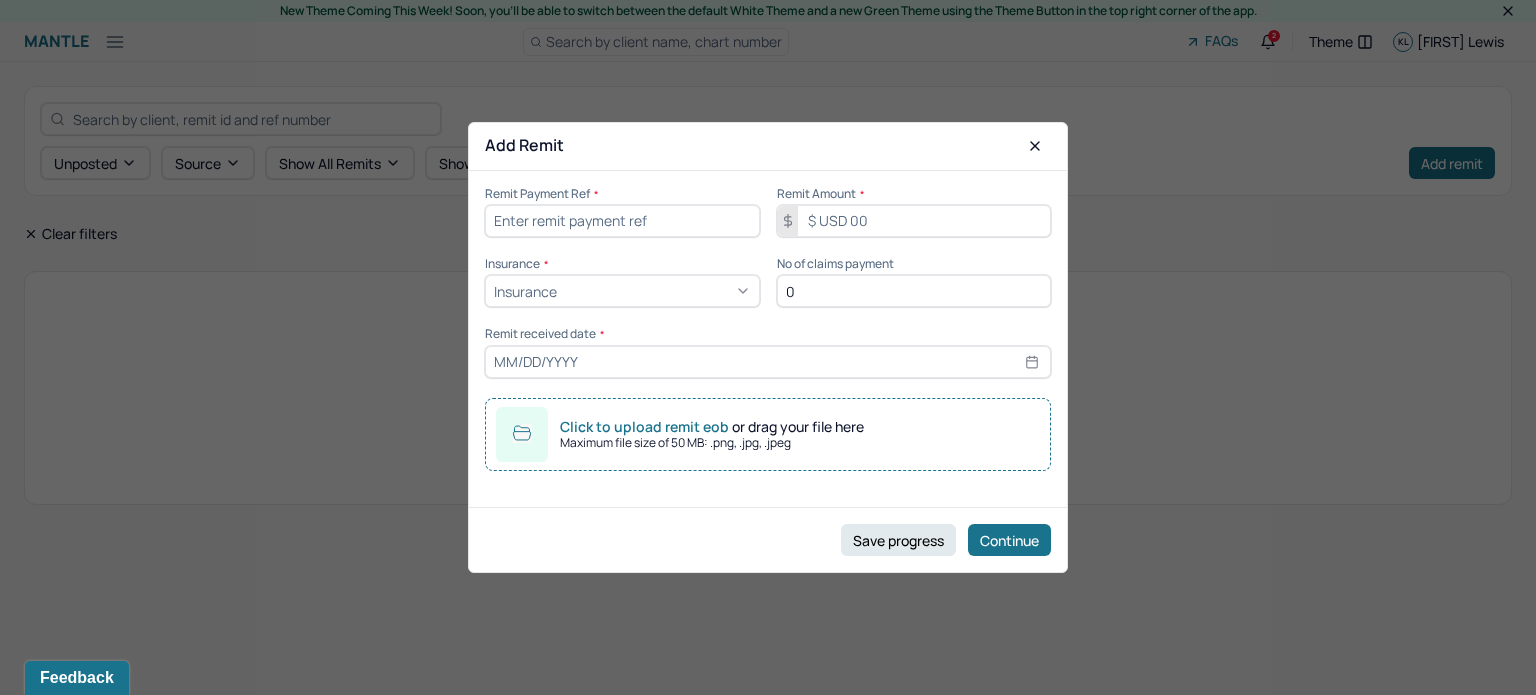 click at bounding box center (622, 221) 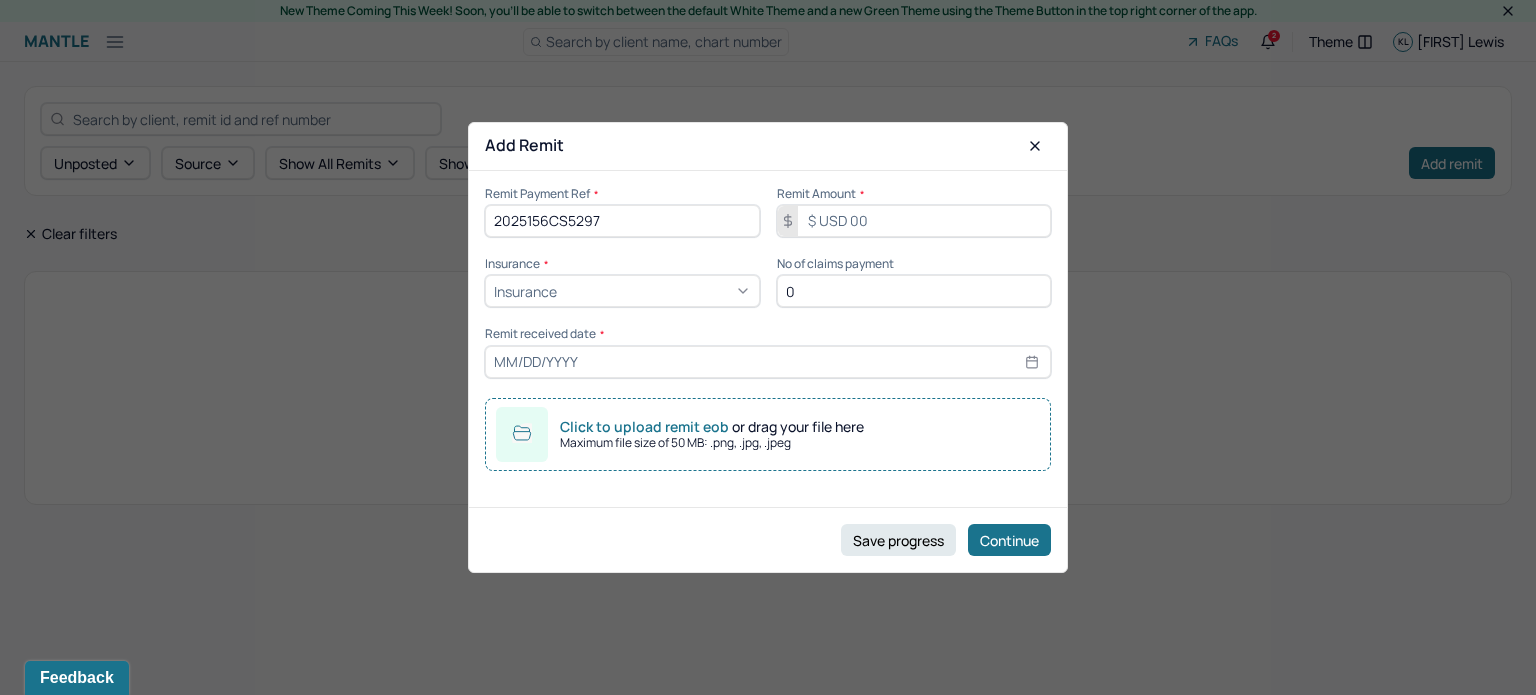 type on "2025156CS5297" 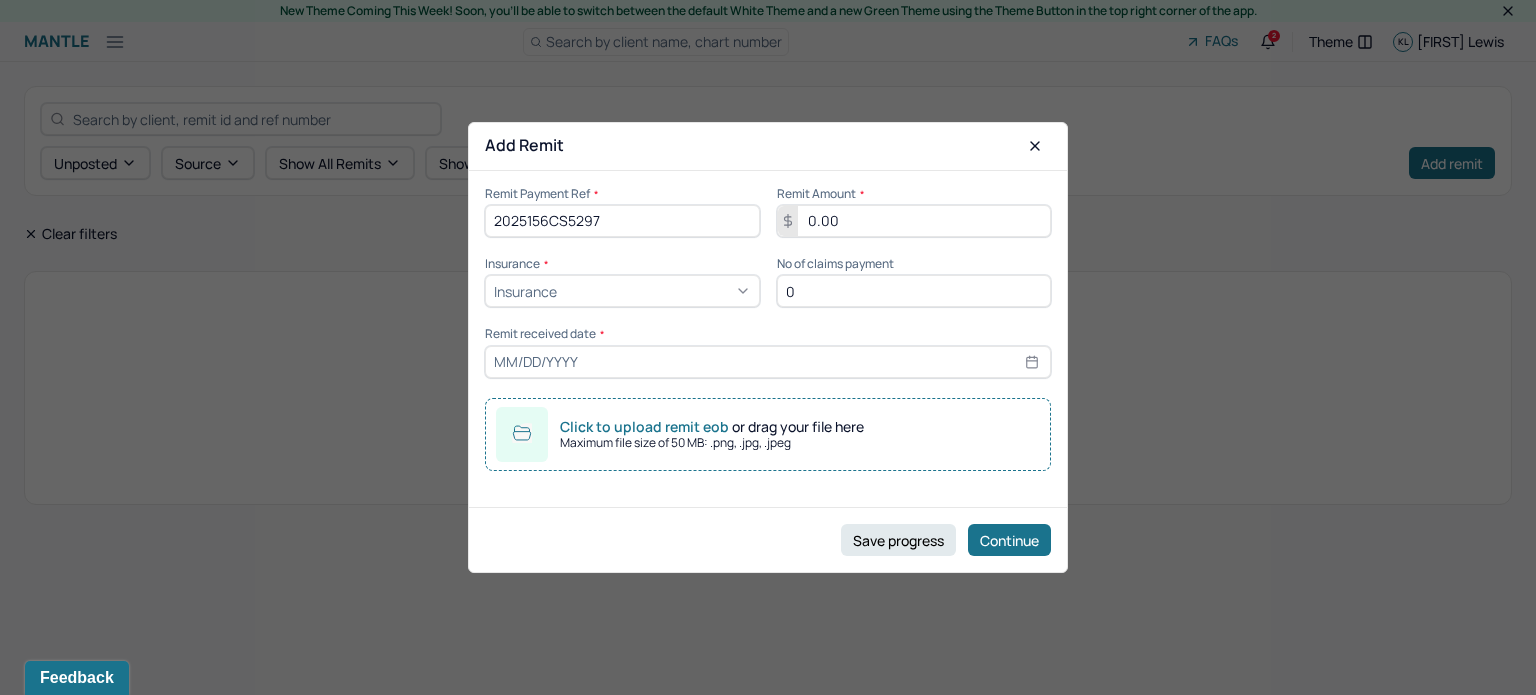 type on "0.00" 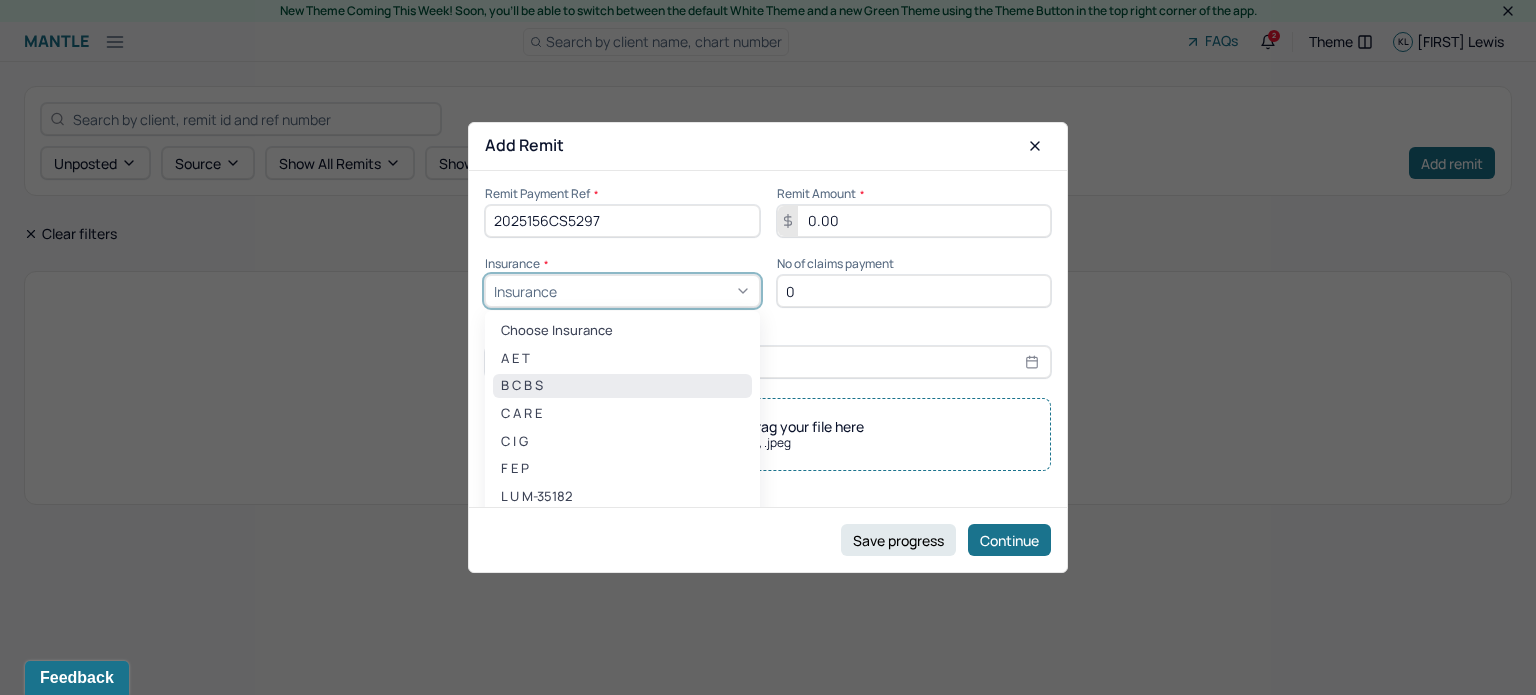 click on "B C B S" at bounding box center (622, 386) 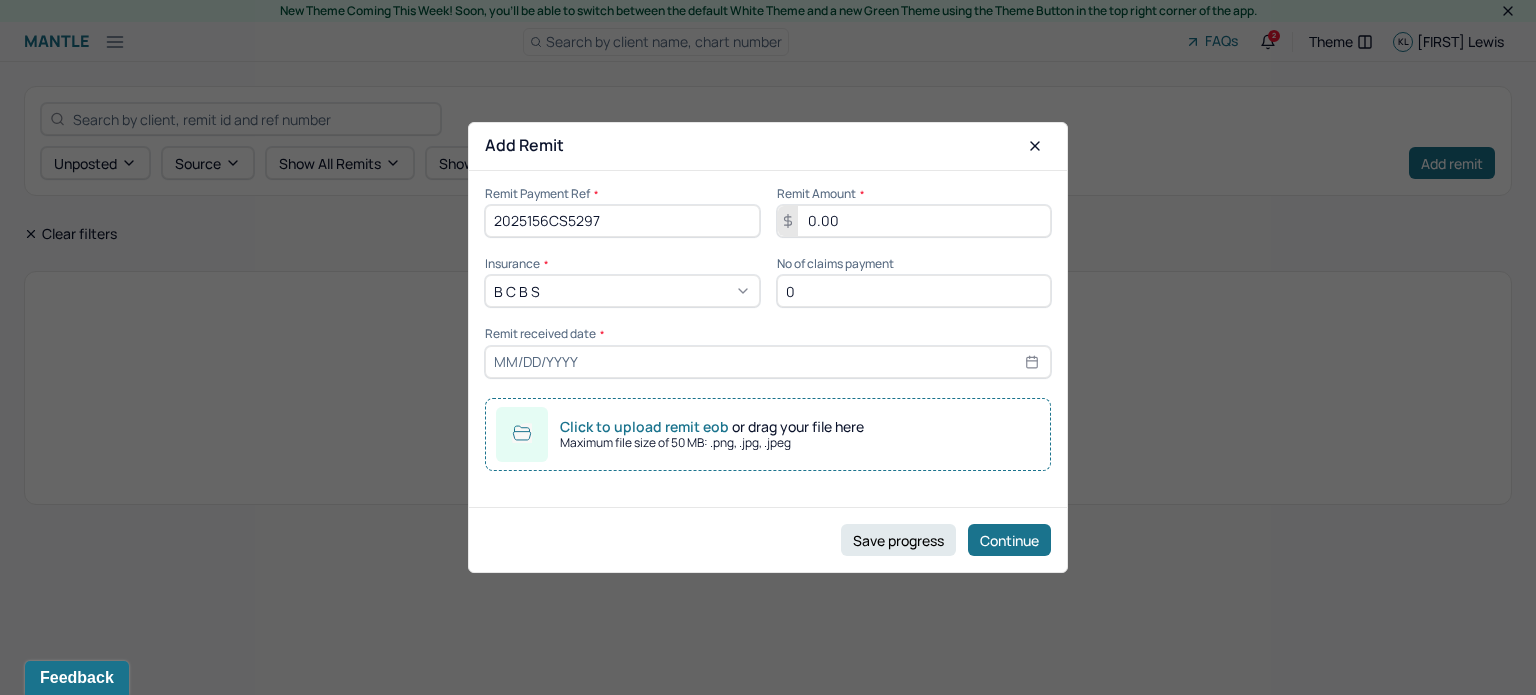 click on "0" at bounding box center (914, 291) 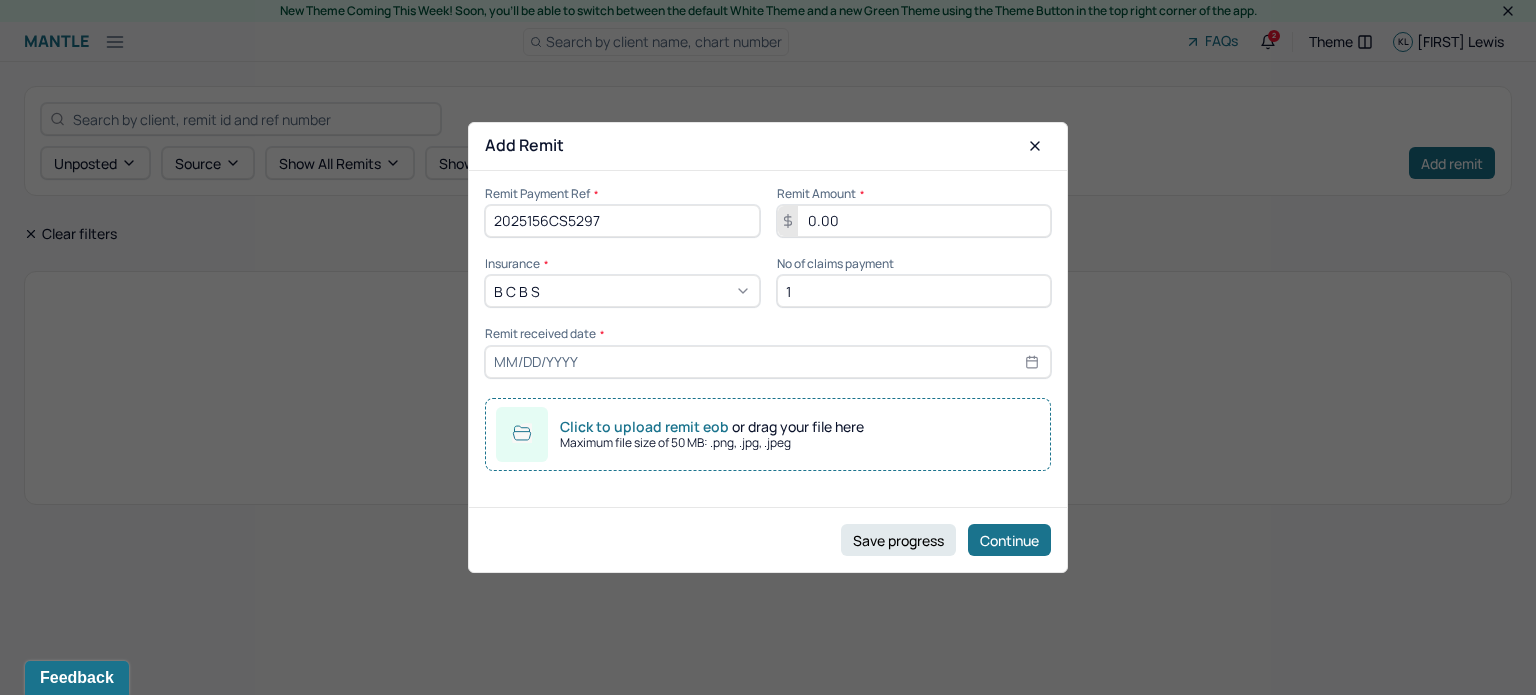 type on "1" 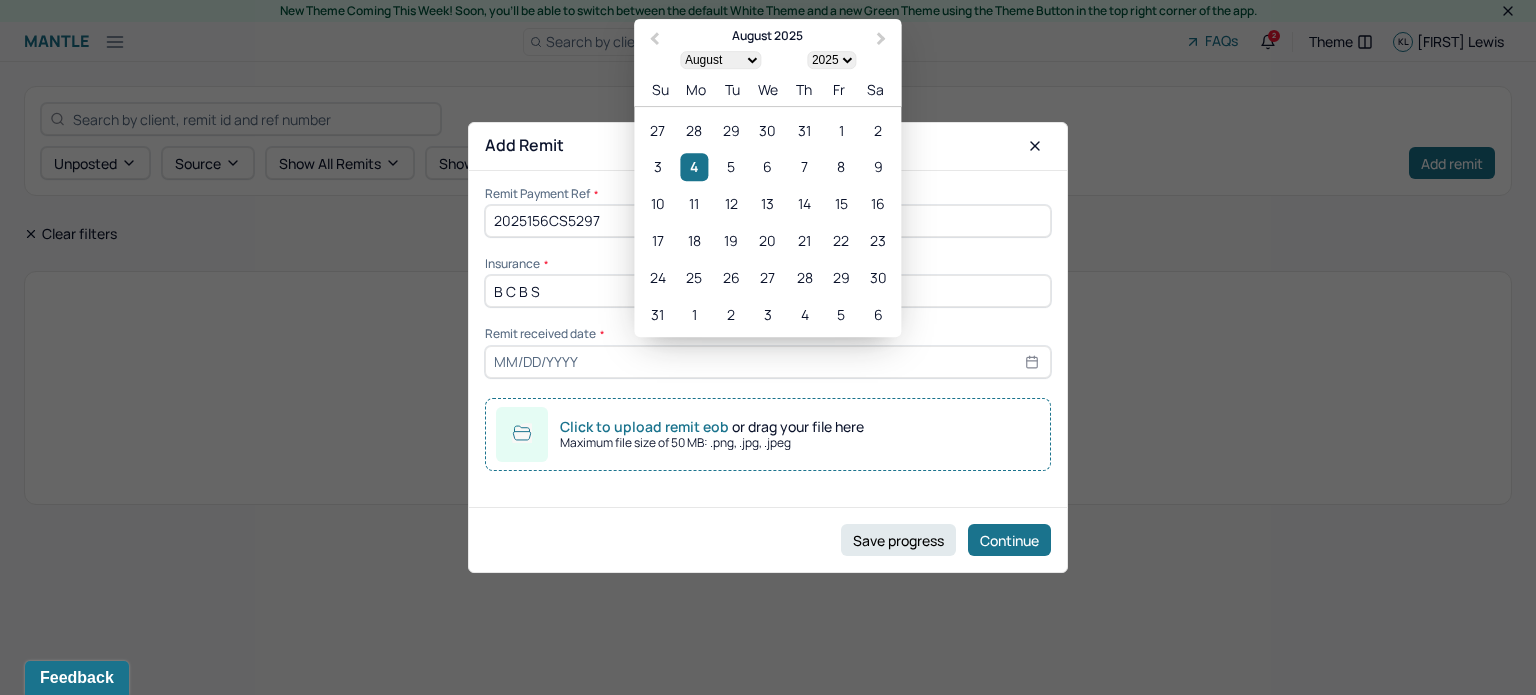 click at bounding box center [768, 362] 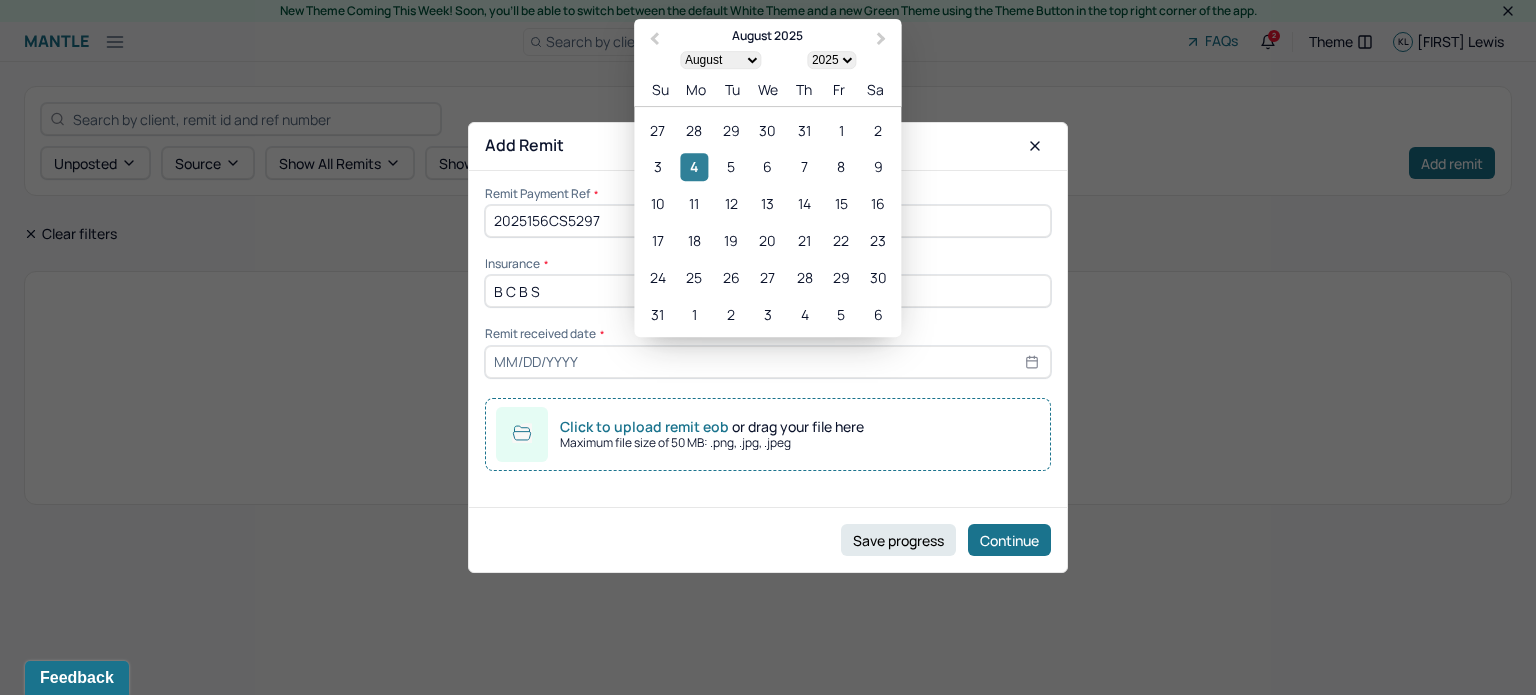 click on "4" at bounding box center [694, 167] 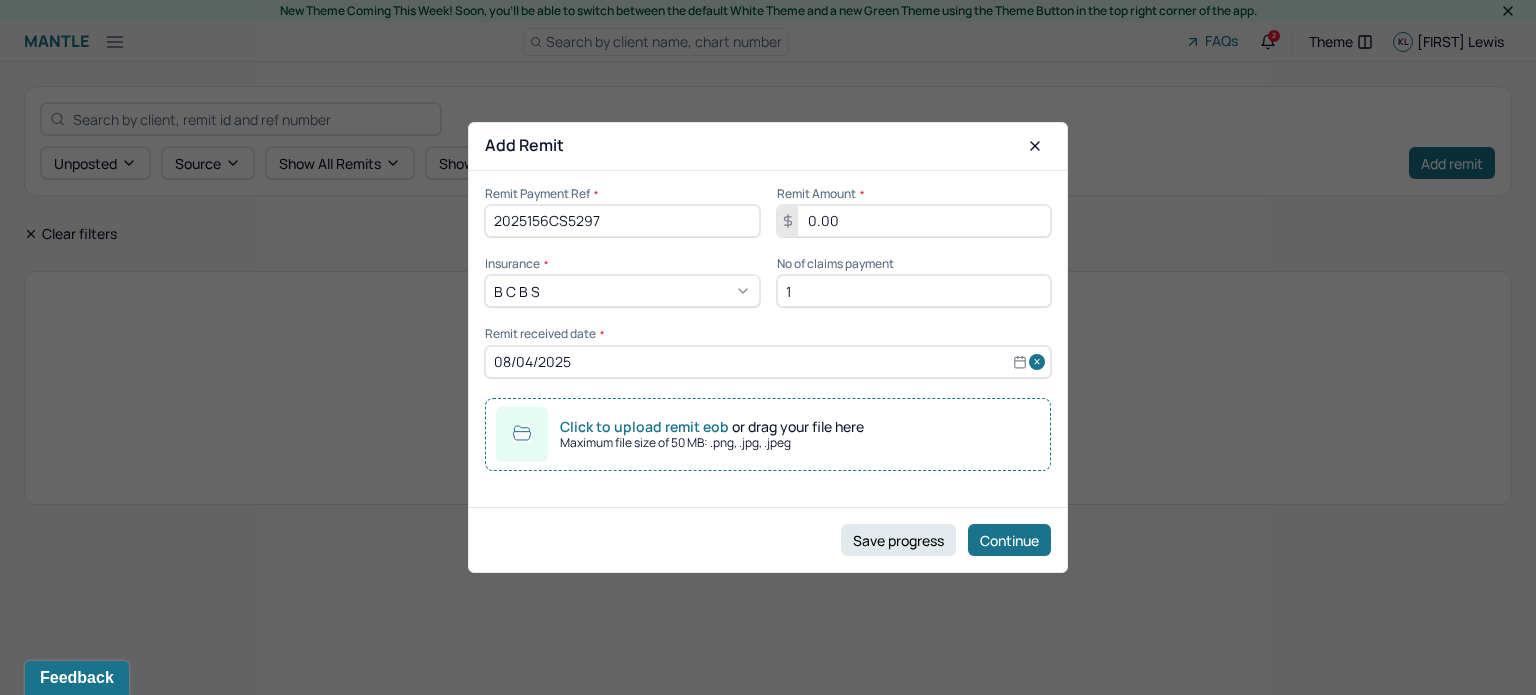 click on "Click to upload remit eob   or drag your file here Maximum file size of 50 MB: .png, .jpg, .jpeg" at bounding box center [768, 435] 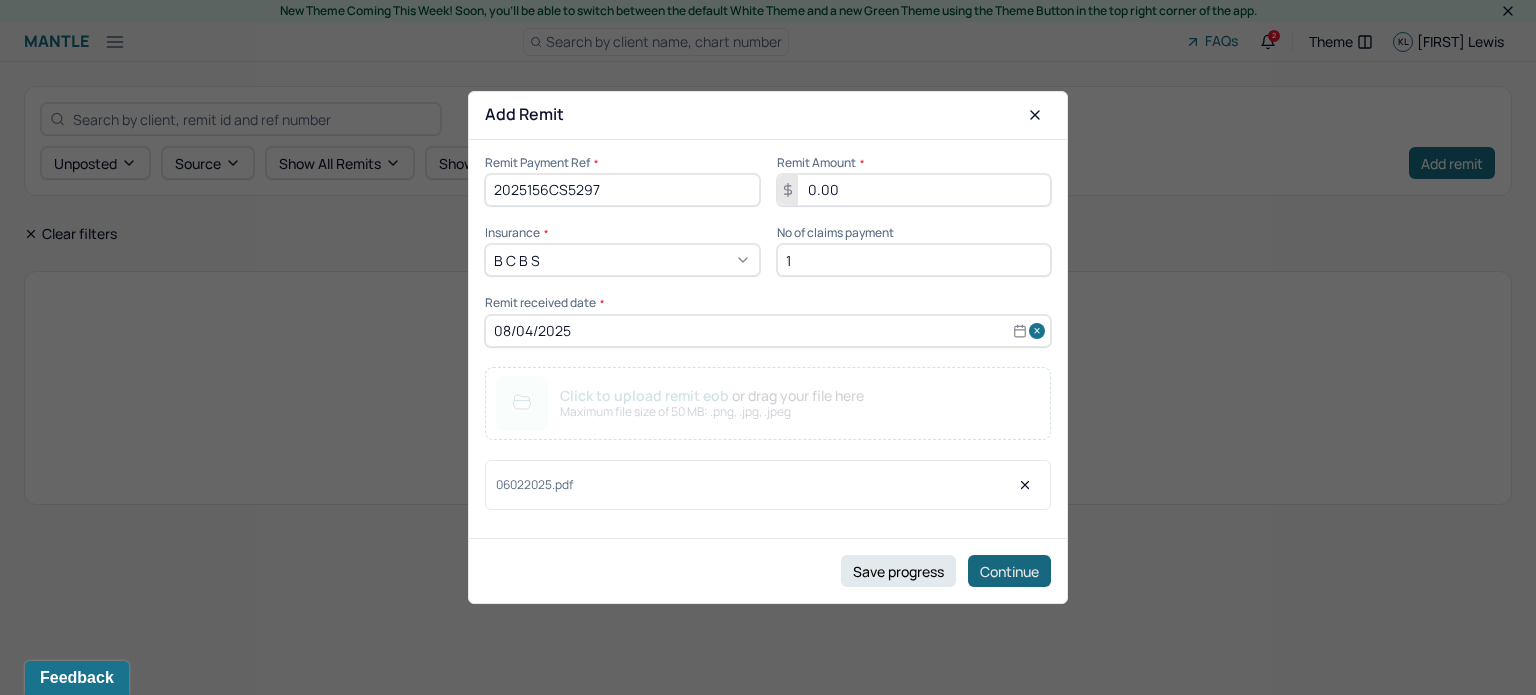 click on "Continue" at bounding box center [1009, 571] 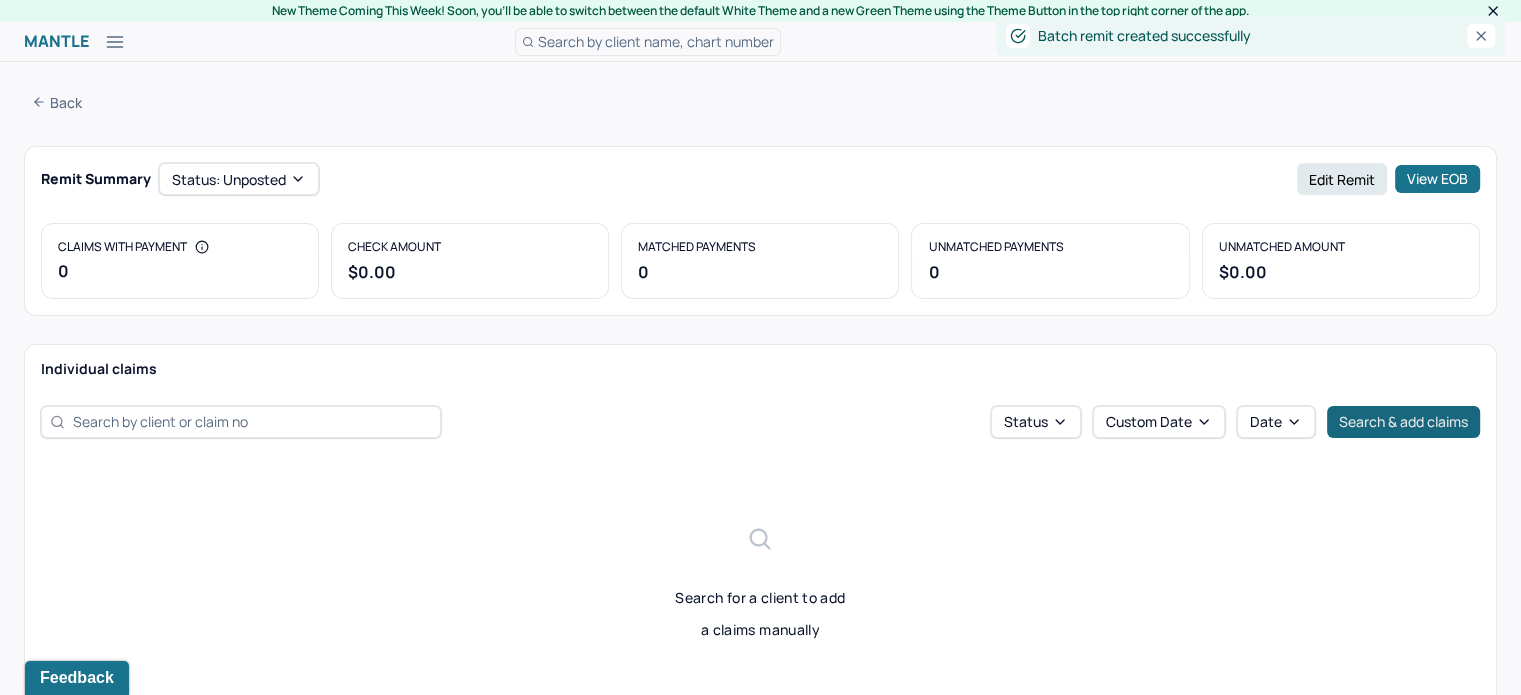 click on "Search & add claims" at bounding box center [1403, 422] 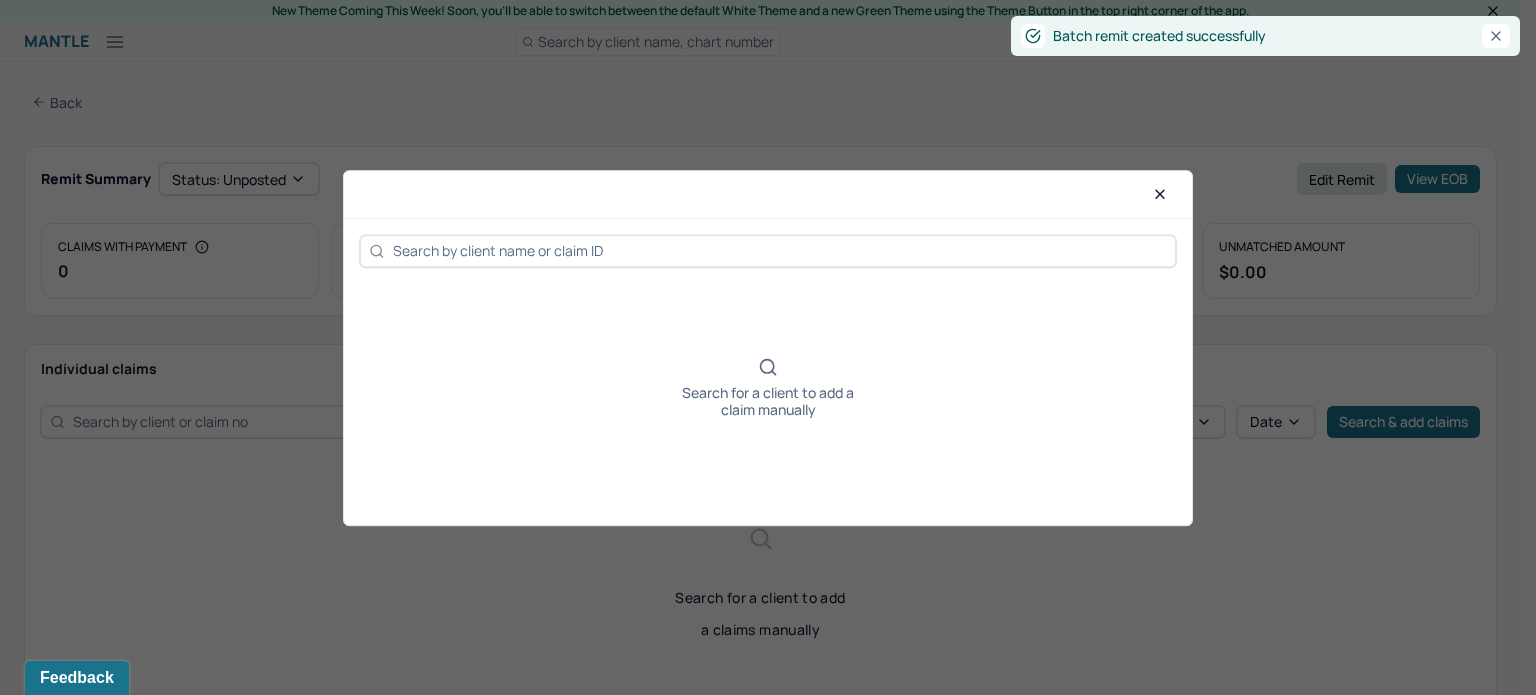 click at bounding box center [780, 250] 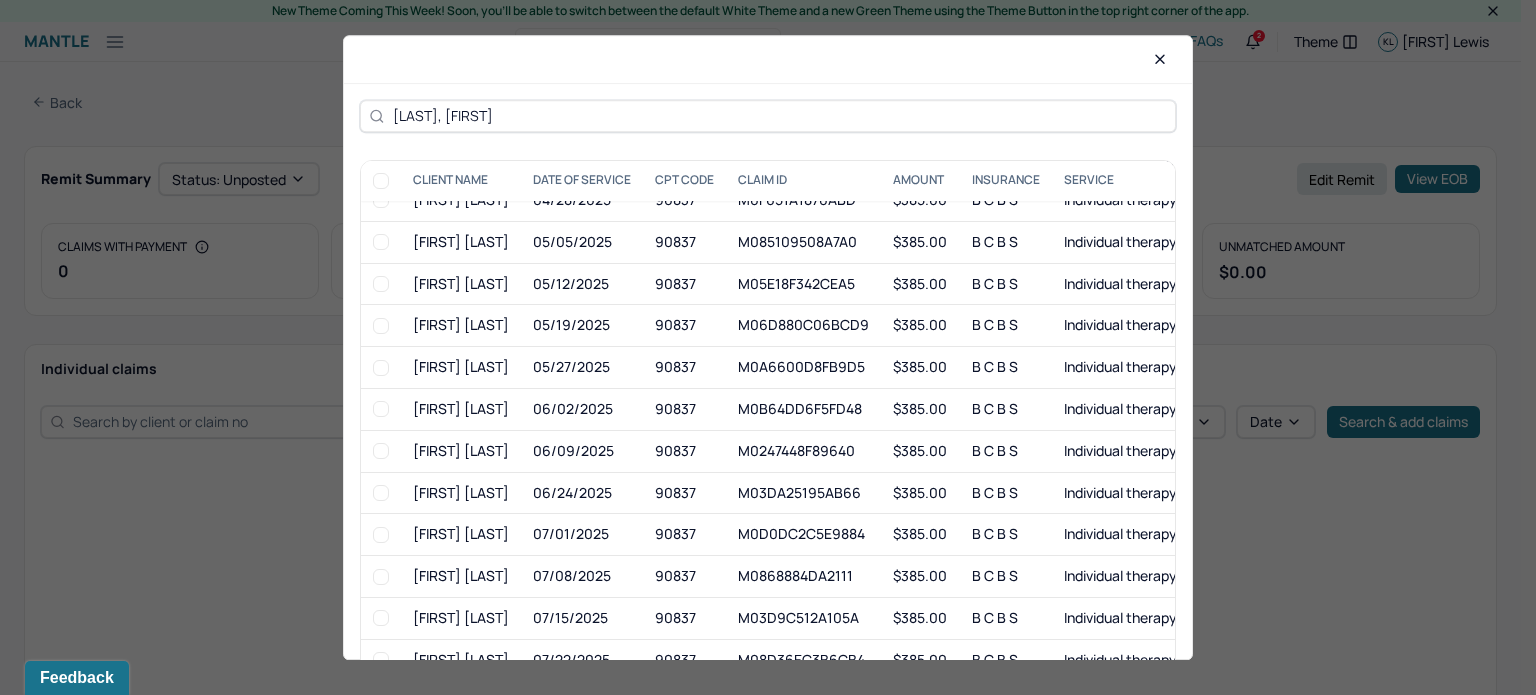 scroll, scrollTop: 540, scrollLeft: 0, axis: vertical 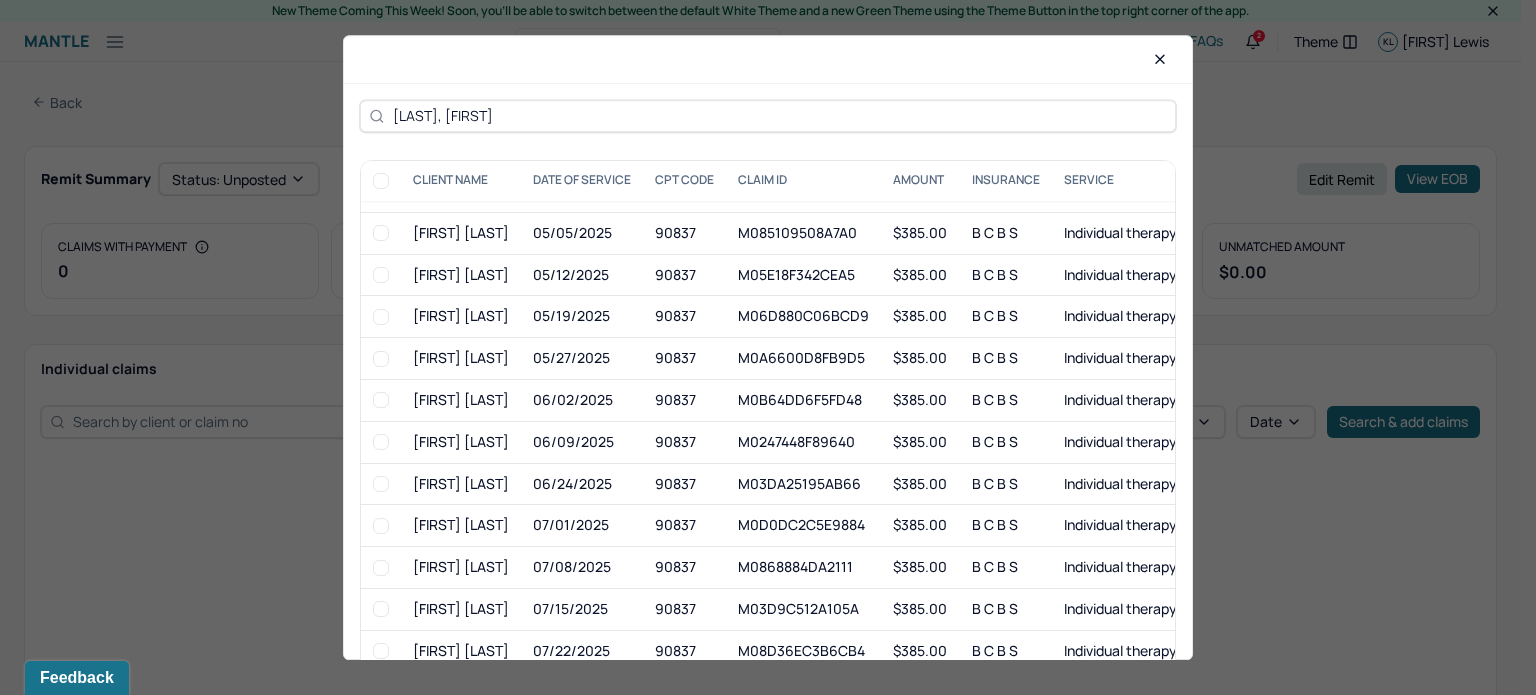 type on "[LAST], [FIRST]" 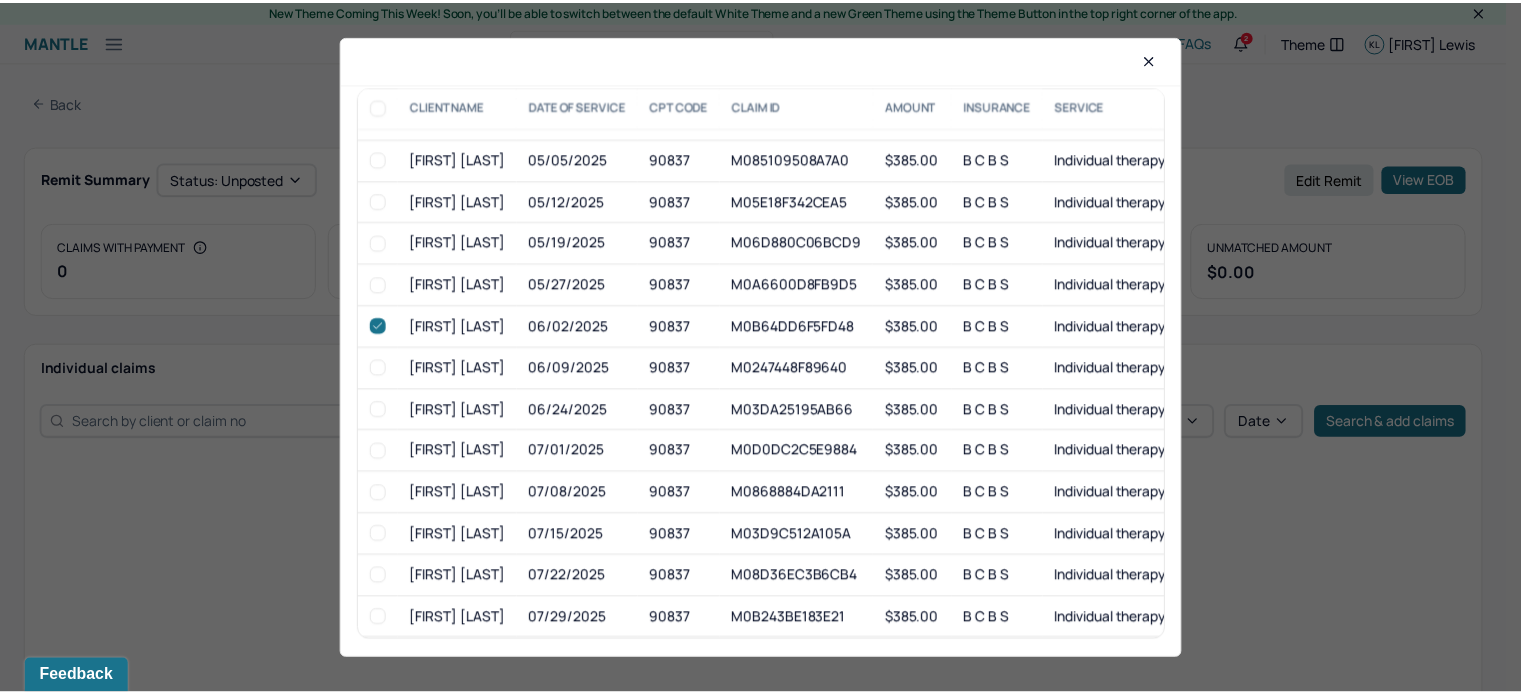 scroll, scrollTop: 132, scrollLeft: 0, axis: vertical 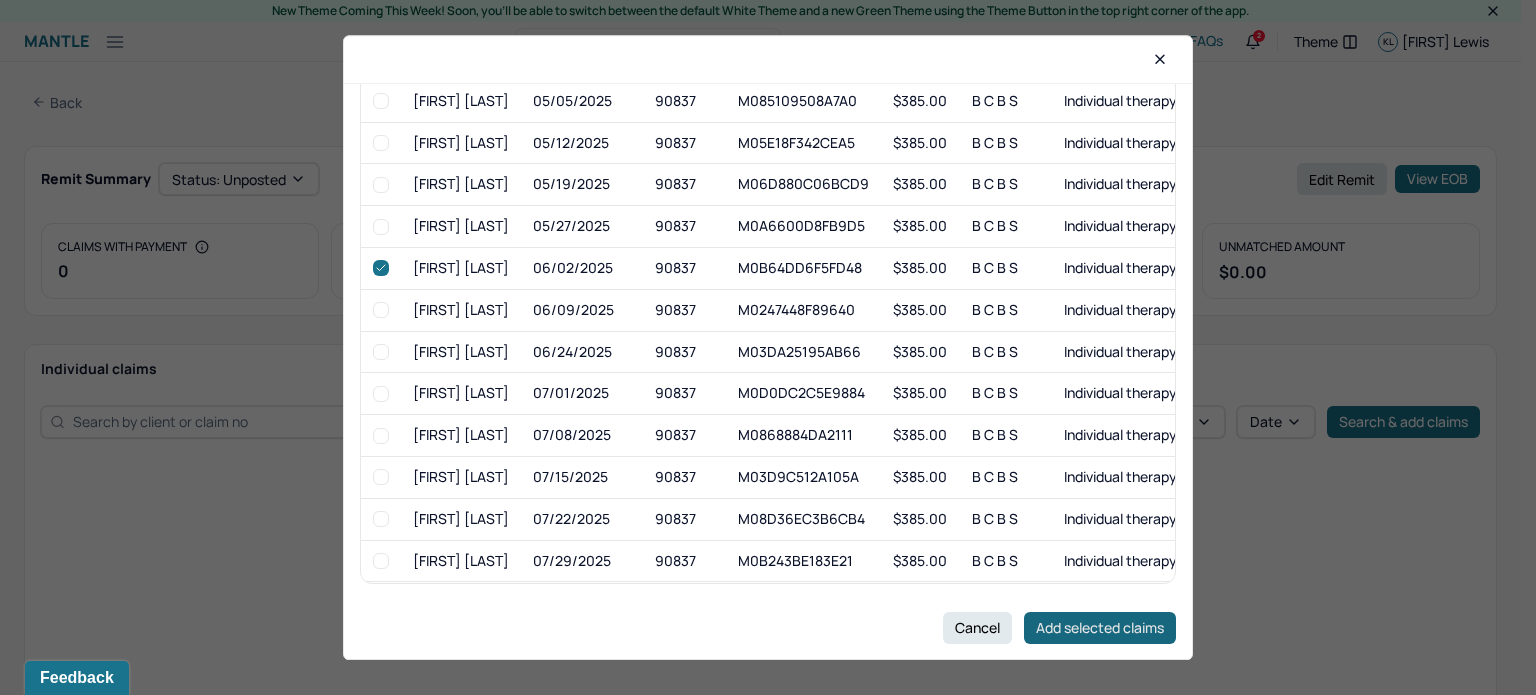 click on "Add selected claims" at bounding box center (1100, 628) 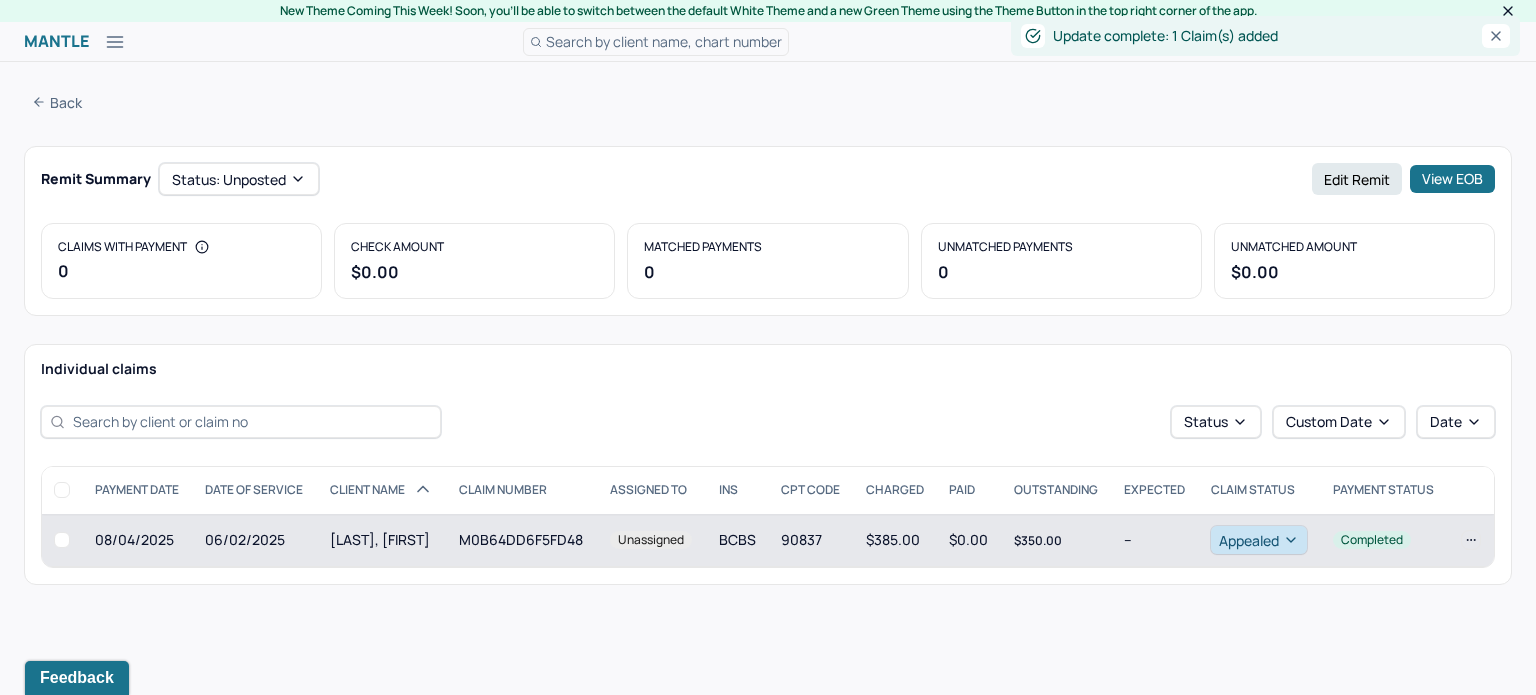 click on "$0.00" at bounding box center (969, 540) 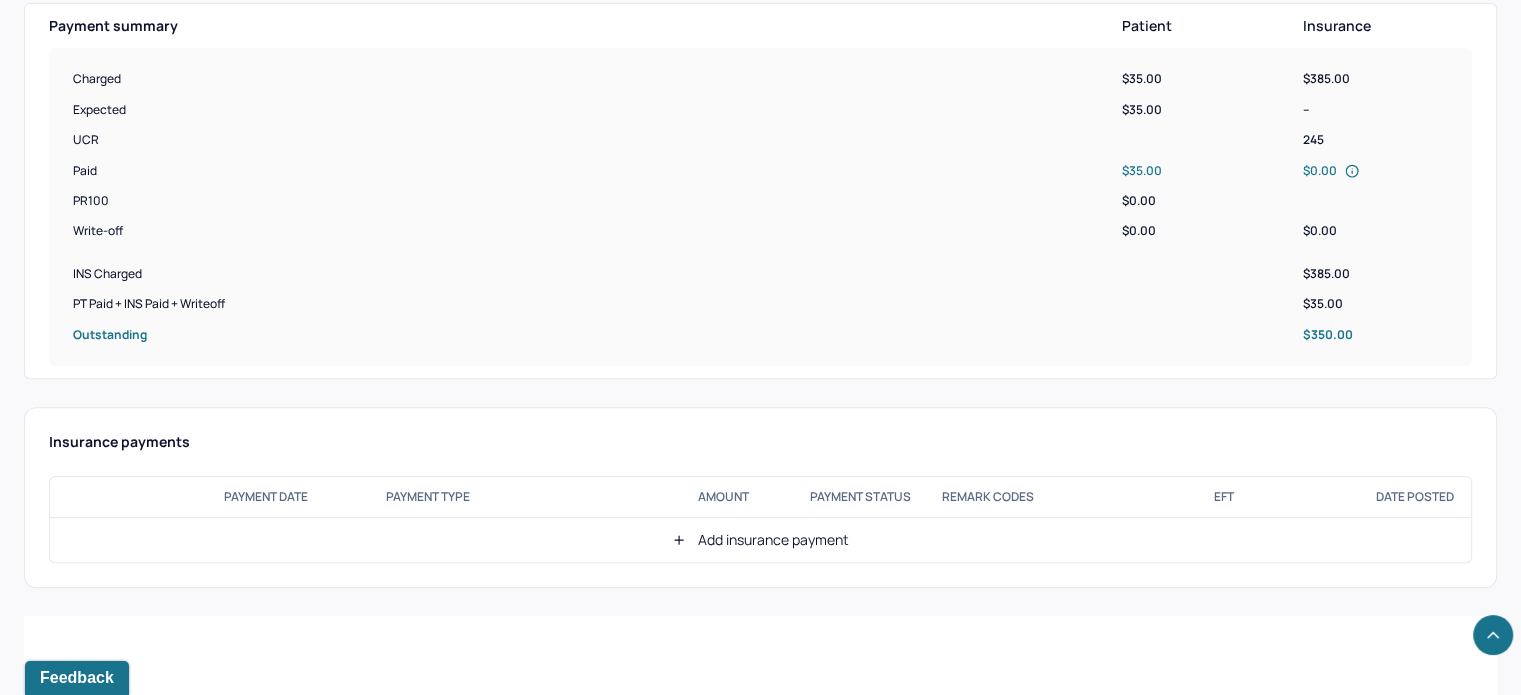 scroll, scrollTop: 1040, scrollLeft: 0, axis: vertical 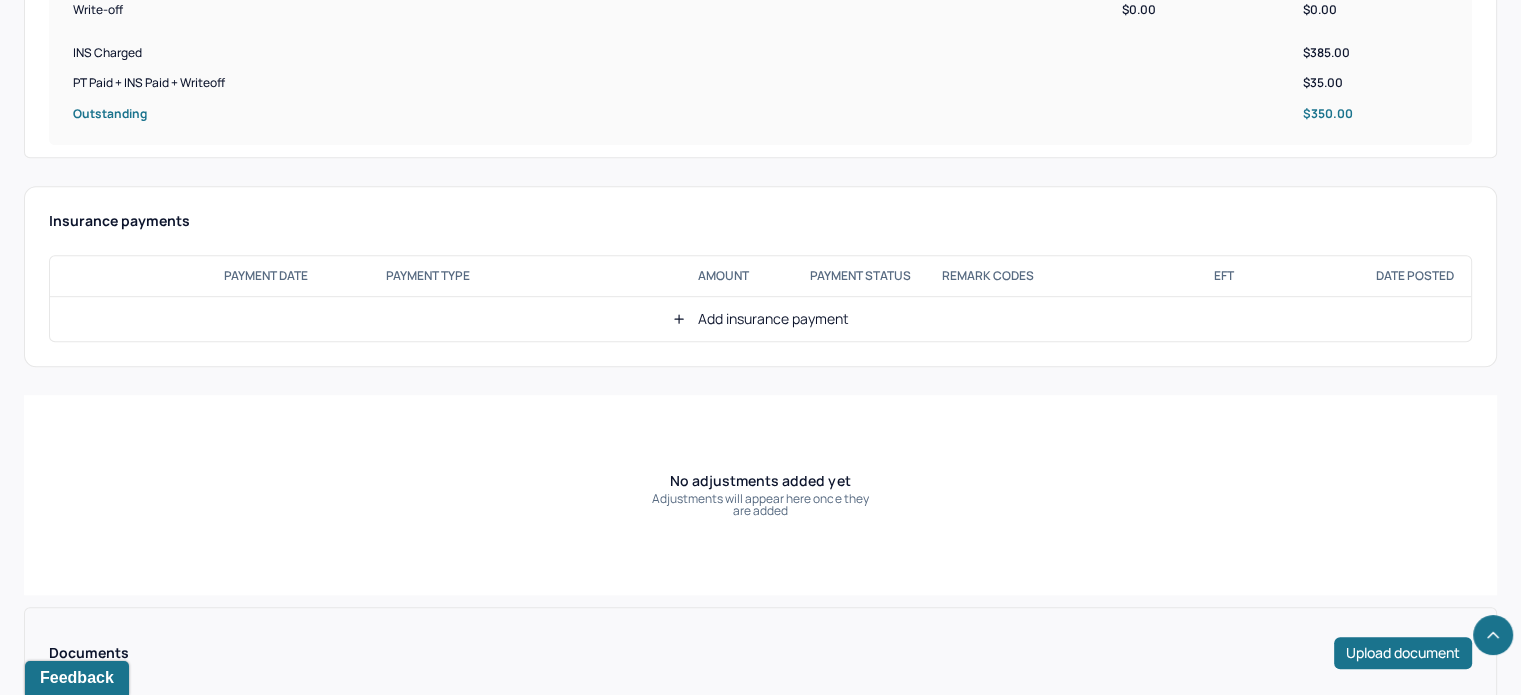 click on "Add insurance payment" at bounding box center (760, 319) 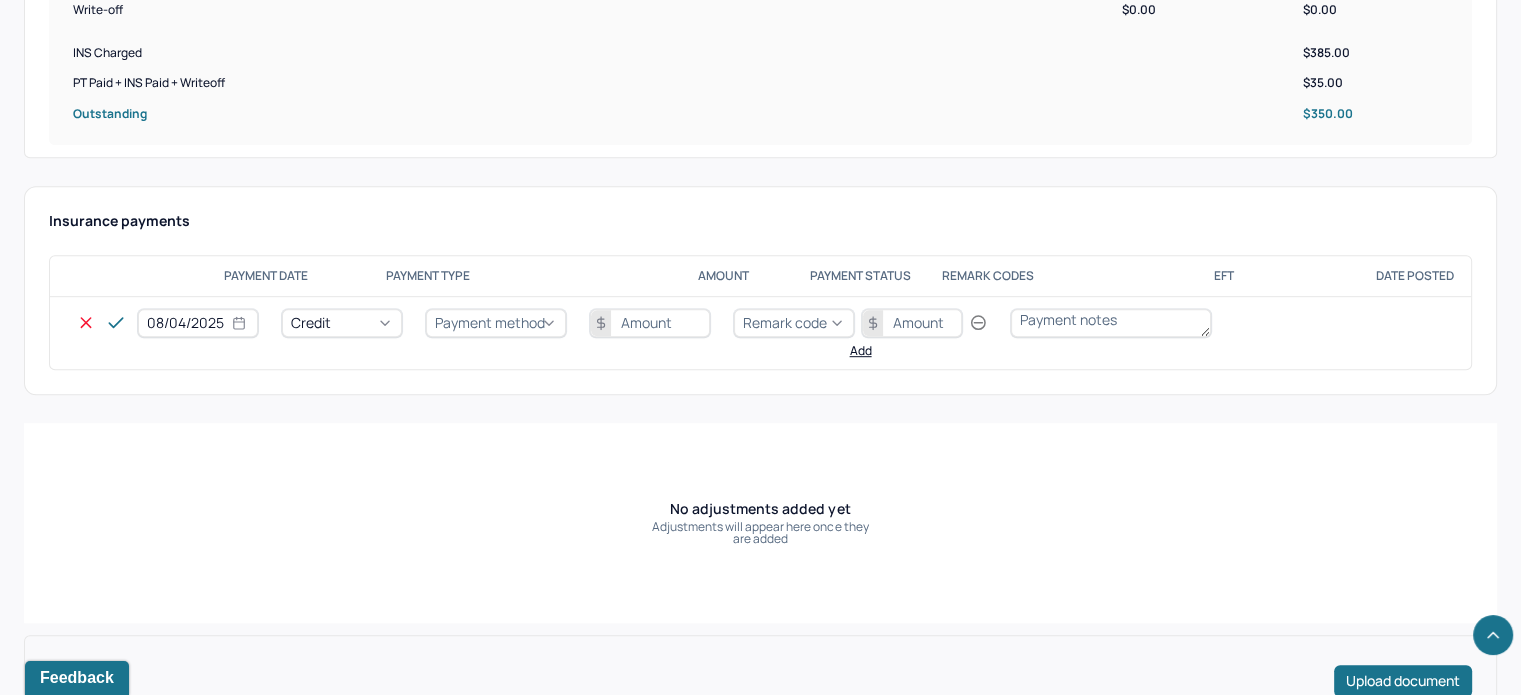 click on "Credit" at bounding box center [342, 323] 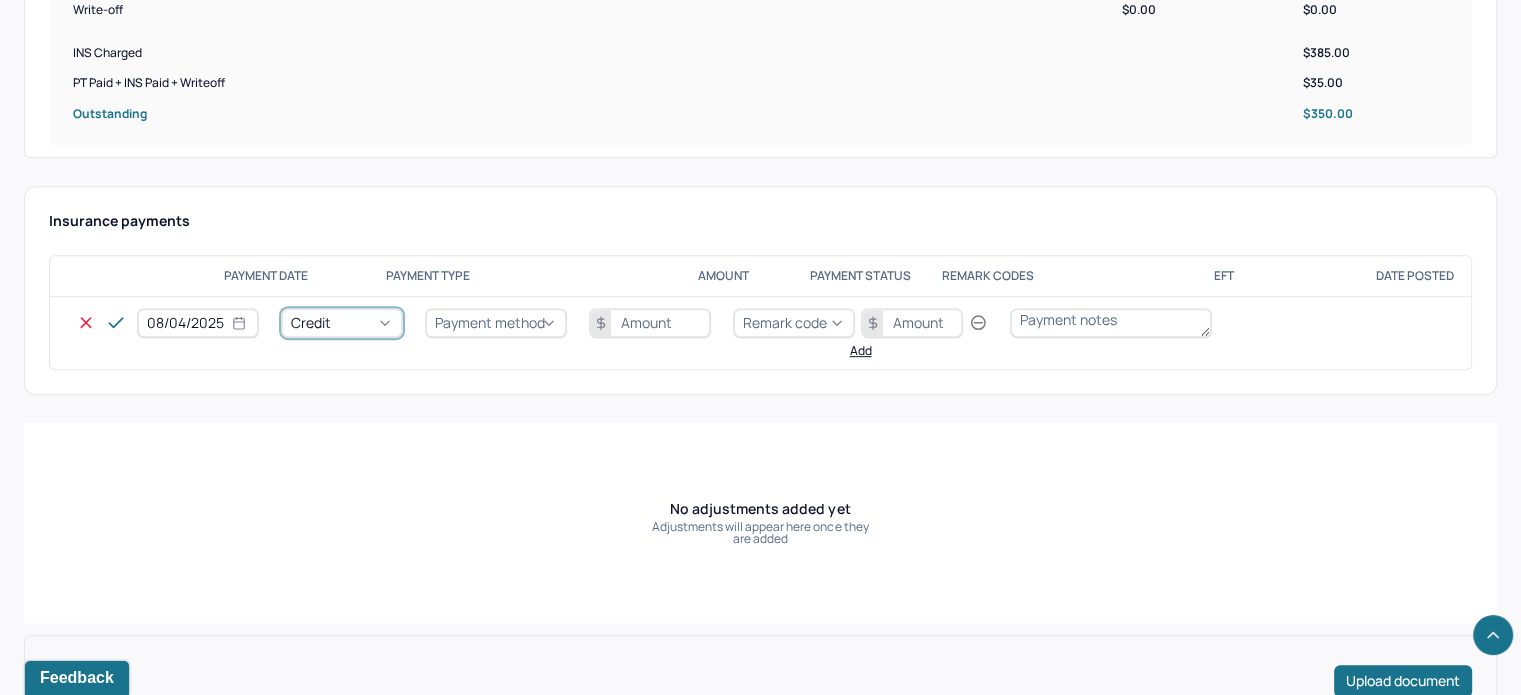 click on "Payment method" at bounding box center [490, 322] 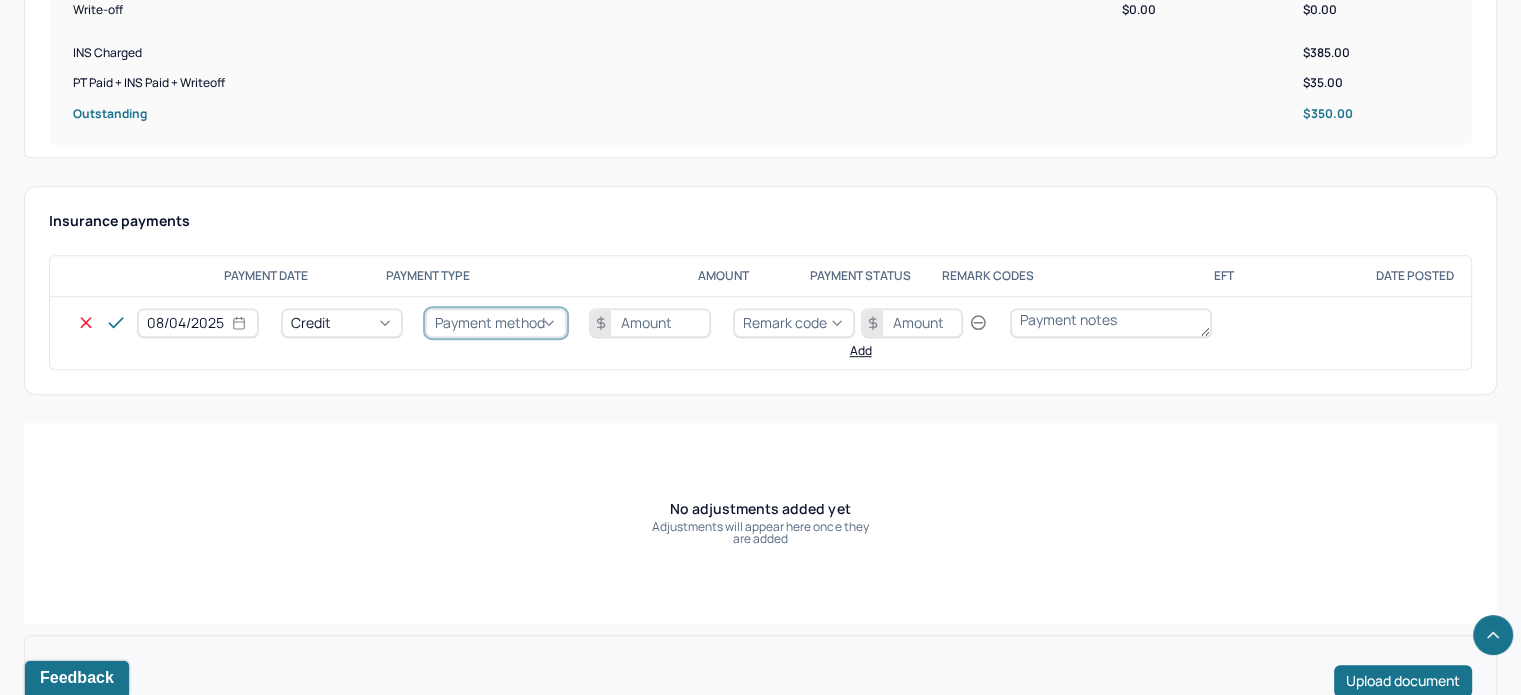click on "Check" at bounding box center [70, -323] 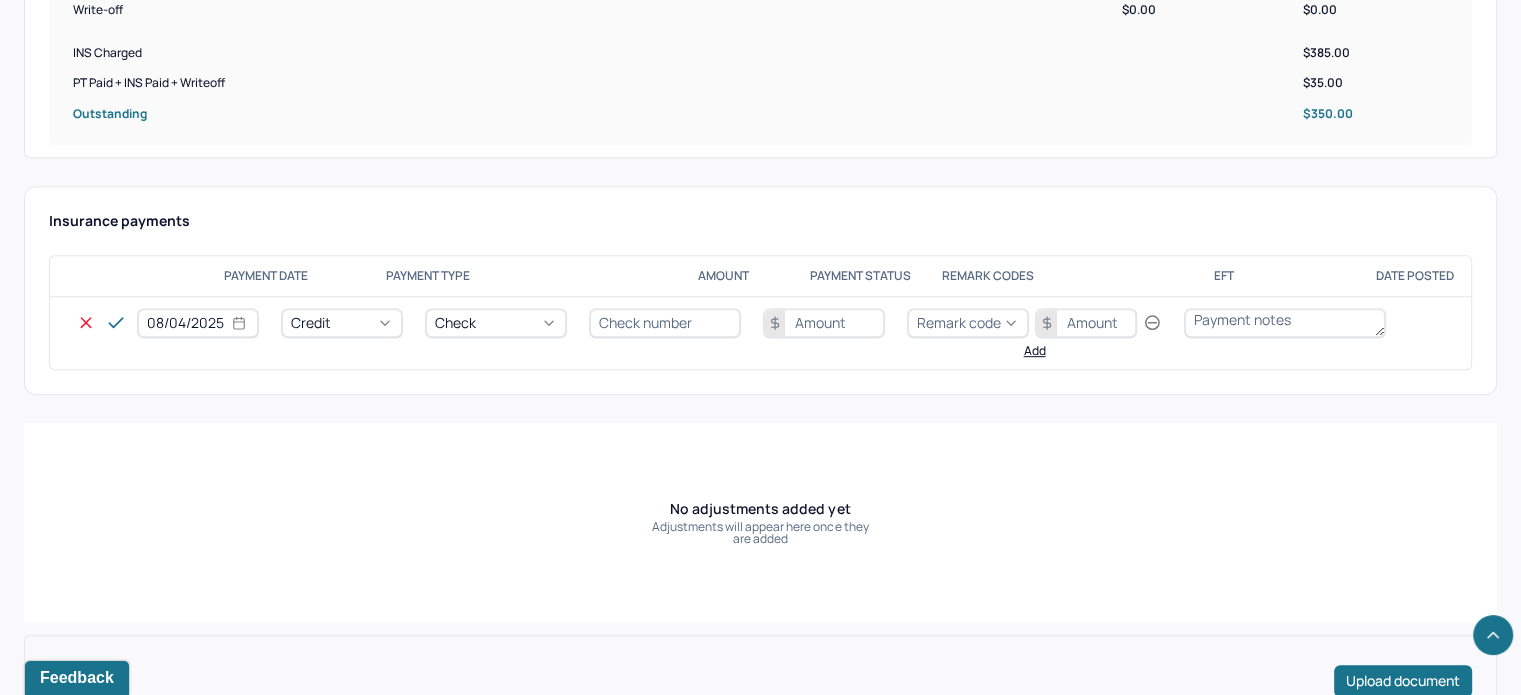 click at bounding box center (665, 323) 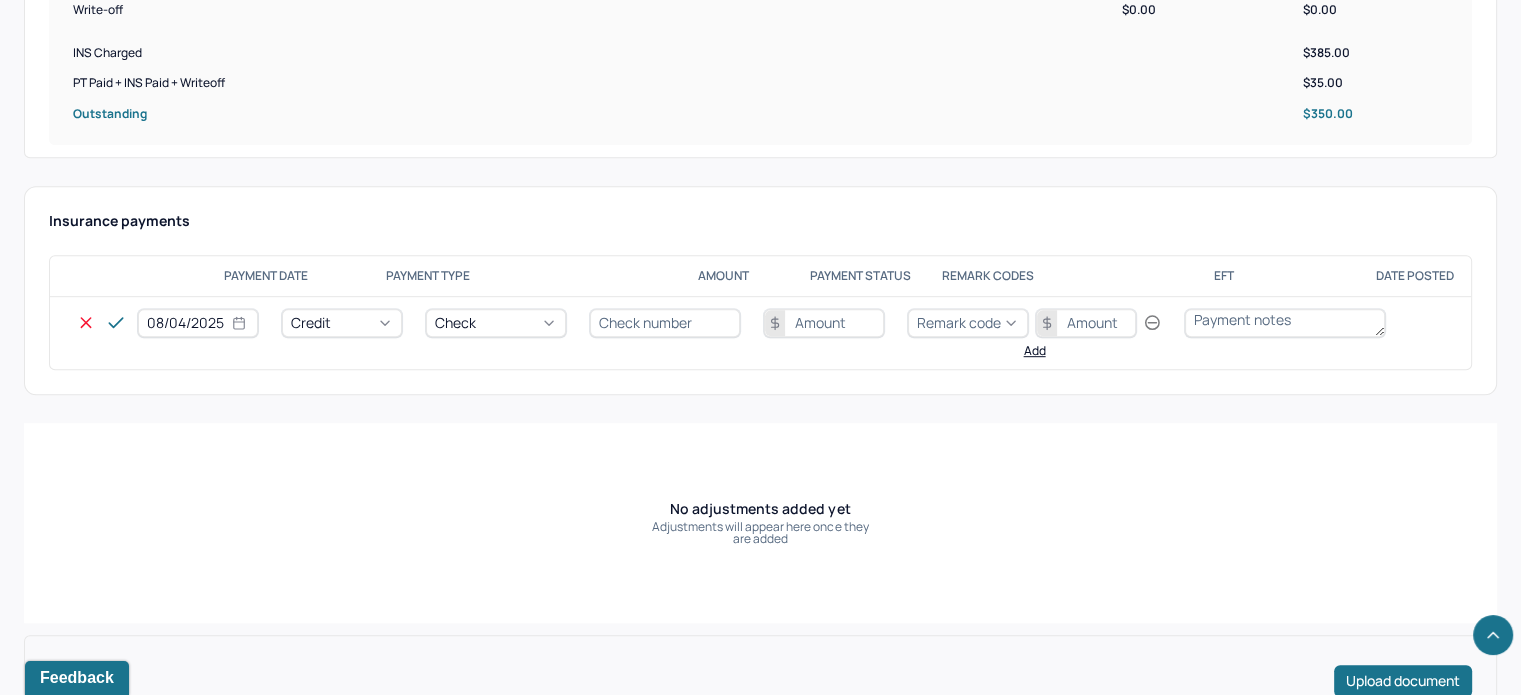 type on "N/A" 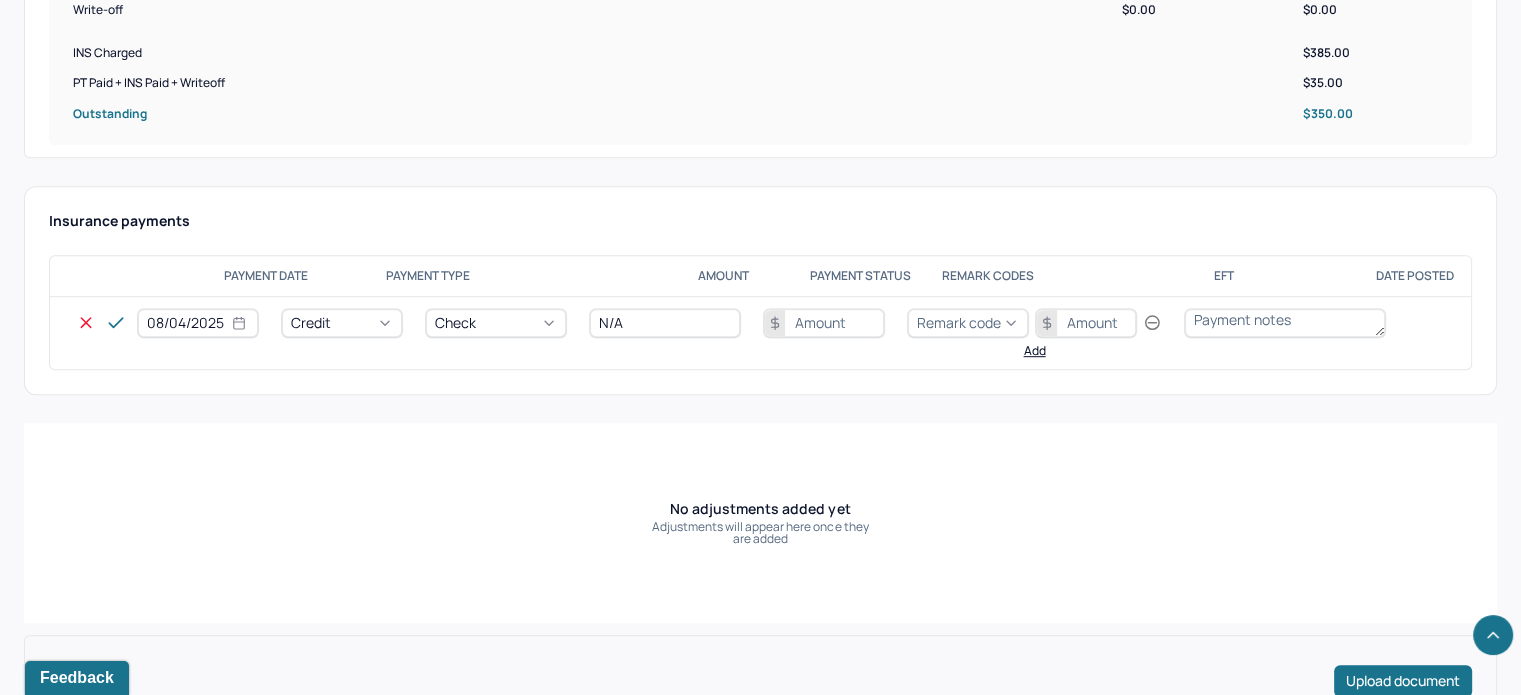 click at bounding box center (824, 323) 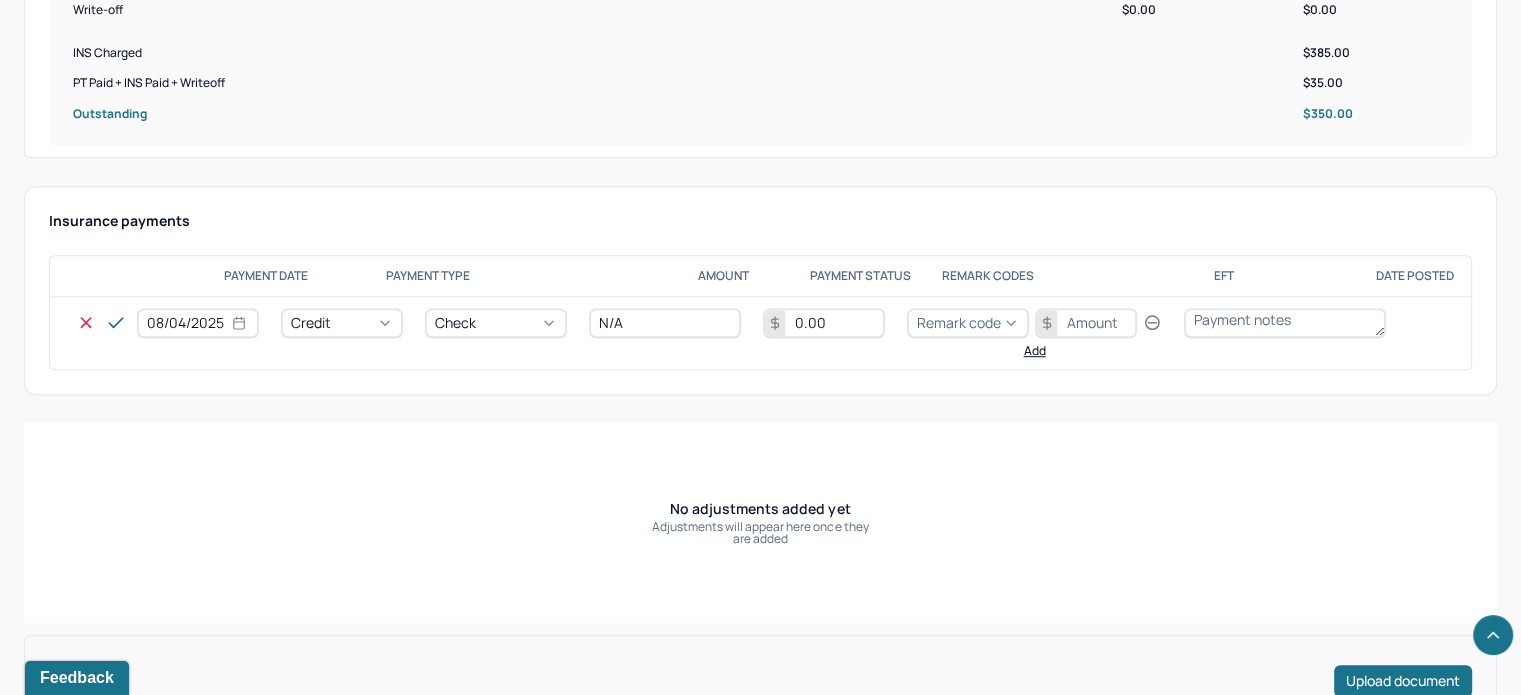 type on "0.00" 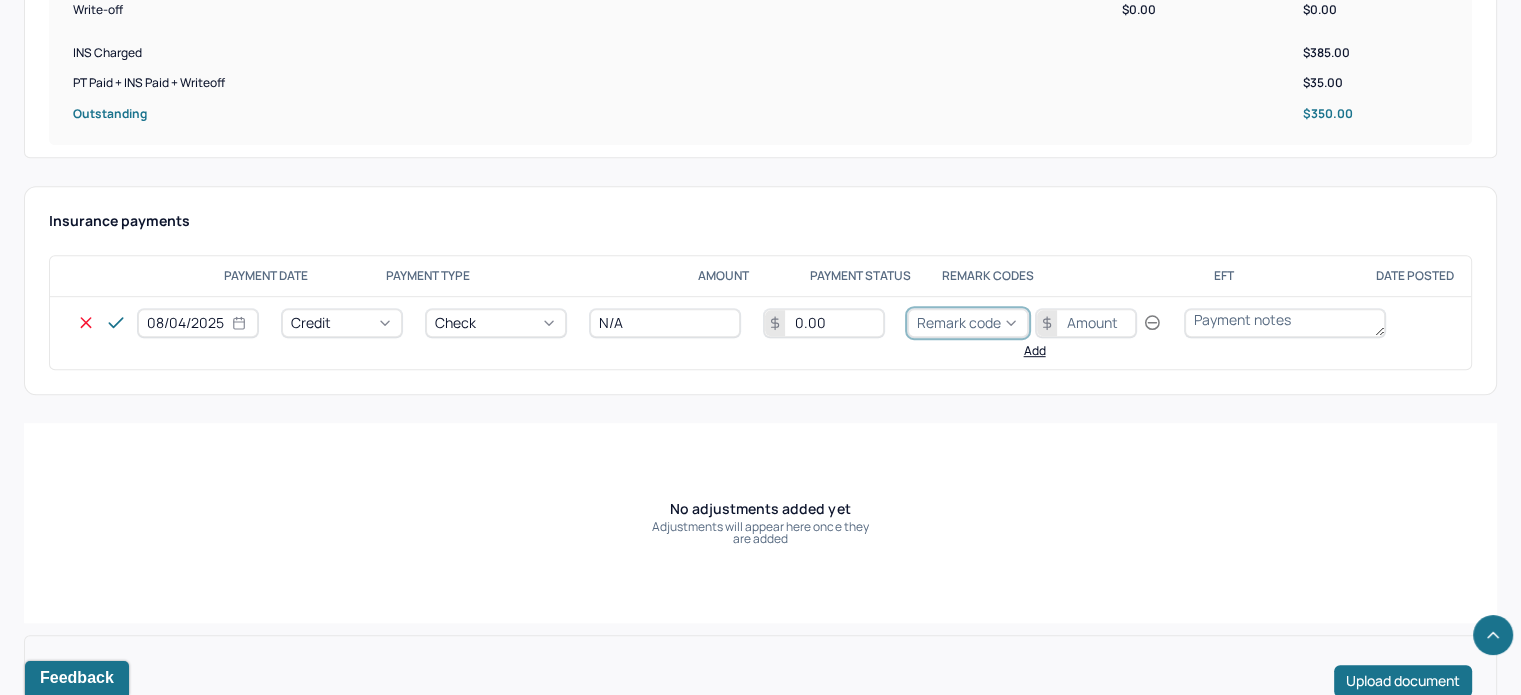 click on "Remark code" at bounding box center (959, 322) 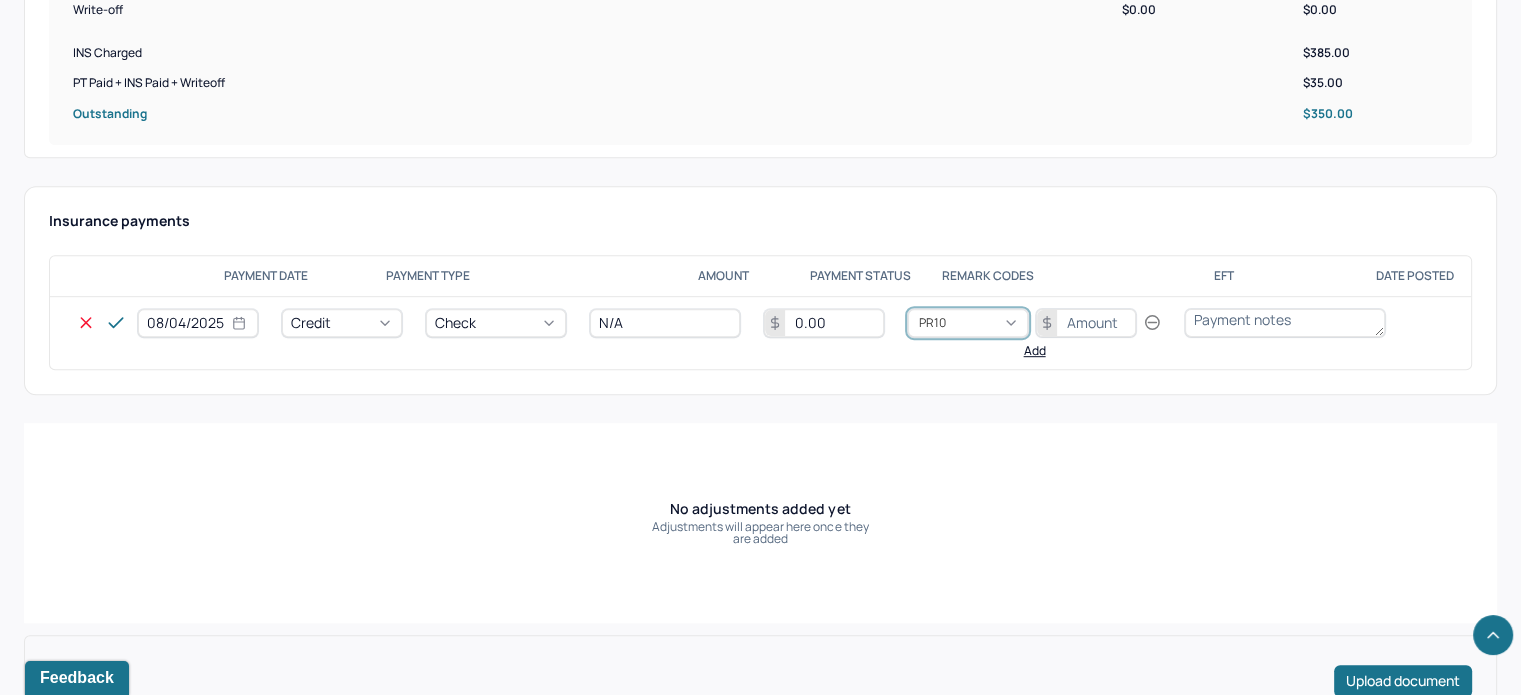 scroll, scrollTop: 0, scrollLeft: 0, axis: both 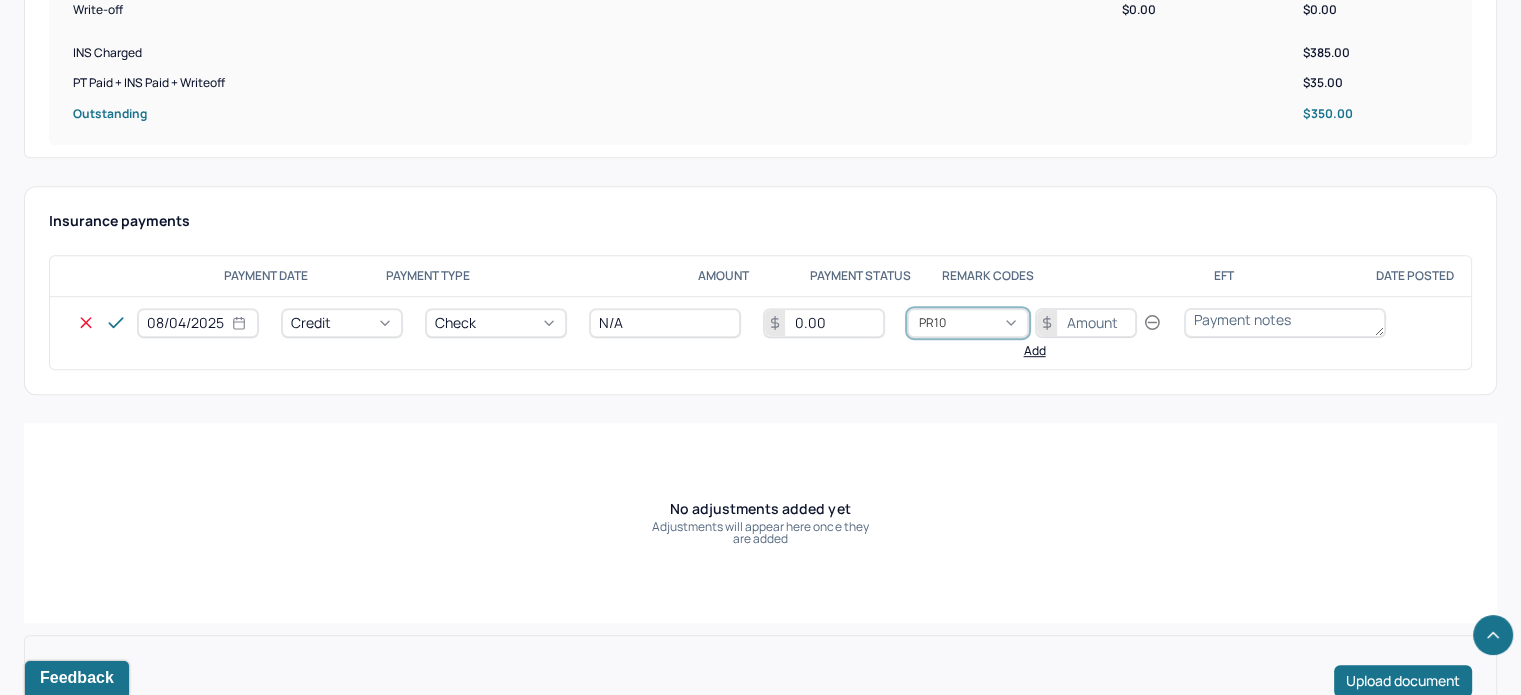 type on "PR100" 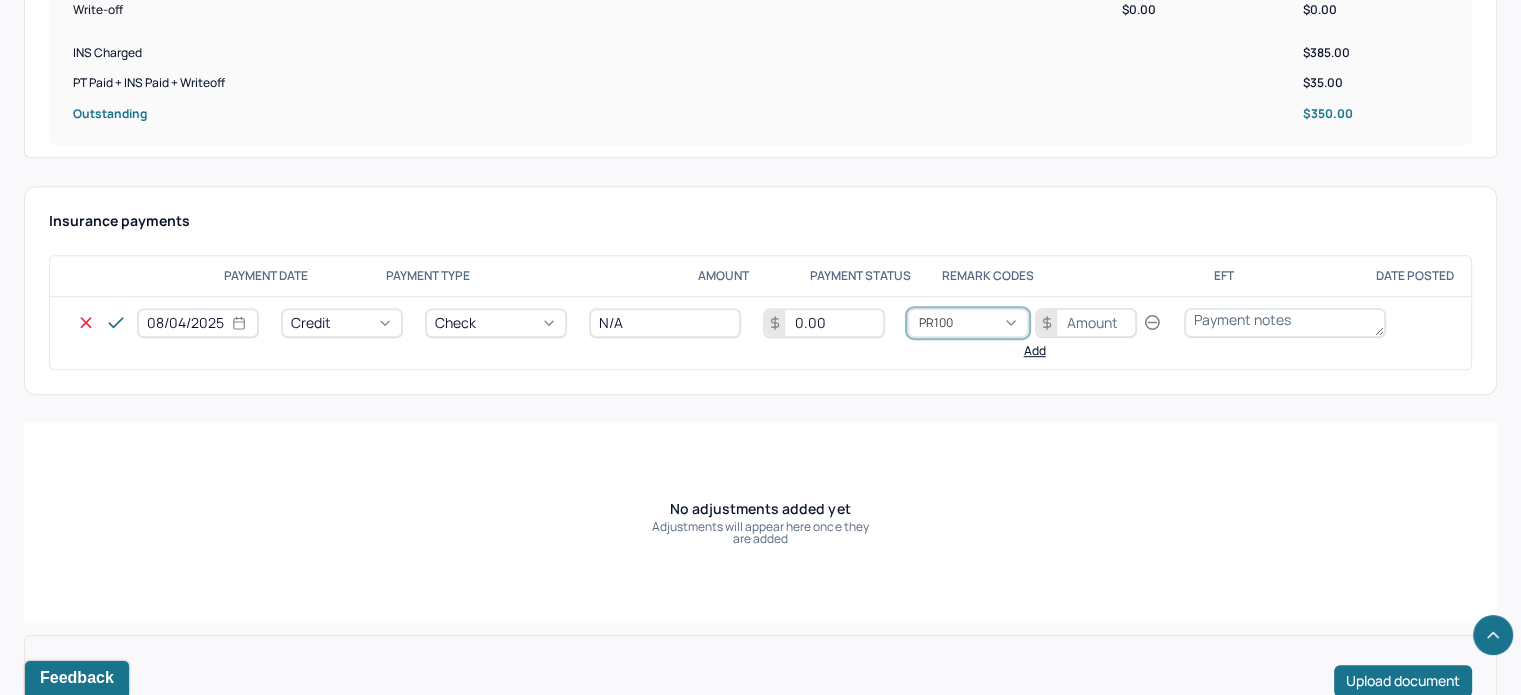 type 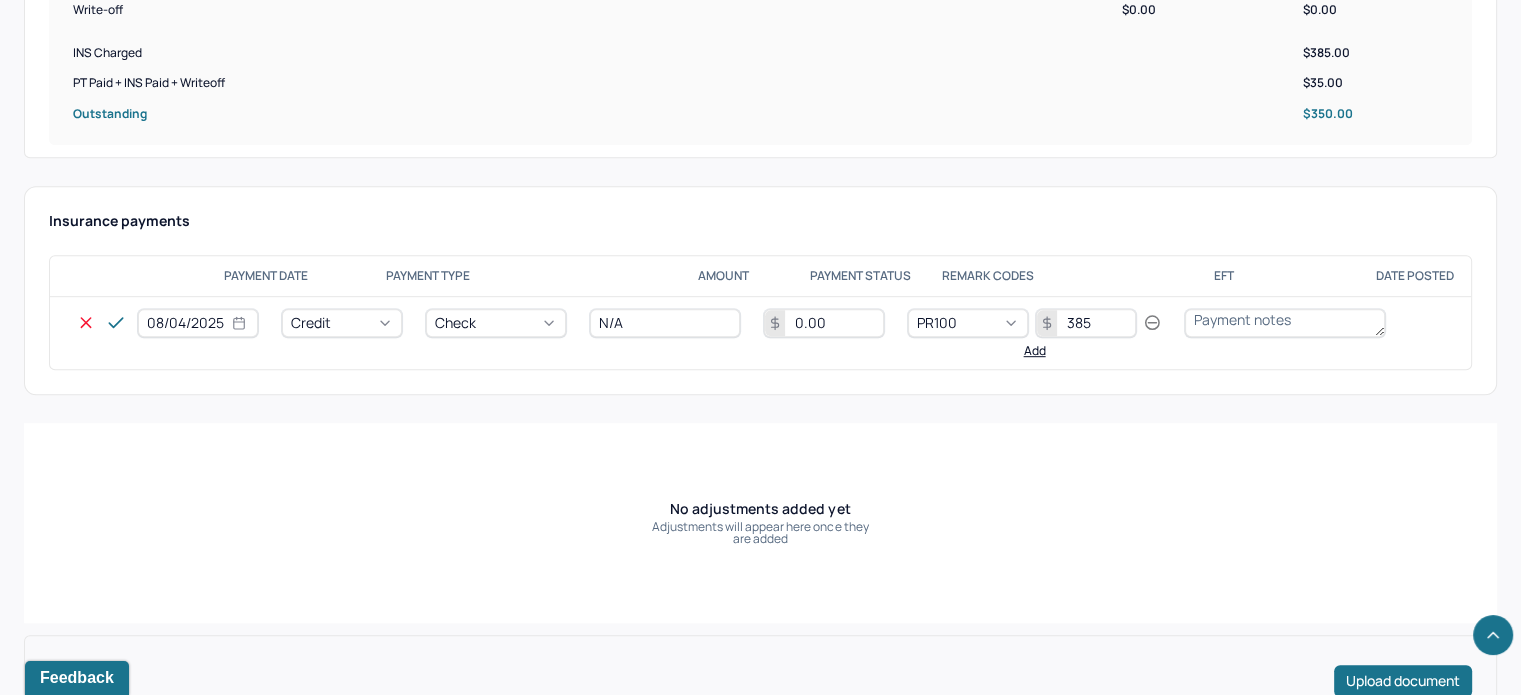 type on "385" 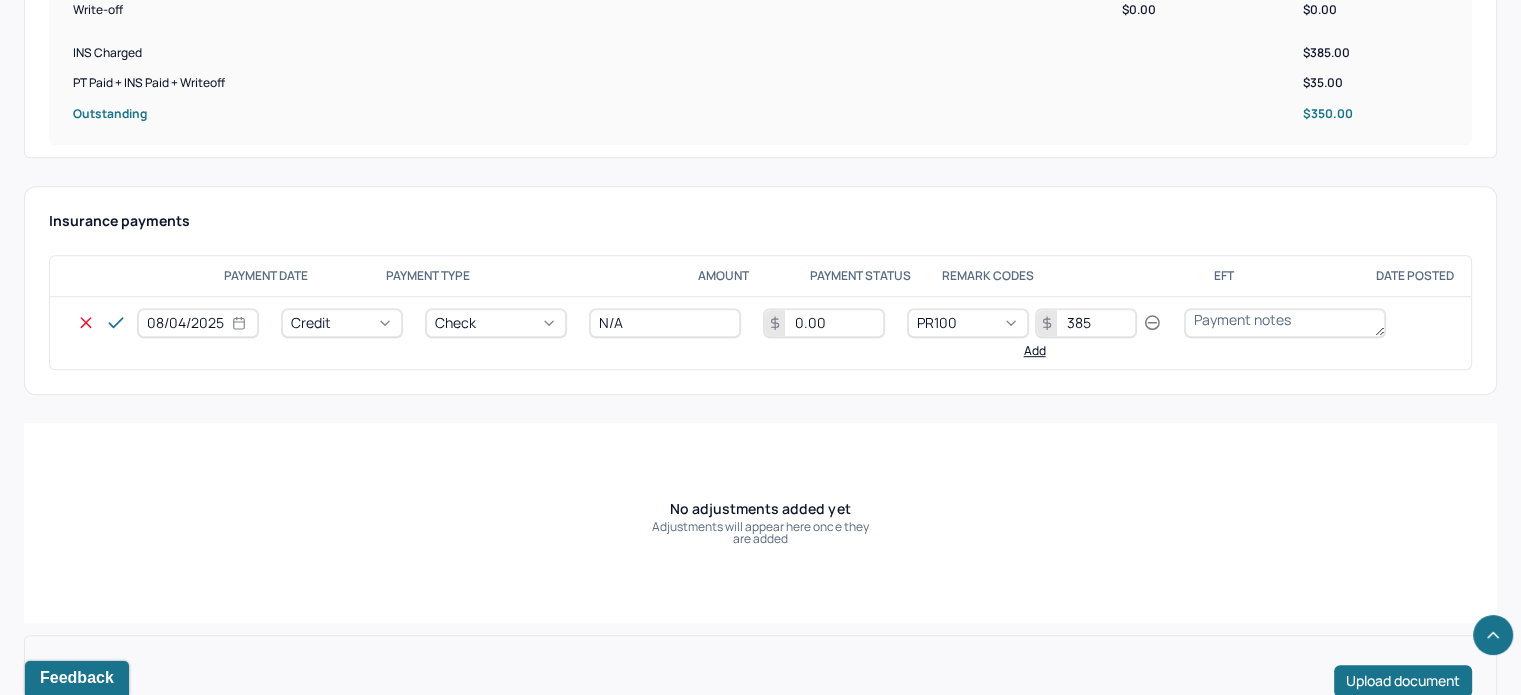 type 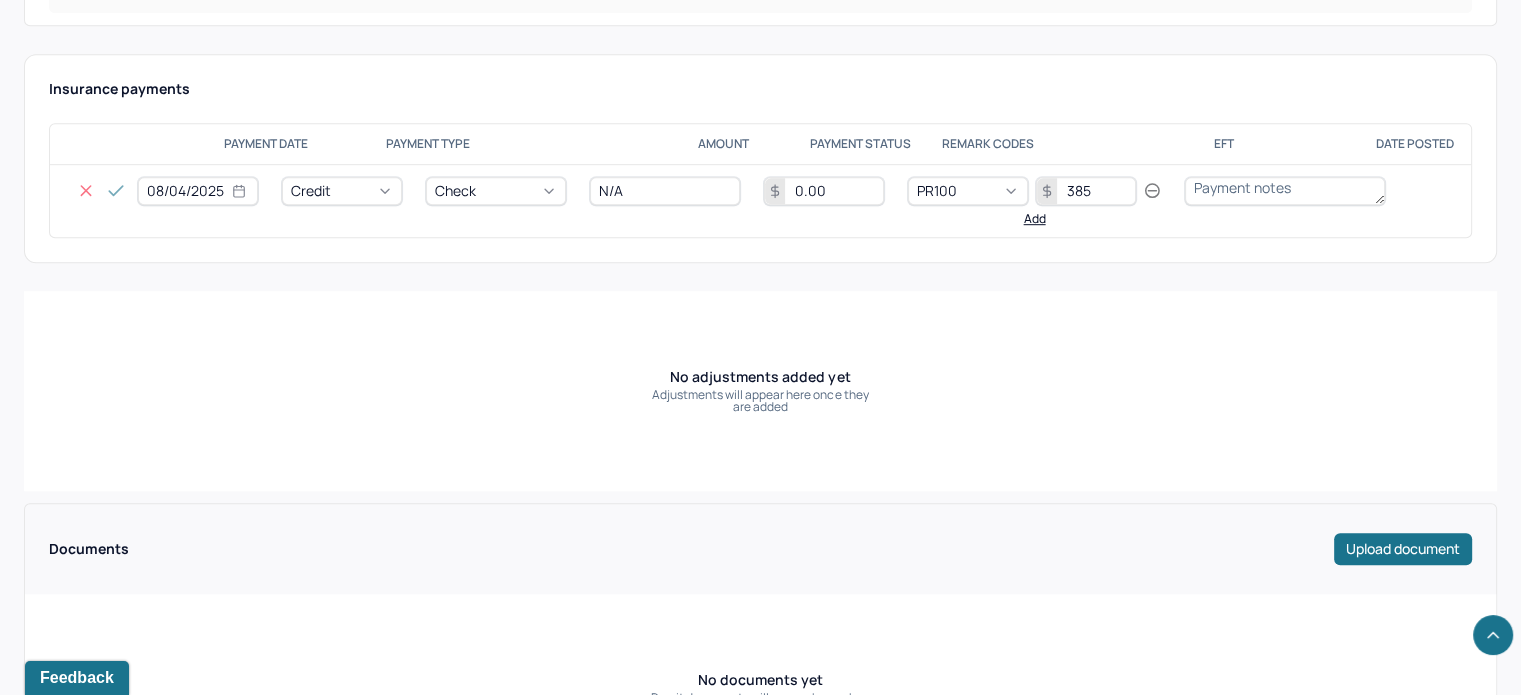 scroll, scrollTop: 1279, scrollLeft: 0, axis: vertical 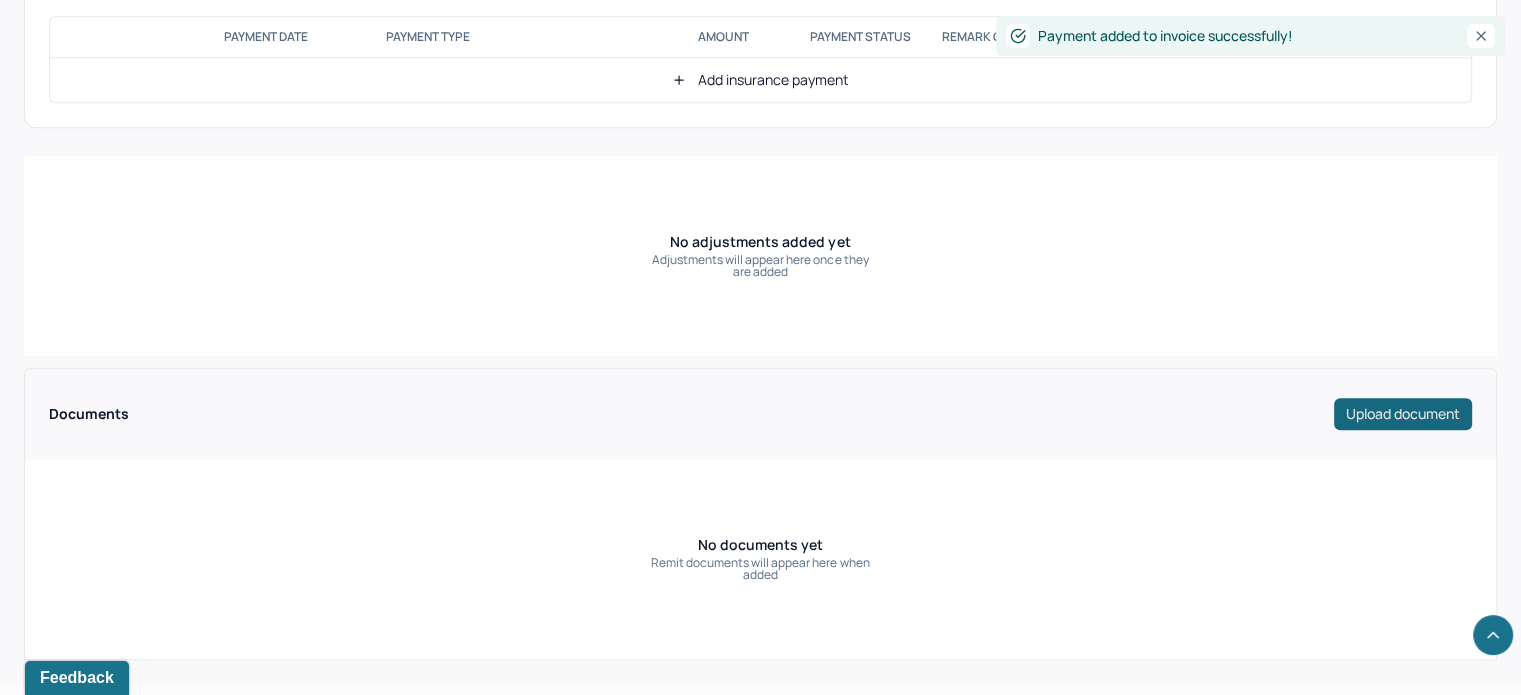 click on "Upload document" at bounding box center [1403, 414] 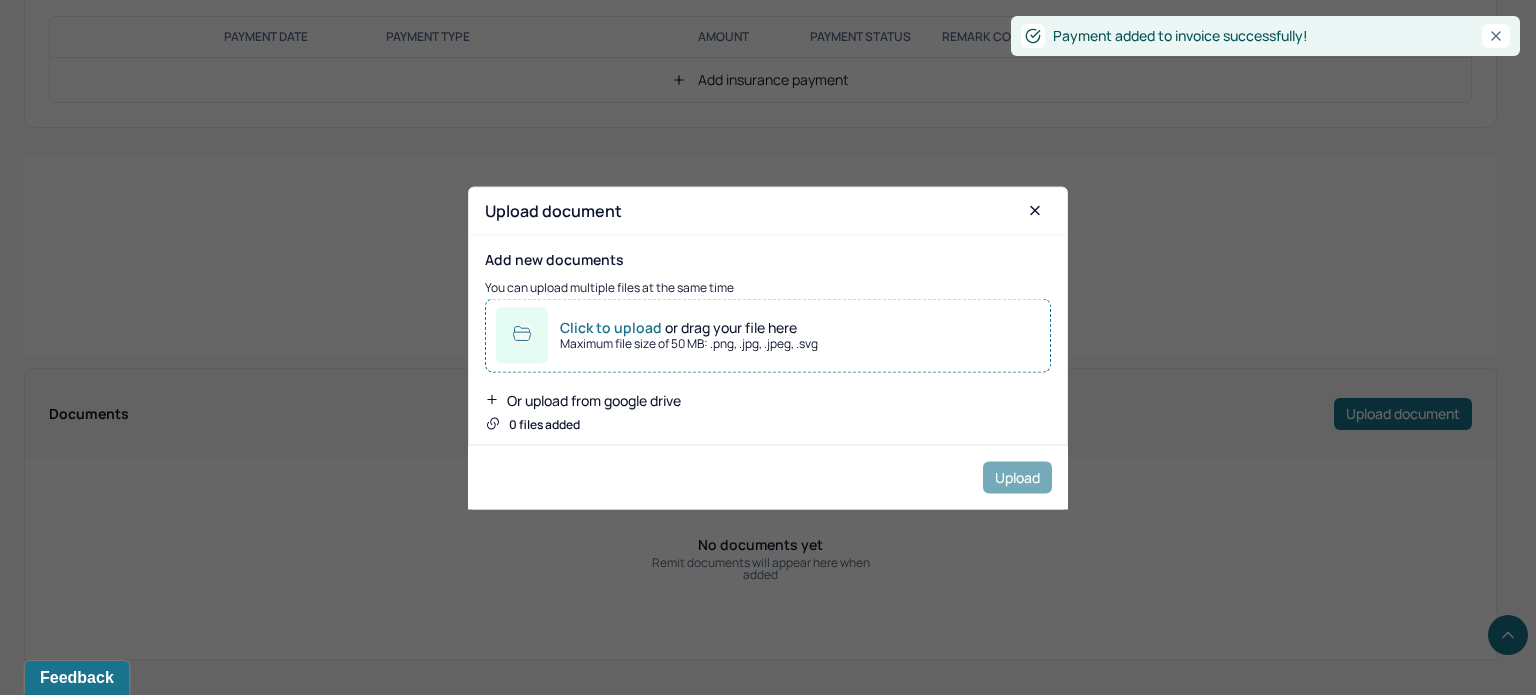click on "Click to upload   or drag your file here Maximum file size of 50 MB: .png, .jpg, .jpeg, .svg" at bounding box center [768, 335] 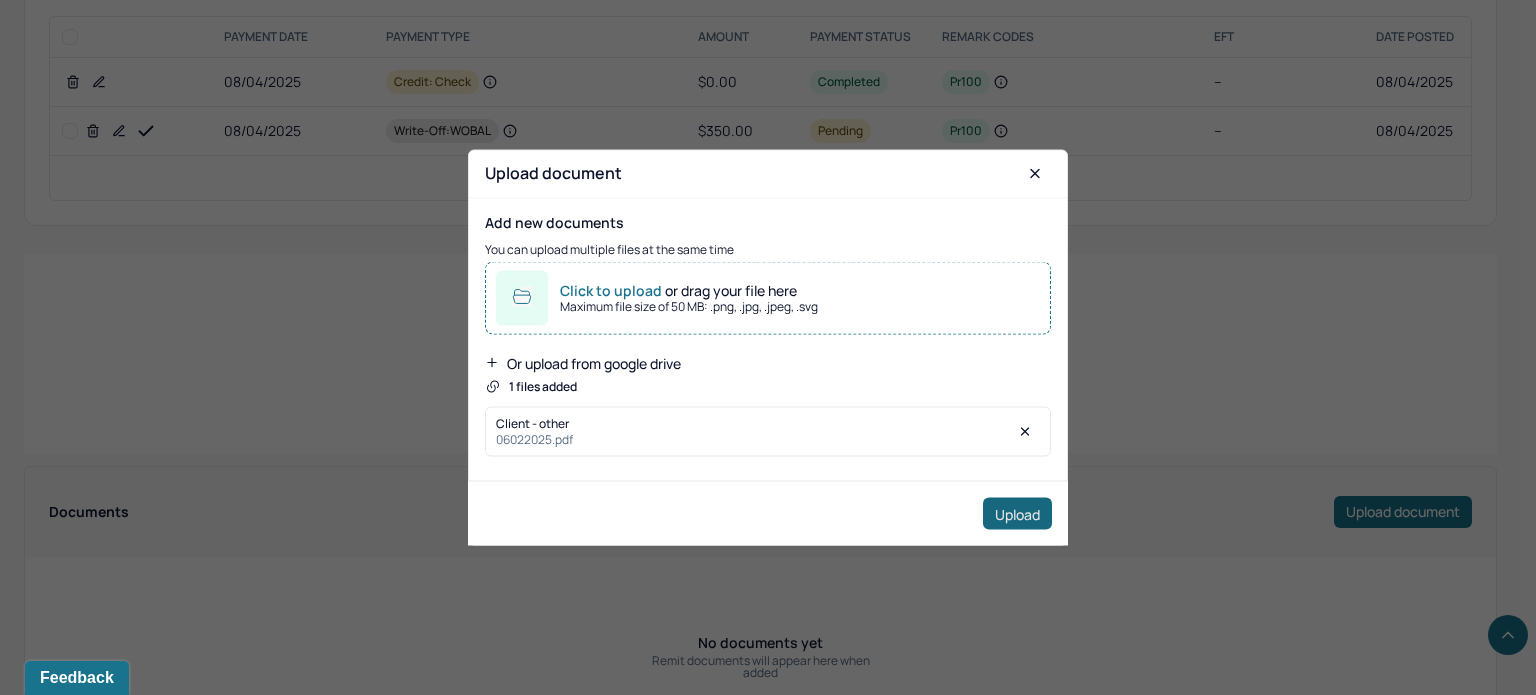 click on "Upload" at bounding box center [1017, 514] 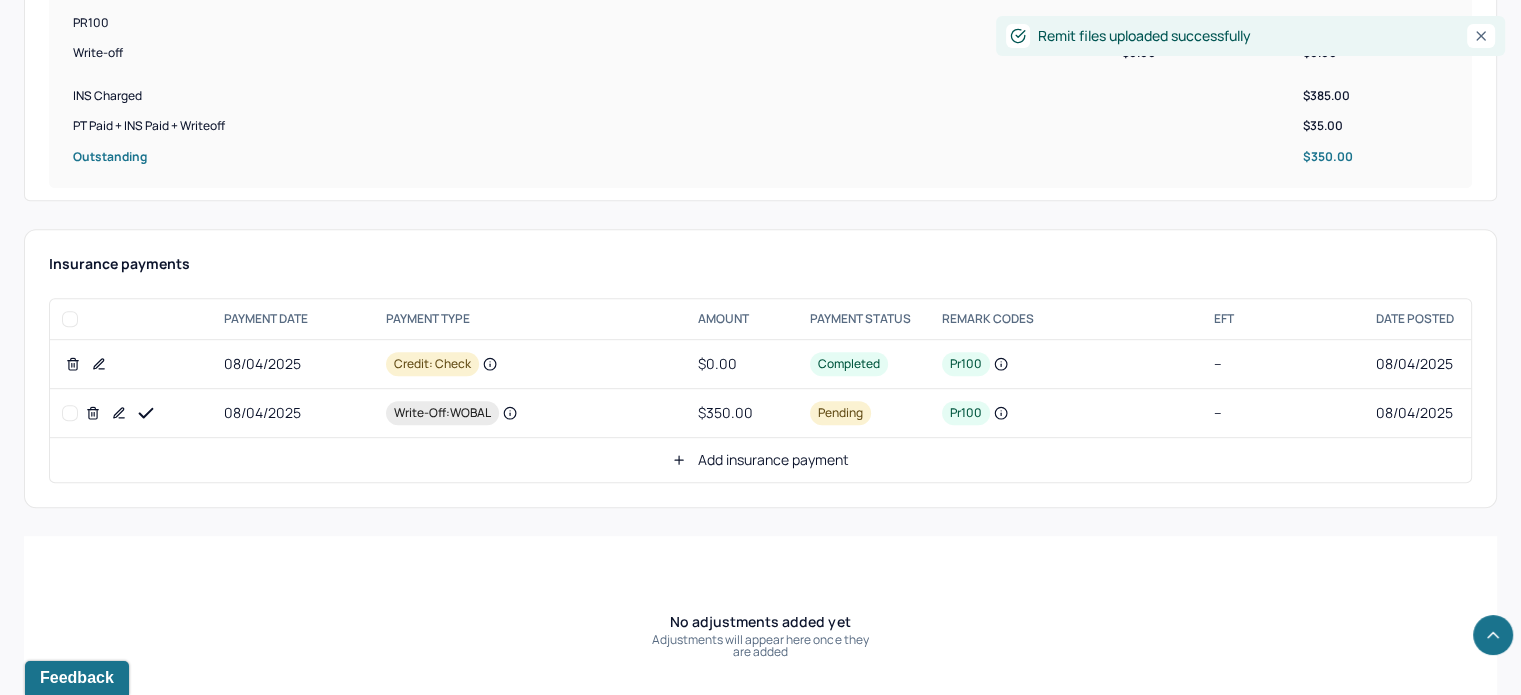 scroll, scrollTop: 1079, scrollLeft: 0, axis: vertical 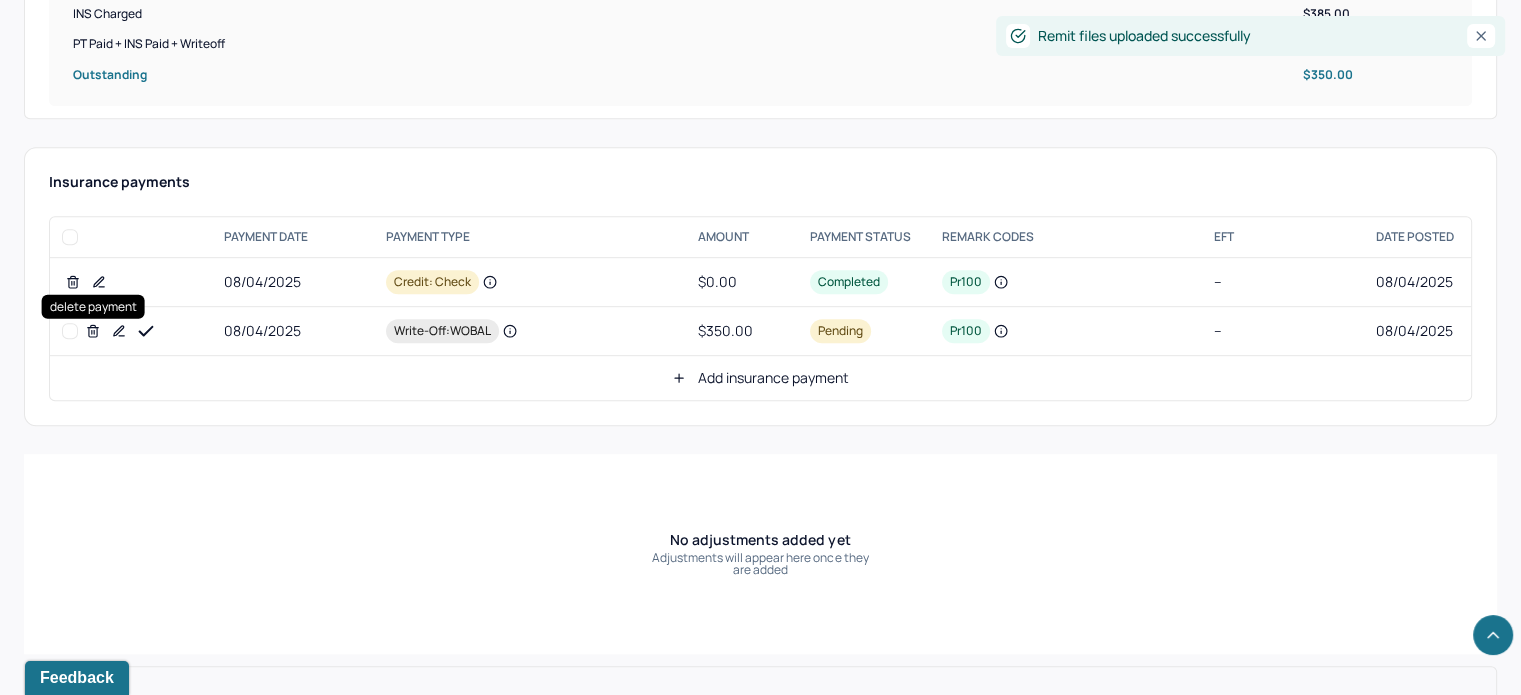 click 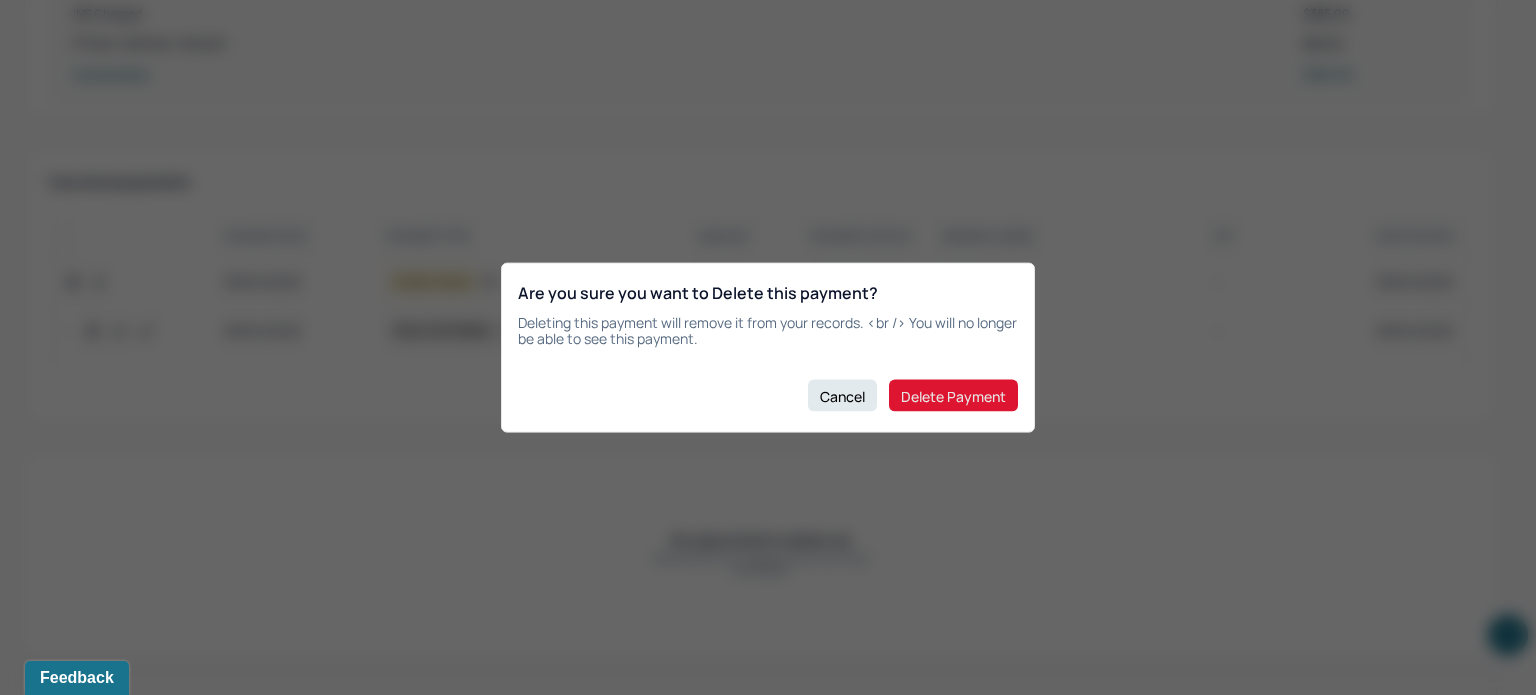 click on "Delete Payment" at bounding box center [953, 396] 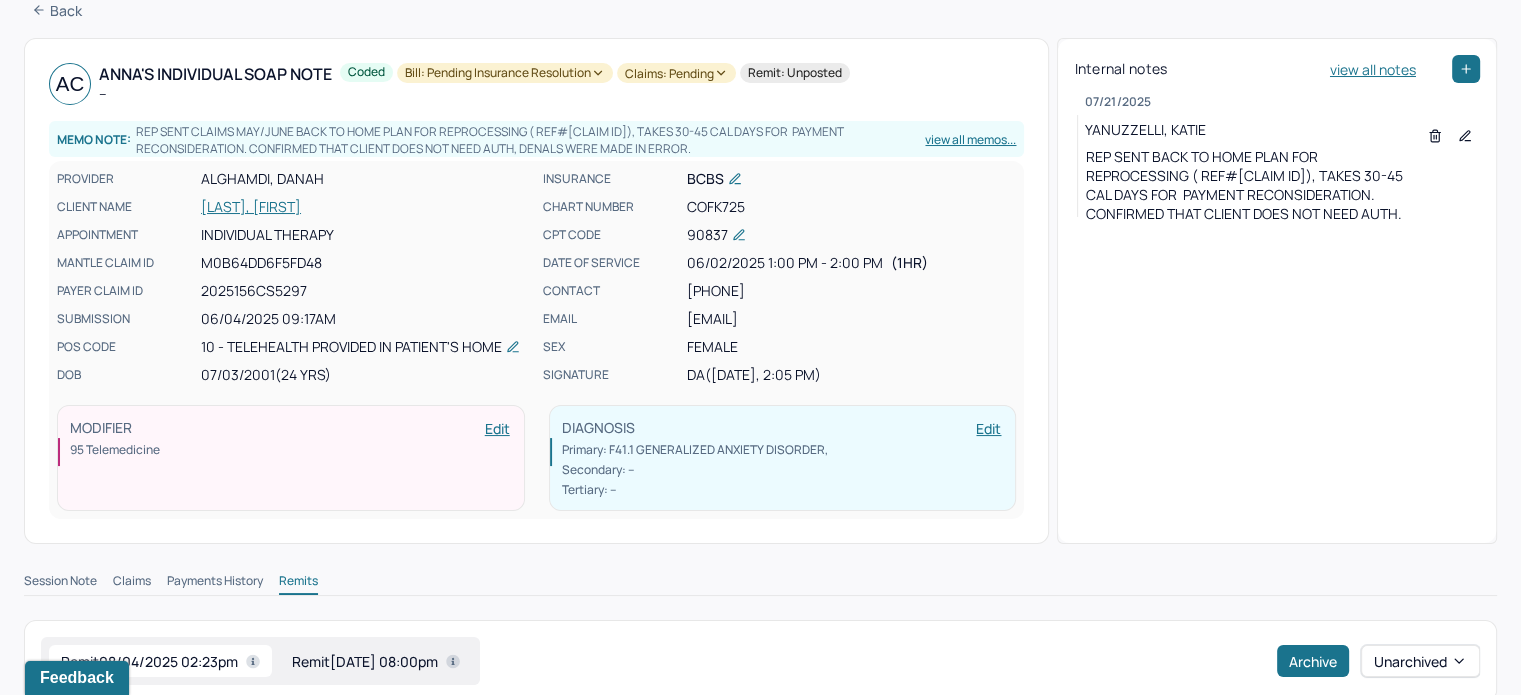 scroll, scrollTop: 0, scrollLeft: 0, axis: both 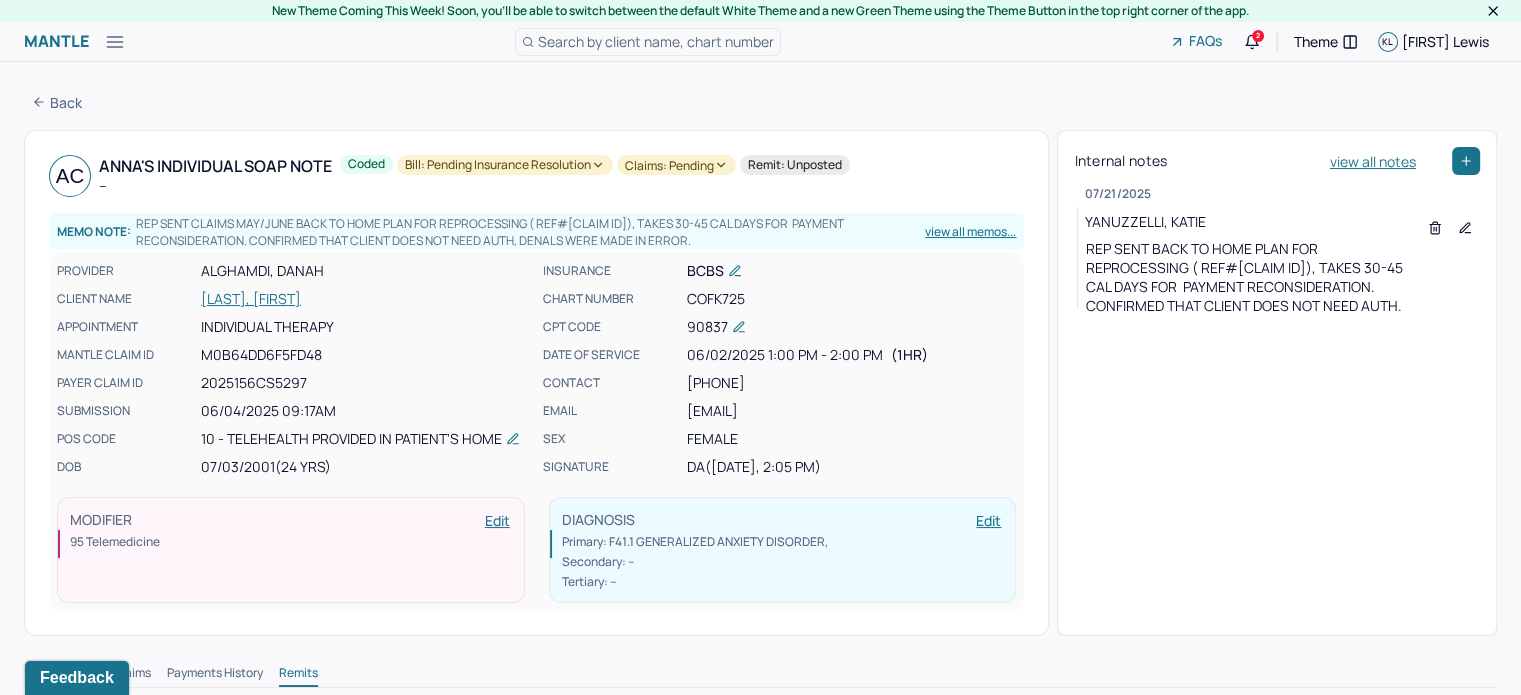 click on "Claims: pending" at bounding box center (676, 165) 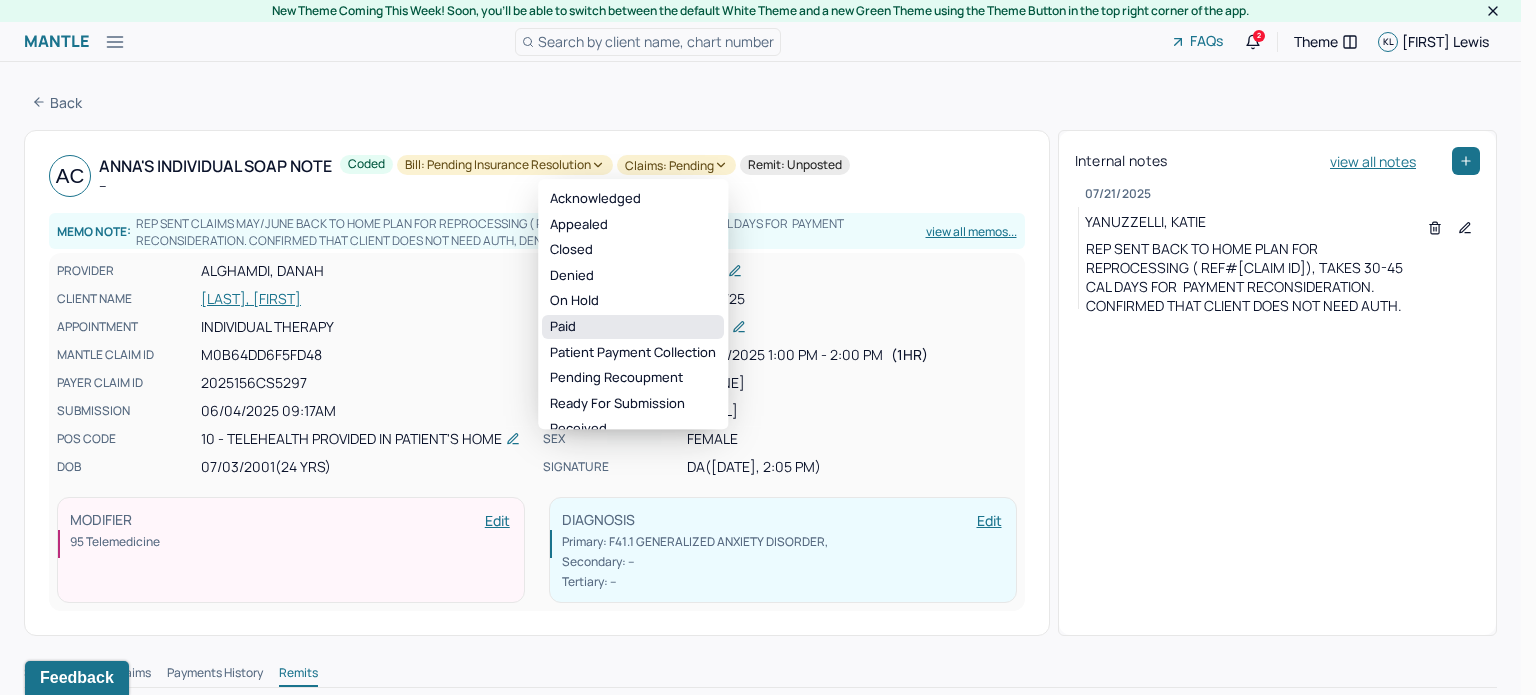 click on "Paid" at bounding box center [633, 327] 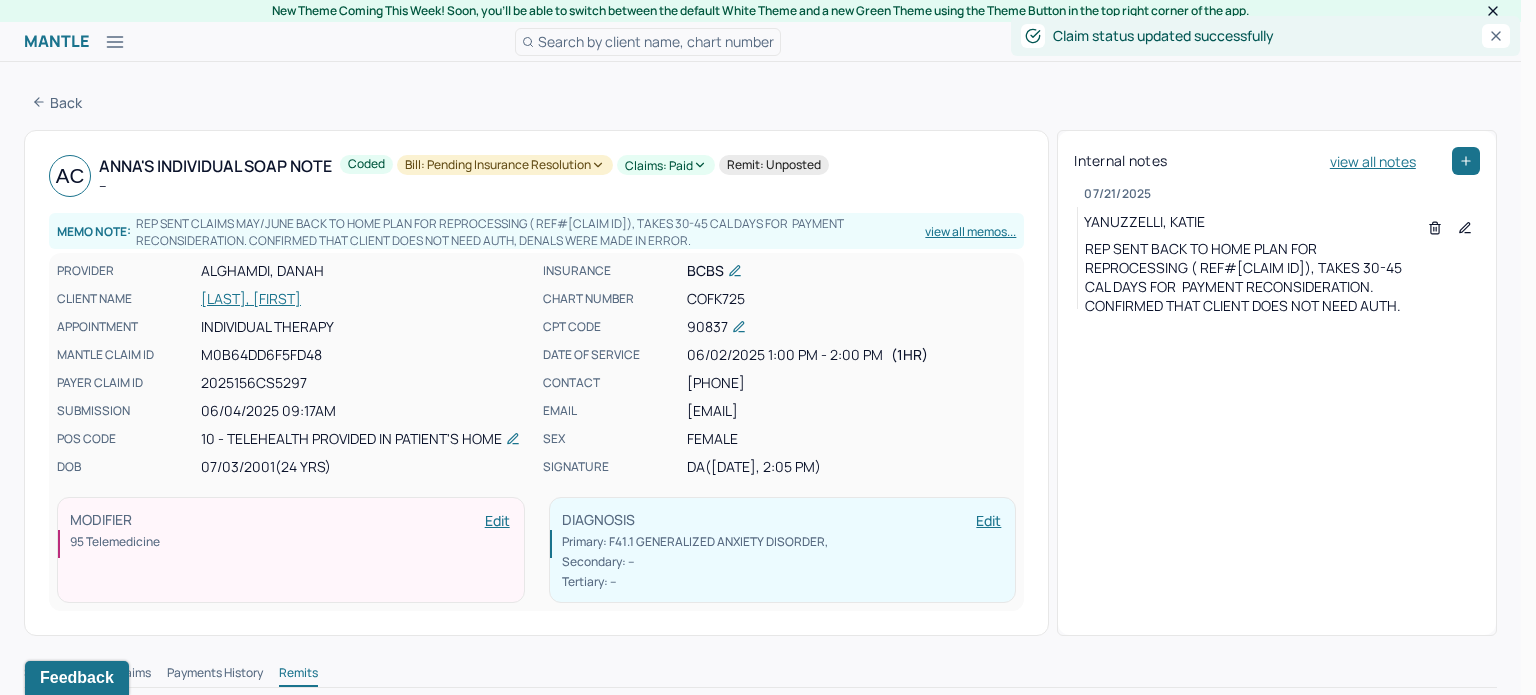 click on "Bill: Pending Insurance Resolution" at bounding box center [505, 165] 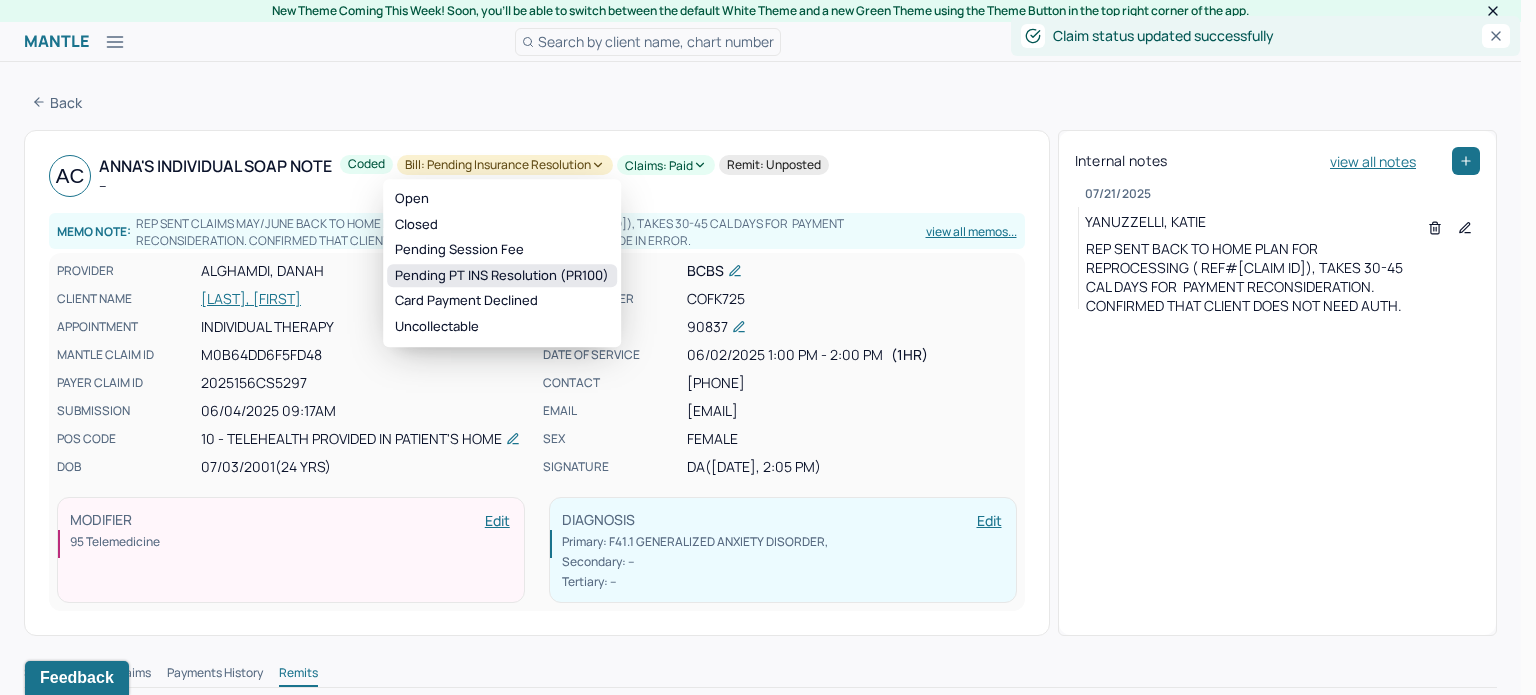 click on "Pending PT INS Resolution (PR100)" at bounding box center [502, 276] 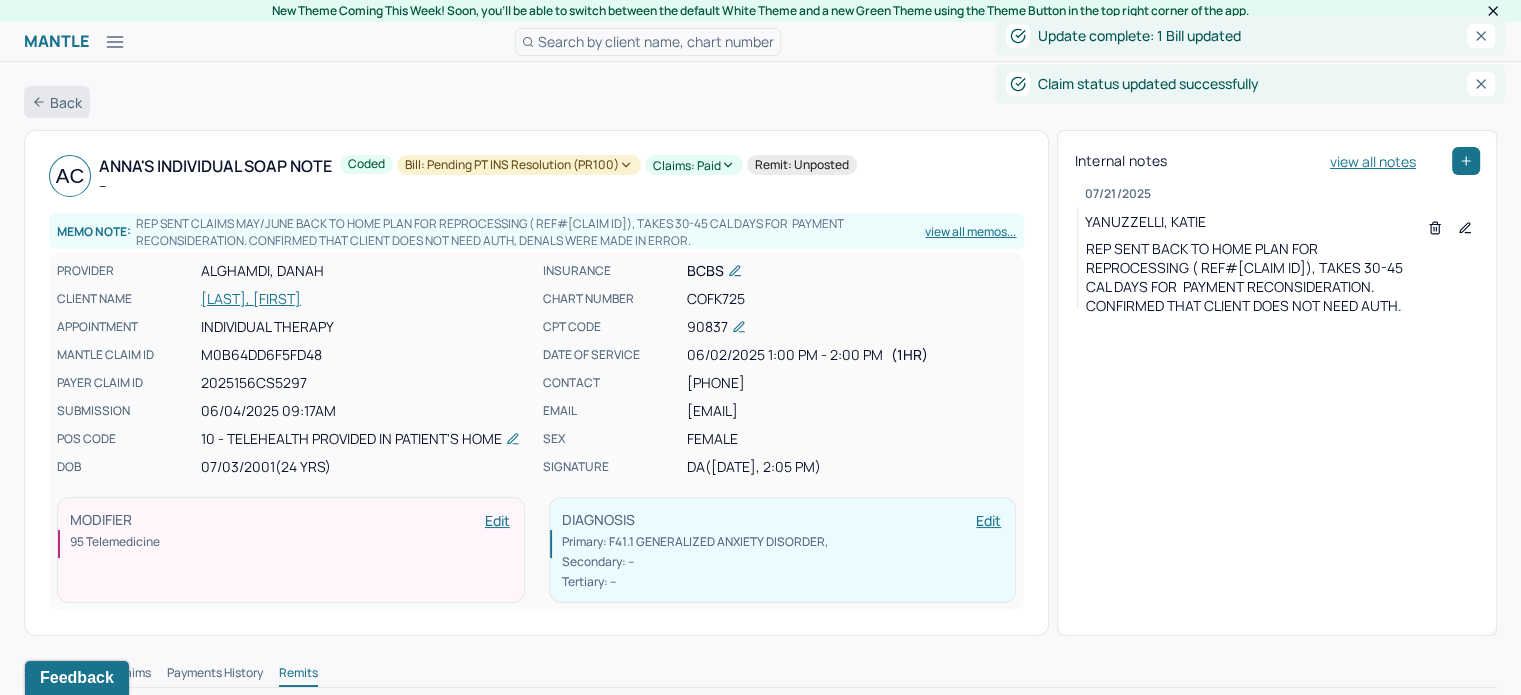click on "Back" at bounding box center [57, 102] 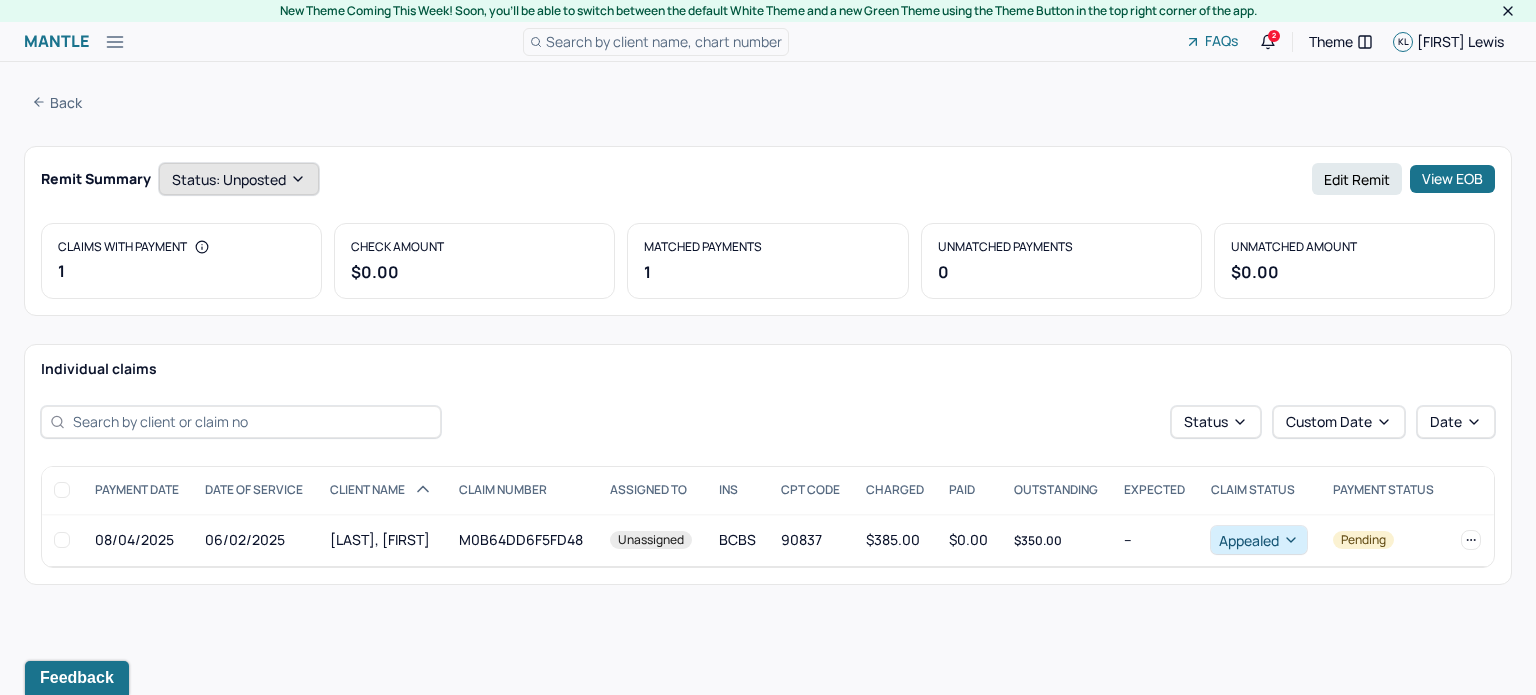 click on "Status: unposted" at bounding box center (239, 179) 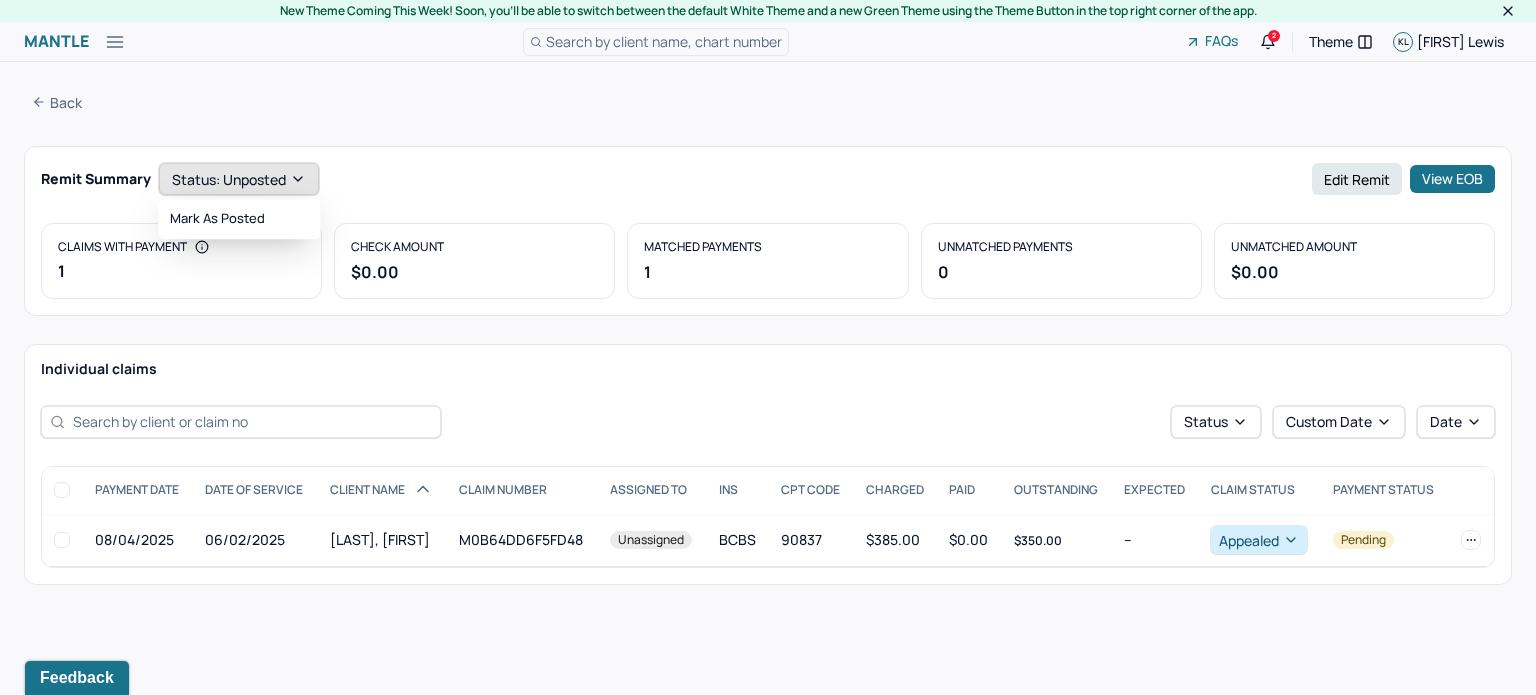 click on "Mark as Posted" at bounding box center [239, 219] 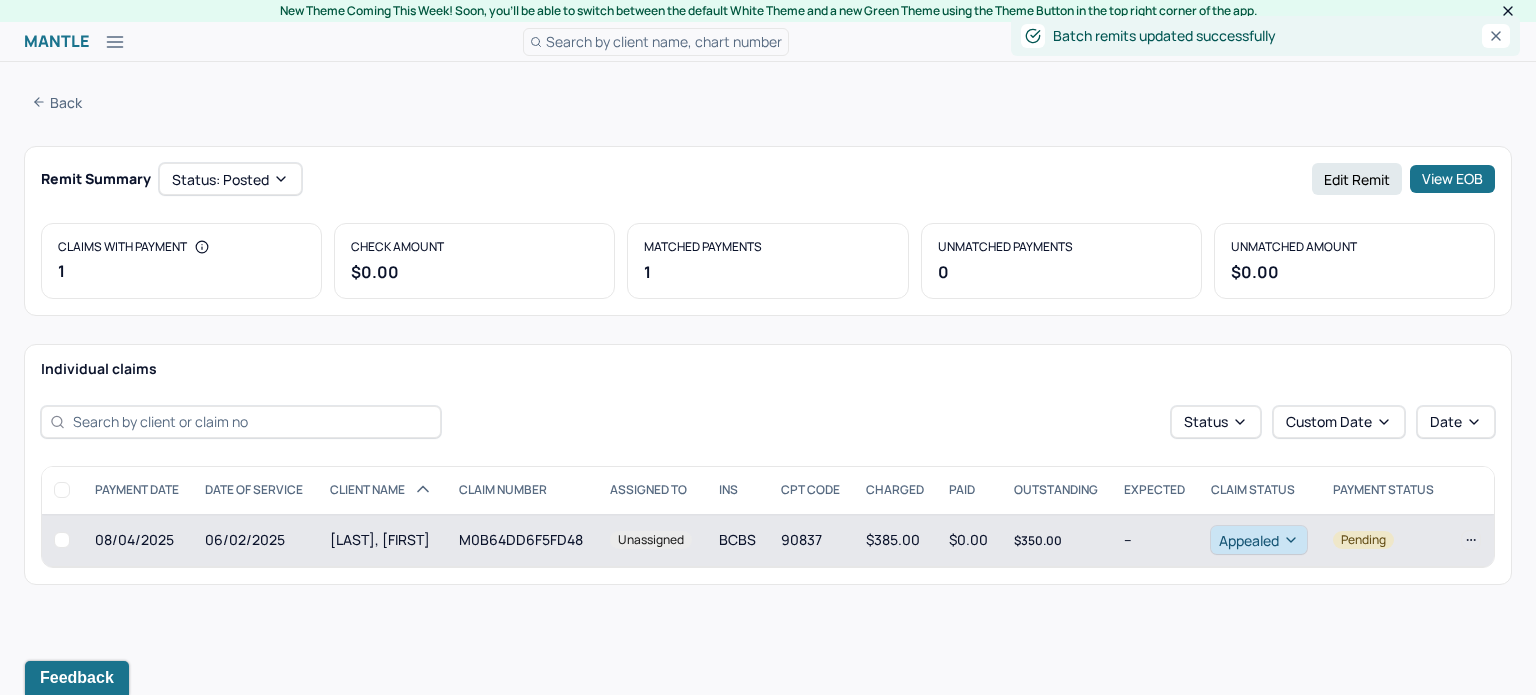 click on "M0B64DD6F5FD48" at bounding box center [522, 540] 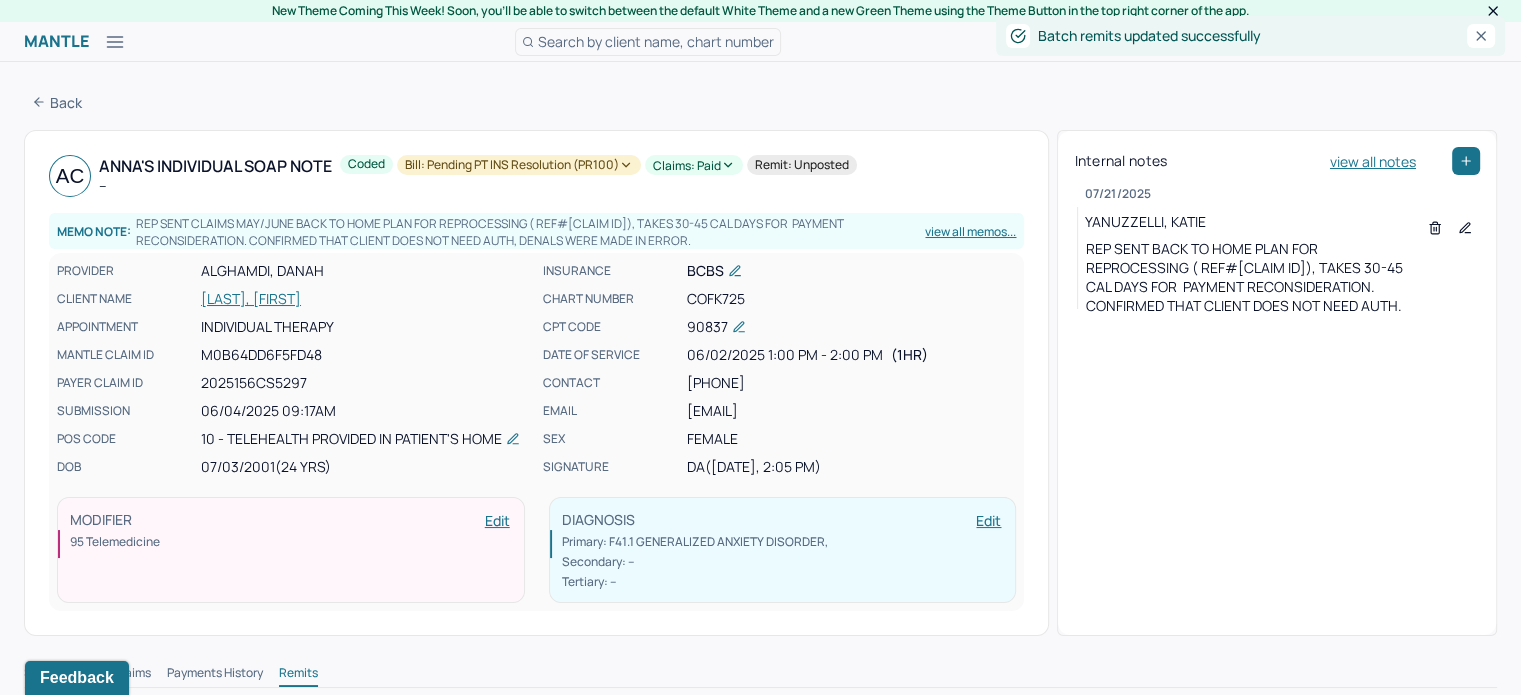 click on "[LAST], [FIRST]" at bounding box center [366, 299] 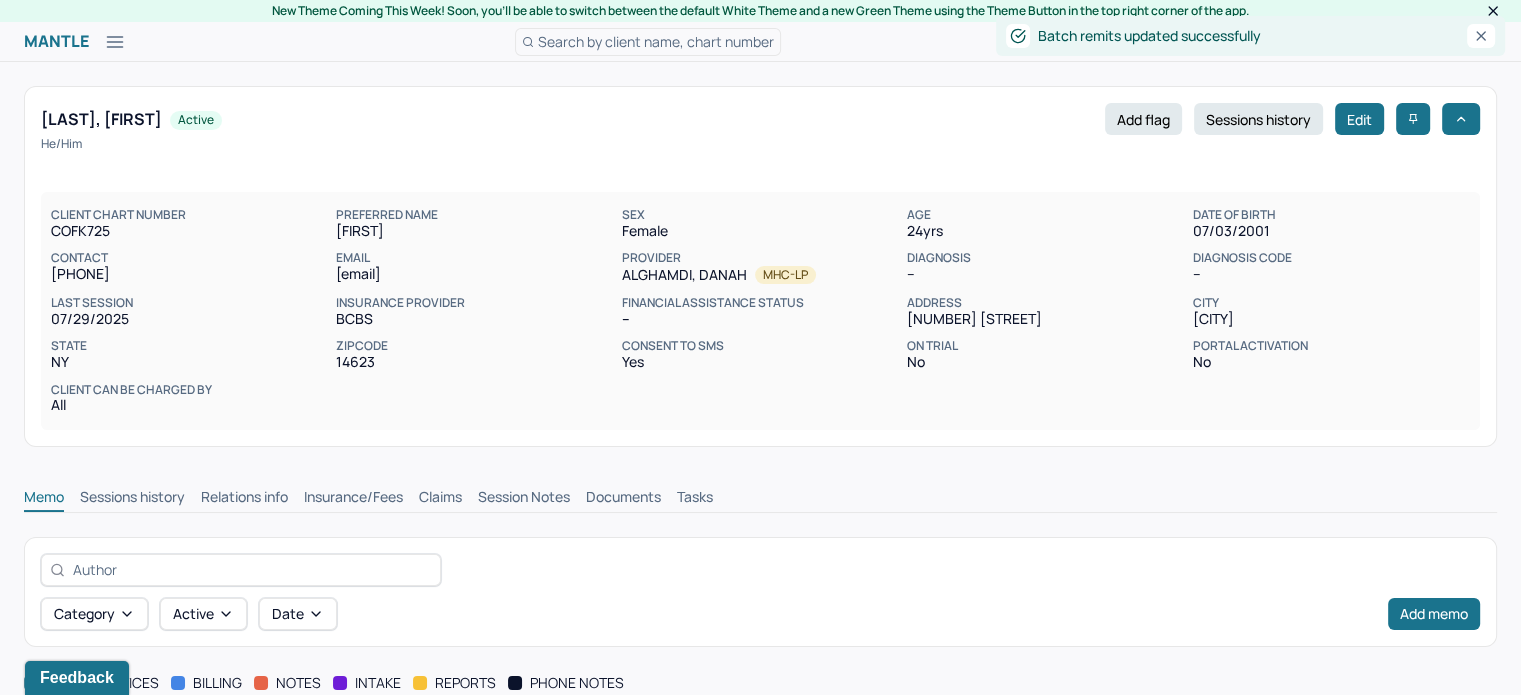 click on "Claims" at bounding box center [440, 499] 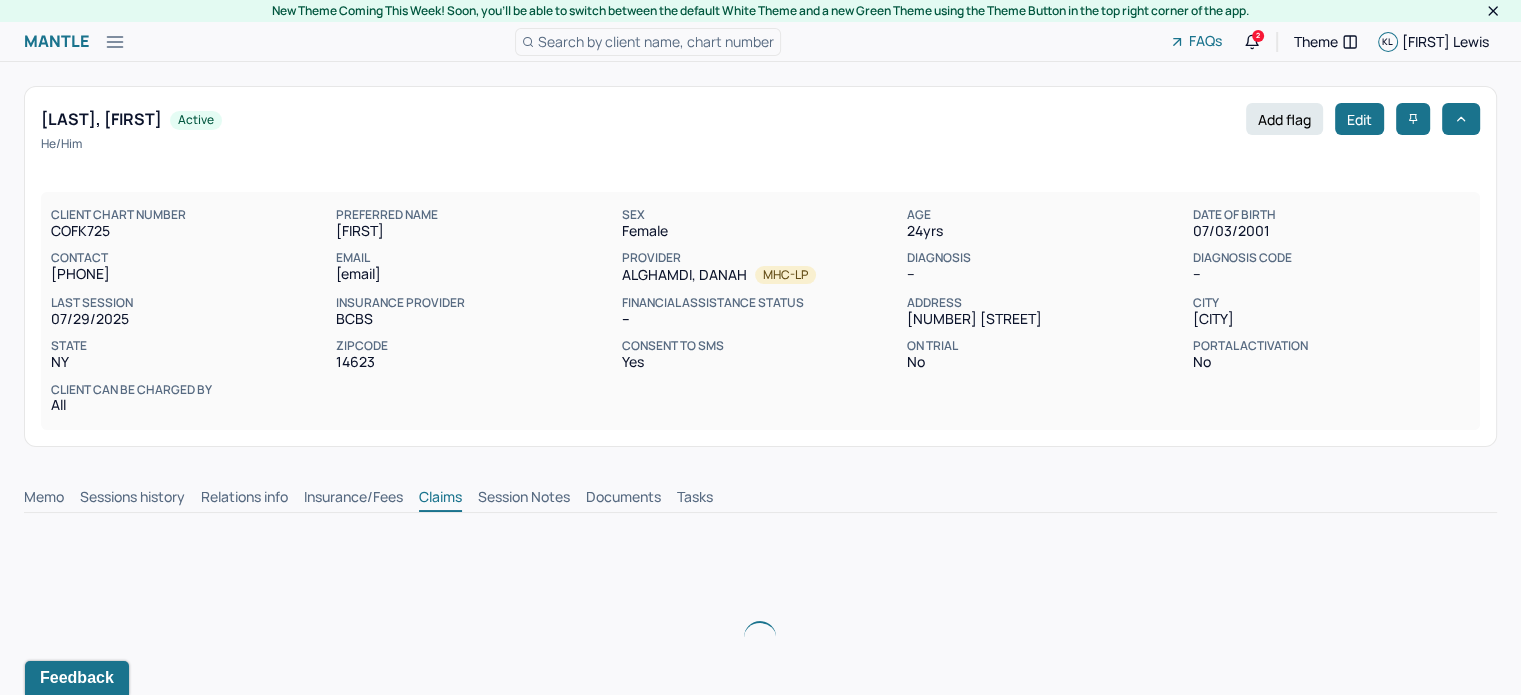 scroll, scrollTop: 0, scrollLeft: 0, axis: both 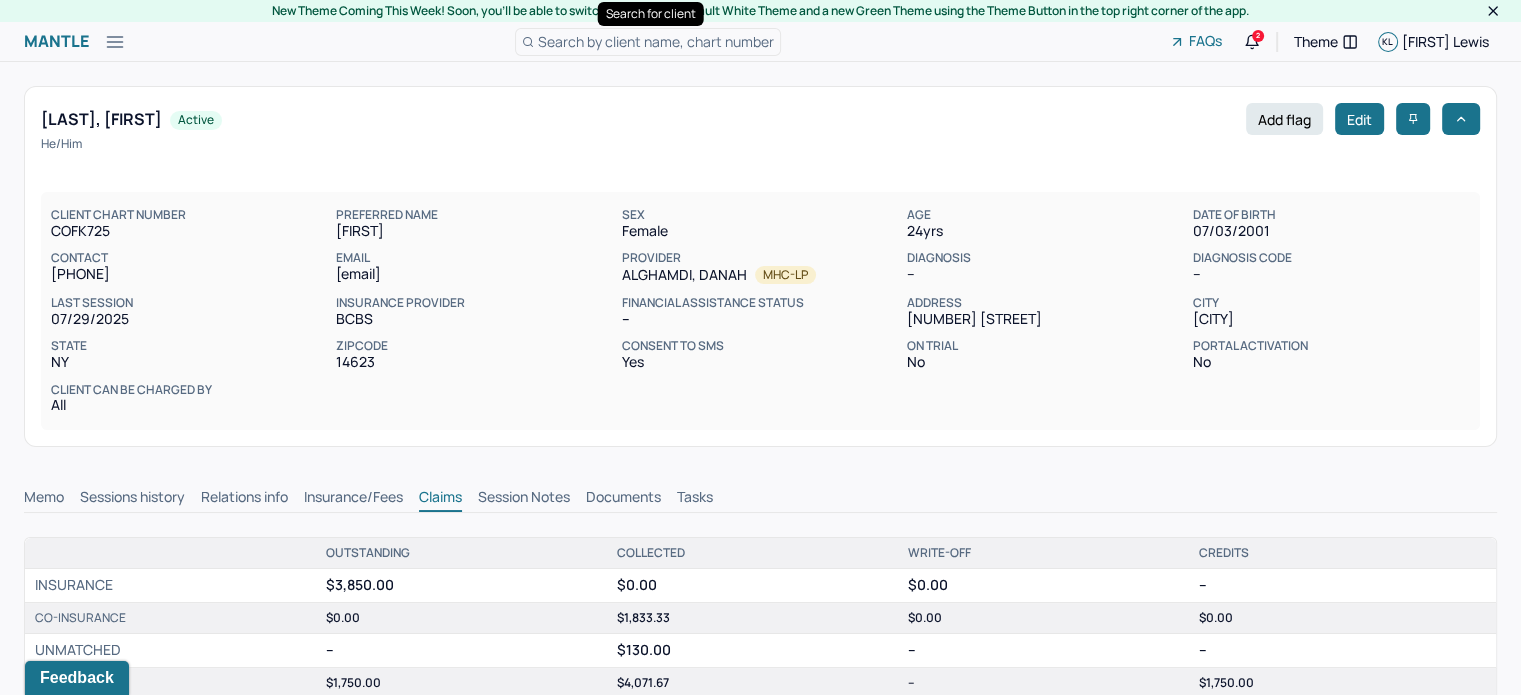 click on "Search by client name, chart number" at bounding box center [656, 41] 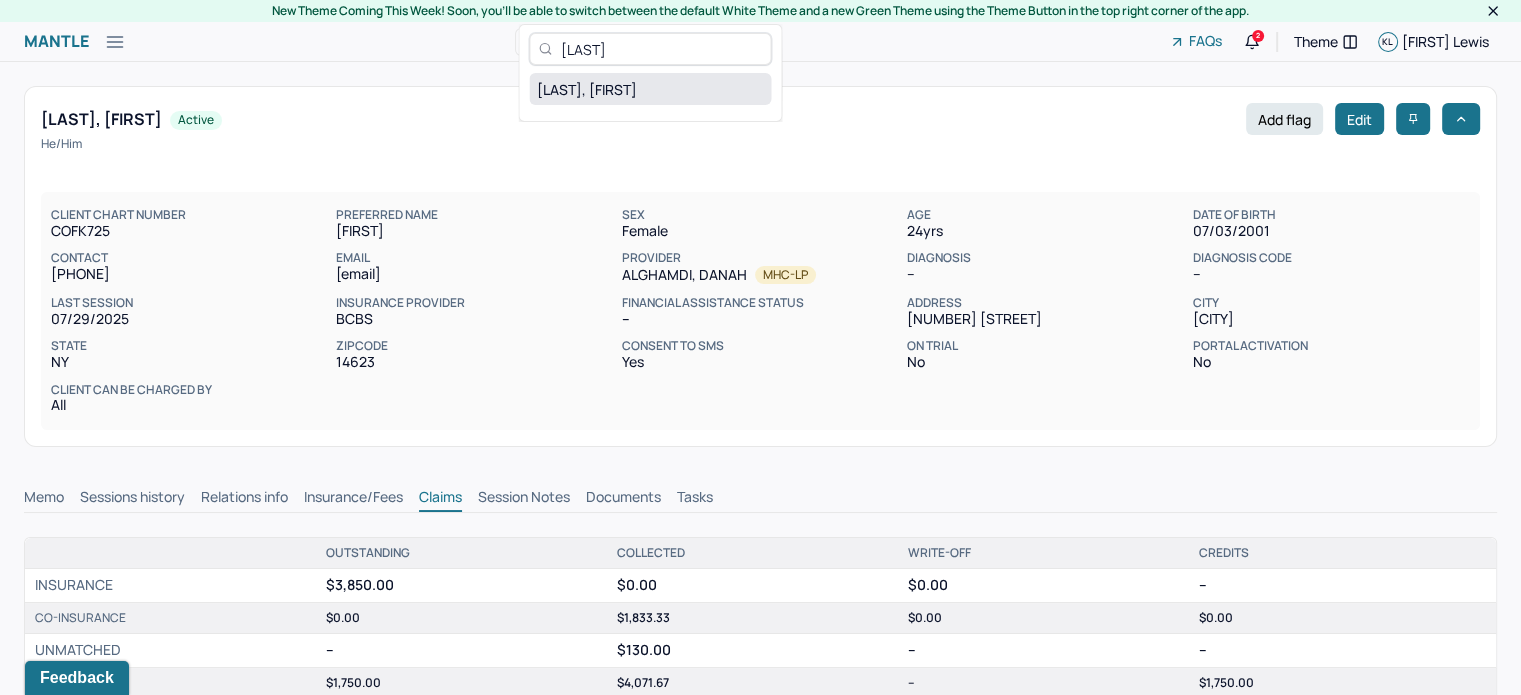 type on "[LAST]" 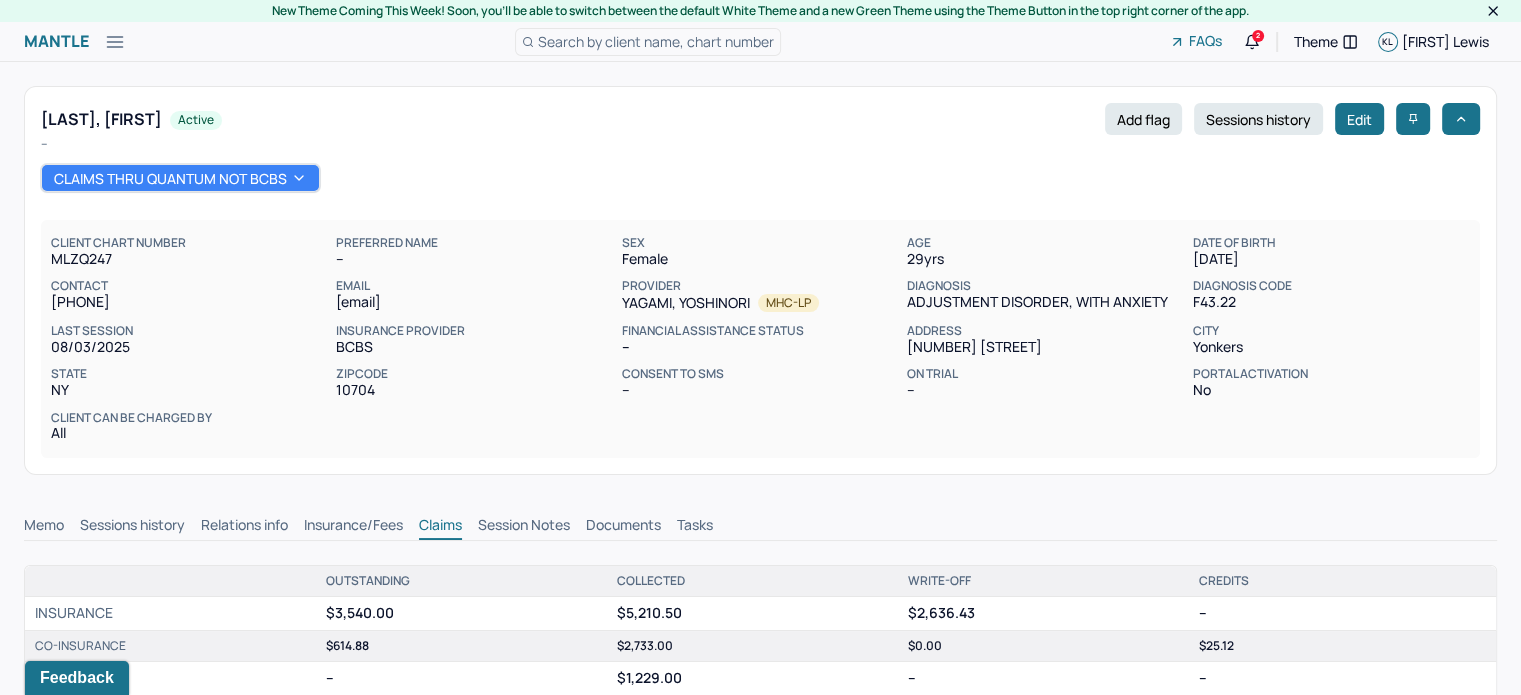 click on "Claims" at bounding box center [440, 527] 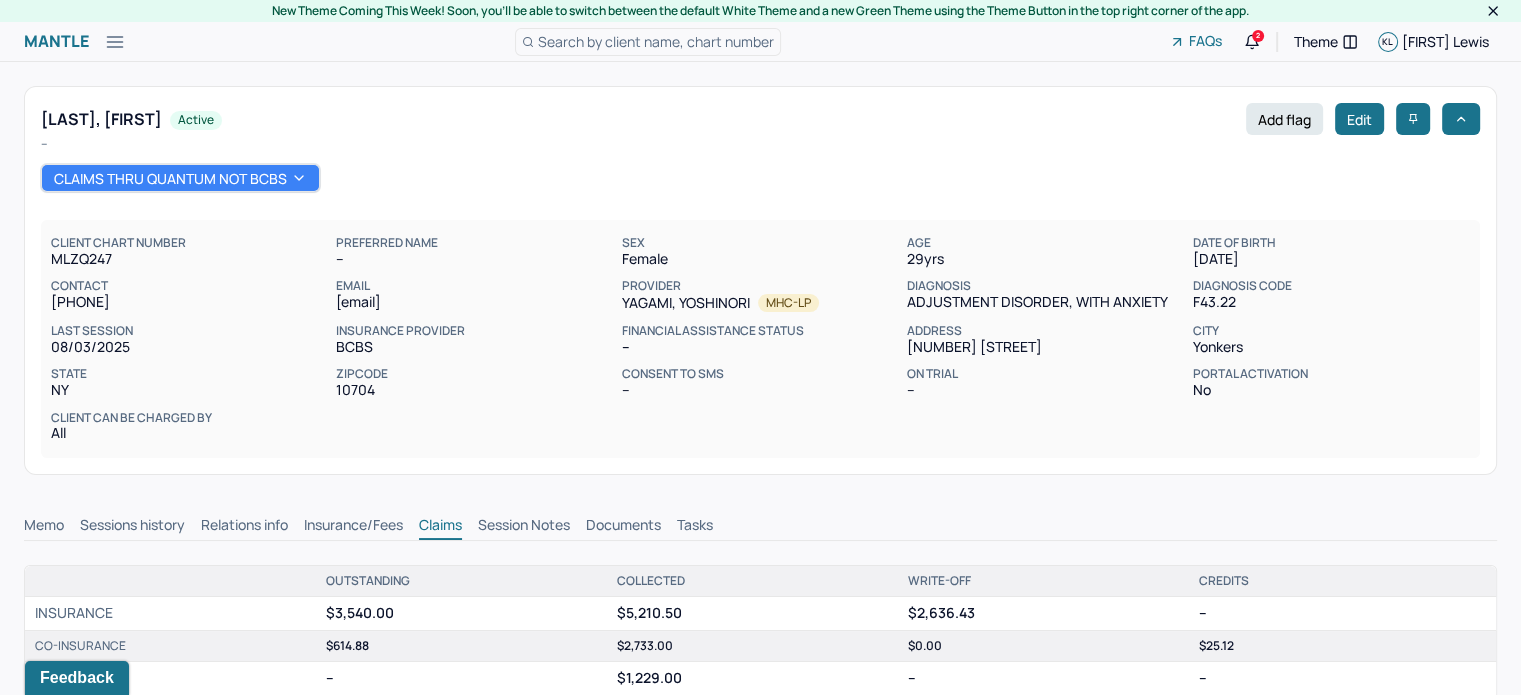 scroll, scrollTop: 0, scrollLeft: 0, axis: both 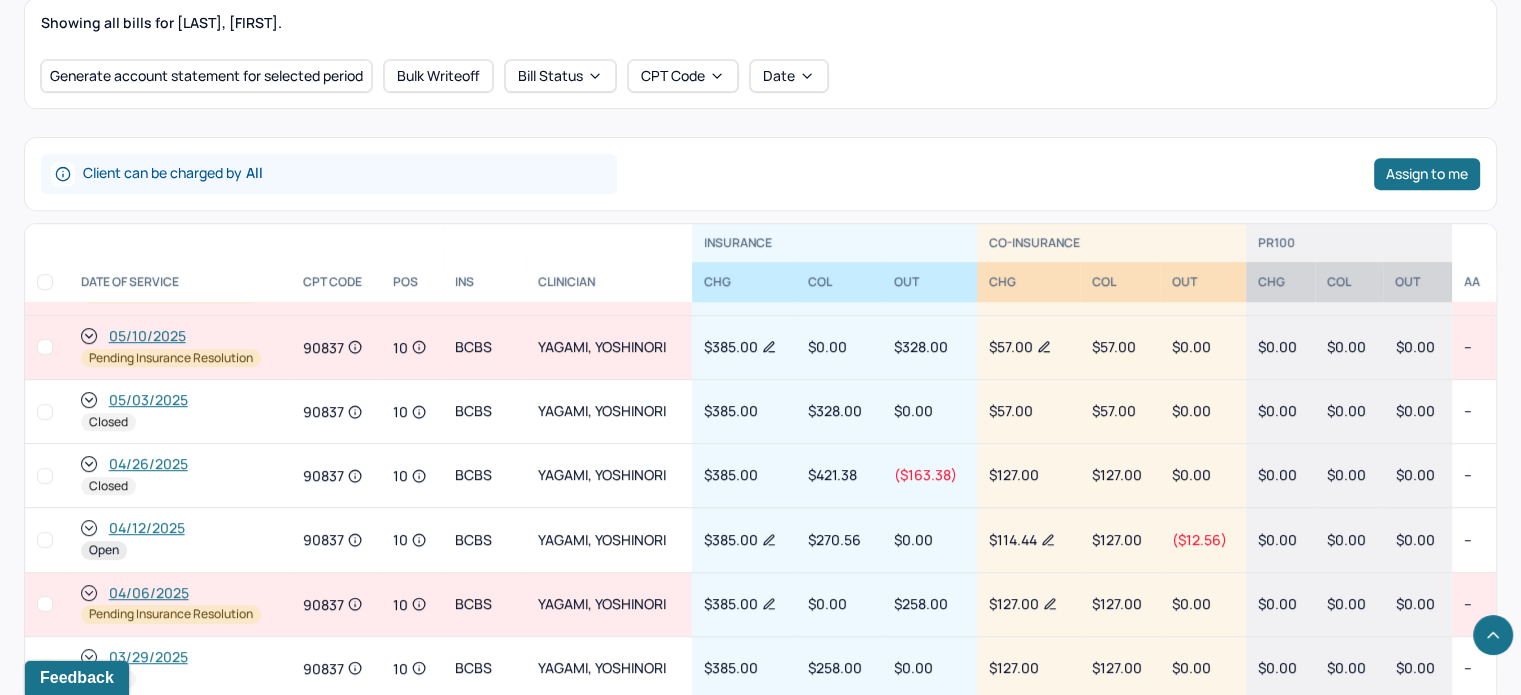 click at bounding box center (89, 464) 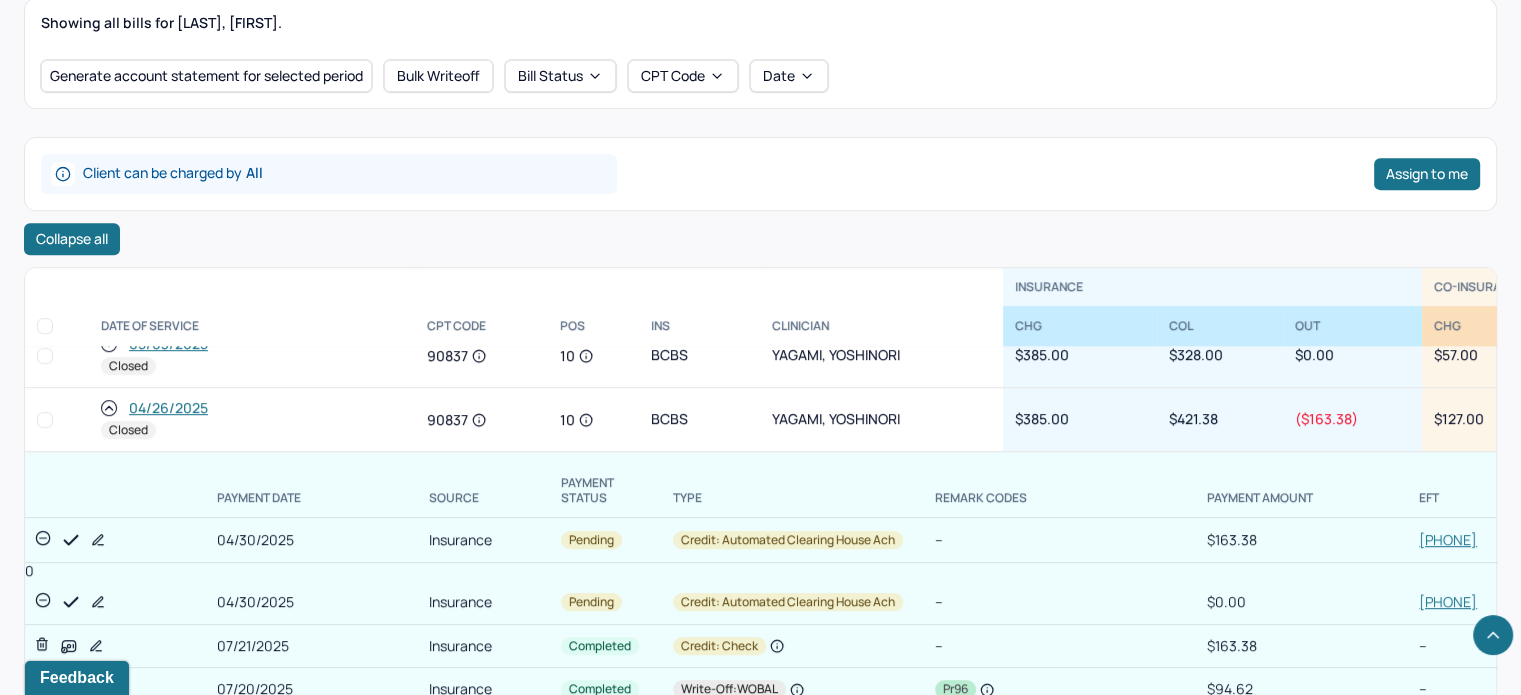 scroll, scrollTop: 500, scrollLeft: 0, axis: vertical 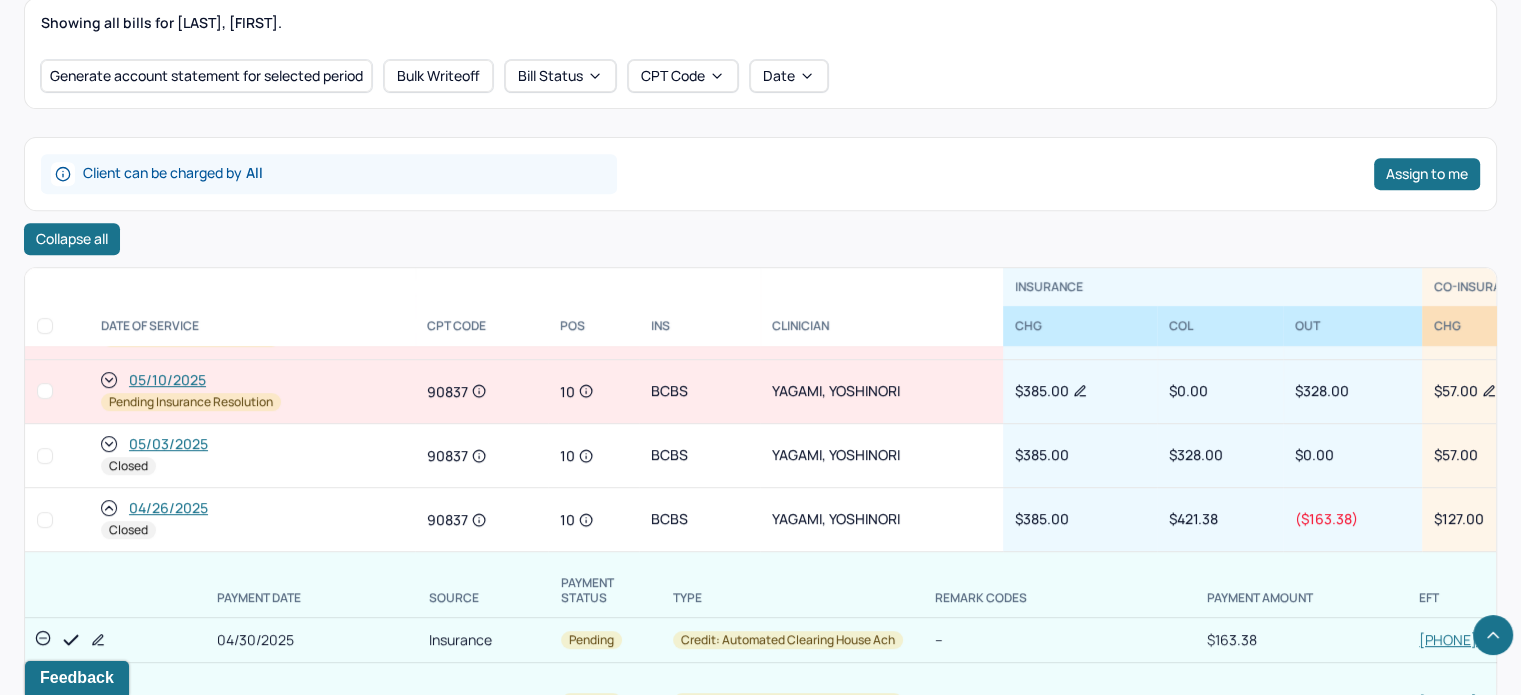 click 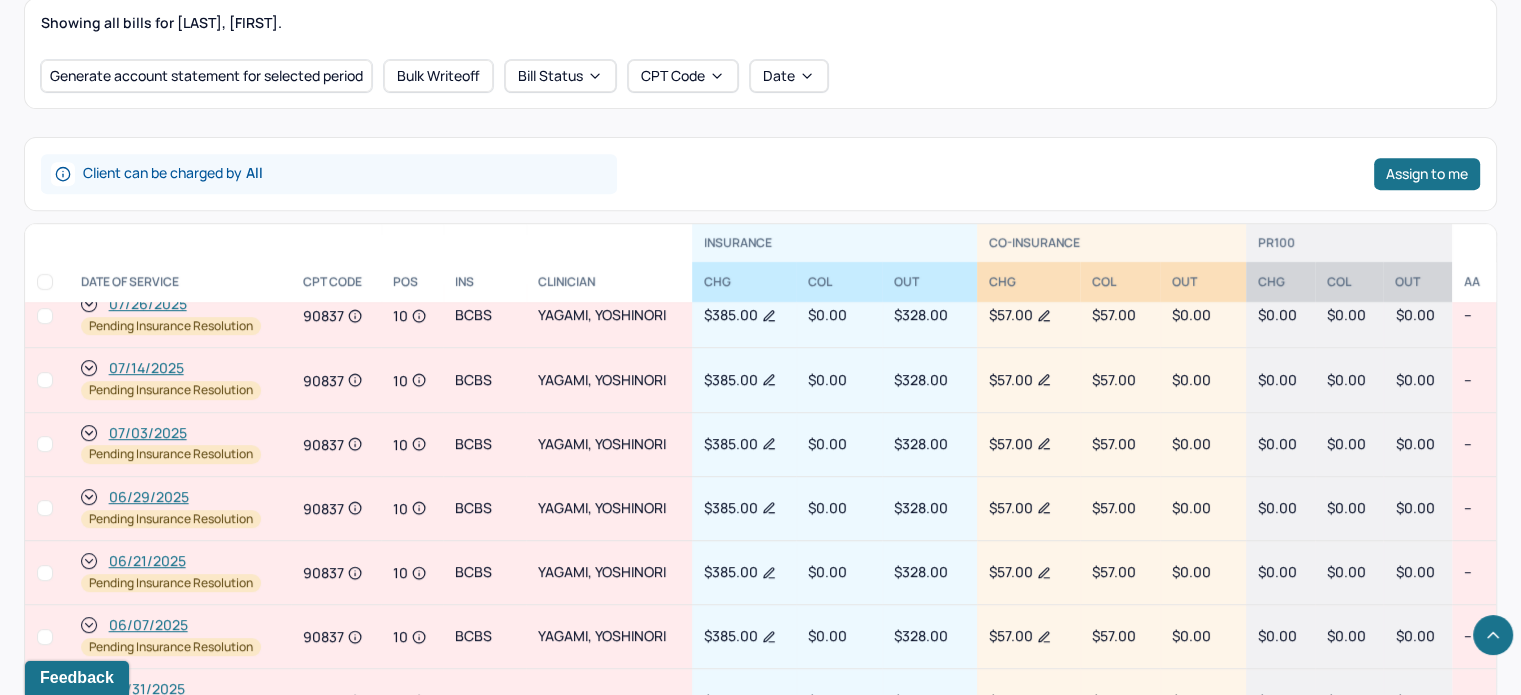 scroll, scrollTop: 0, scrollLeft: 0, axis: both 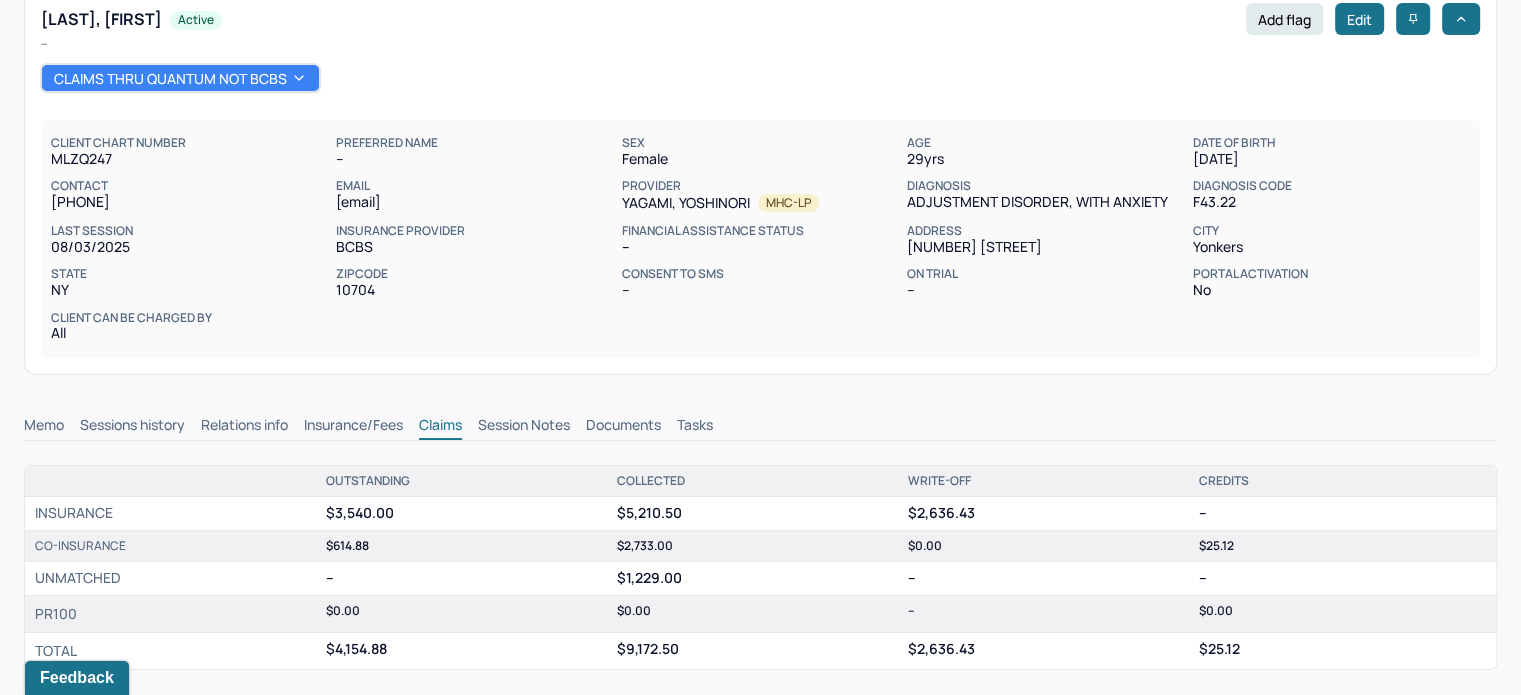 click on "Insurance/Fees" at bounding box center [353, 427] 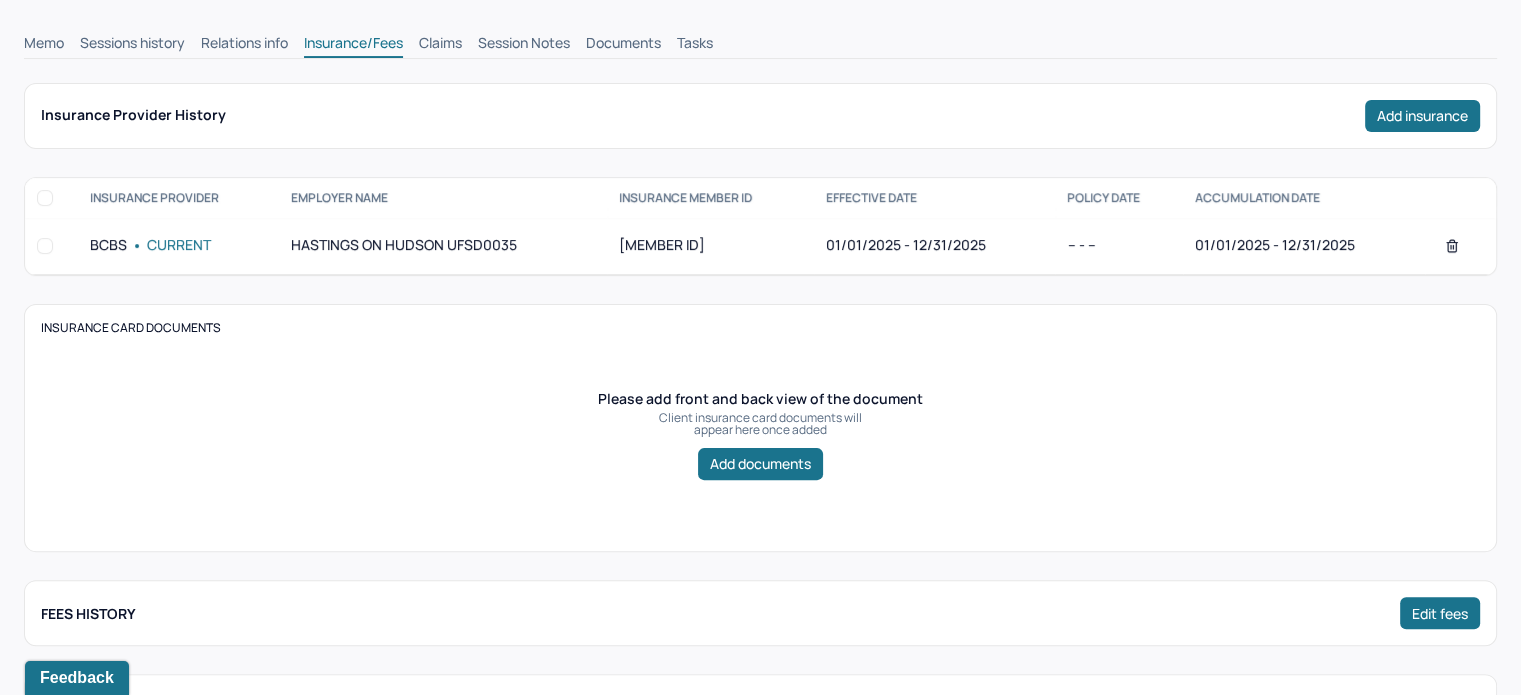 scroll, scrollTop: 500, scrollLeft: 0, axis: vertical 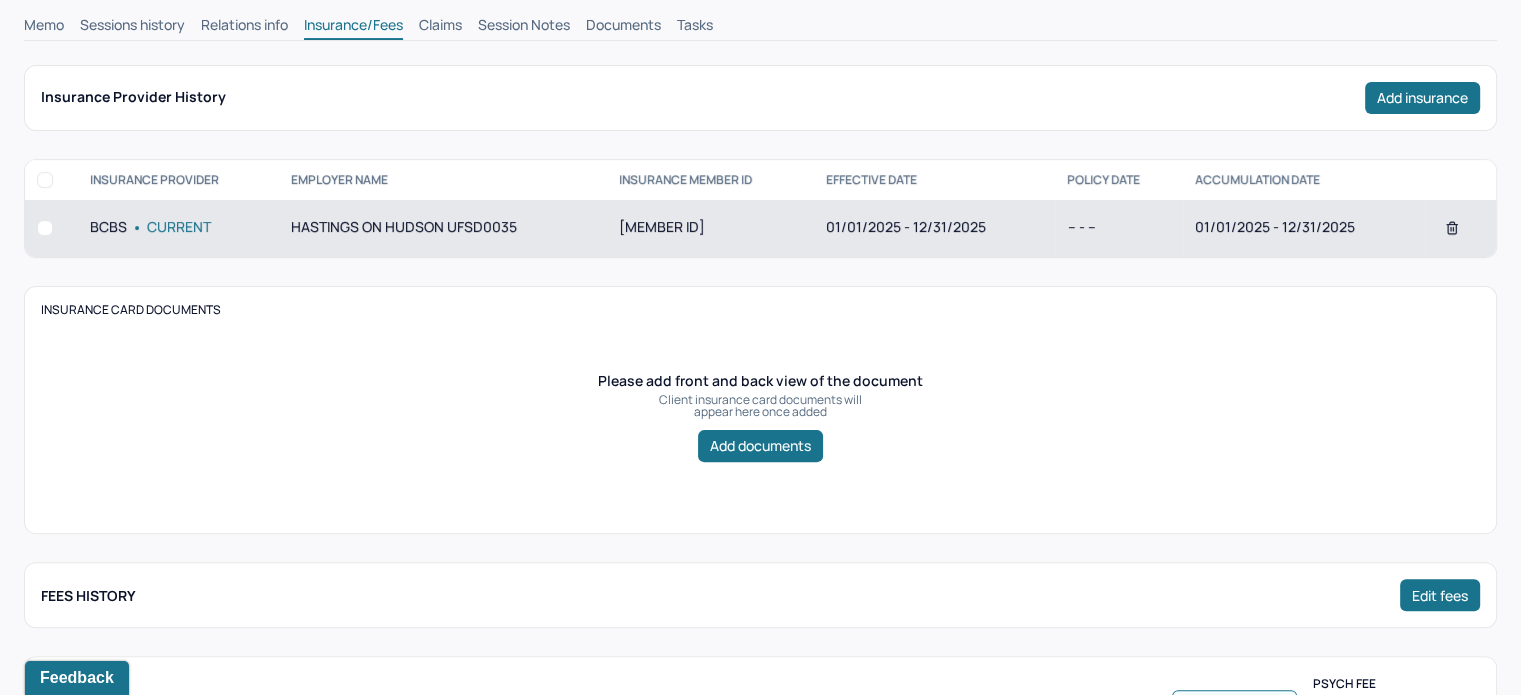 click on "[MEMBER ID]" at bounding box center (710, 228) 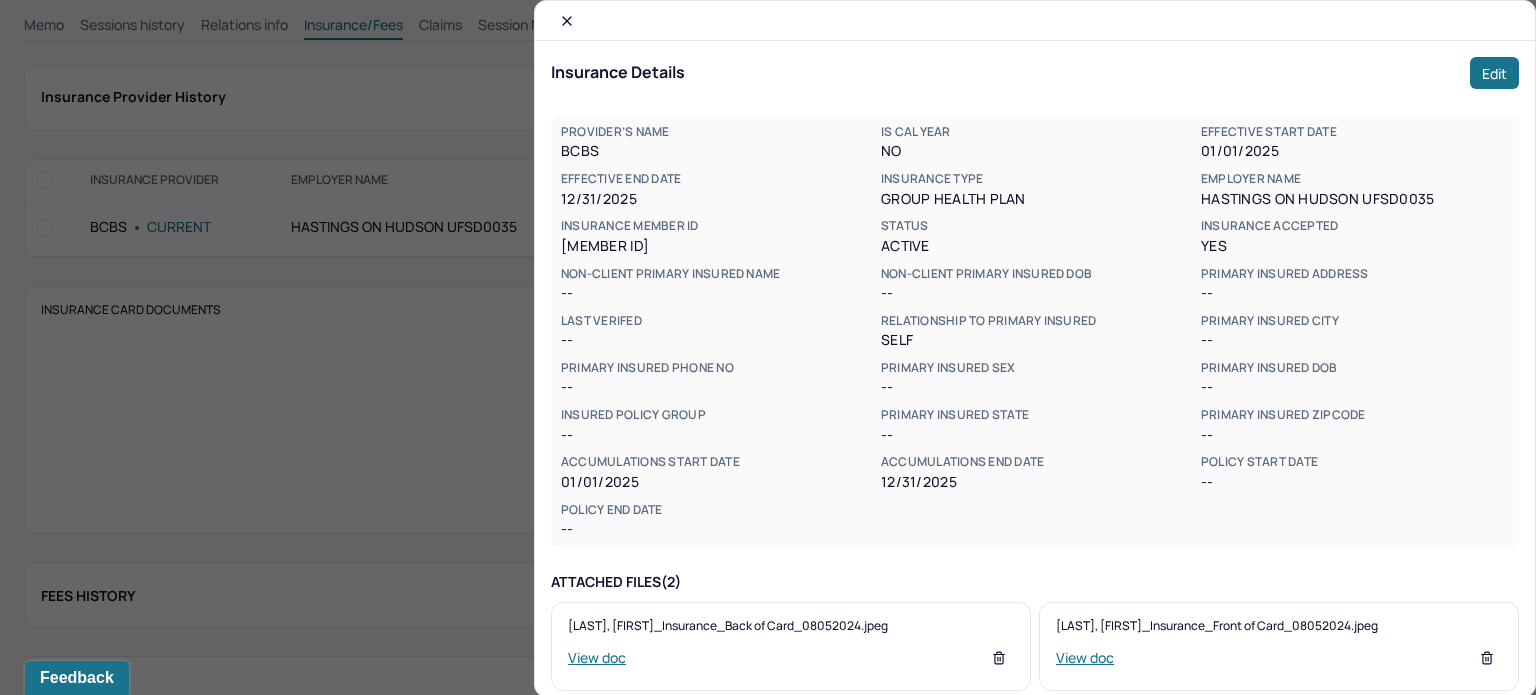 click on "PROVIDER’s NAME BCBS Is Cal Year No Effective start date 01/01/2025 Effective end date 12/31/2025 Insurance type group health plan Employer name HASTINGS ON HUDSON UFSD0035 INSURANCE MEMBER ID [MEMBER ID] Status active Insurance accepted Yes NON-CLIENT PRIMARY INSURED NAME -- NON-CLIENT PRIMARY INSURED DOB -- PRIMARY INSURED address -- LAST VERIFED -- Relationship to primary insured self Primary insured city -- Primary insured phone no -- Primary insured sex -- Primary insured dob -- Insured policy group -- Primary insured state -- Primary insured zipcode -- Accumulations start date 01/01/2025 Accumulations end date 12/31/2025 Policy start date -- Policy end date --" at bounding box center [1035, 331] 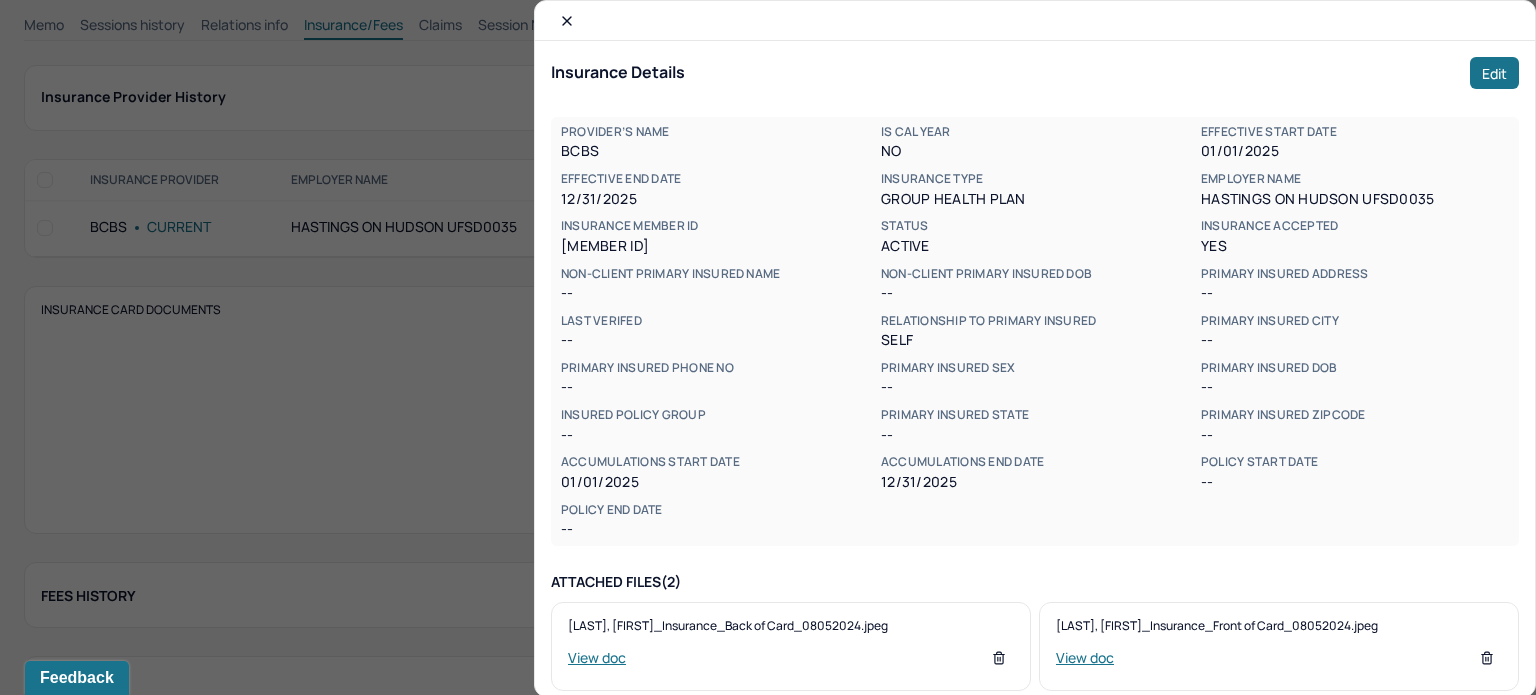 click at bounding box center [768, 347] 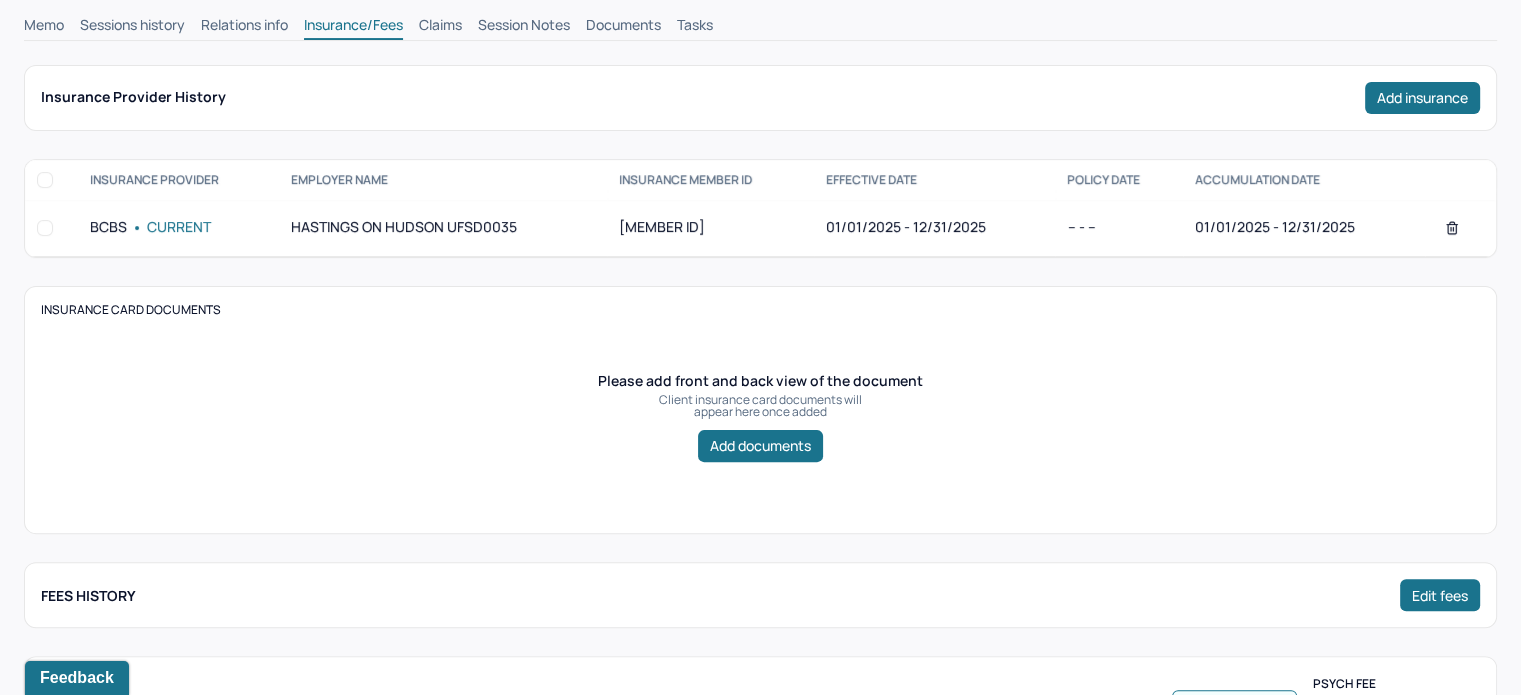 click on "Claims" at bounding box center [440, 27] 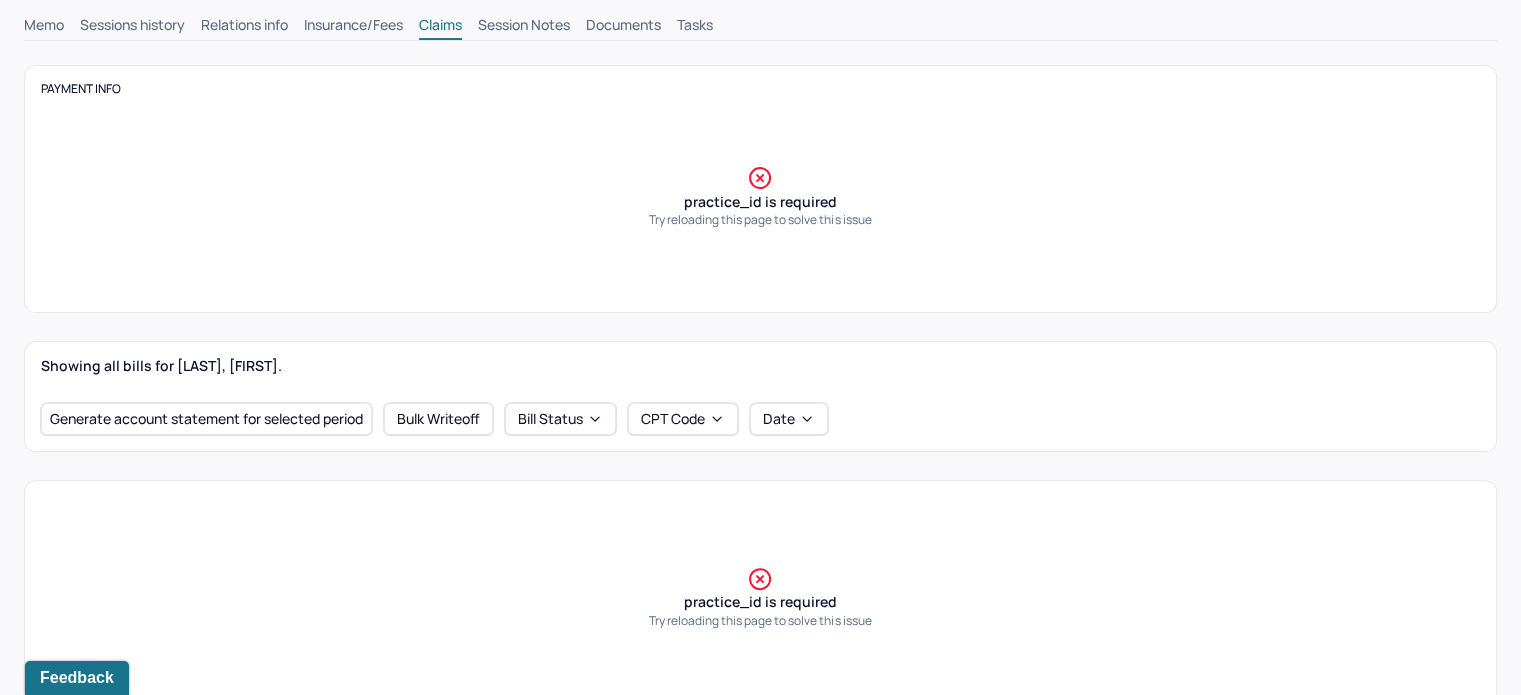scroll, scrollTop: 300, scrollLeft: 0, axis: vertical 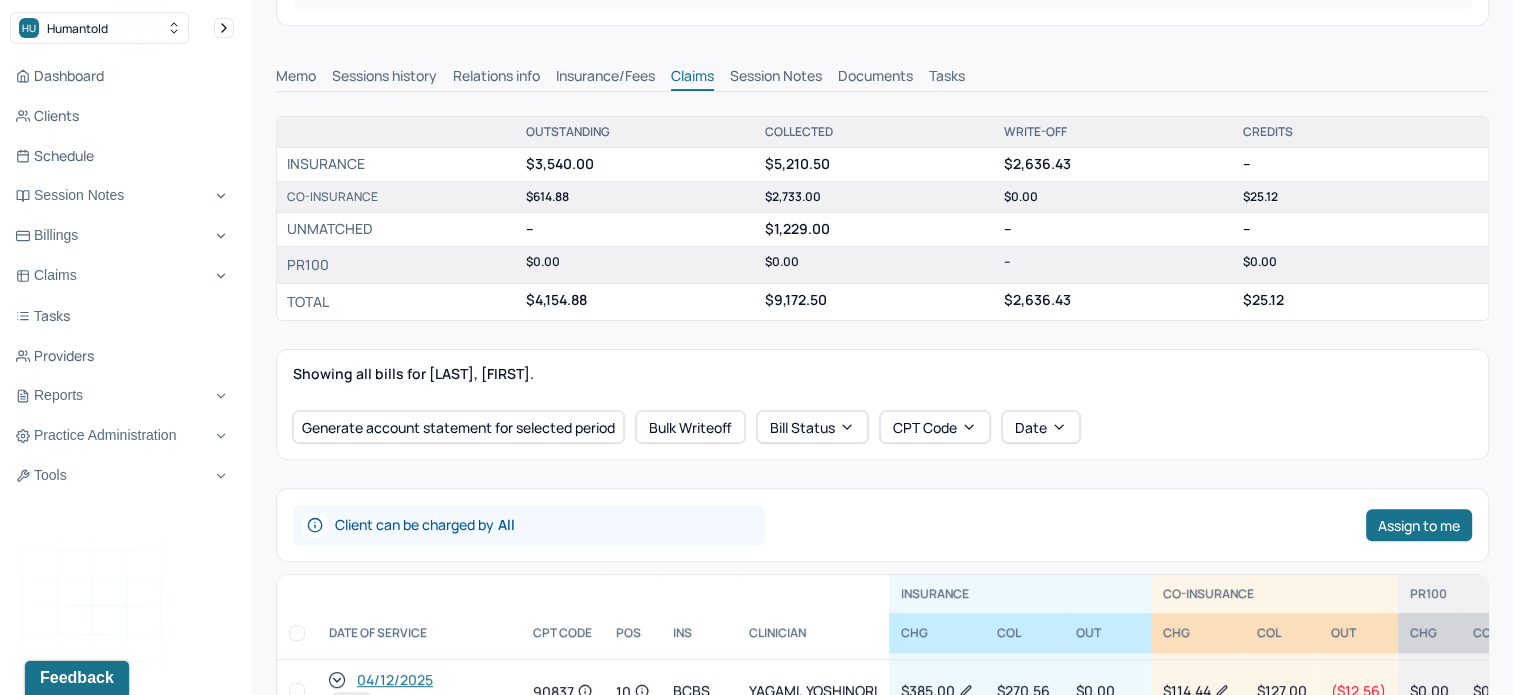 click on "Memo Sessions history Relations info Insurance/Fees Claims Session Notes Documents Tasks" at bounding box center (882, 79) 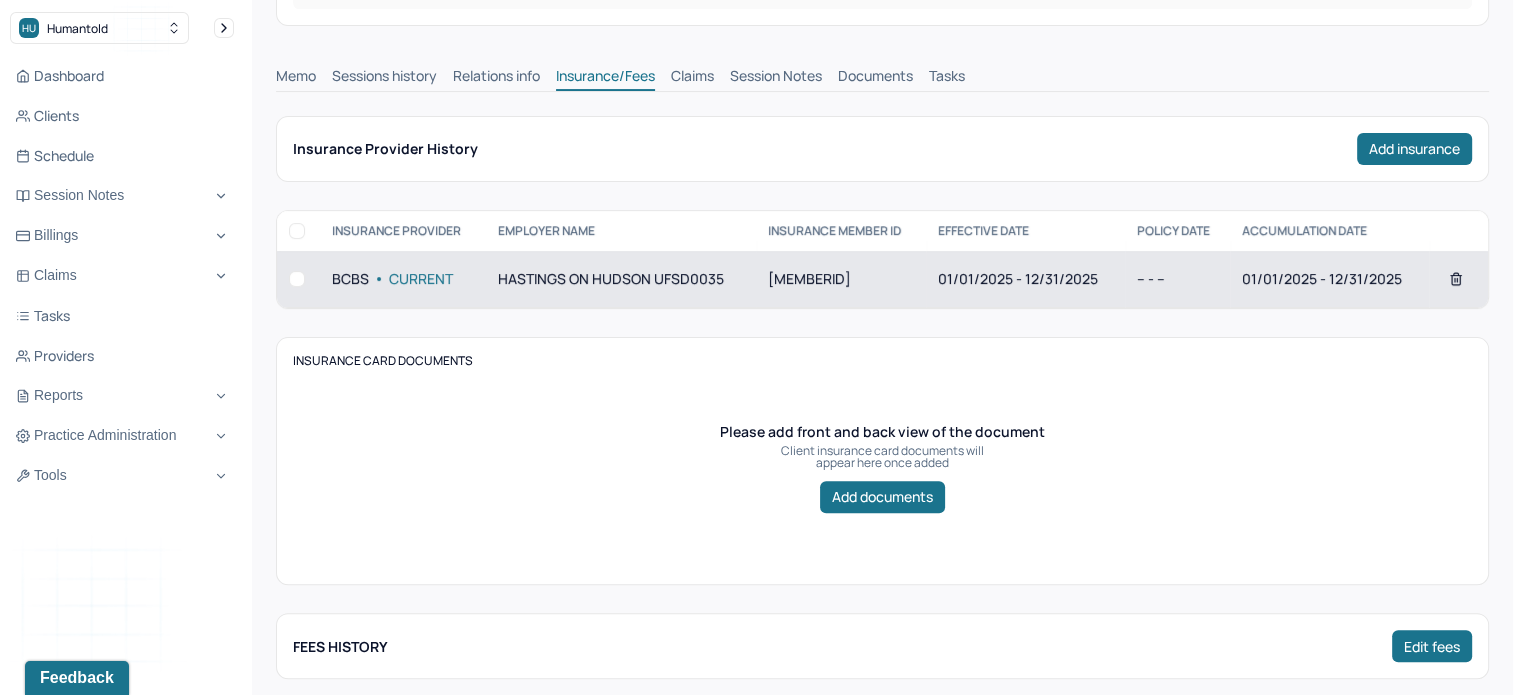 click on "01/01/2025 - 12/31/2025" at bounding box center [1329, 279] 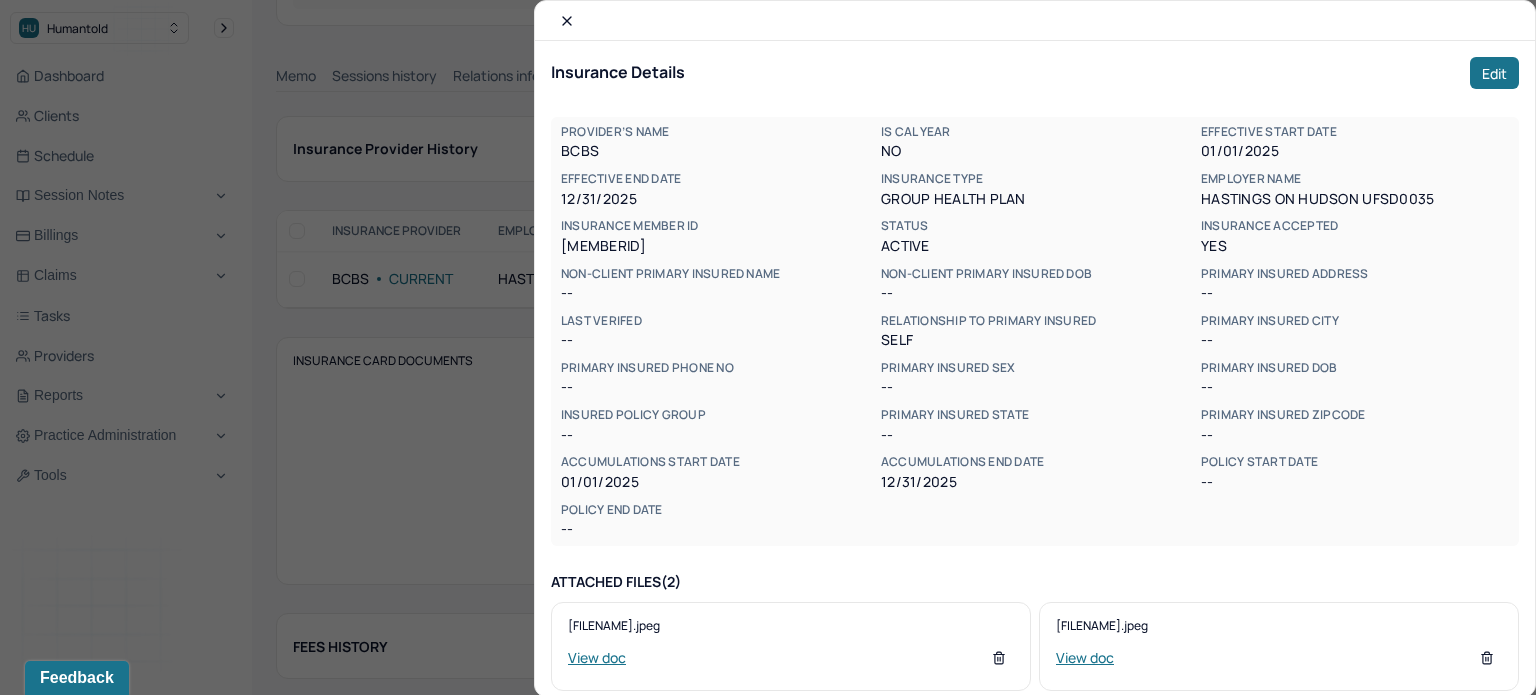 click on "[MEMBER ID]" at bounding box center (715, 246) 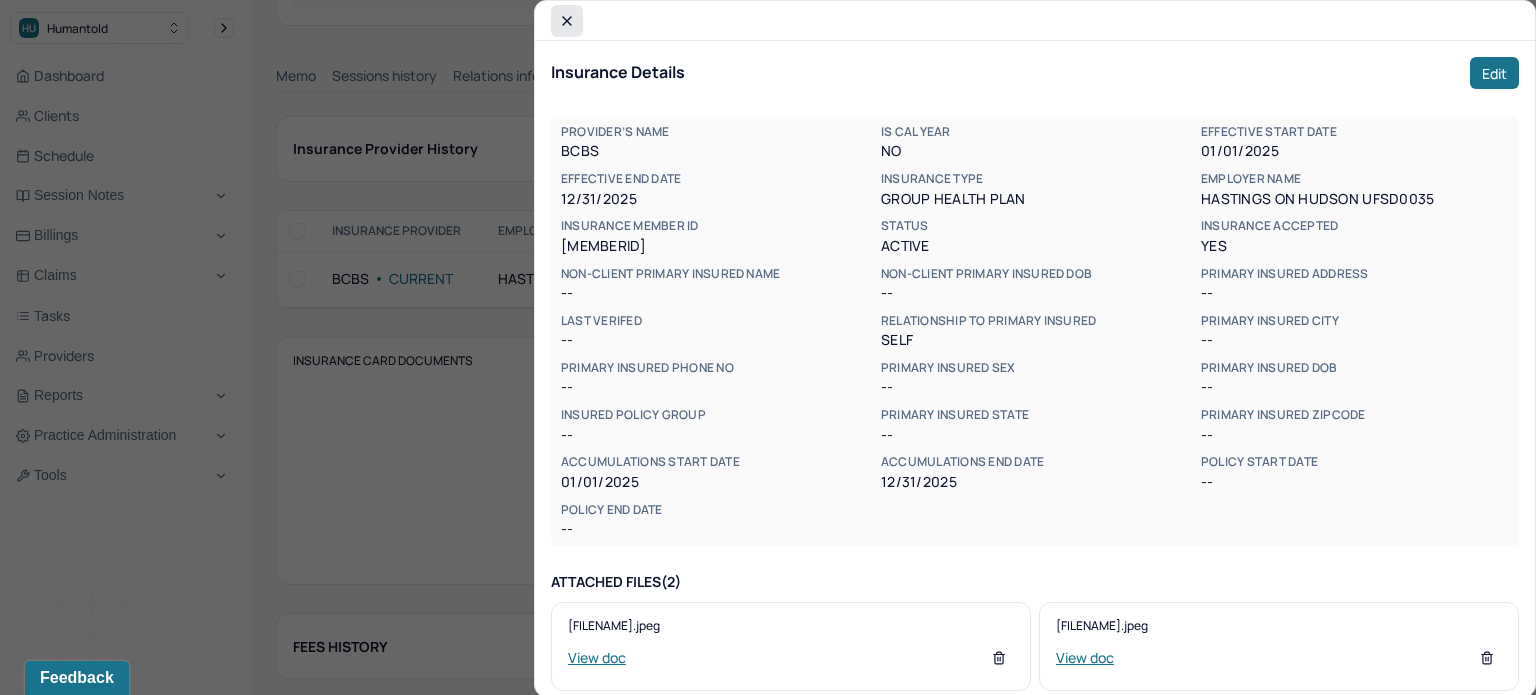 click 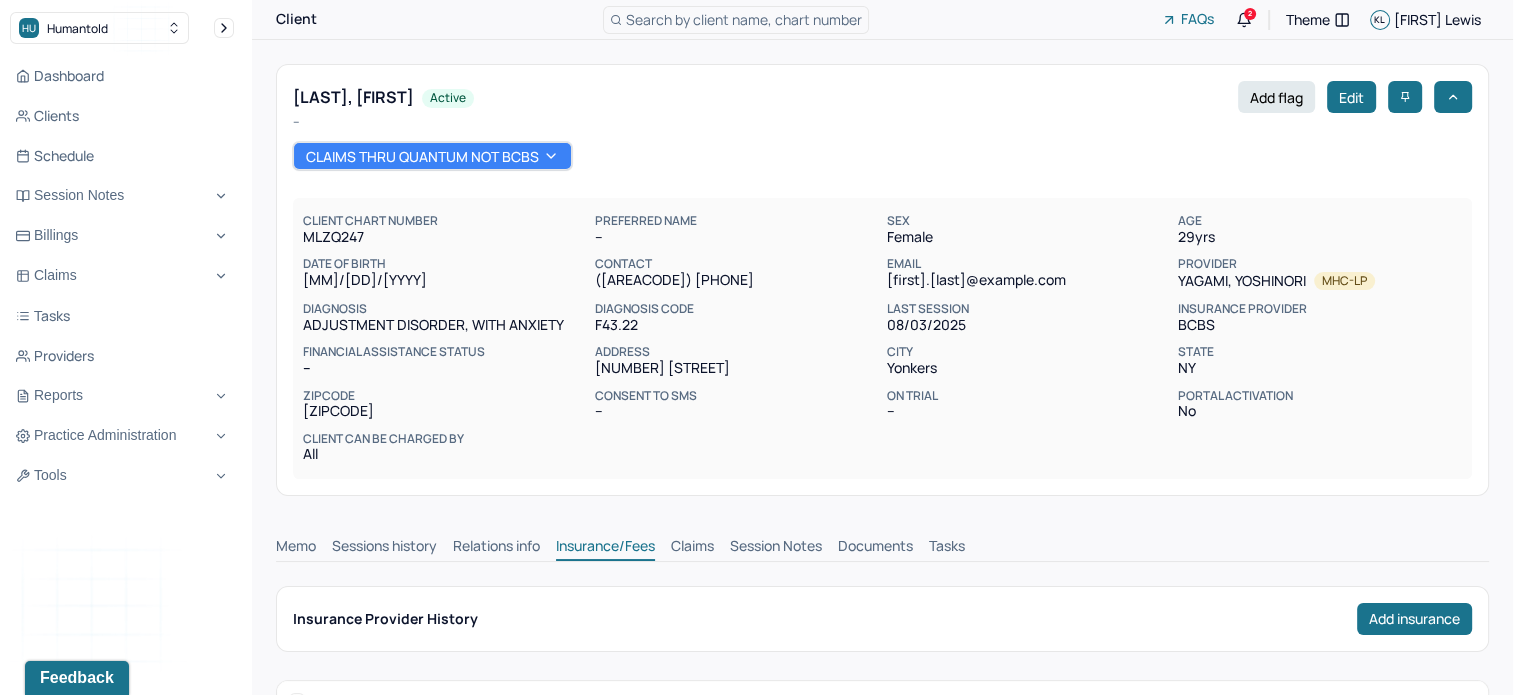 scroll, scrollTop: 0, scrollLeft: 0, axis: both 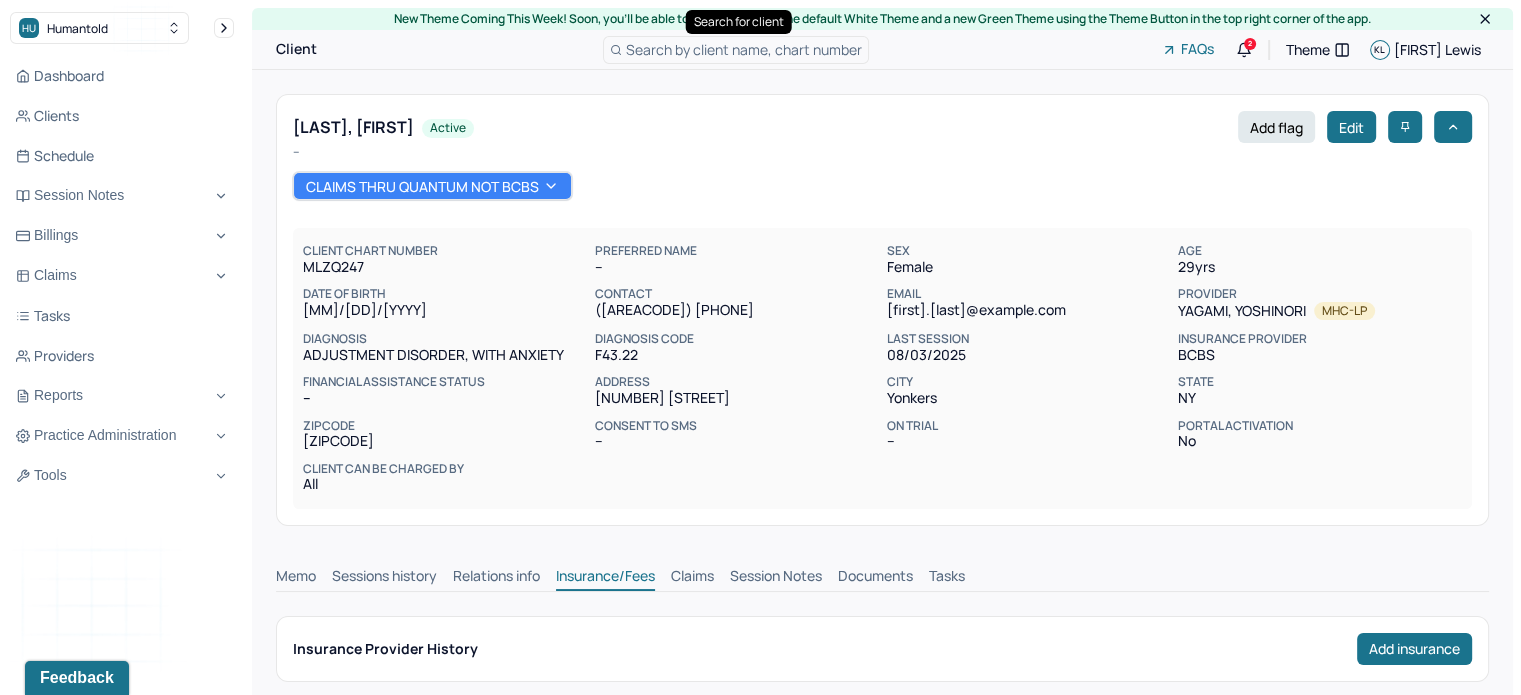click on "Search by client name, chart number" at bounding box center [744, 49] 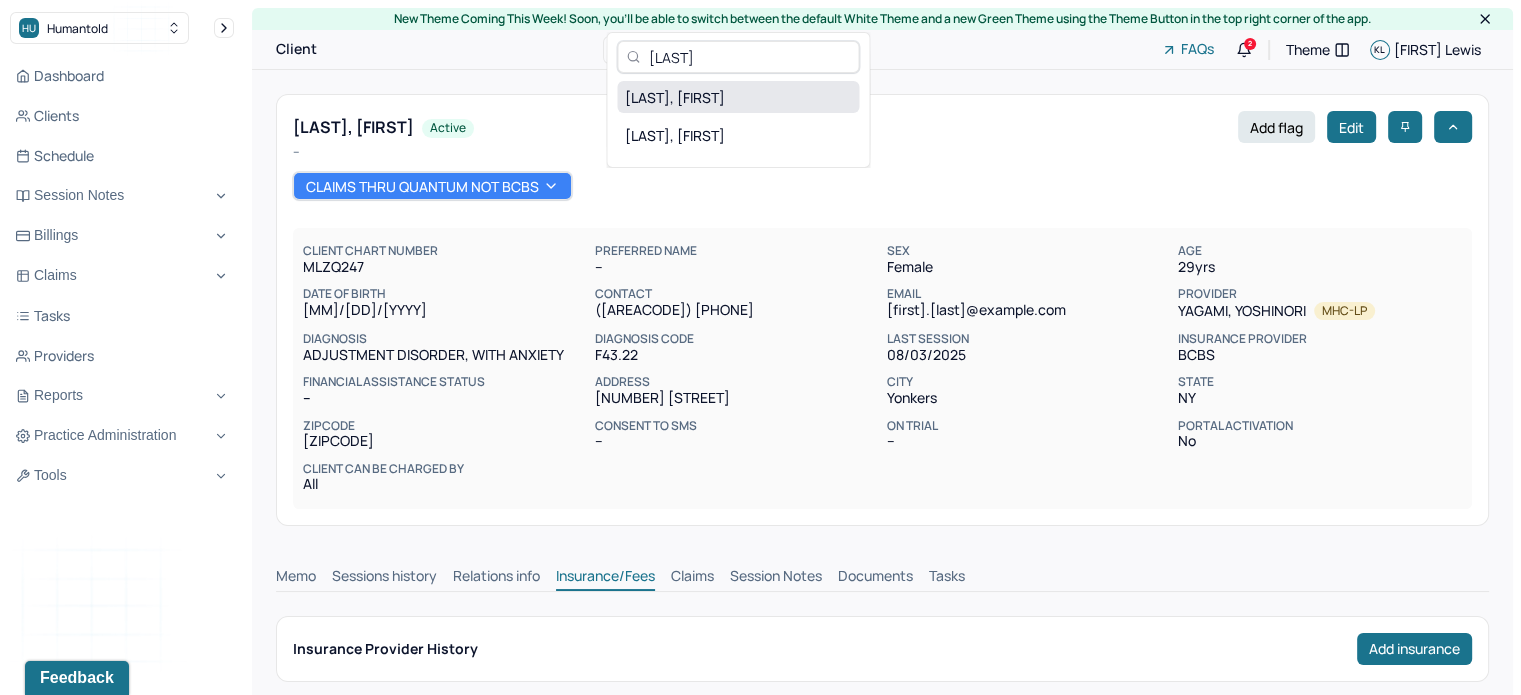 type on "DICKENS" 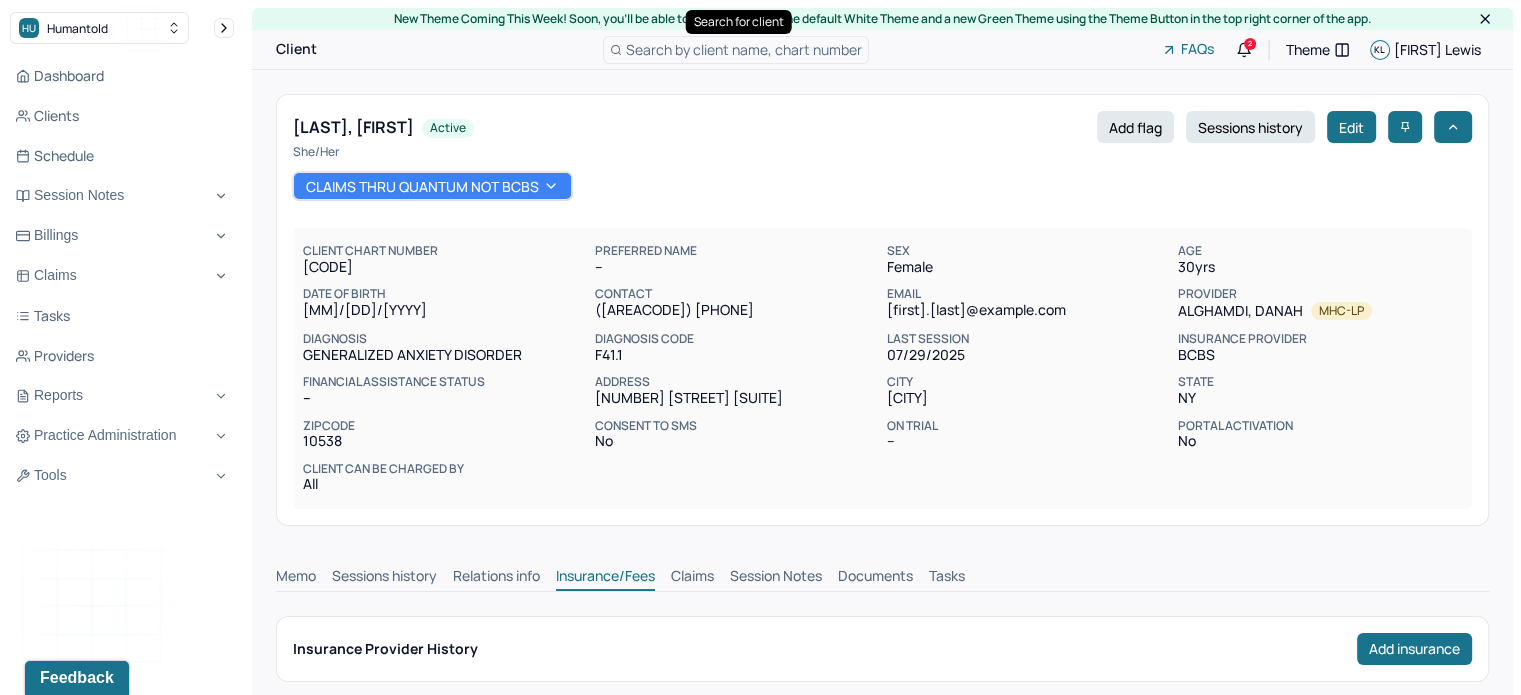 click on "Claims" at bounding box center (692, 578) 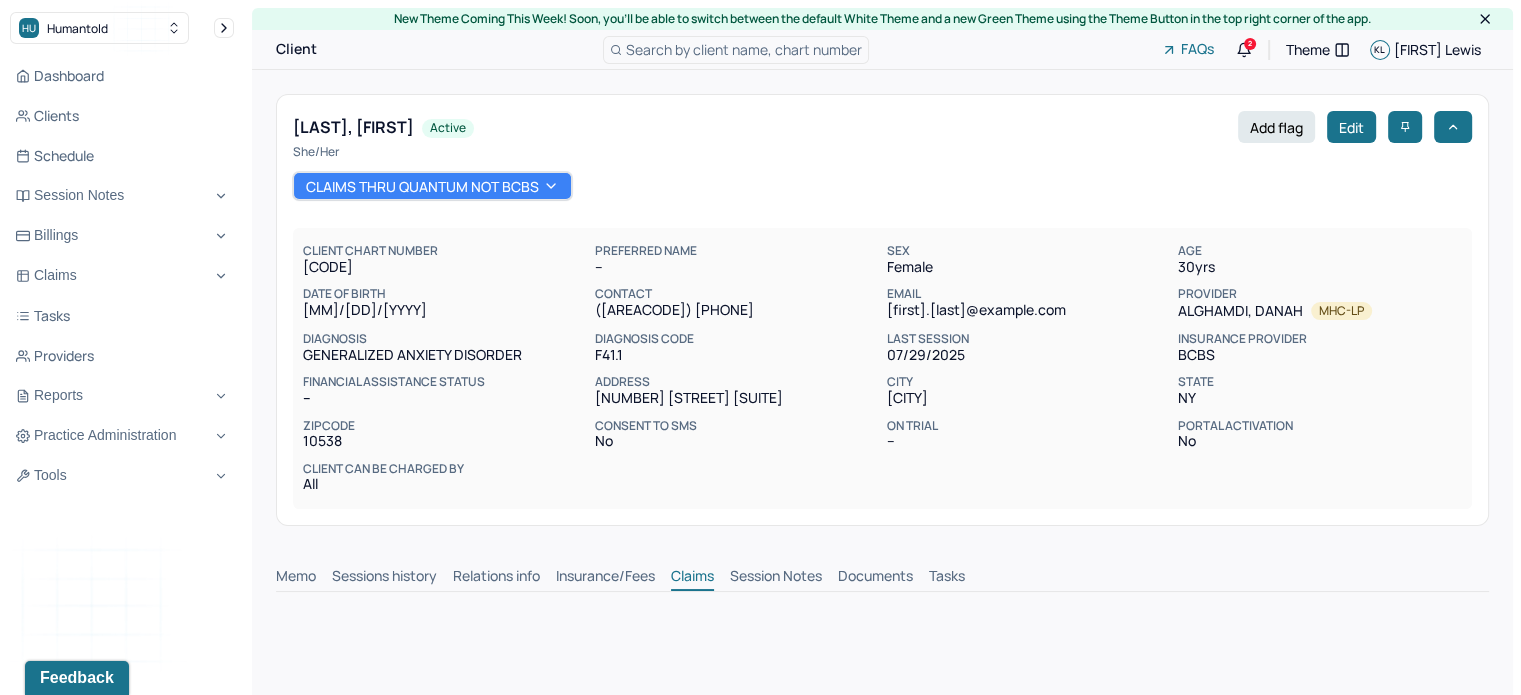 scroll, scrollTop: 0, scrollLeft: 0, axis: both 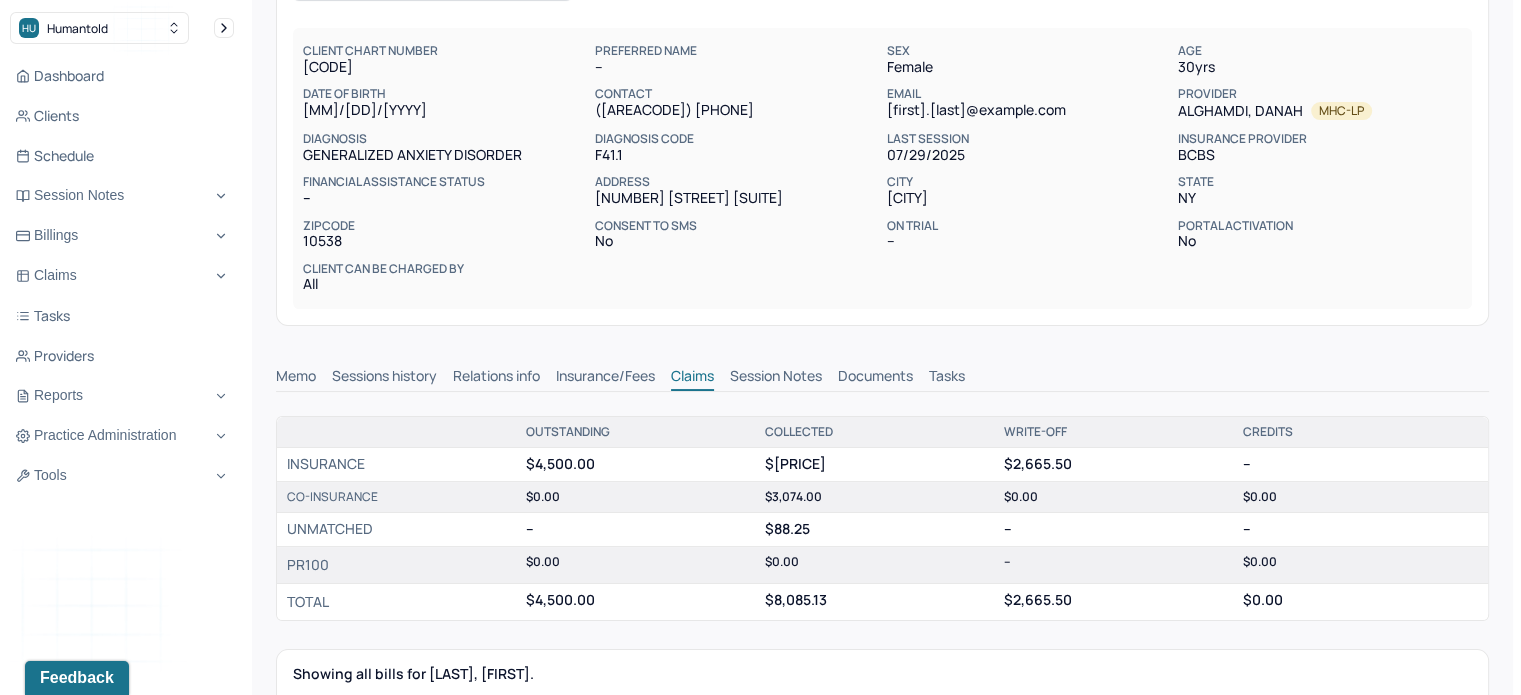 click on "Insurance/Fees" at bounding box center (605, 378) 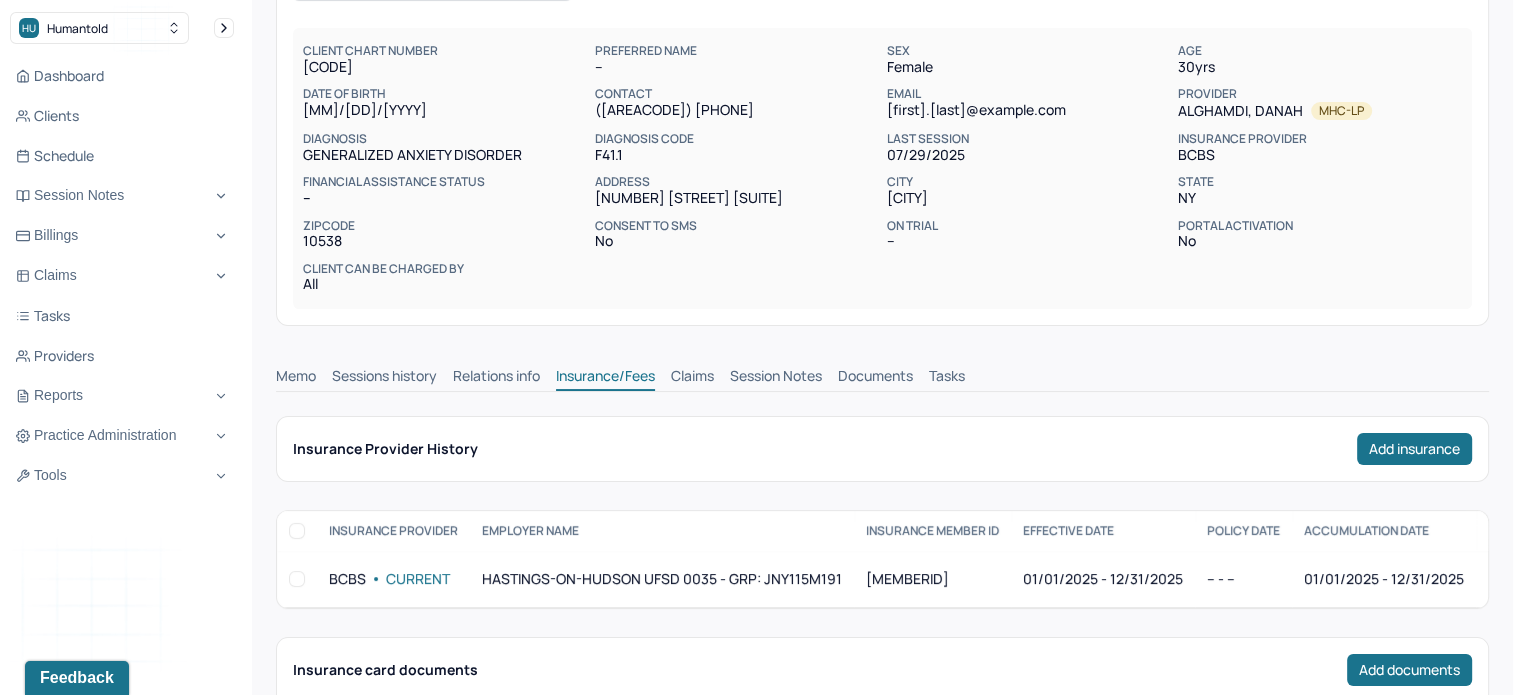 click on "Claims" at bounding box center [692, 378] 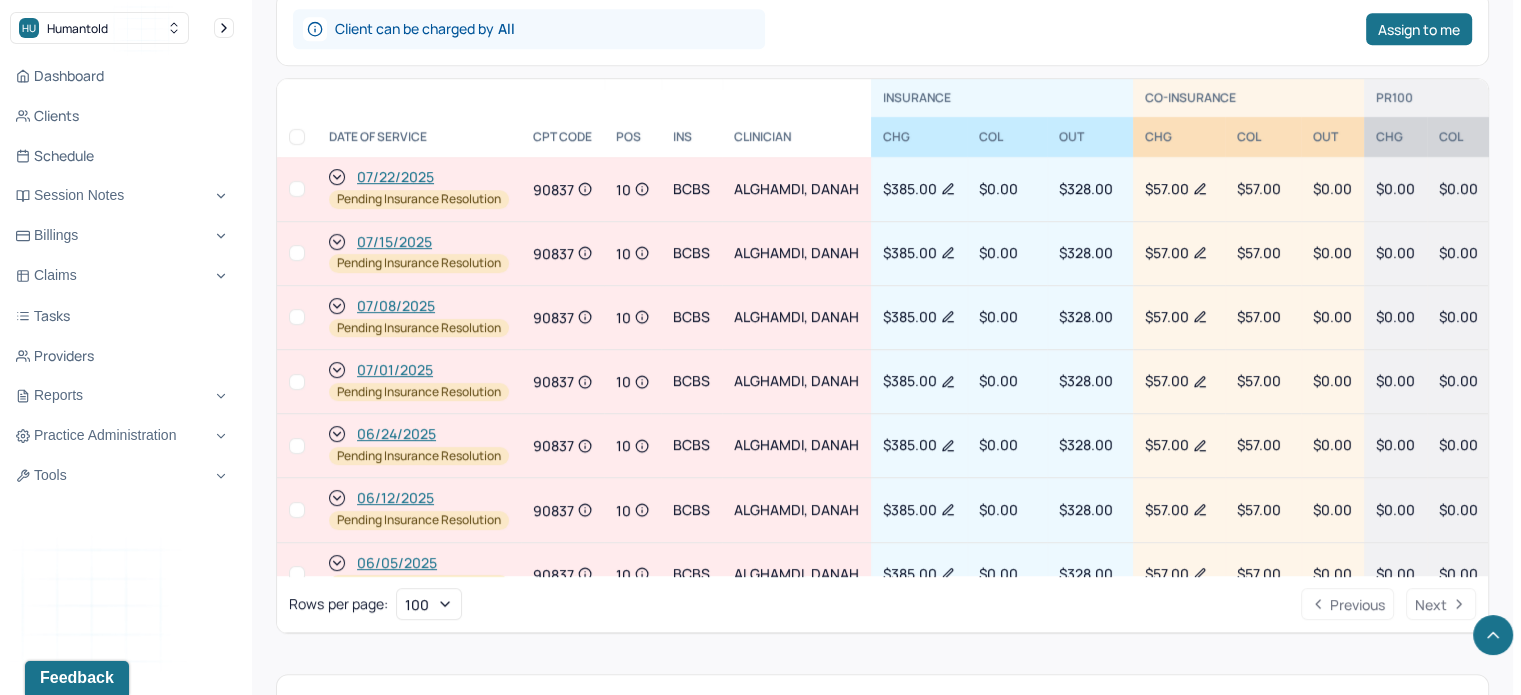 scroll, scrollTop: 1000, scrollLeft: 0, axis: vertical 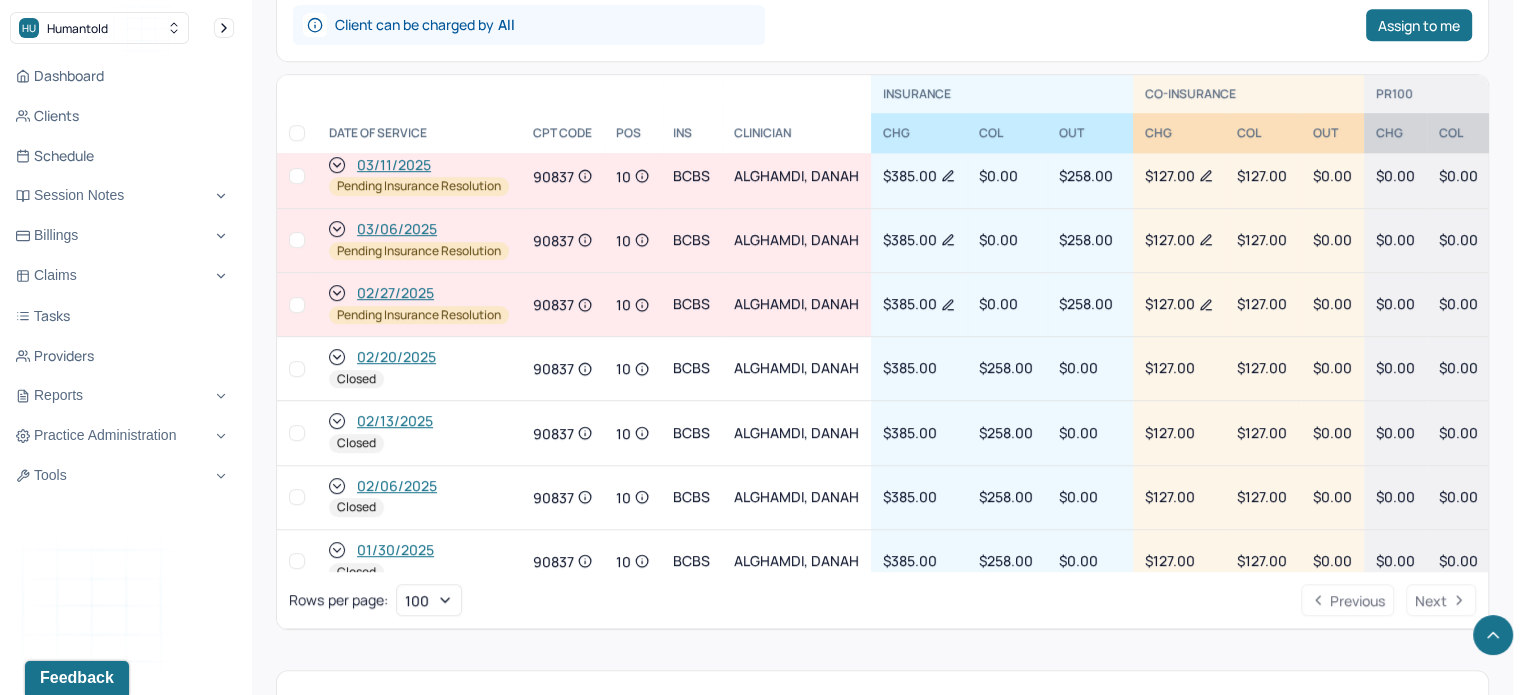 click 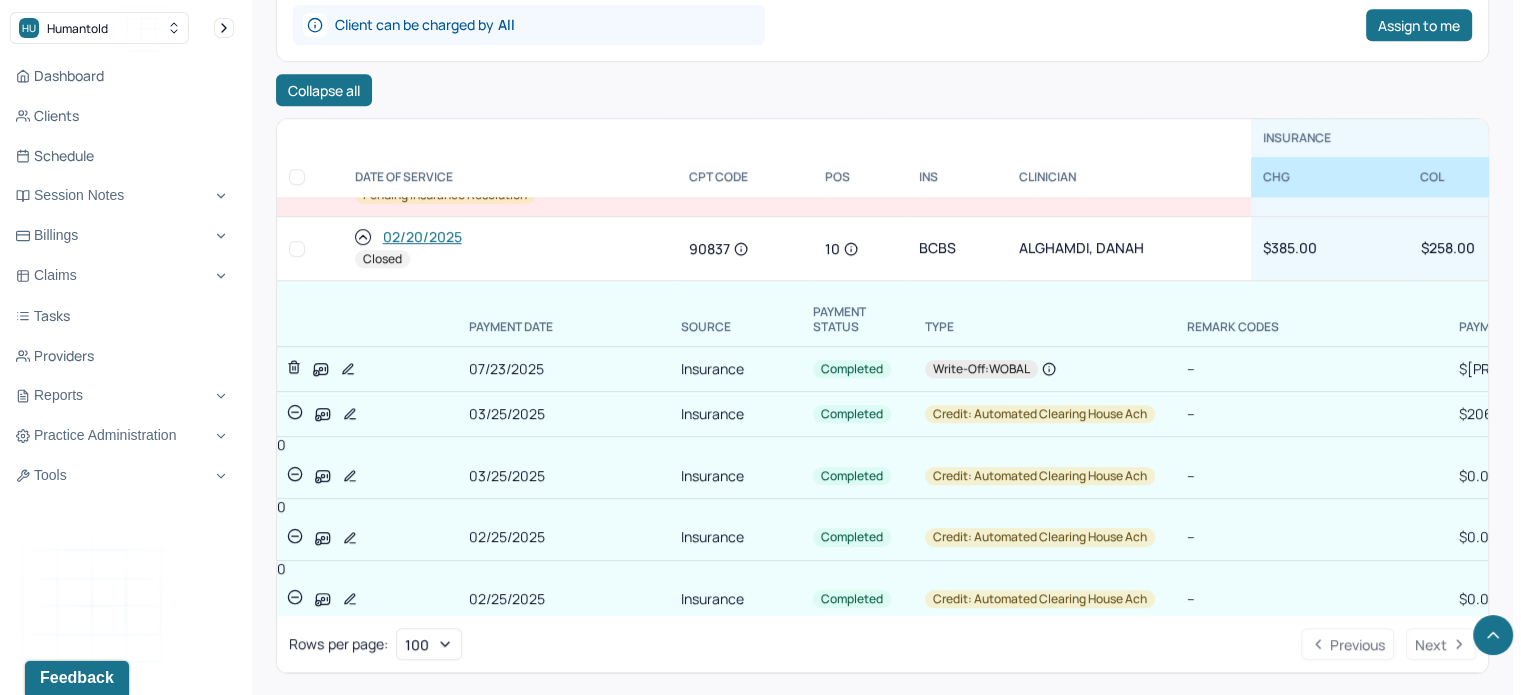 scroll, scrollTop: 1300, scrollLeft: 0, axis: vertical 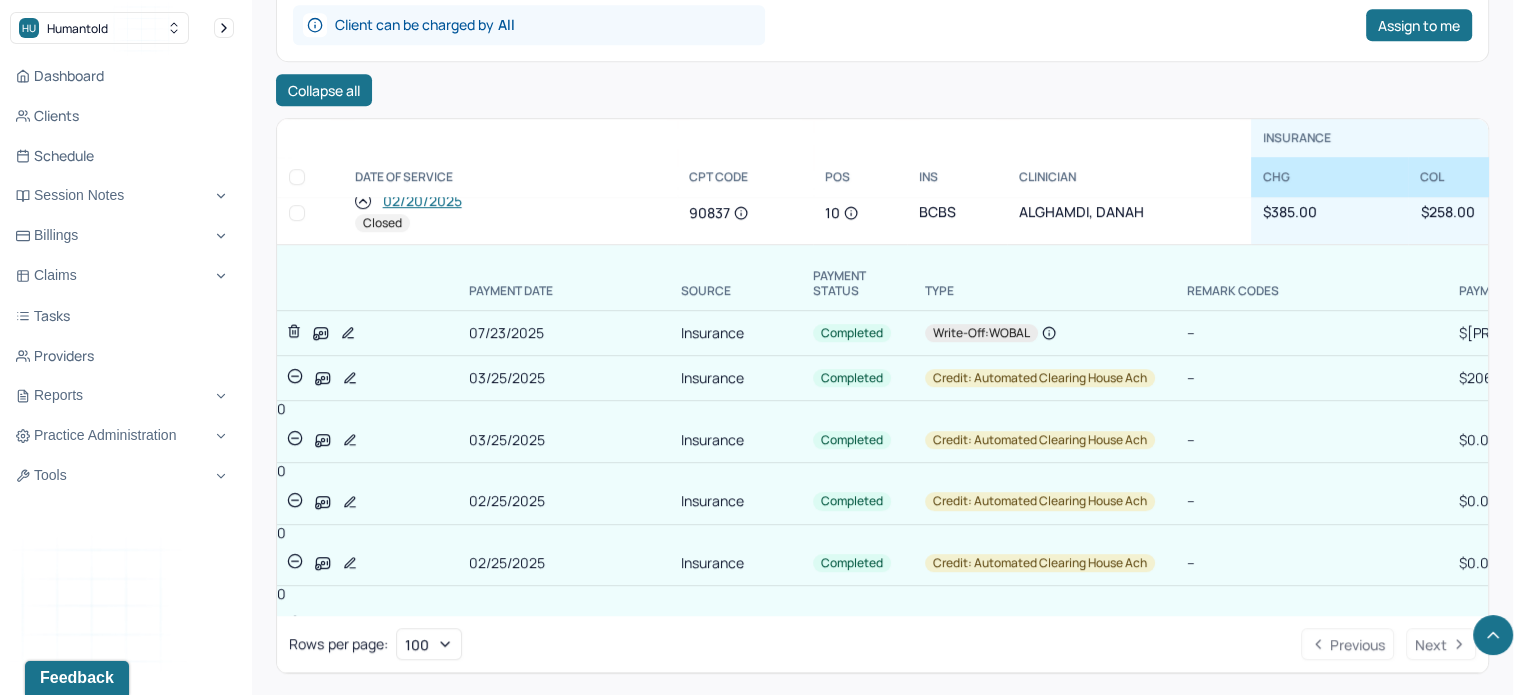 click 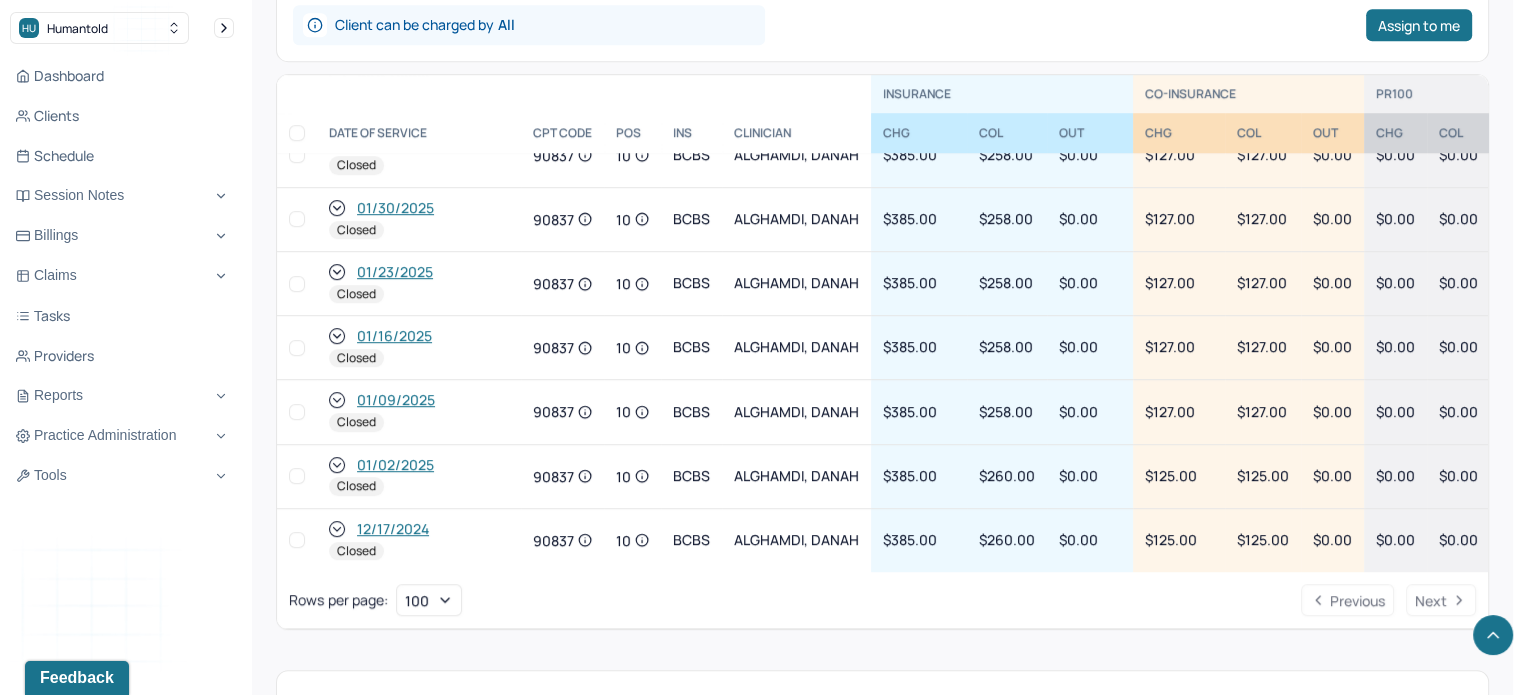 scroll, scrollTop: 1500, scrollLeft: 0, axis: vertical 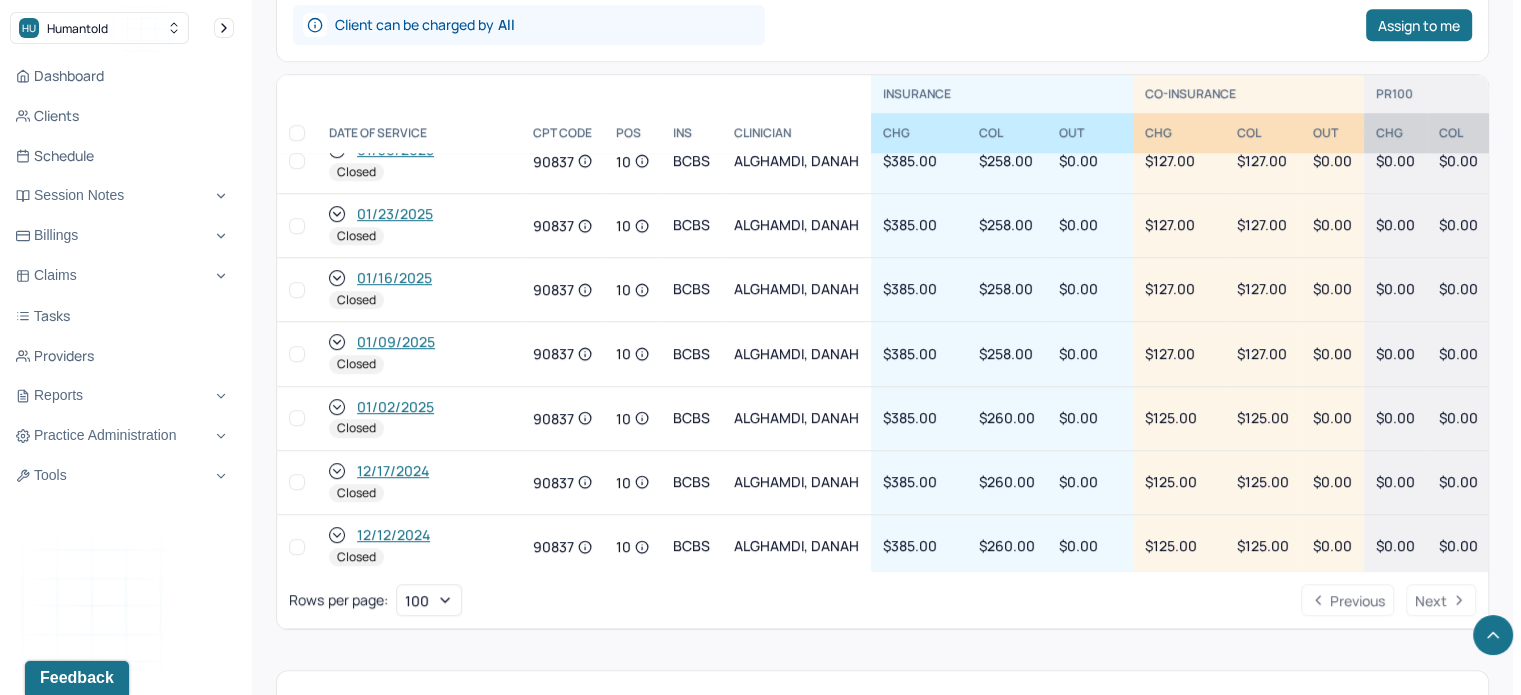 click 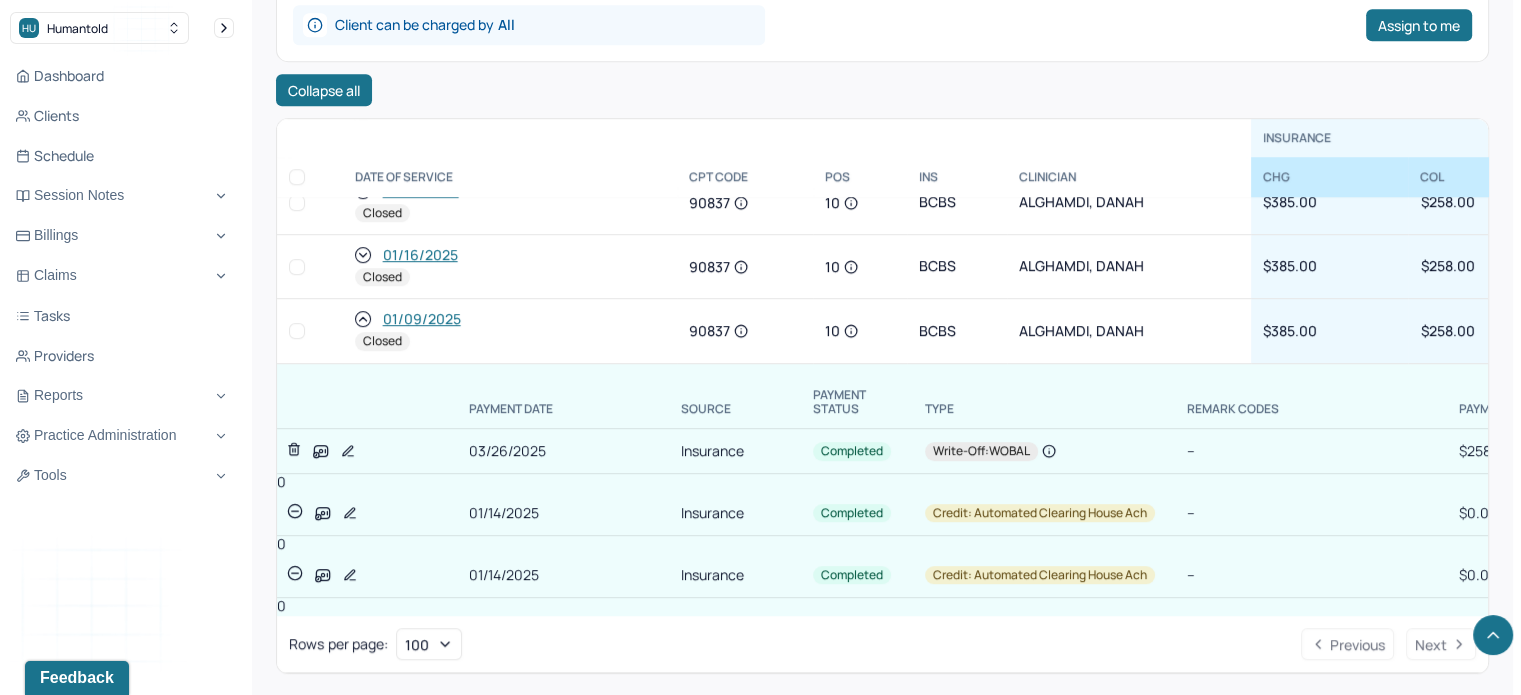 scroll, scrollTop: 1600, scrollLeft: 0, axis: vertical 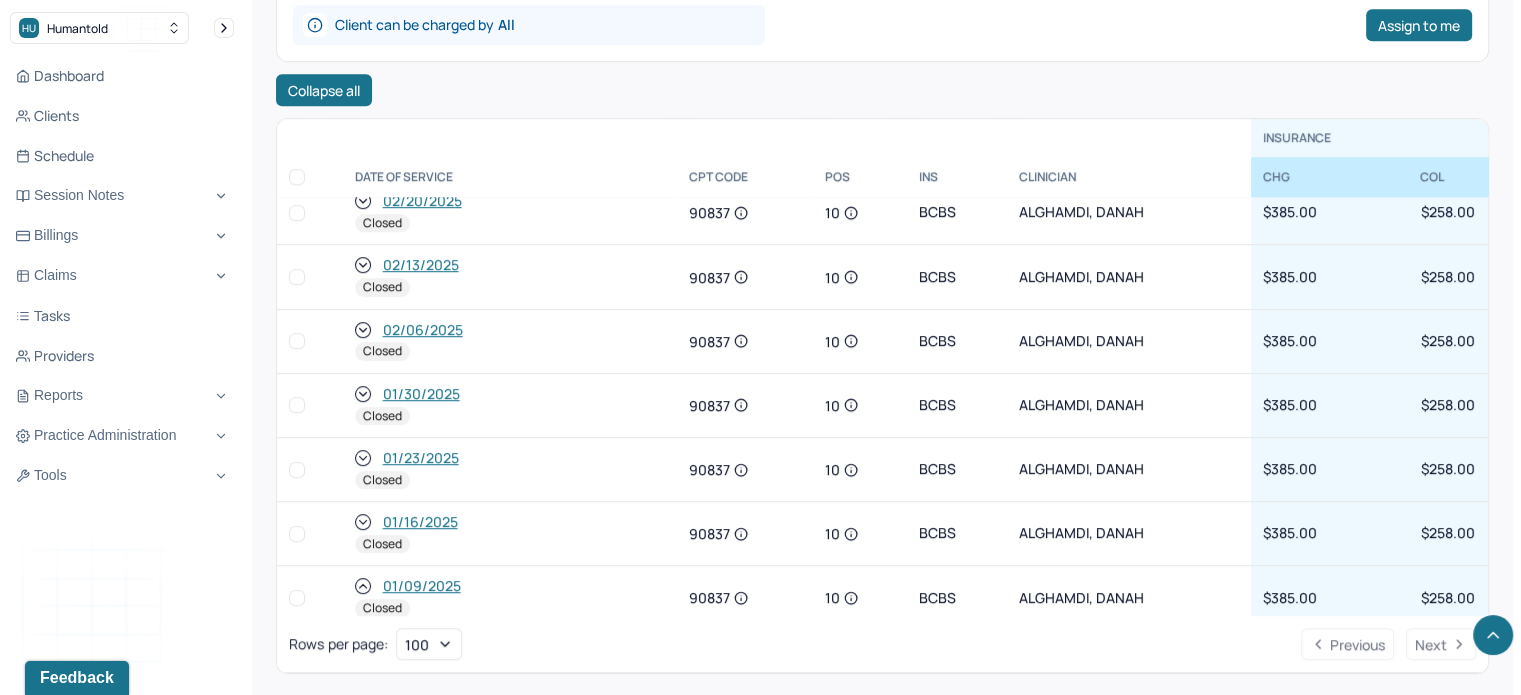 click 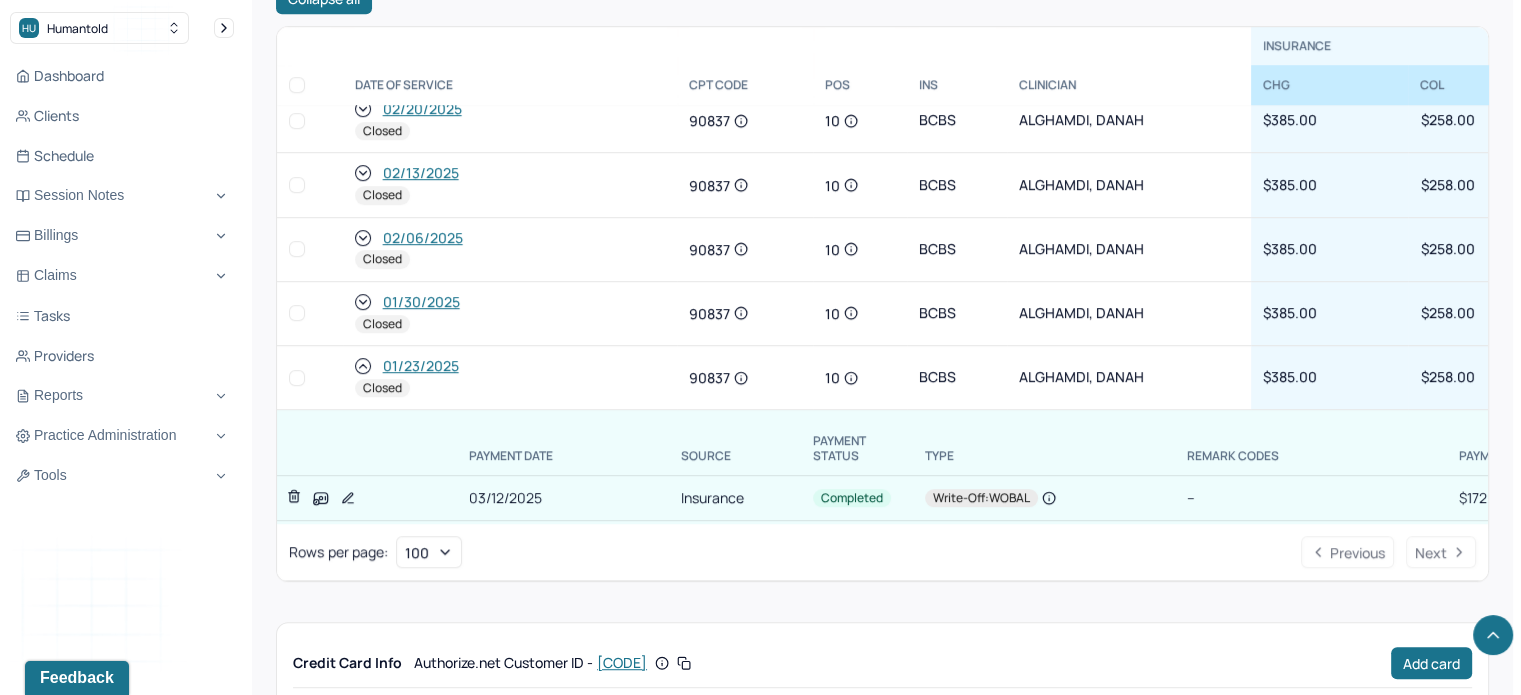 scroll, scrollTop: 1200, scrollLeft: 0, axis: vertical 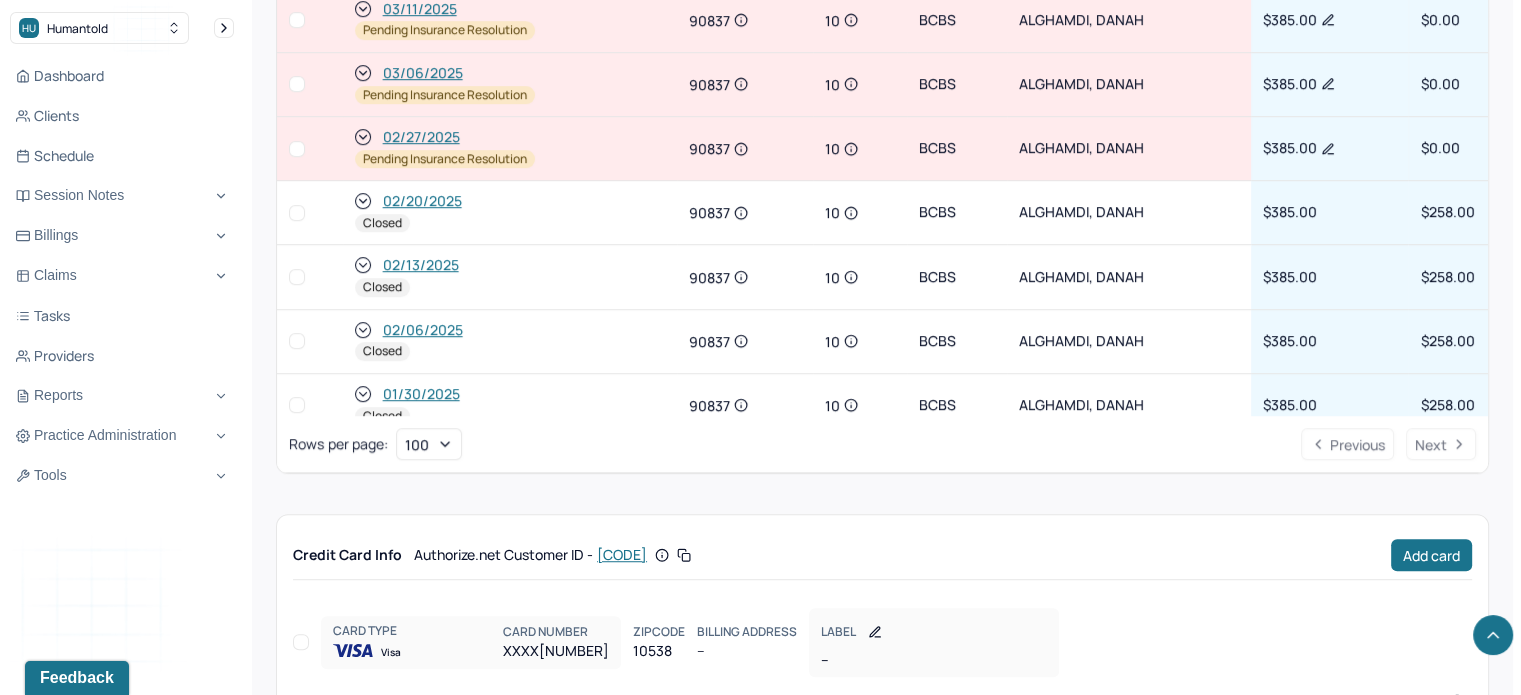 click on "02/27/2025" at bounding box center (421, 137) 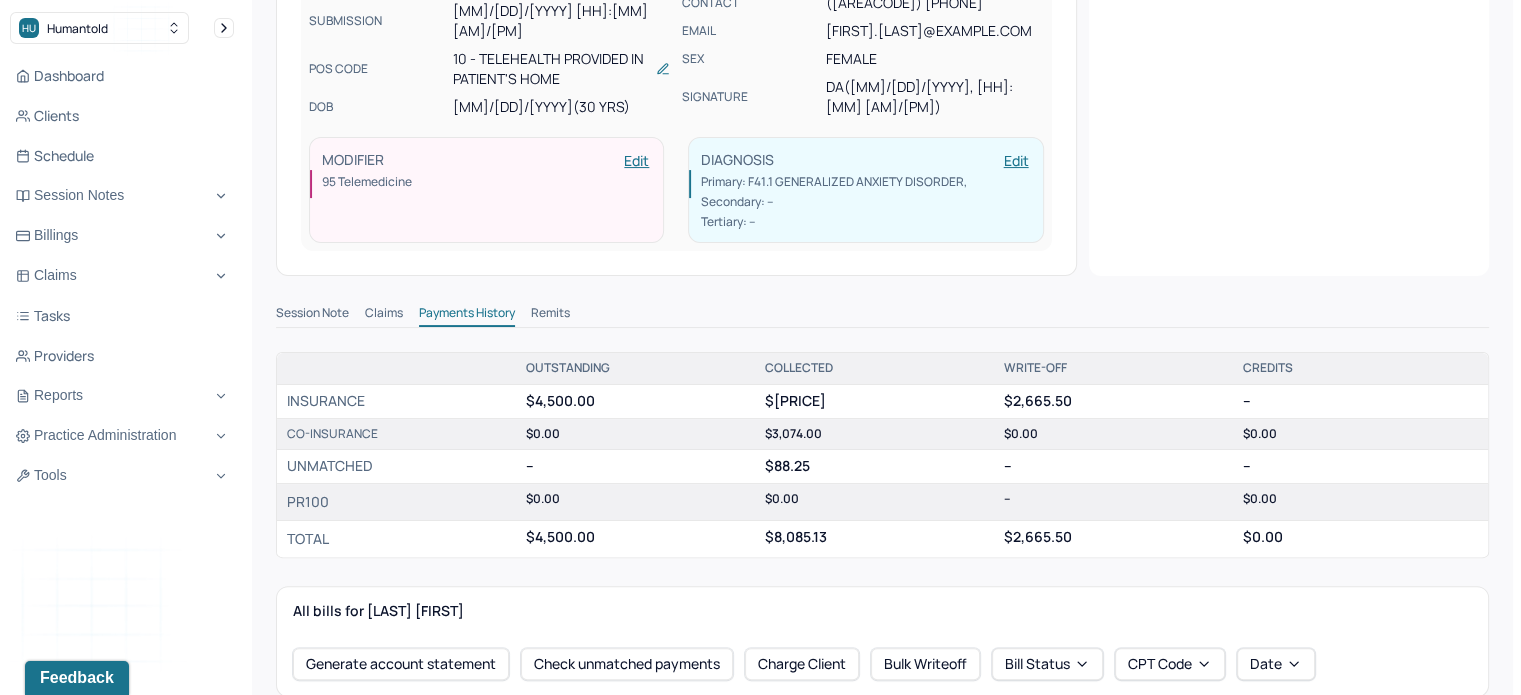scroll, scrollTop: 316, scrollLeft: 0, axis: vertical 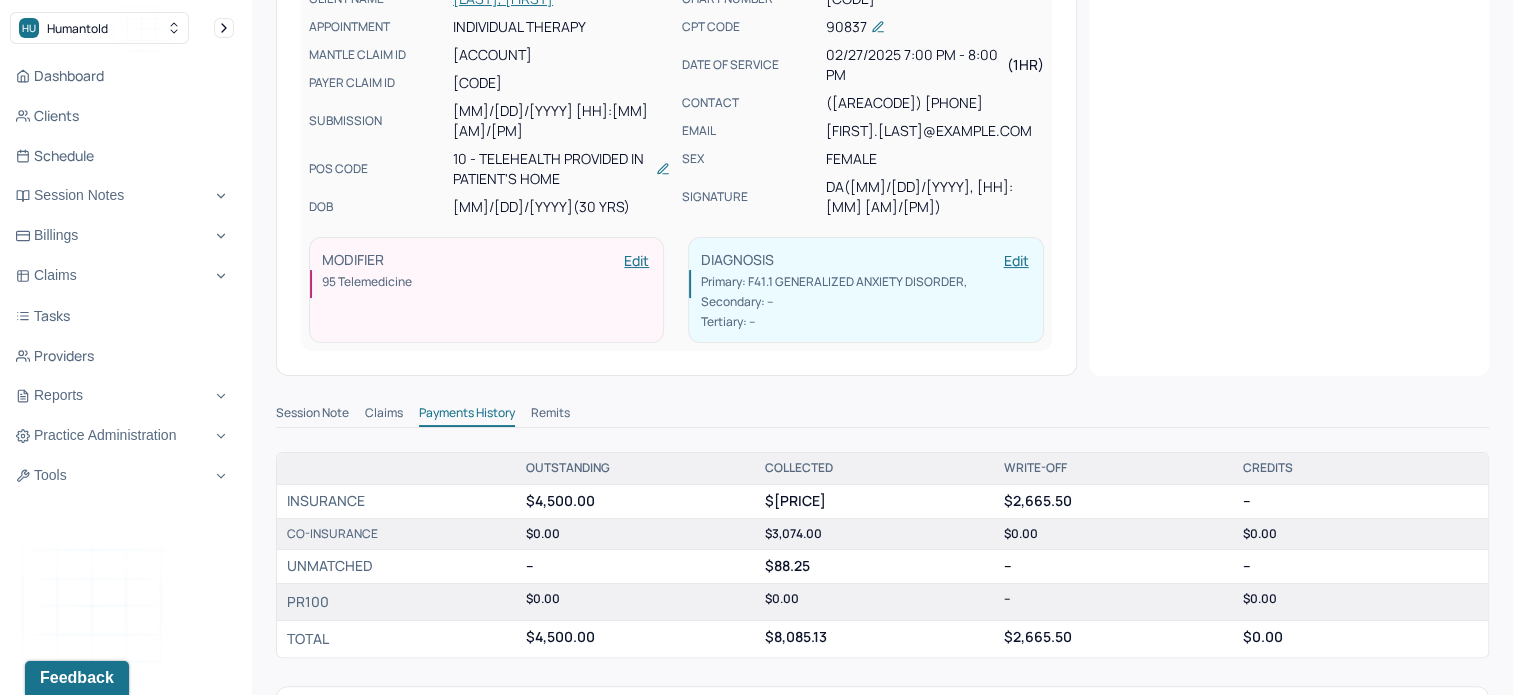 click on "Remits" at bounding box center (550, 415) 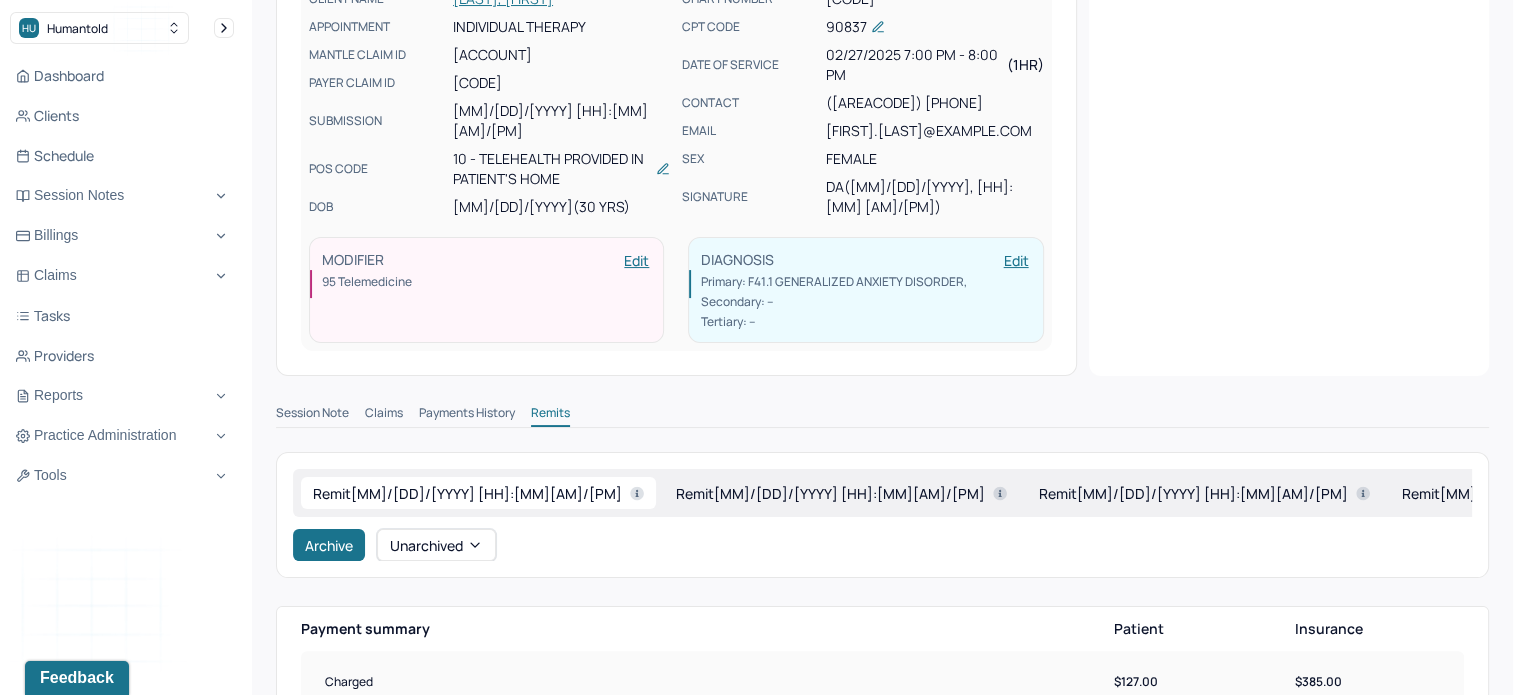 click on "Payments History" at bounding box center (467, 415) 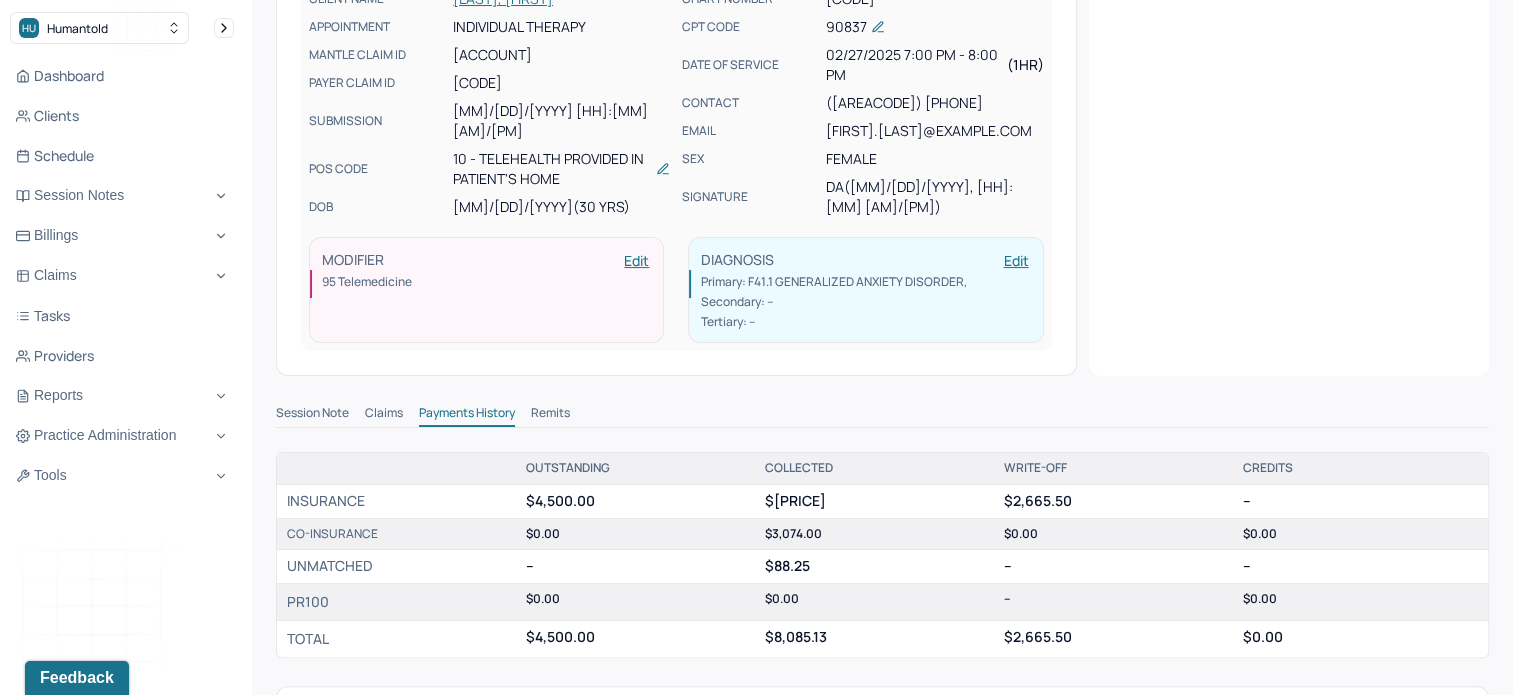 click on "Claims" at bounding box center (384, 415) 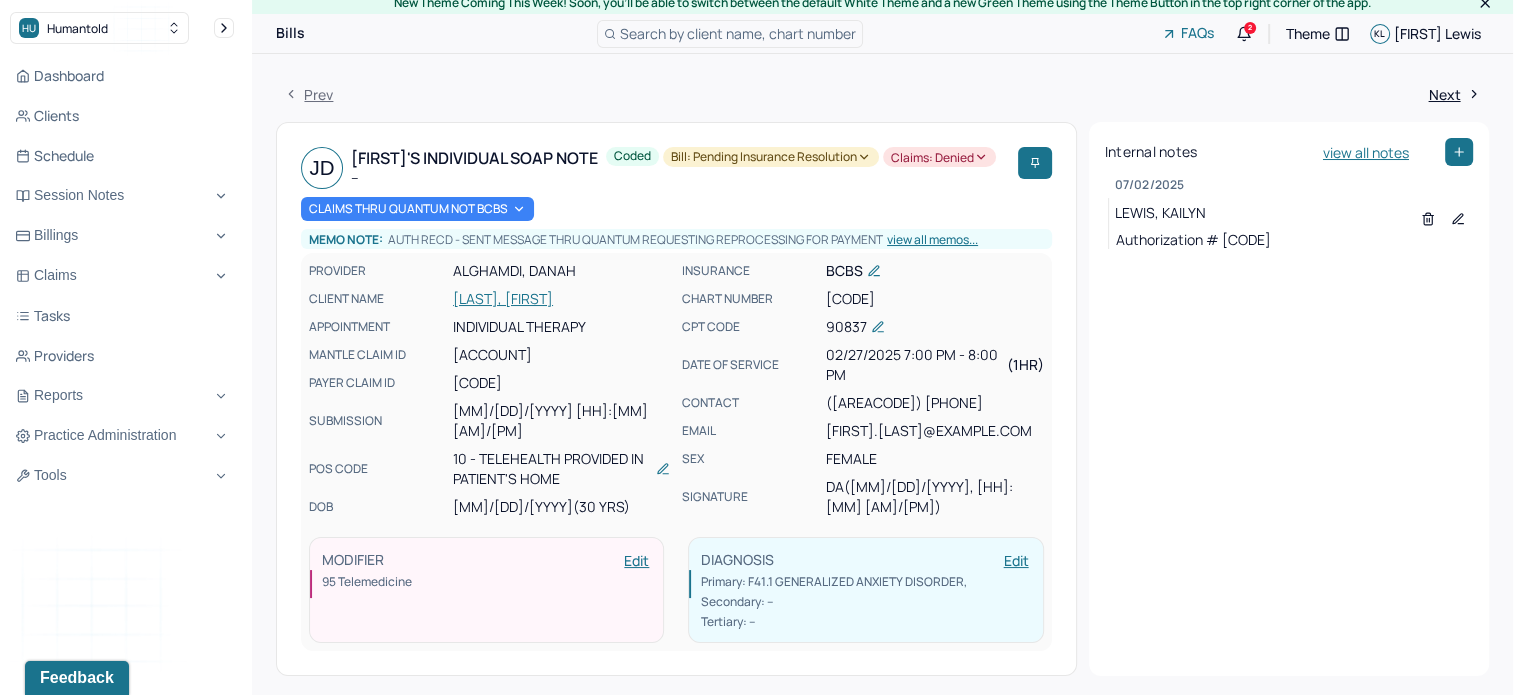 scroll, scrollTop: 16, scrollLeft: 0, axis: vertical 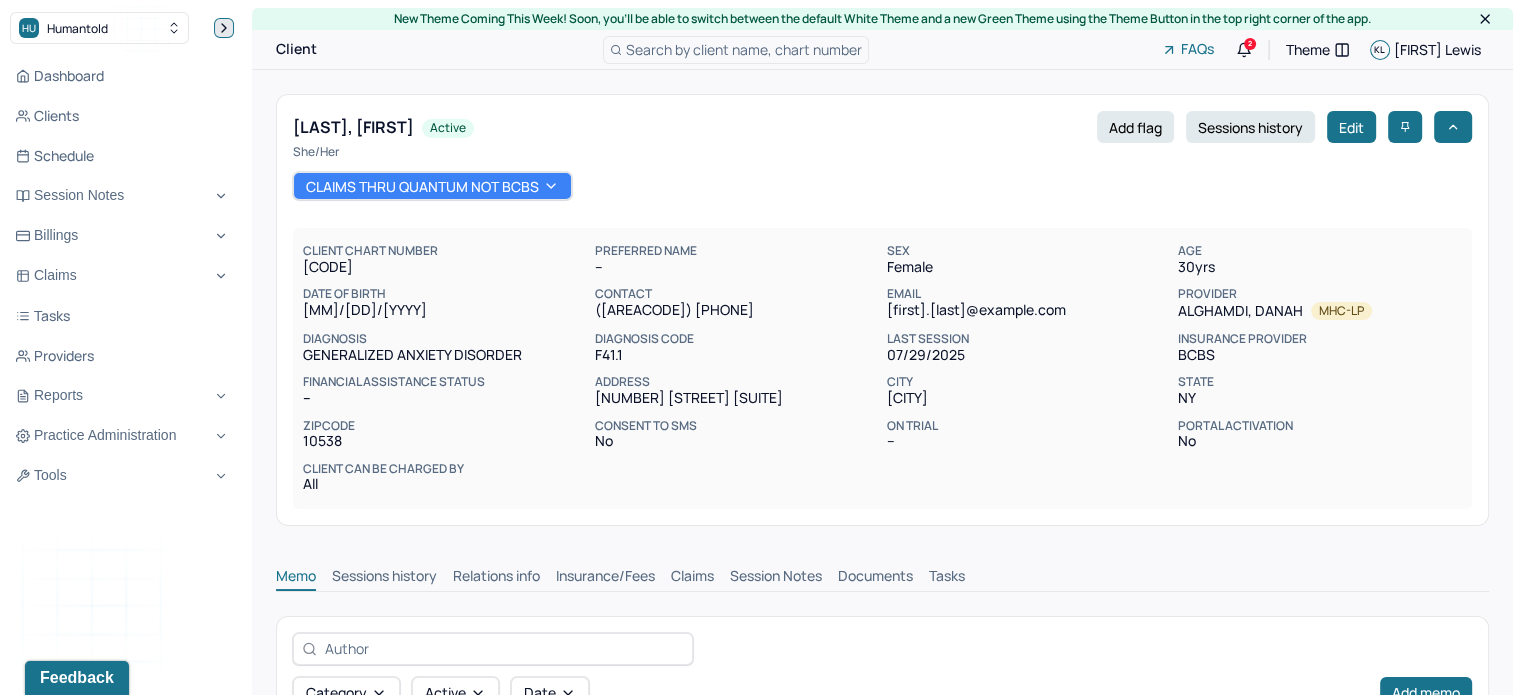click 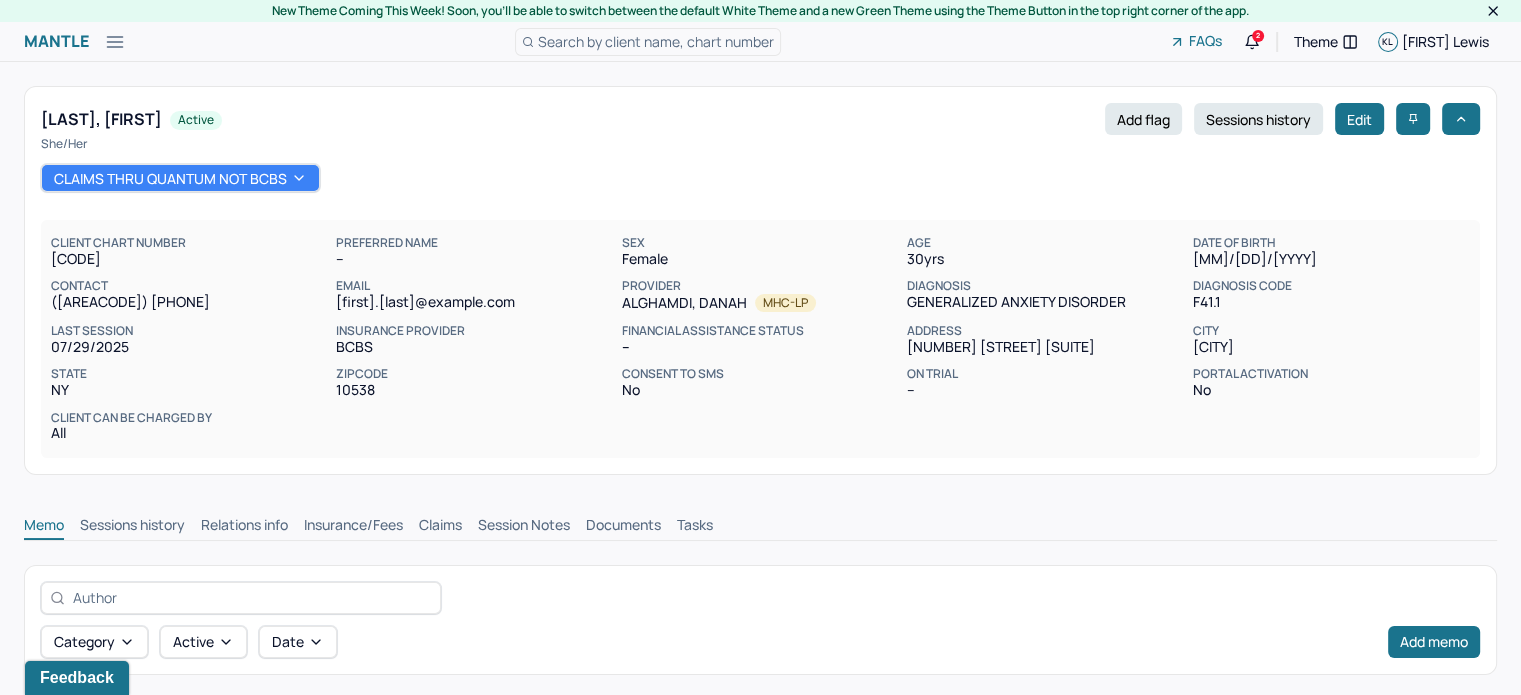 click on "Claims" at bounding box center (440, 527) 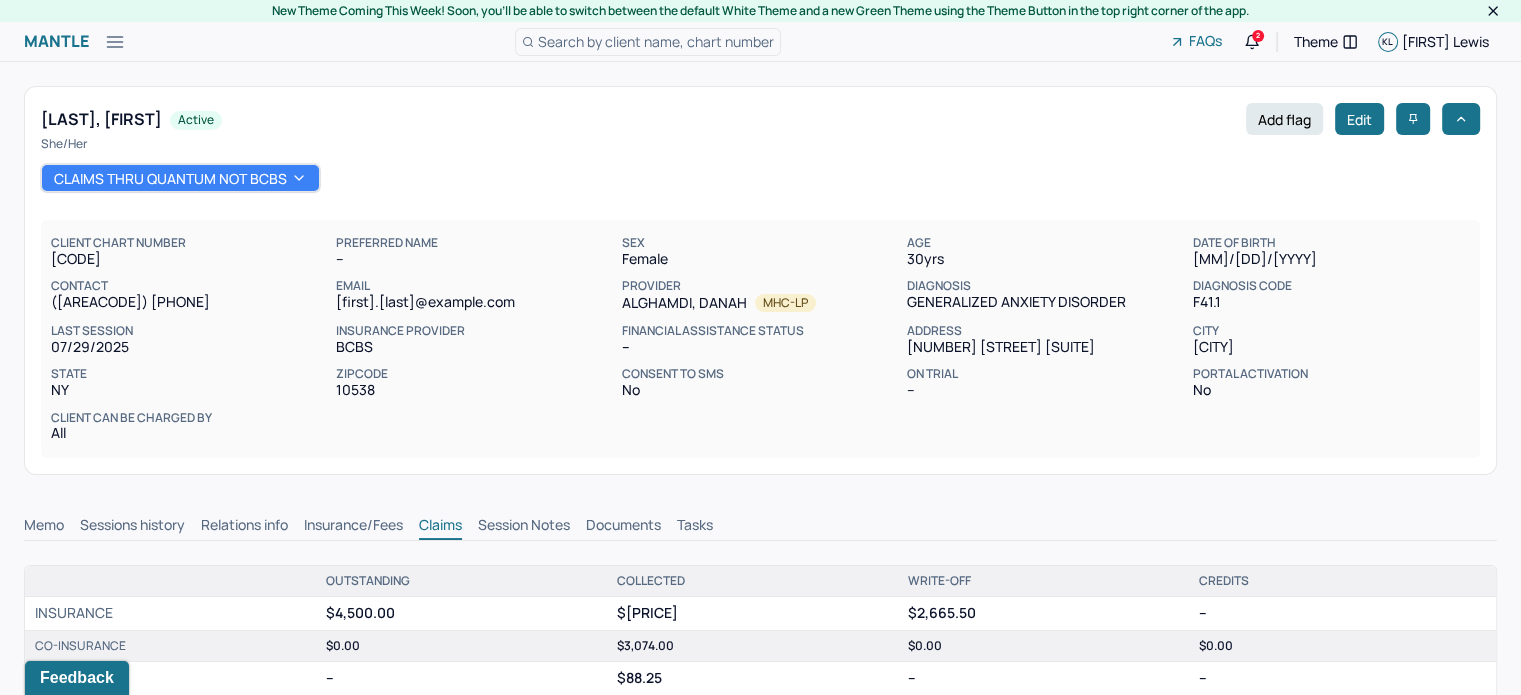 scroll, scrollTop: 0, scrollLeft: 0, axis: both 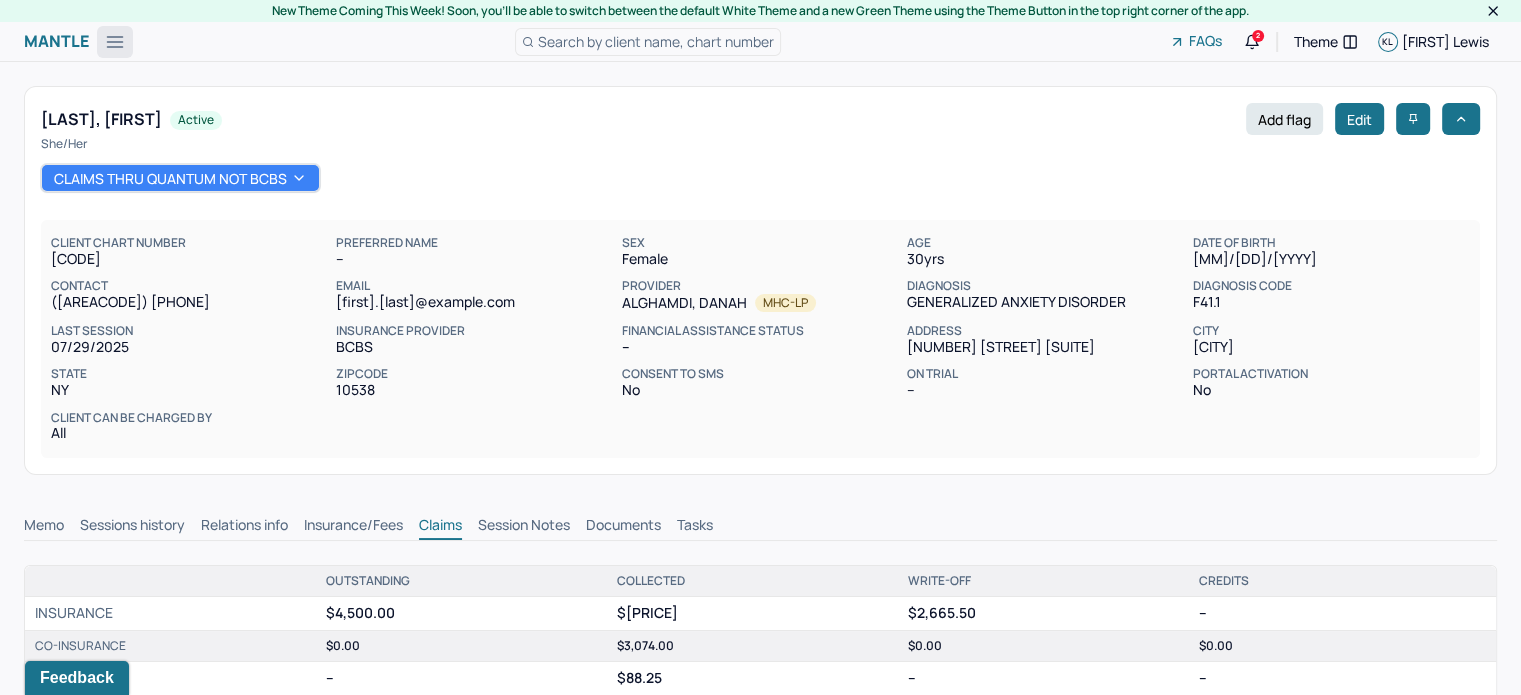 click 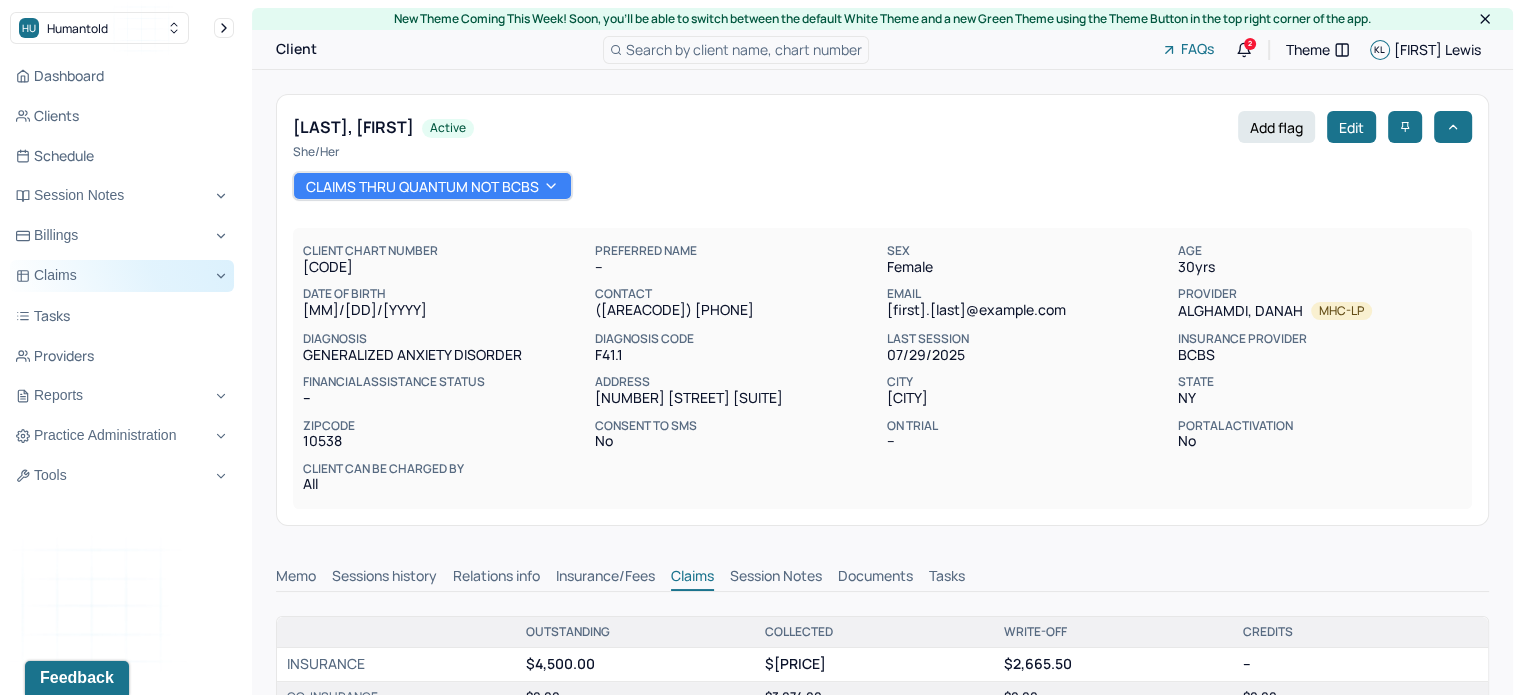 click on "Claims" at bounding box center (122, 276) 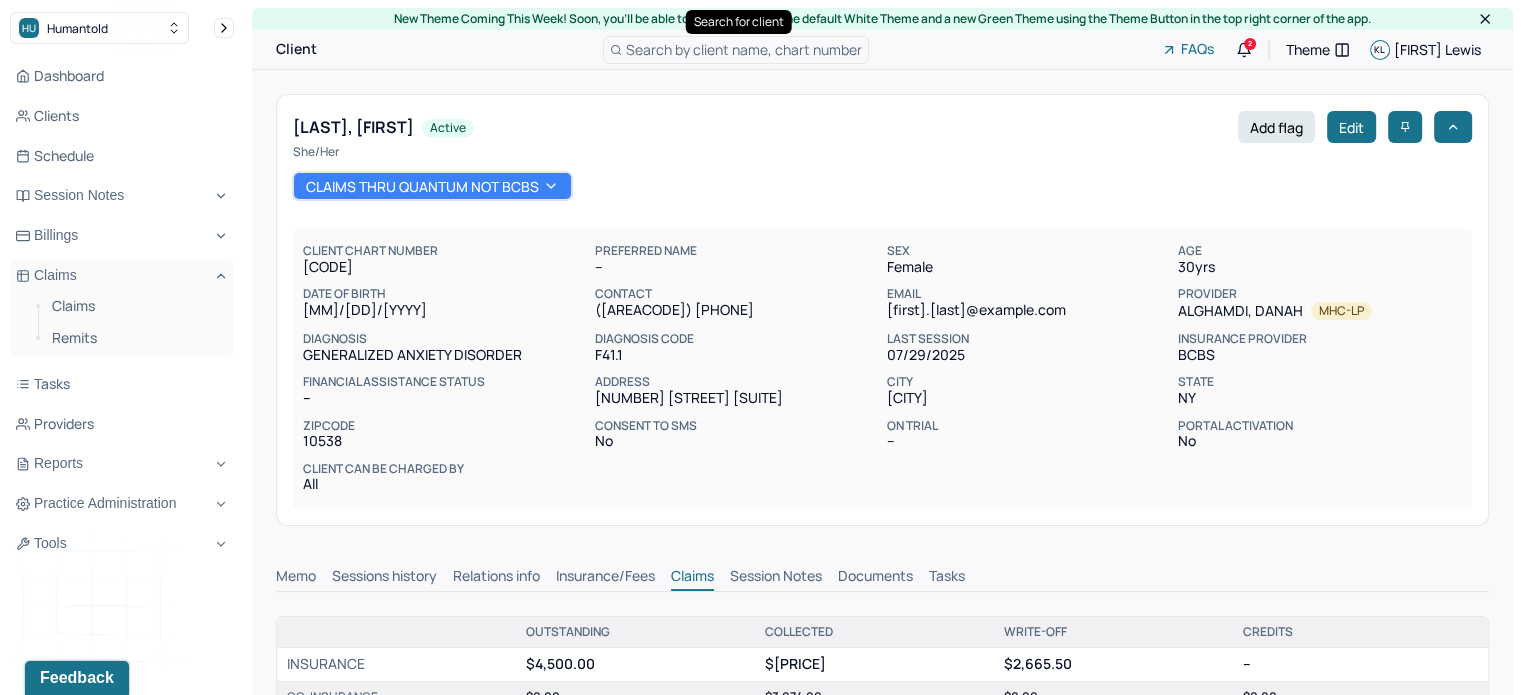 click on "Search by client name, chart number" at bounding box center (744, 49) 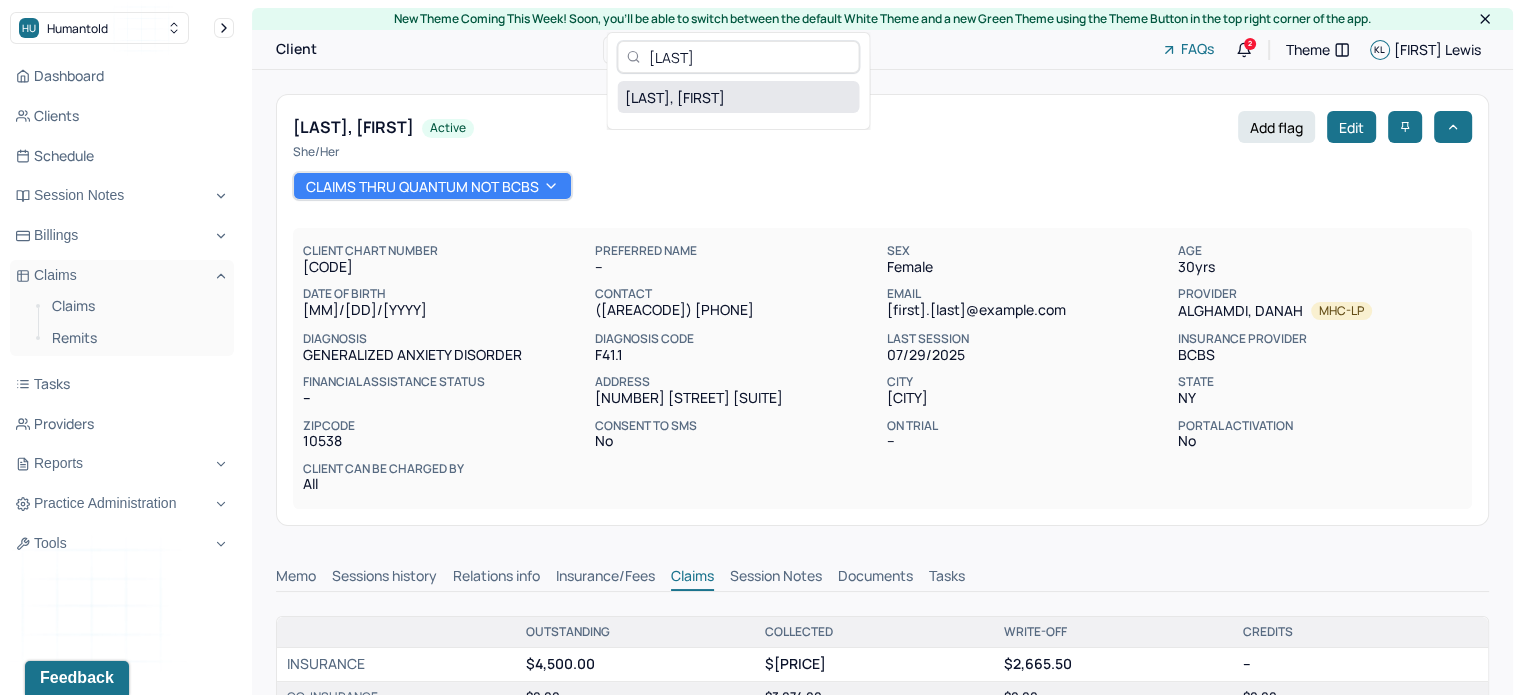 type on "GUIK" 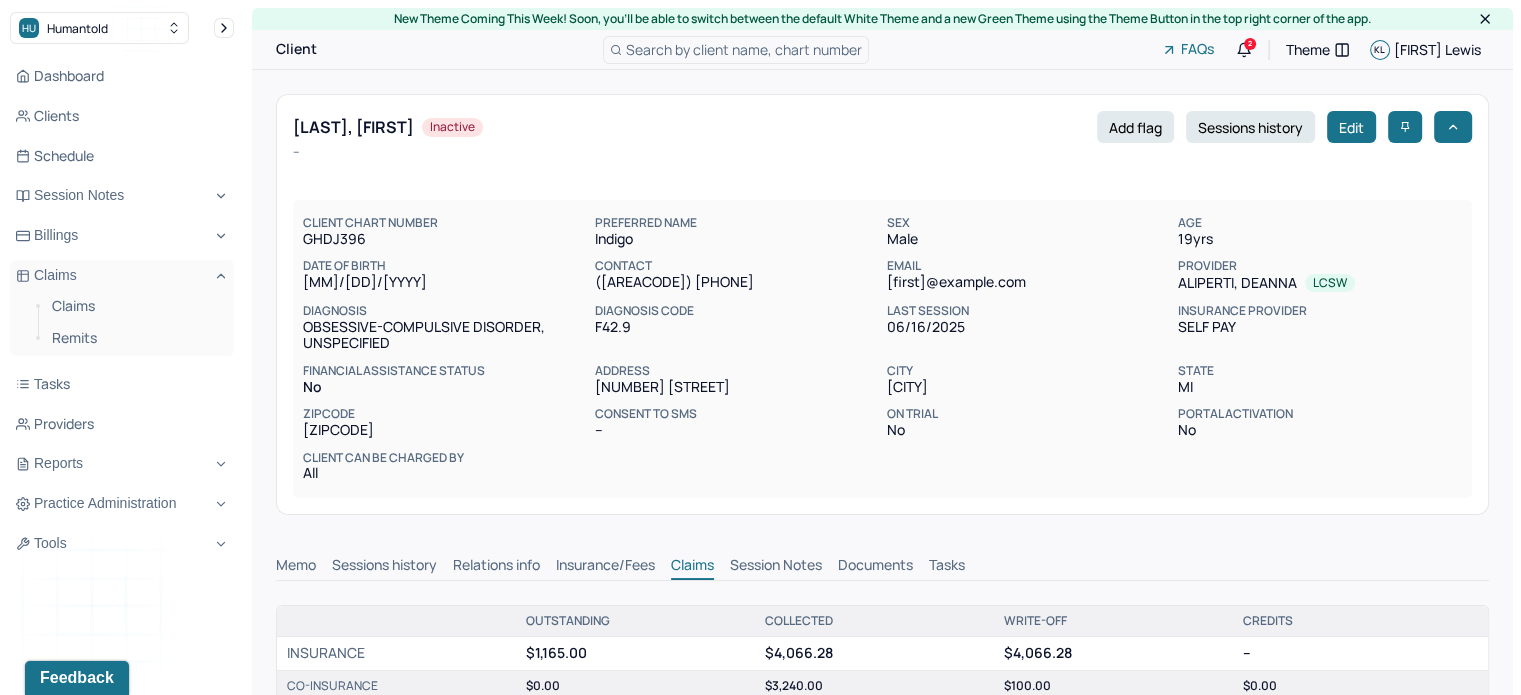 click on "Insurance/Fees" at bounding box center (605, 567) 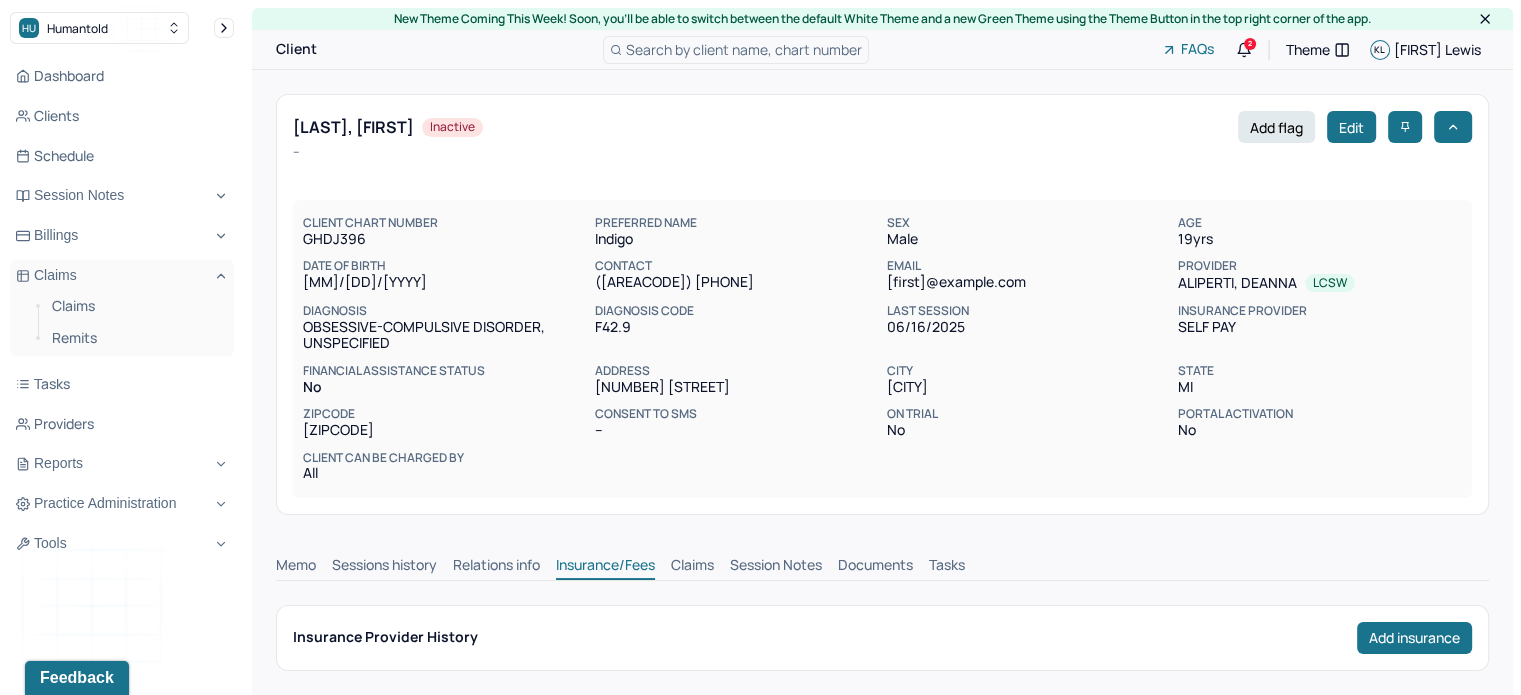 scroll, scrollTop: 0, scrollLeft: 0, axis: both 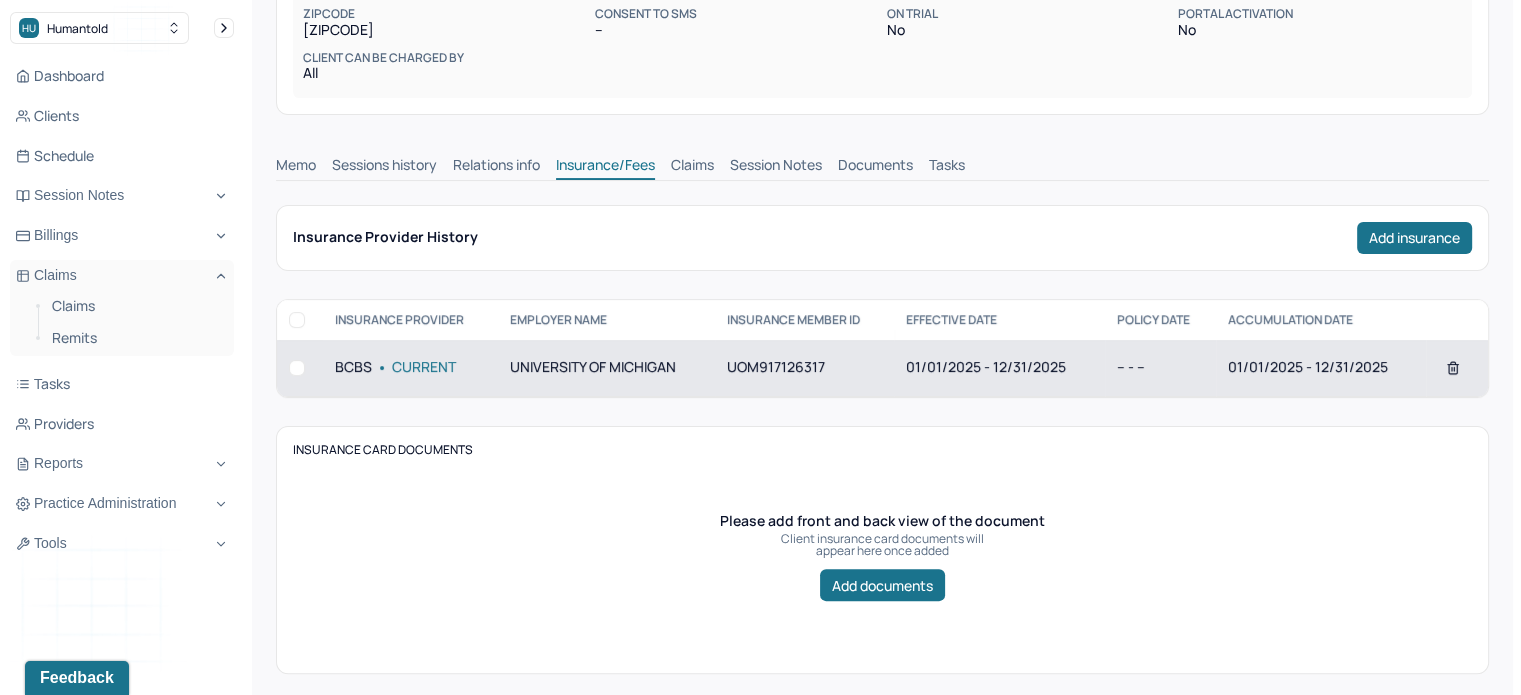 click on "01/01/2025 - 12/31/2025" at bounding box center (999, 368) 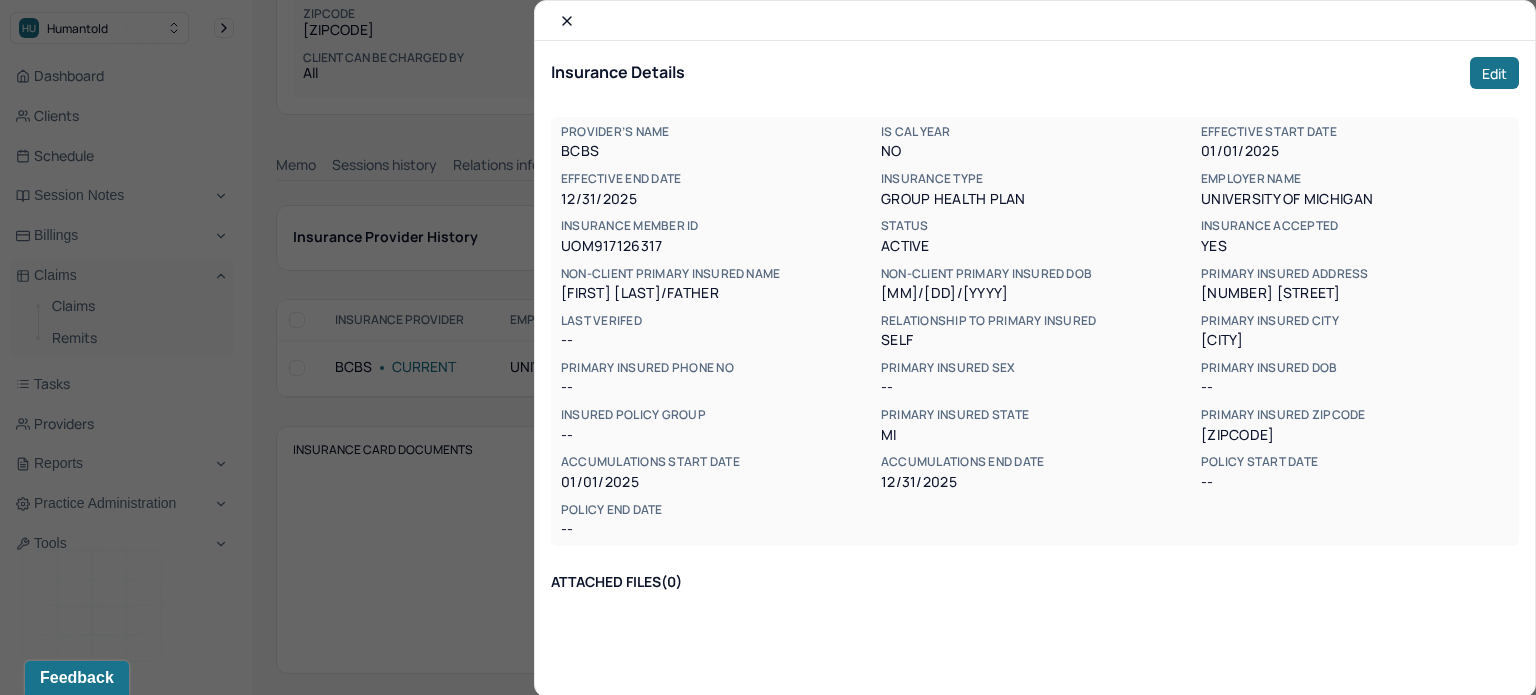 click on "UOM917126317" at bounding box center (715, 246) 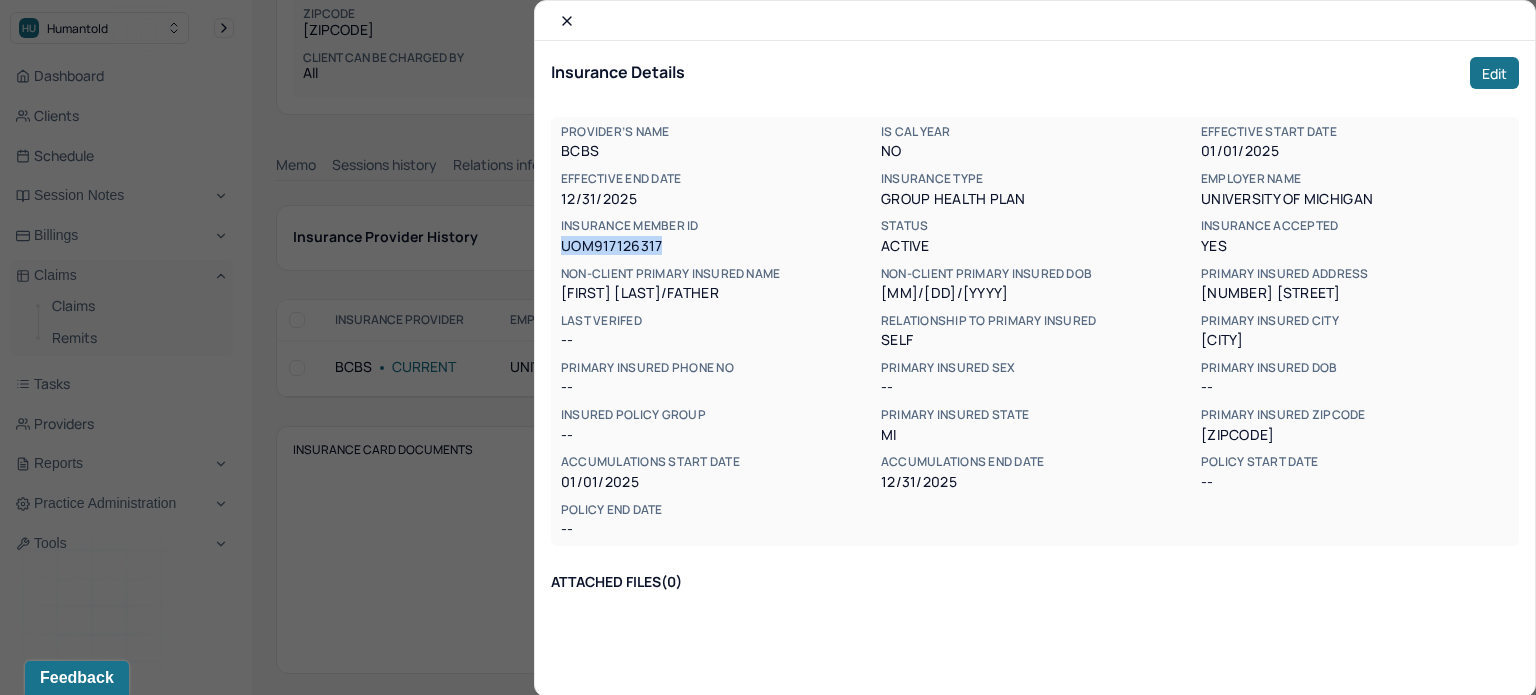 click on "UOM917126317" at bounding box center [715, 246] 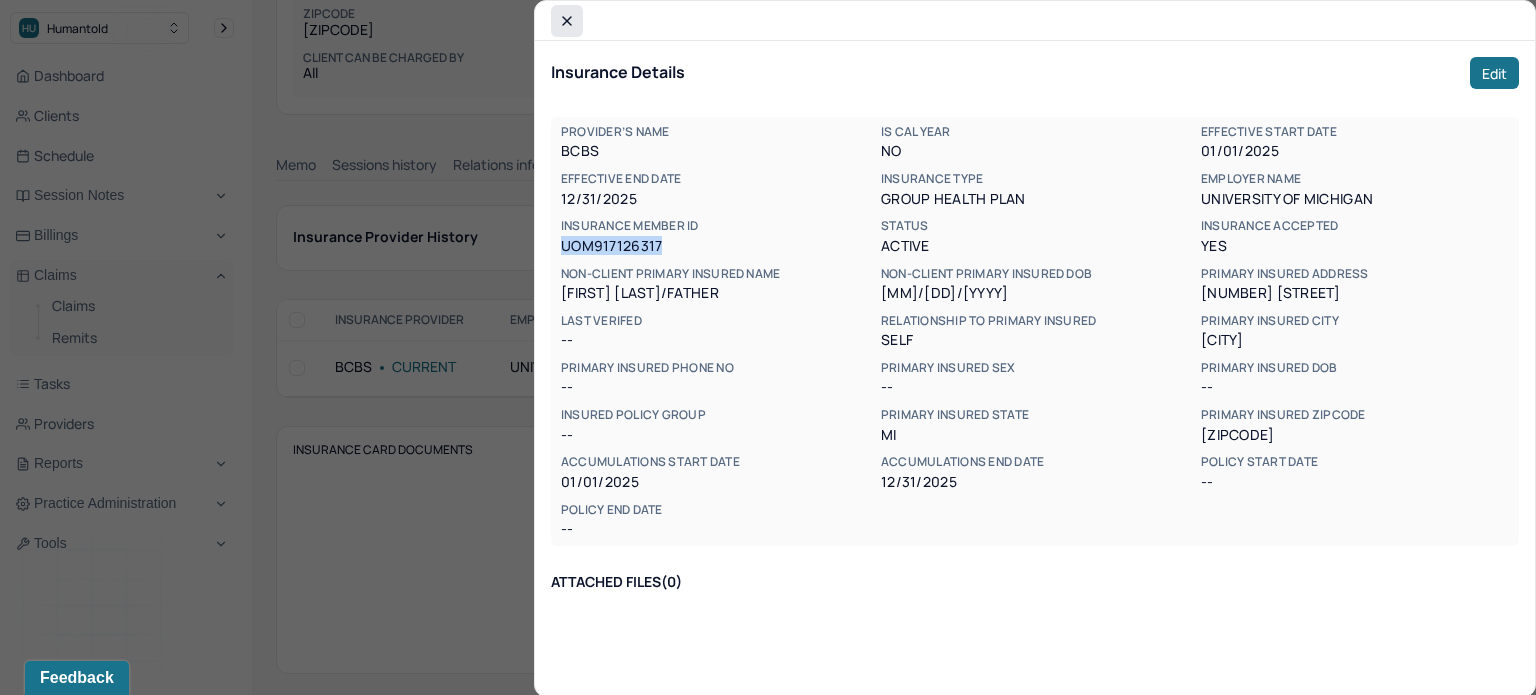 click 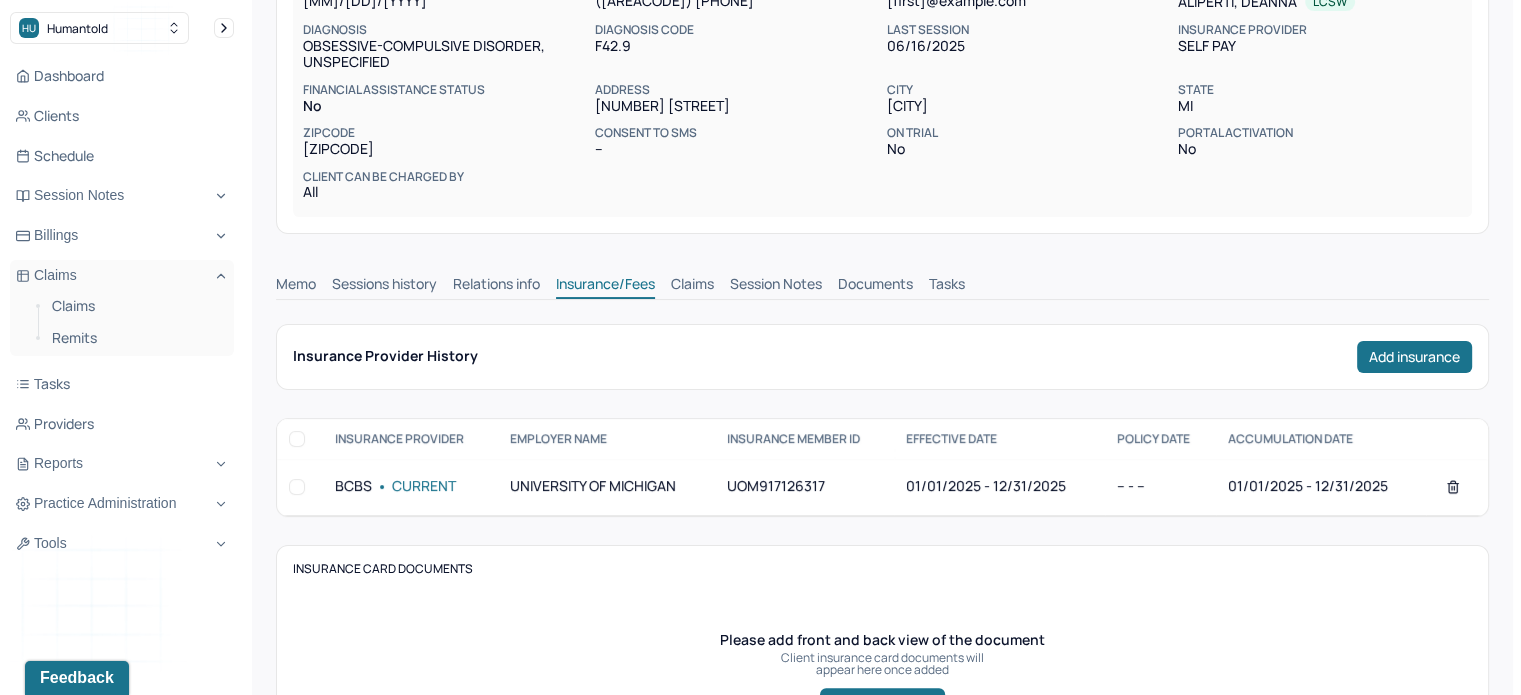 scroll, scrollTop: 100, scrollLeft: 0, axis: vertical 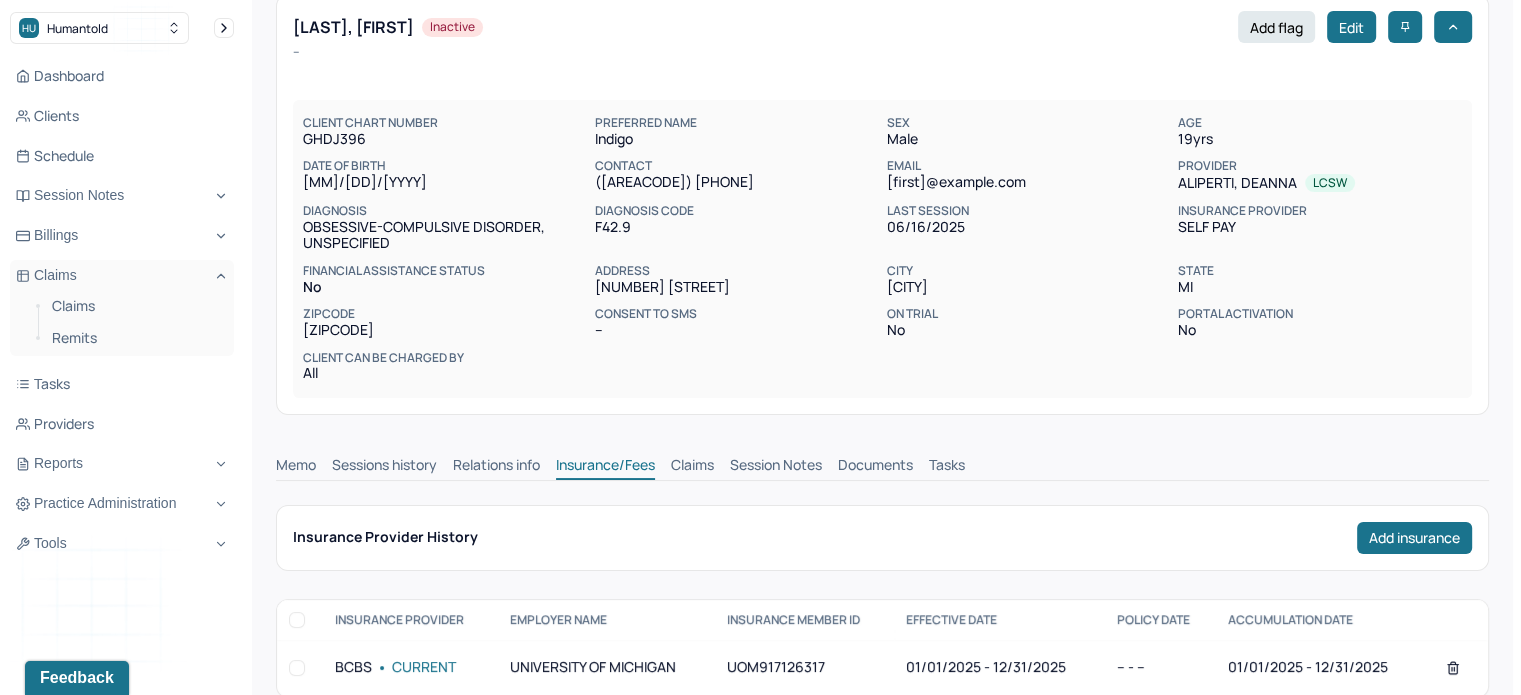 drag, startPoint x: 705, startPoint y: 471, endPoint x: 762, endPoint y: 451, distance: 60.40695 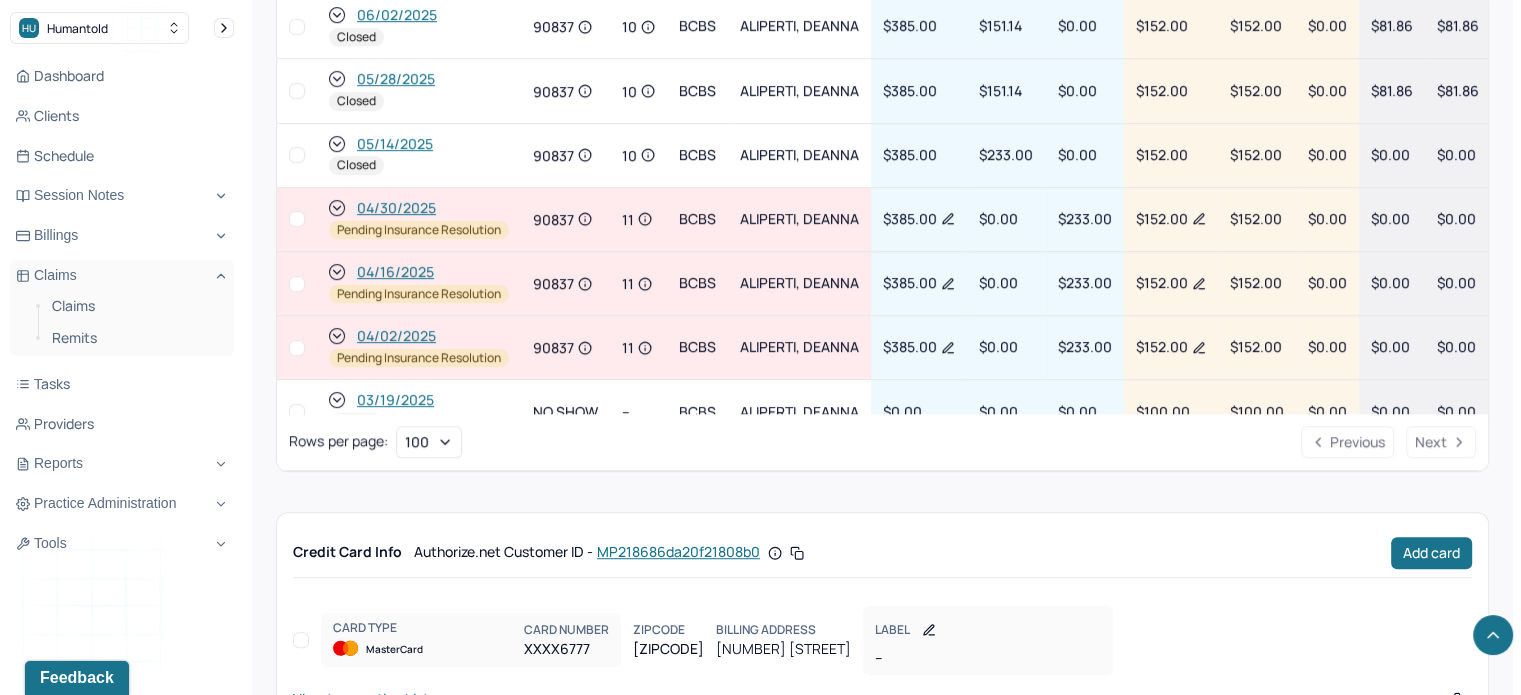 scroll, scrollTop: 1104, scrollLeft: 0, axis: vertical 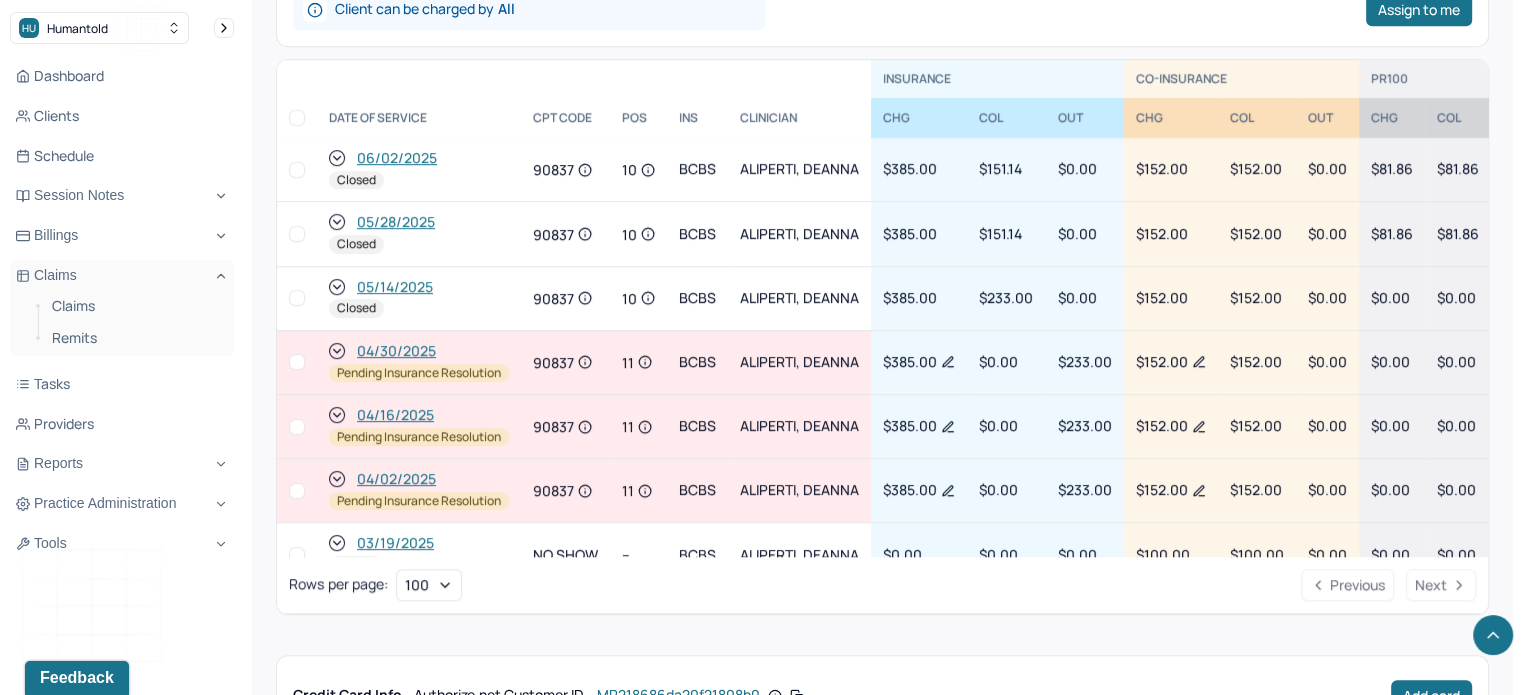 click on "Rows per page : 100 Previous Next" at bounding box center [882, 585] 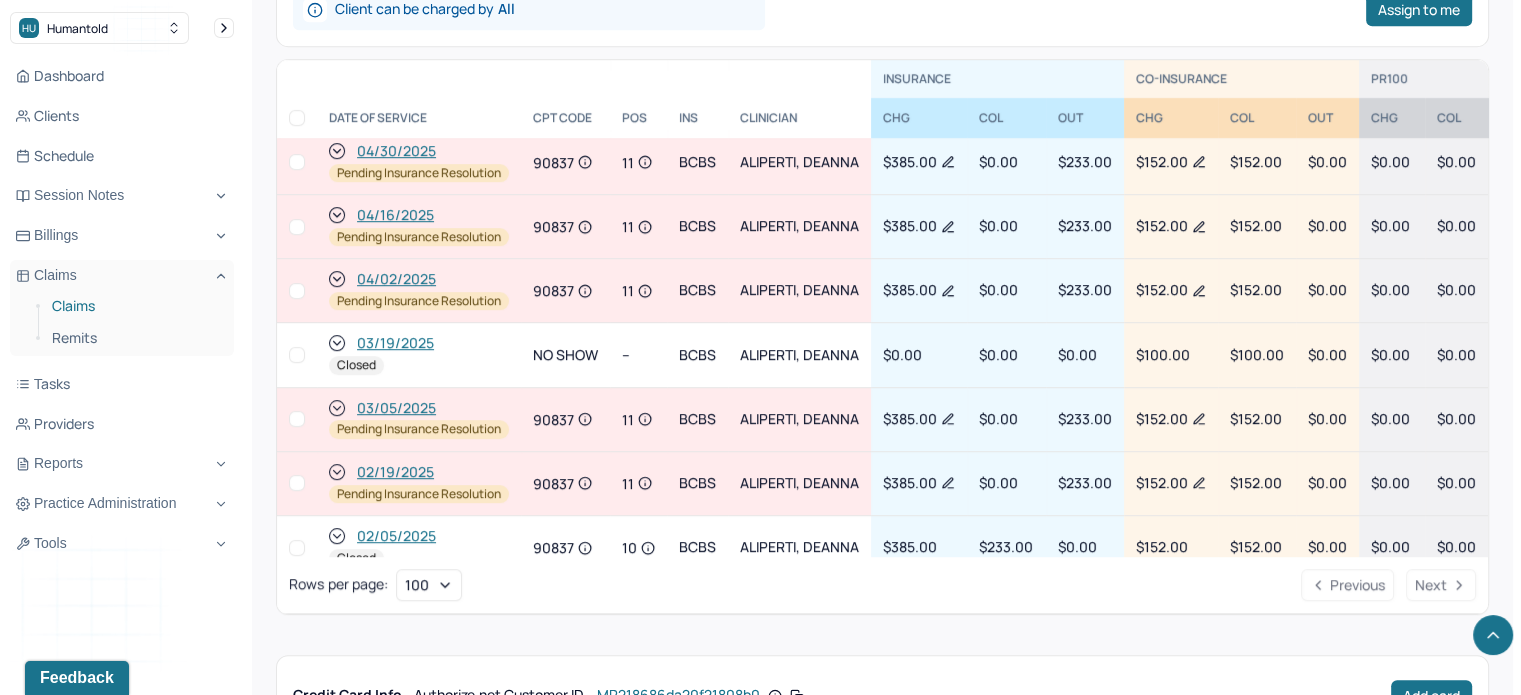 click on "Claims" at bounding box center [135, 306] 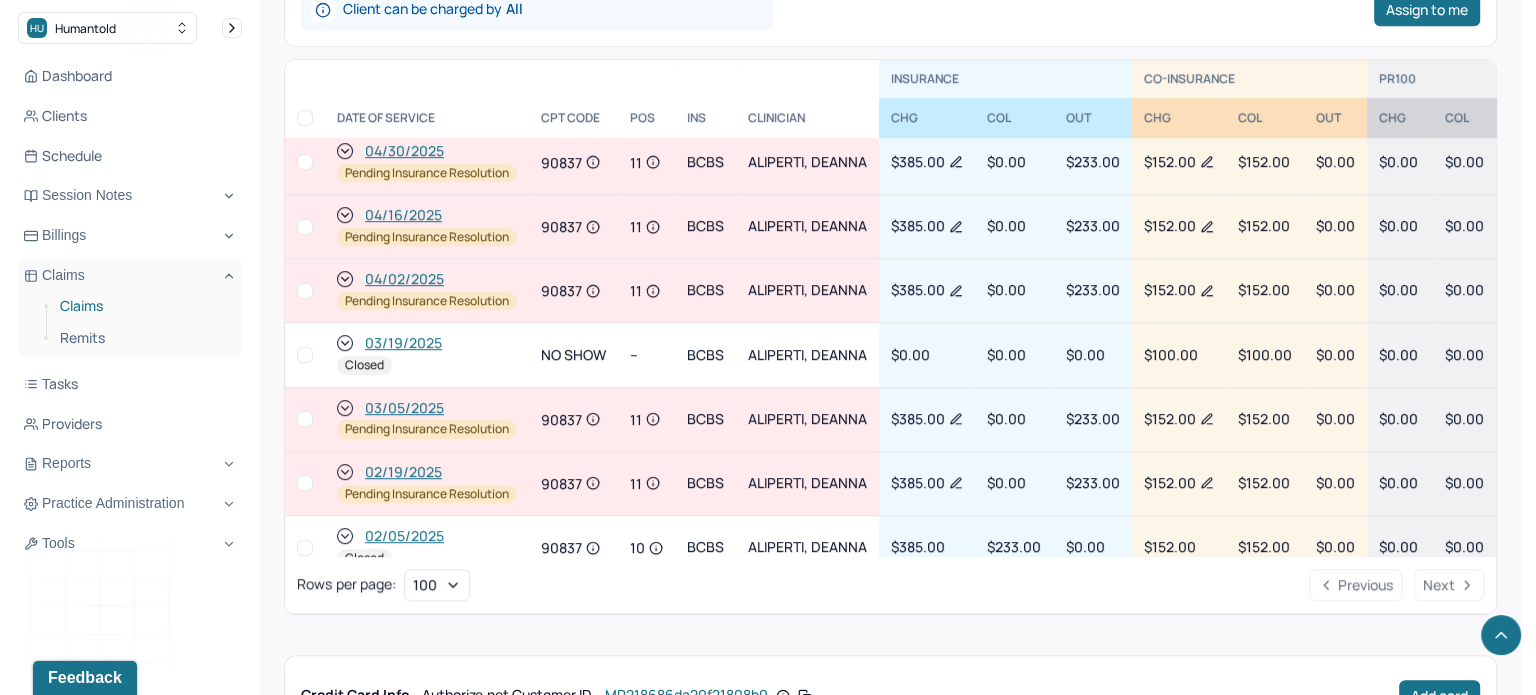 scroll, scrollTop: 0, scrollLeft: 0, axis: both 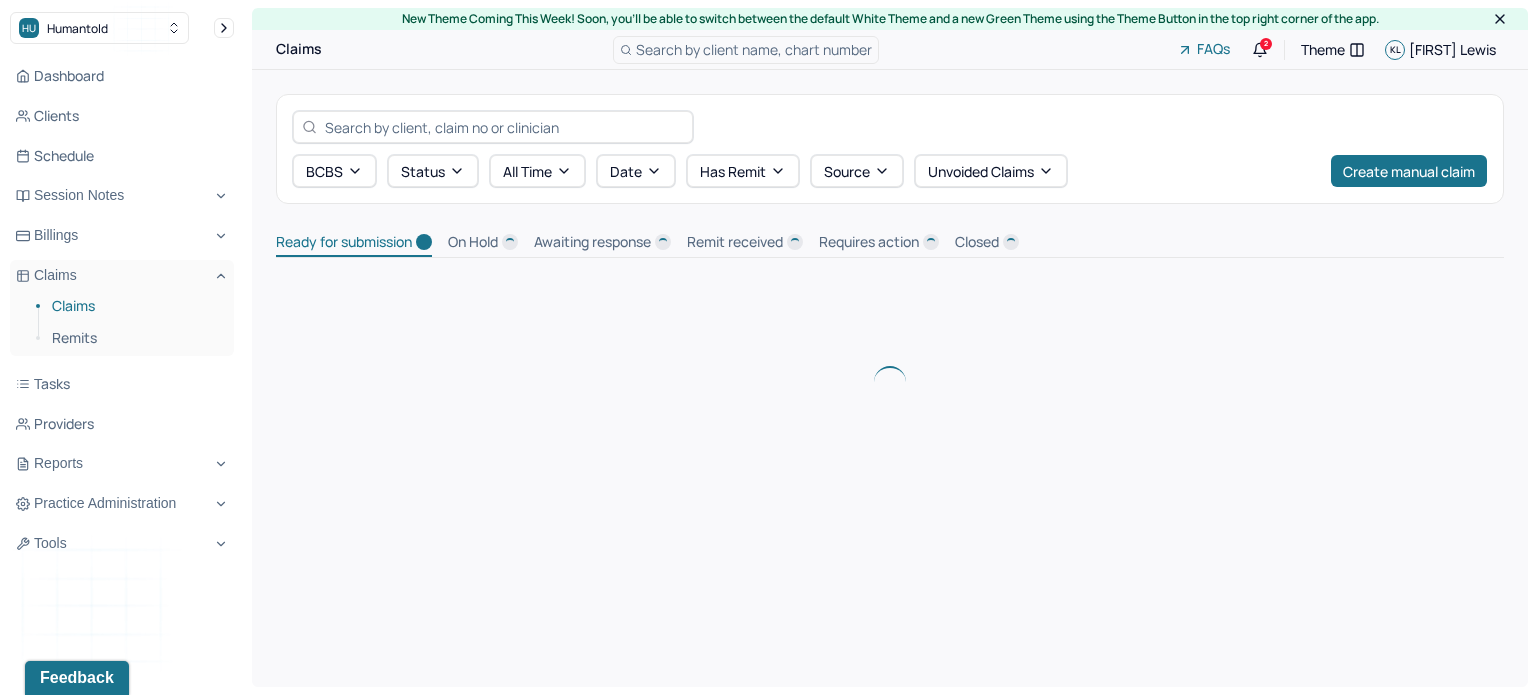 click on "Claims Remits" at bounding box center (122, 324) 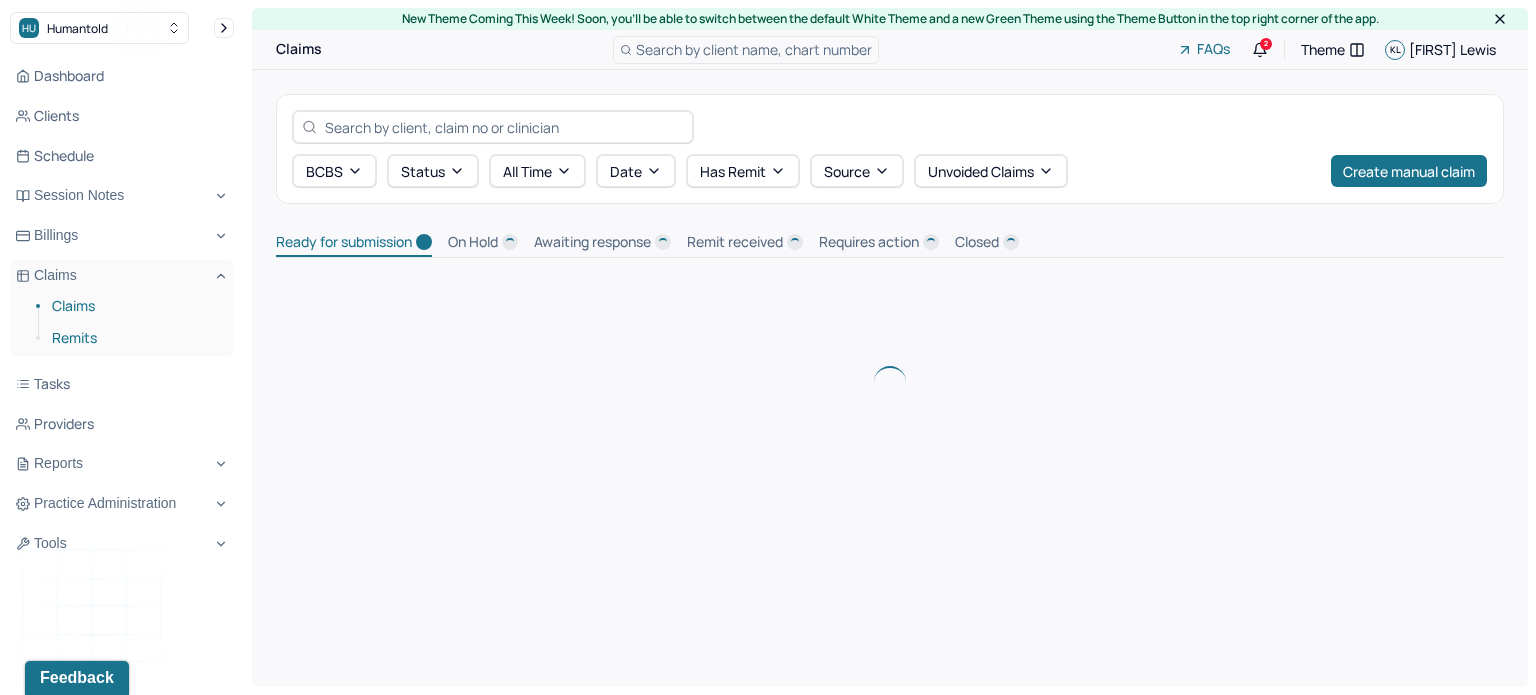click on "Remits" at bounding box center [135, 338] 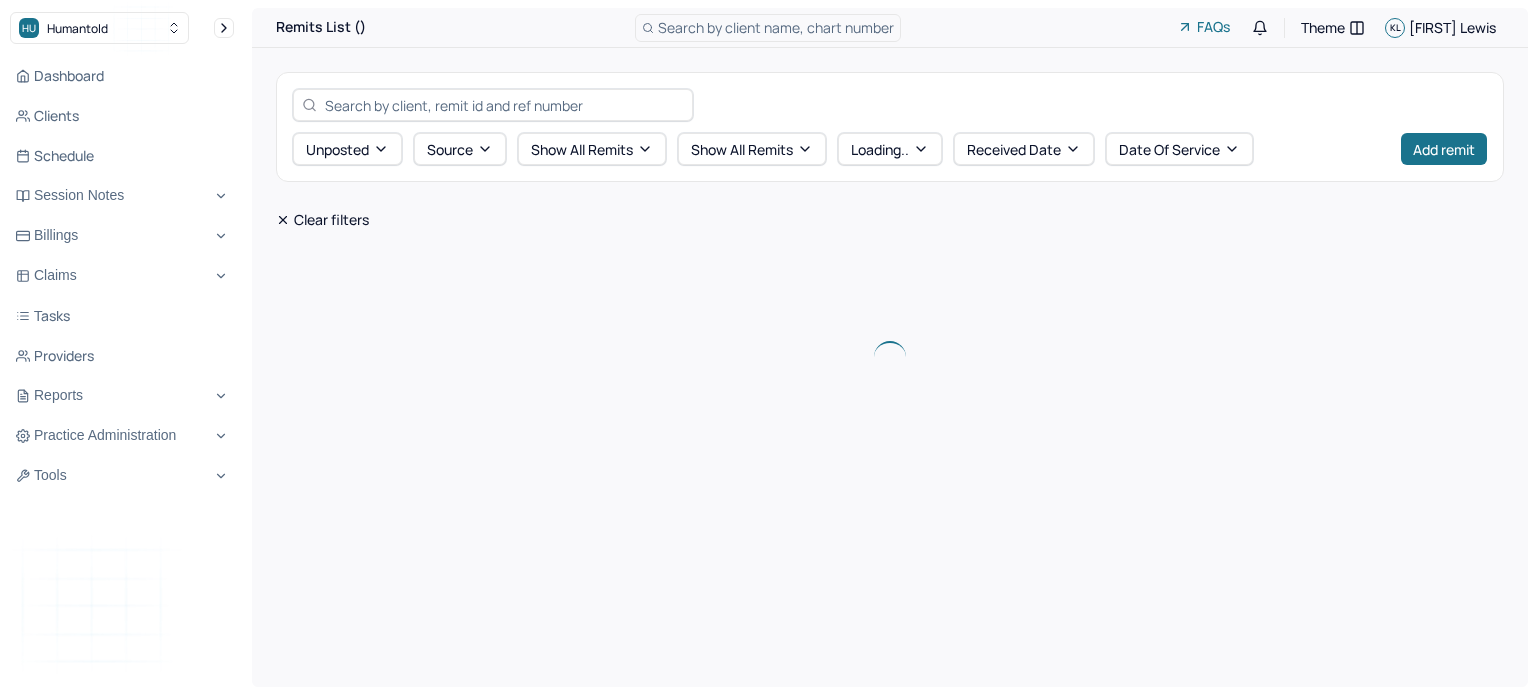 scroll, scrollTop: 0, scrollLeft: 0, axis: both 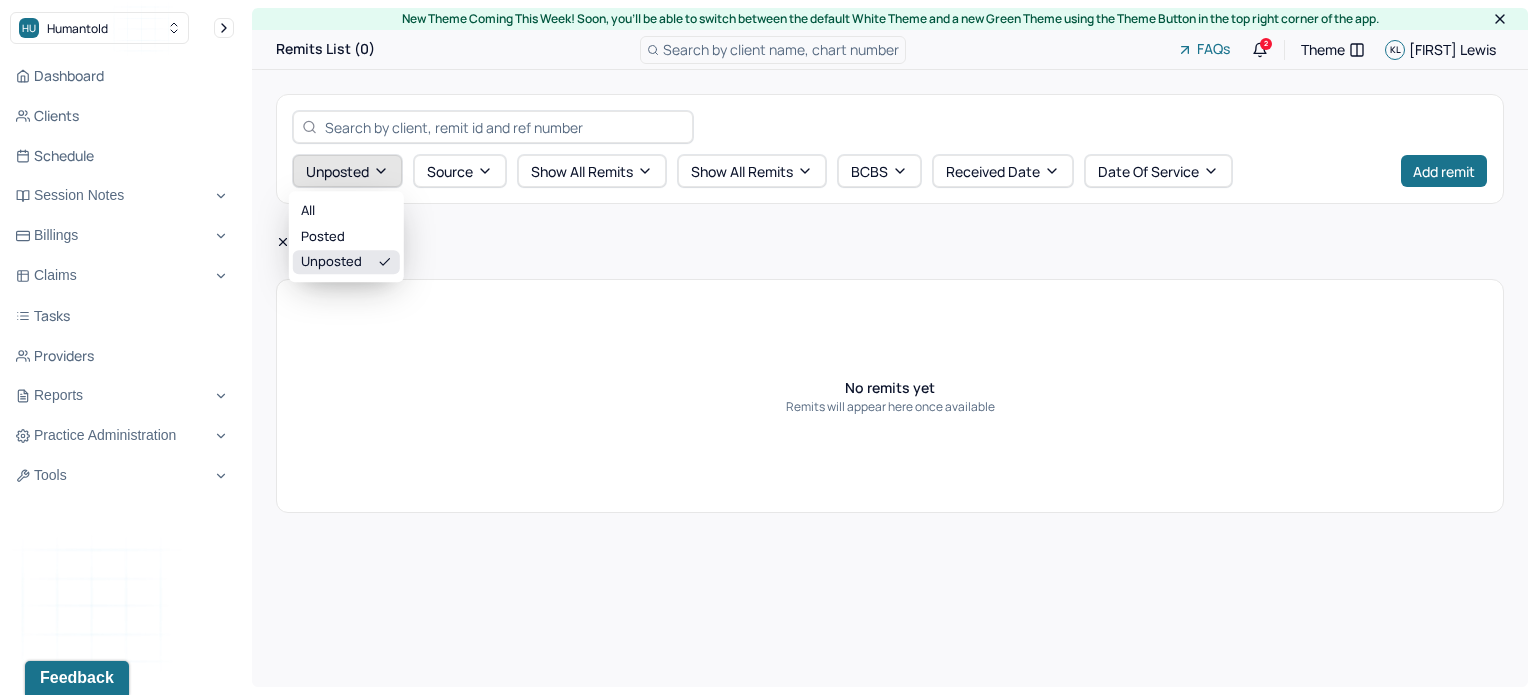 click on "unposted" at bounding box center [347, 171] 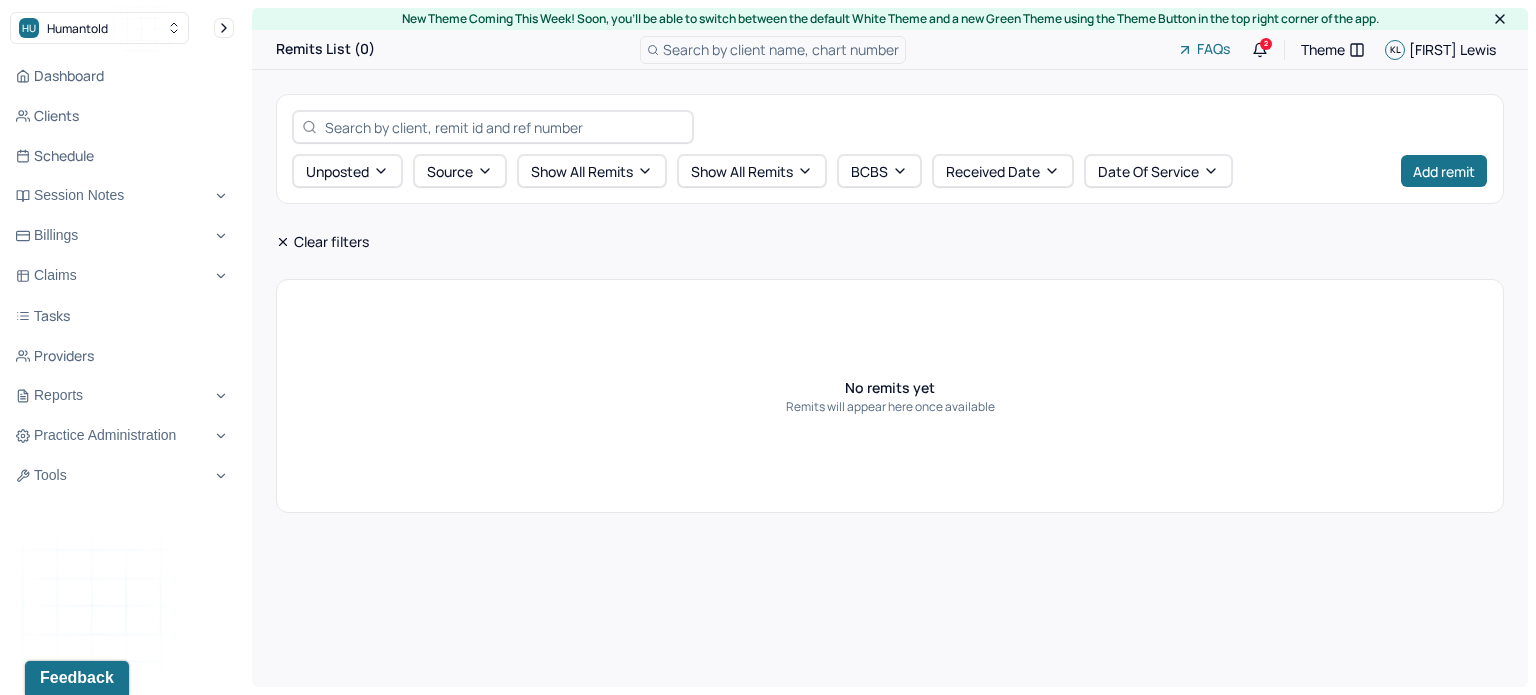 click on "unposted Source Show all remits Show all remits BCBS Received Date Date of service Add remit Clear filters No remits yet Remits will appear here once available" at bounding box center (890, 303) 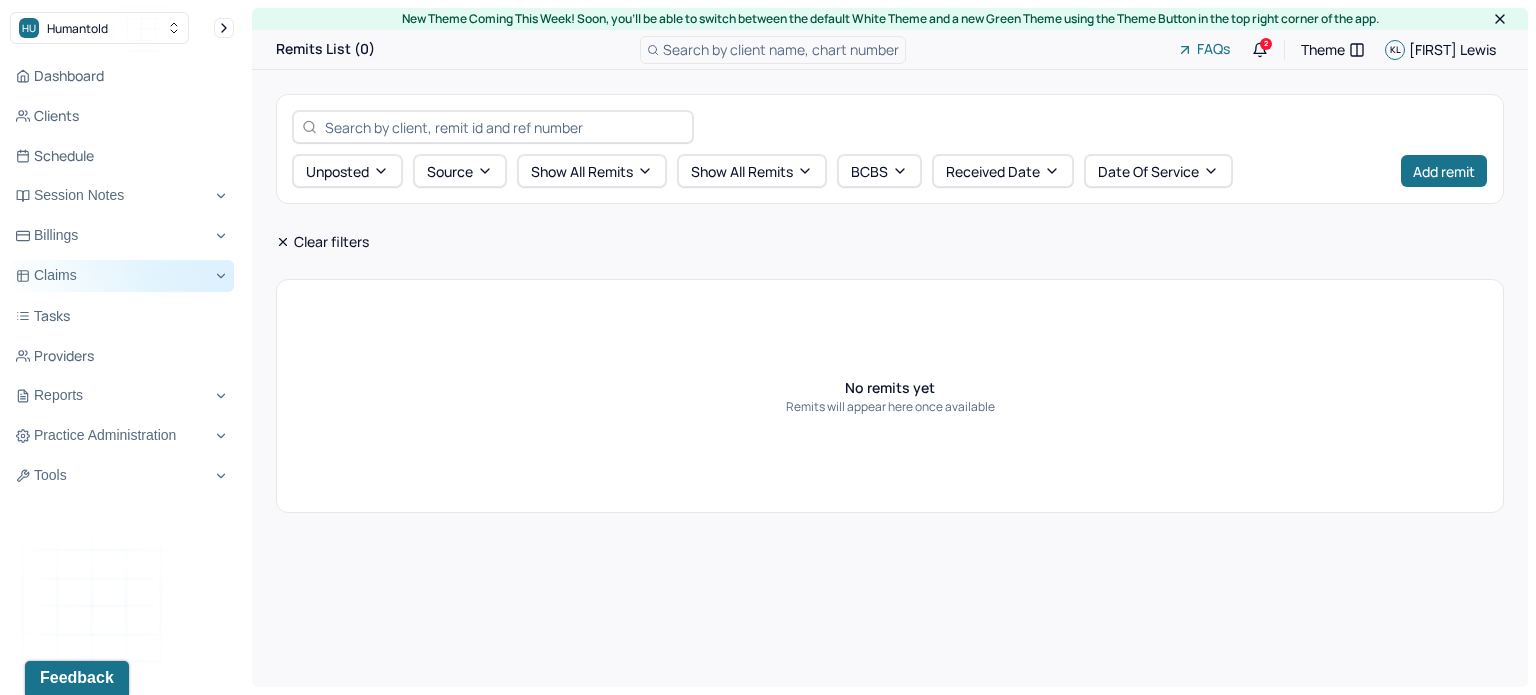 click on "Claims" at bounding box center [122, 276] 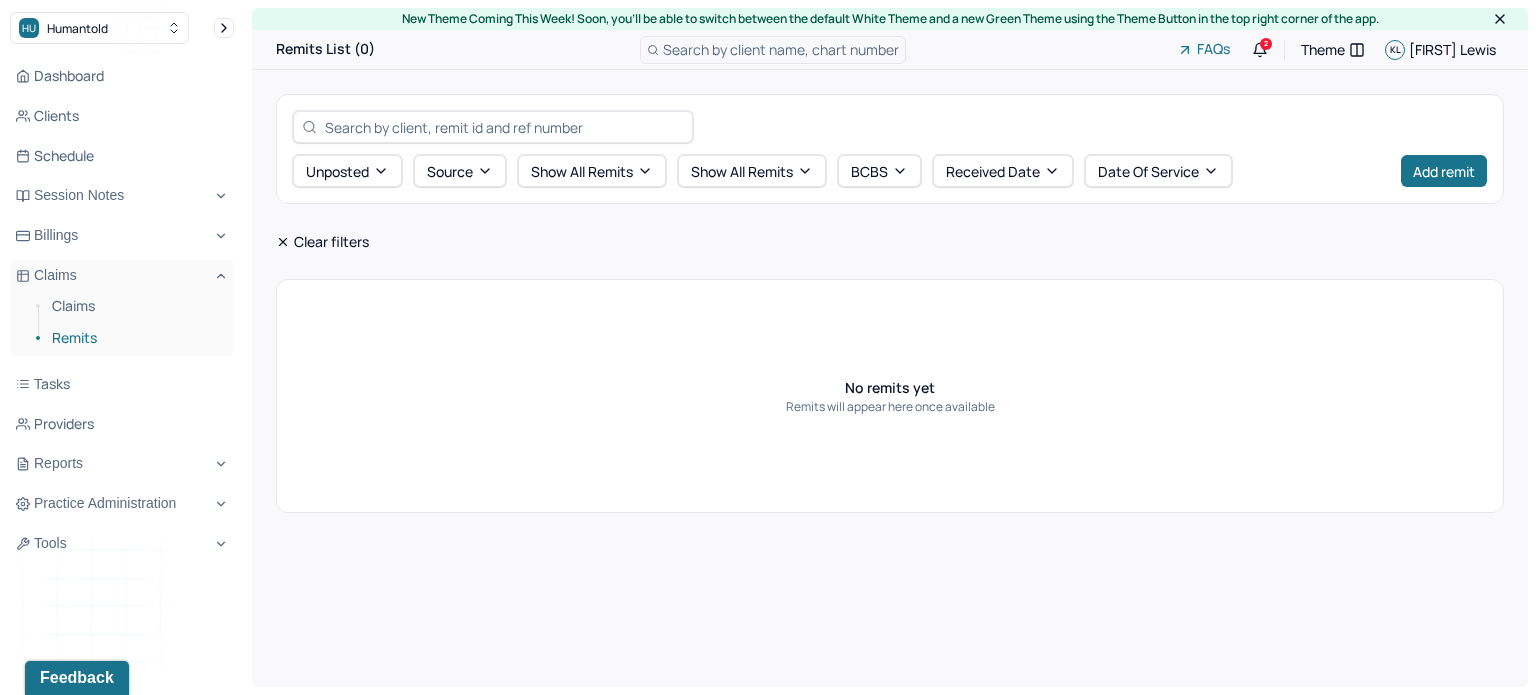 click on "Remits" at bounding box center [135, 338] 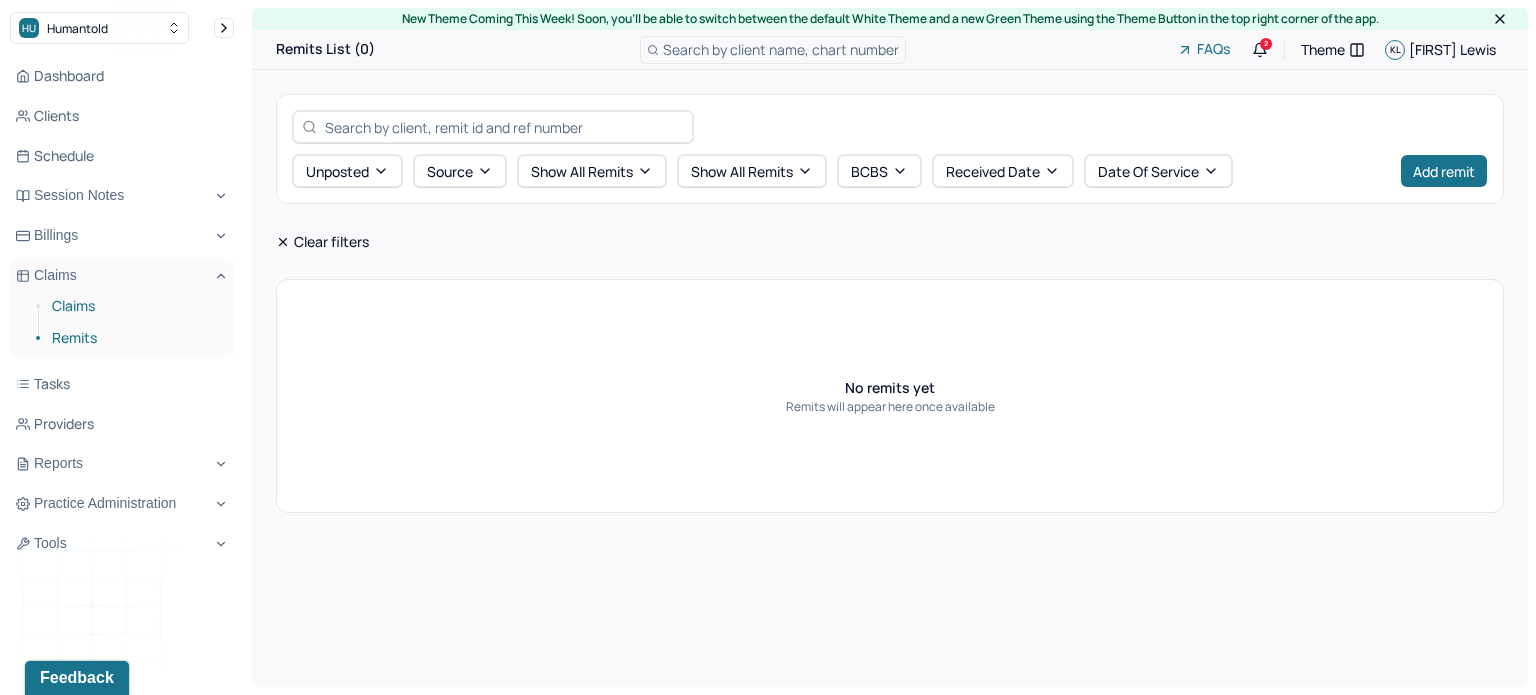 click on "Claims" at bounding box center [135, 306] 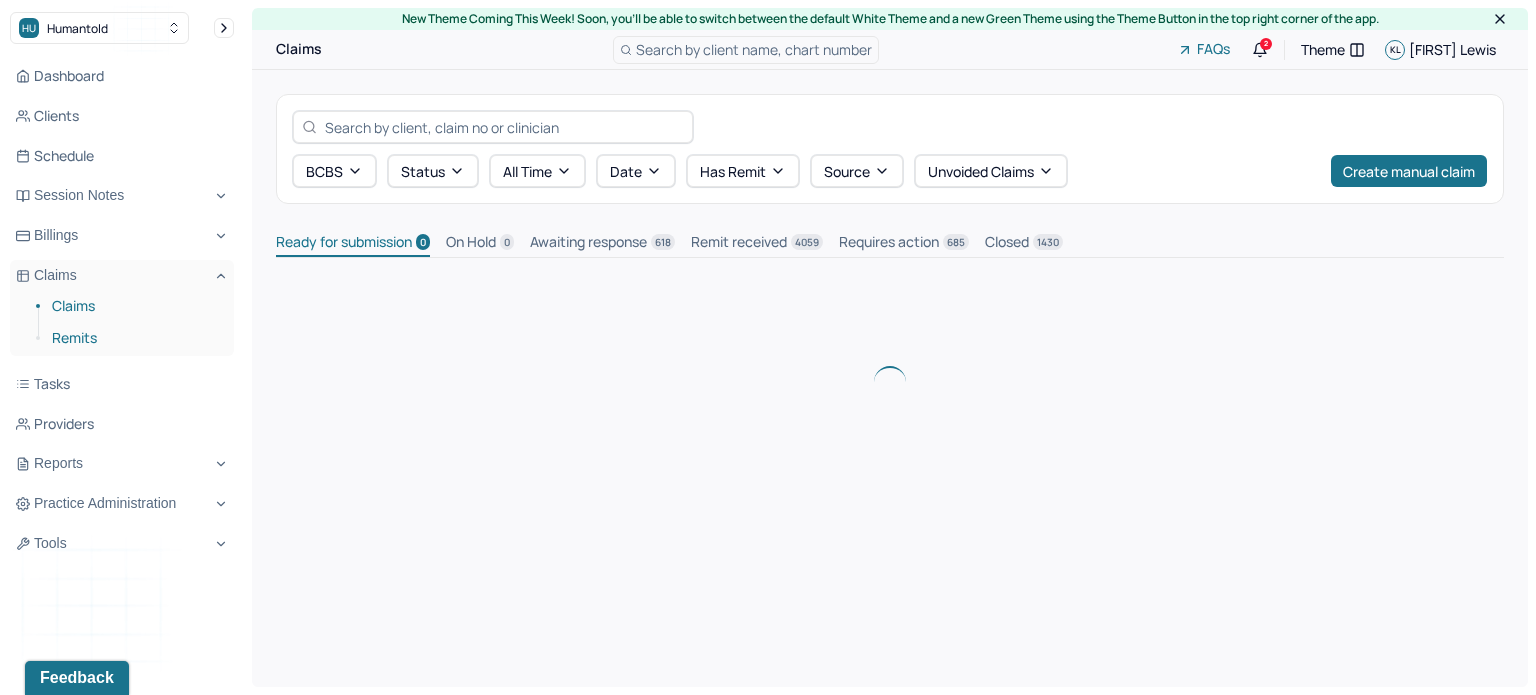 click on "Remits" at bounding box center [135, 338] 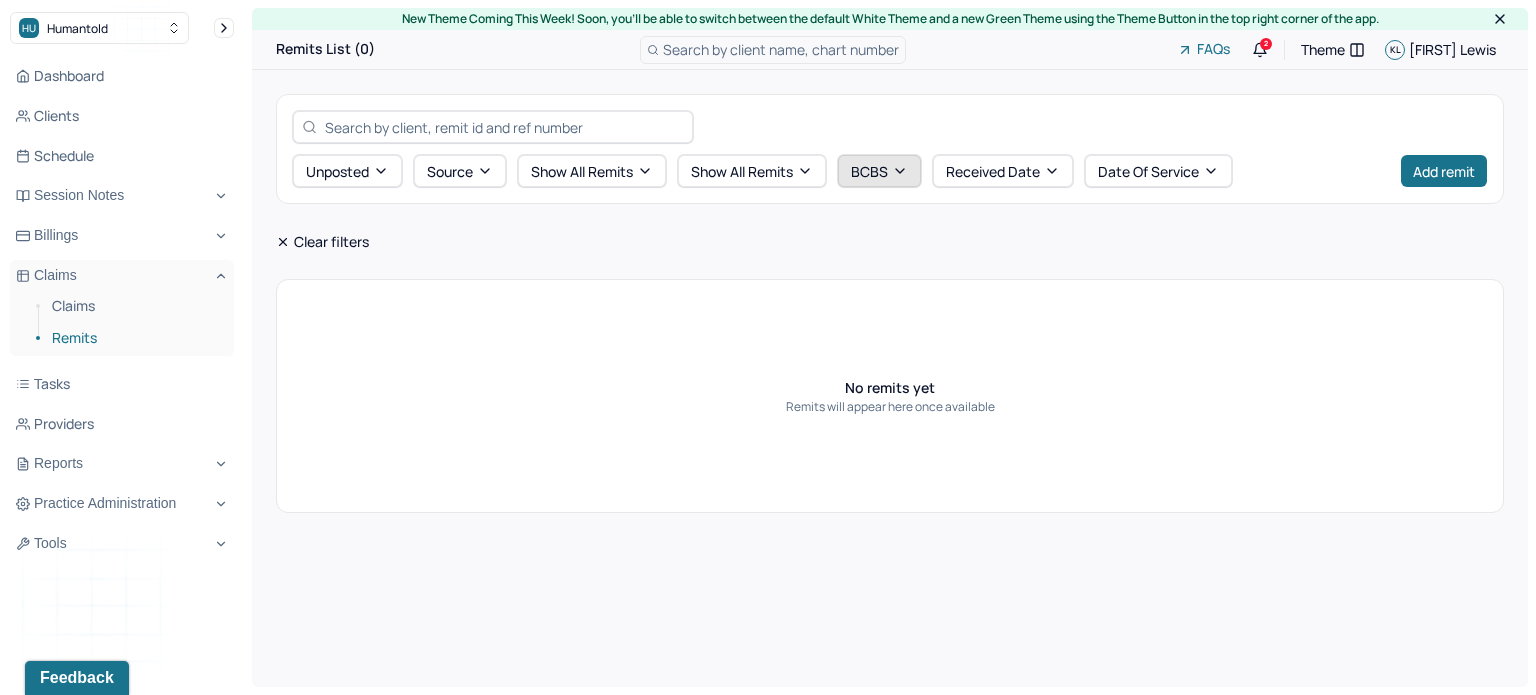 click on "BCBS" at bounding box center [879, 171] 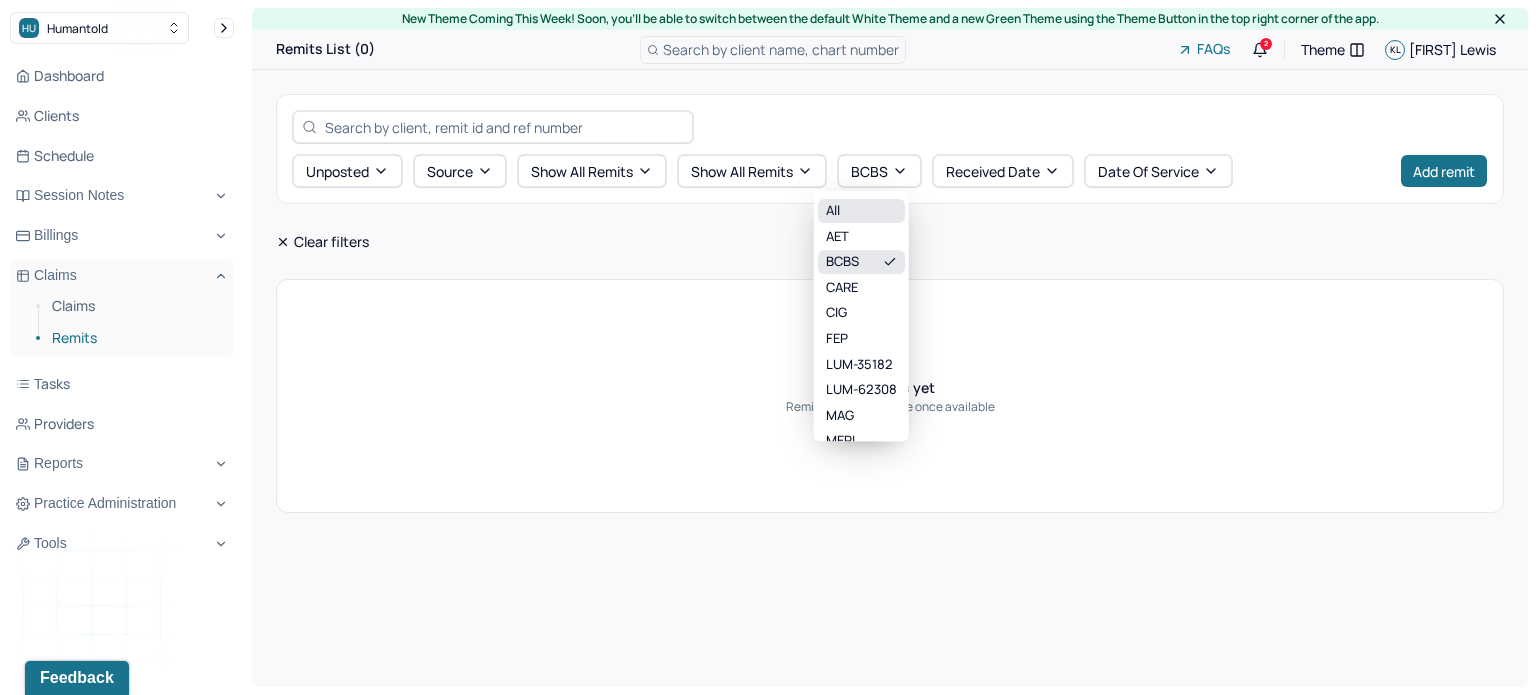 click on "All" at bounding box center (861, 211) 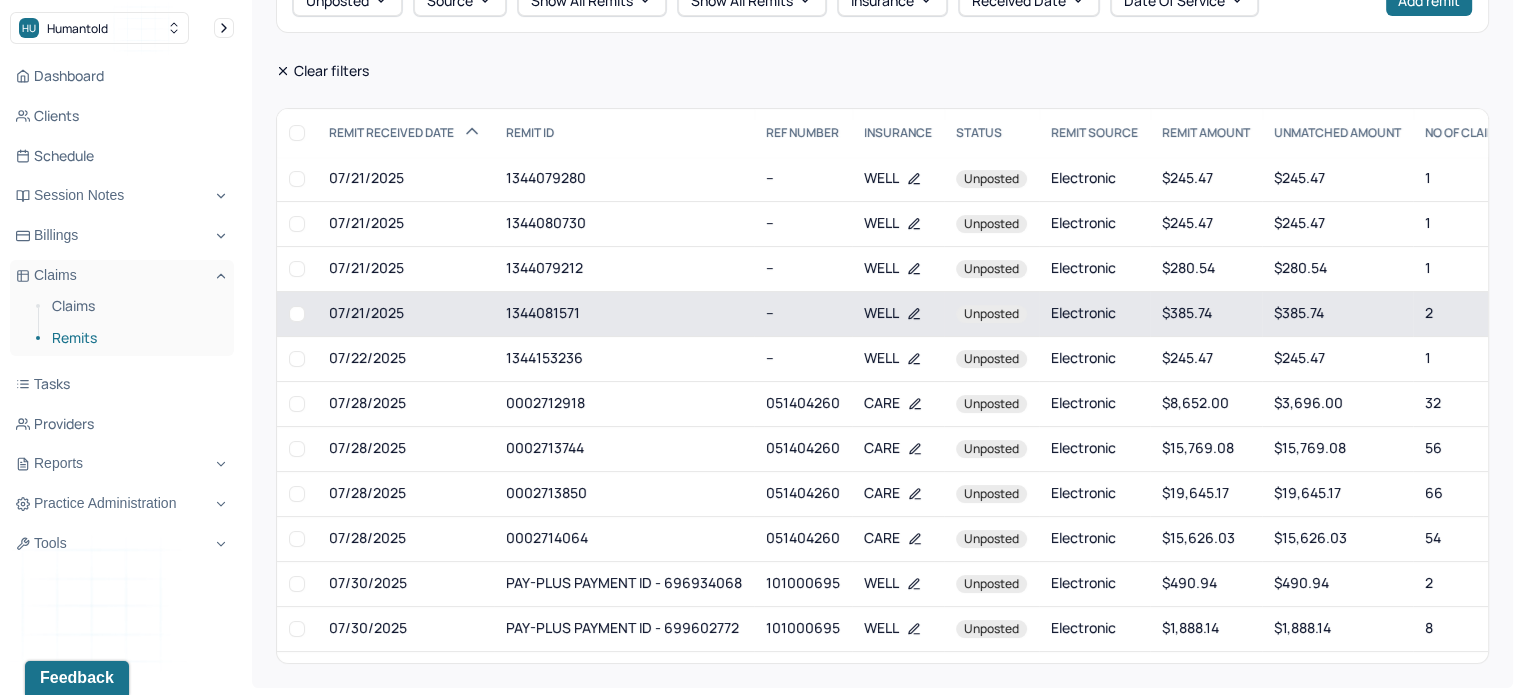 scroll, scrollTop: 172, scrollLeft: 0, axis: vertical 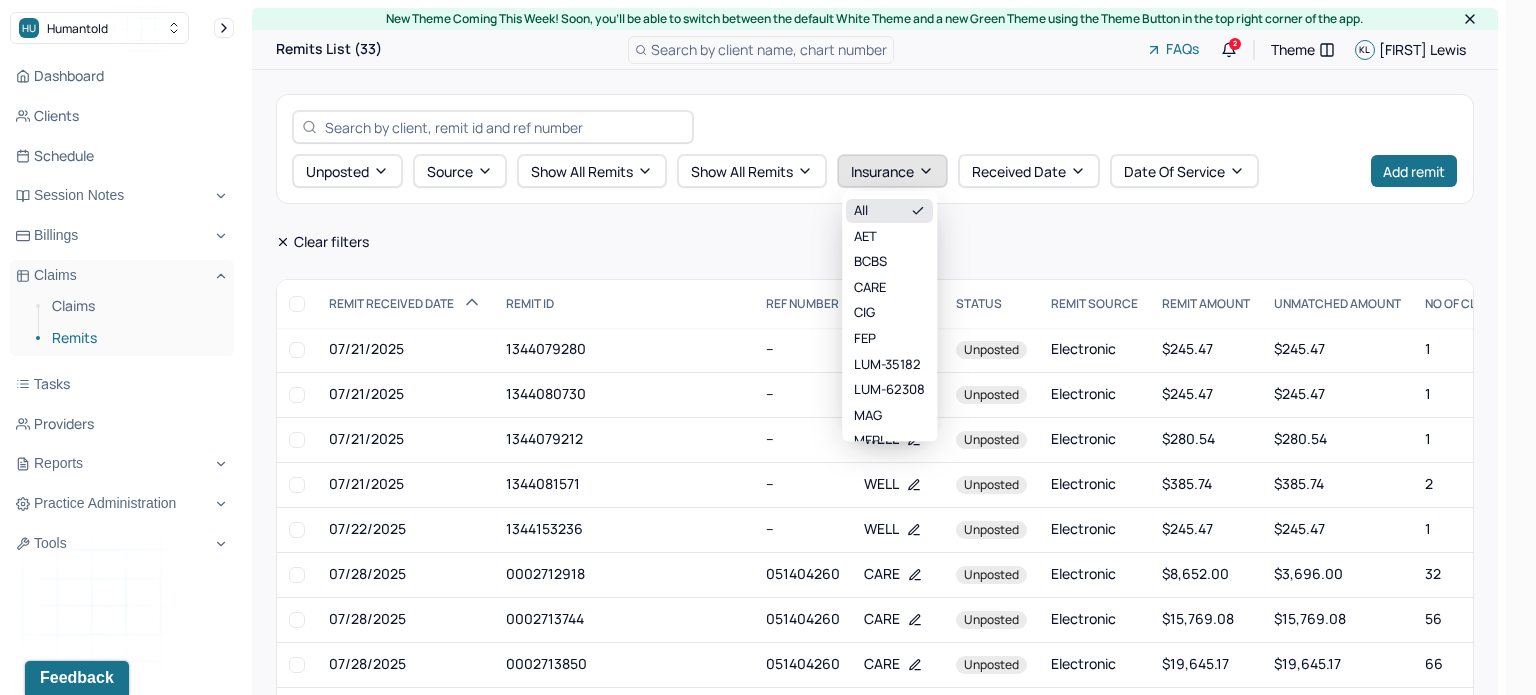 click on "Insurance" at bounding box center (892, 171) 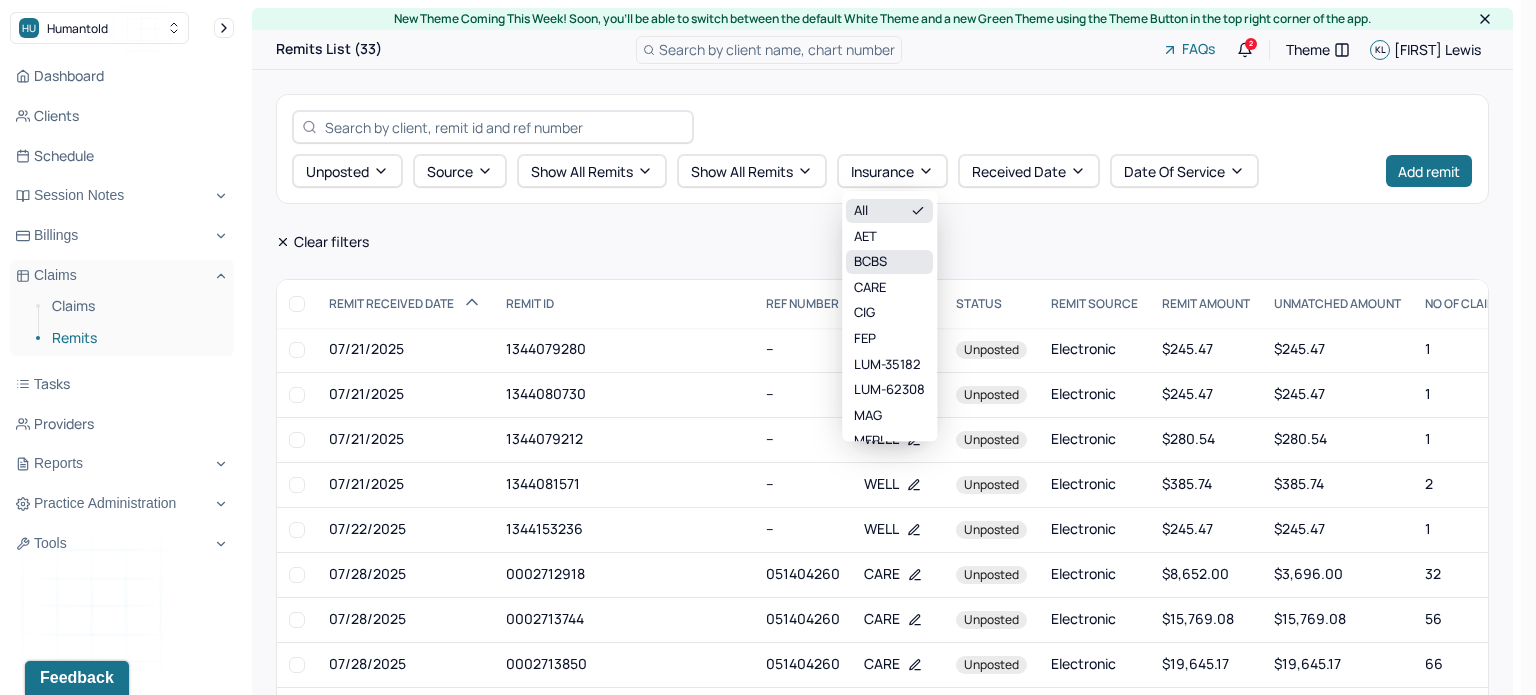 click on "BCBS" at bounding box center (889, 262) 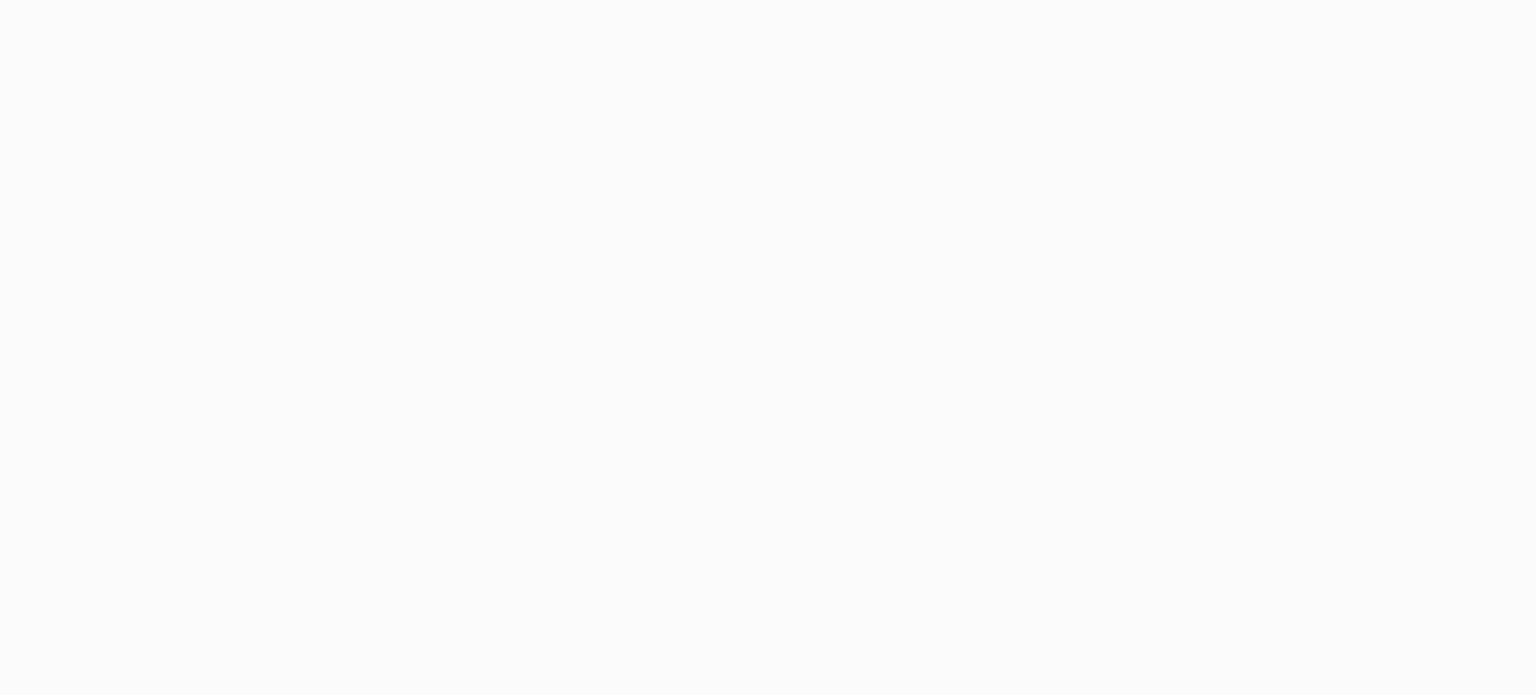 scroll, scrollTop: 0, scrollLeft: 0, axis: both 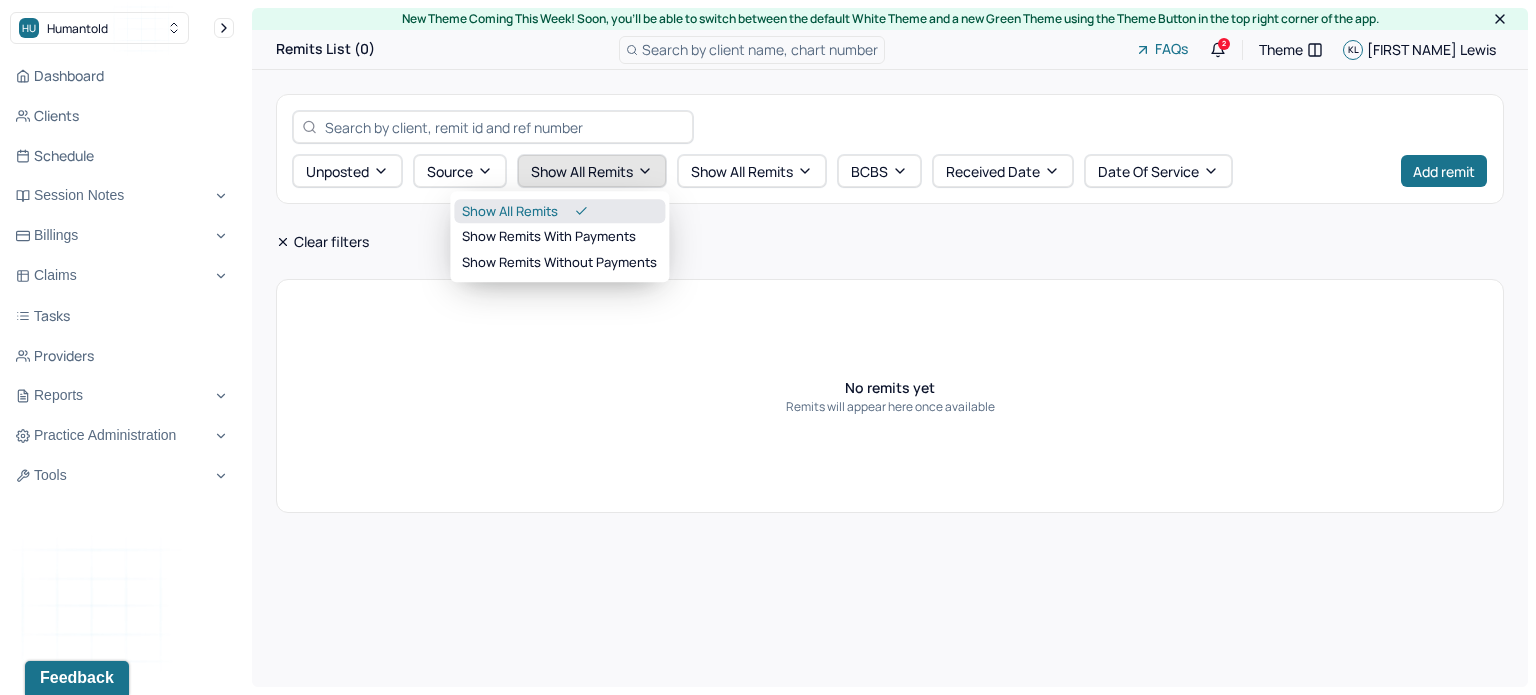 click on "Show all remits" at bounding box center (592, 171) 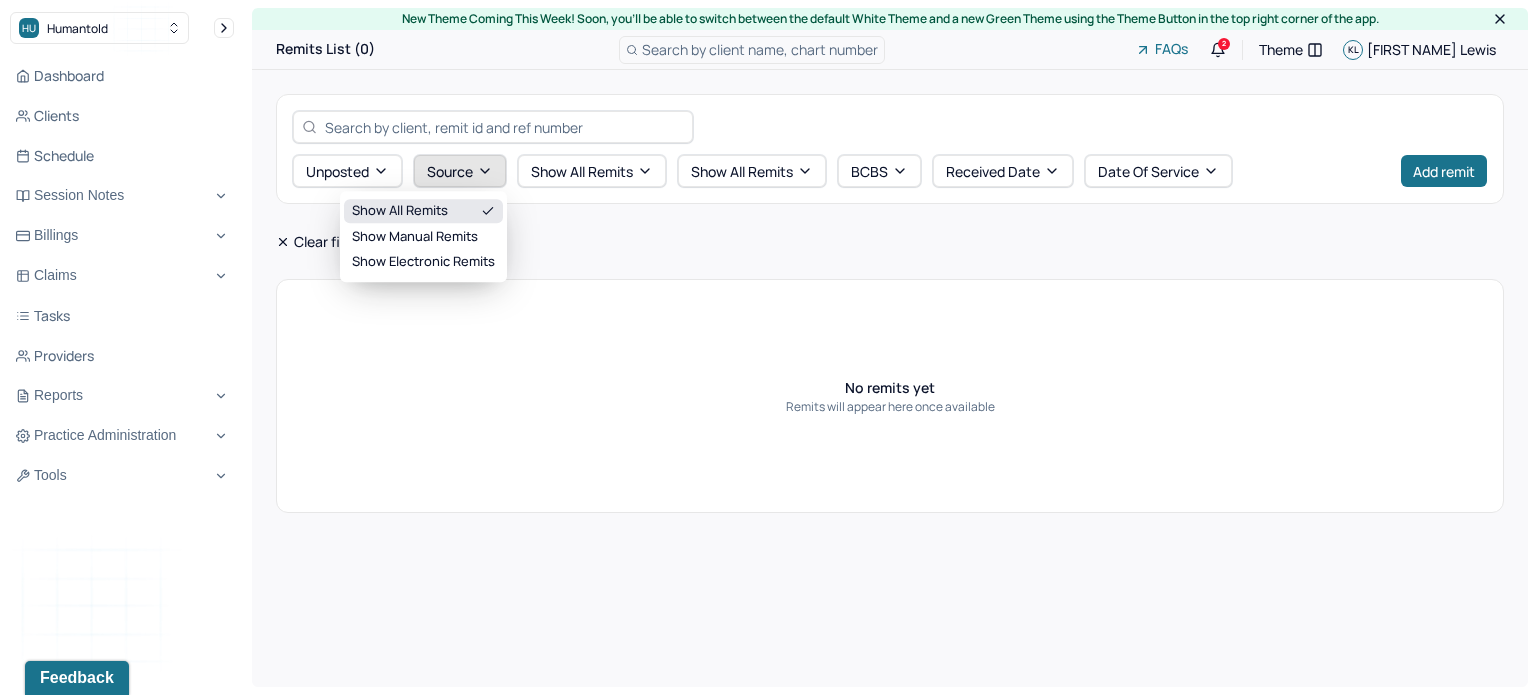 click on "Source" at bounding box center (460, 171) 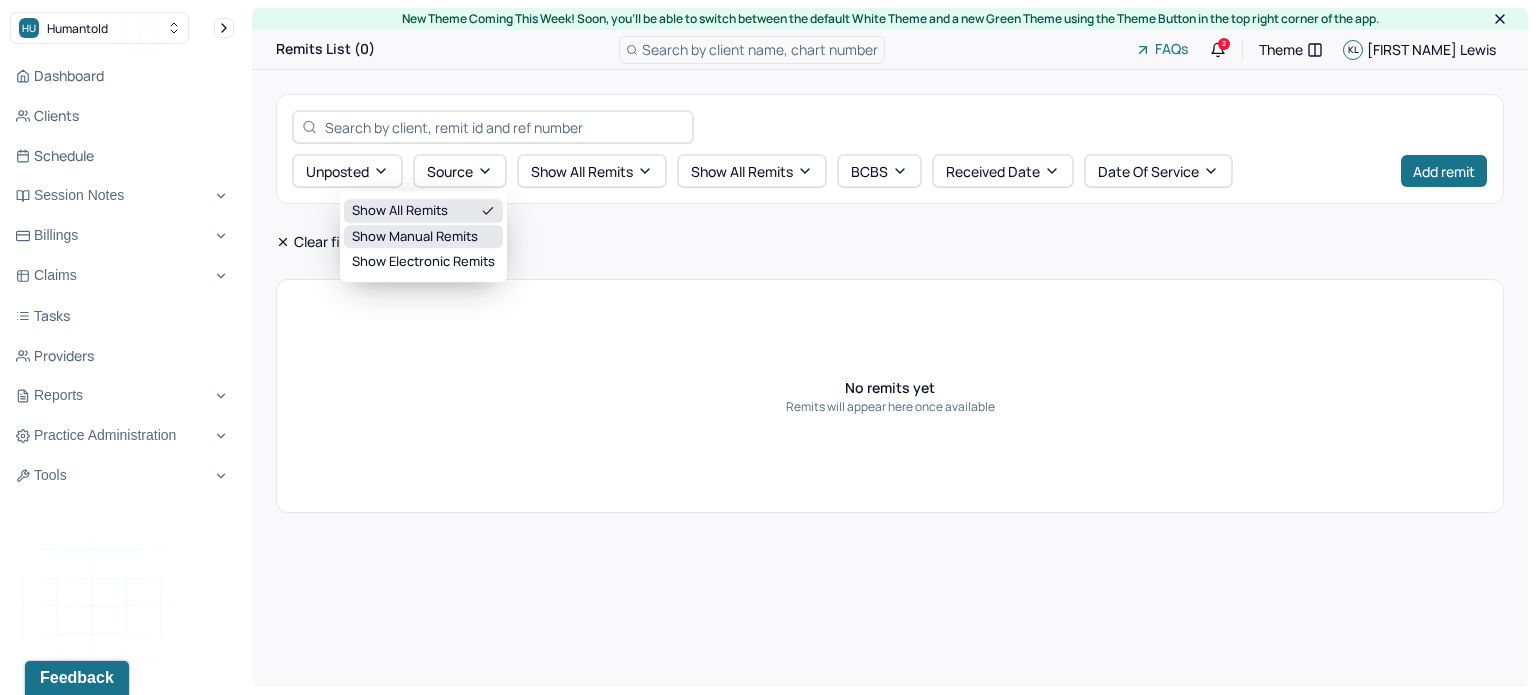 click on "Show Manual remits" at bounding box center [423, 237] 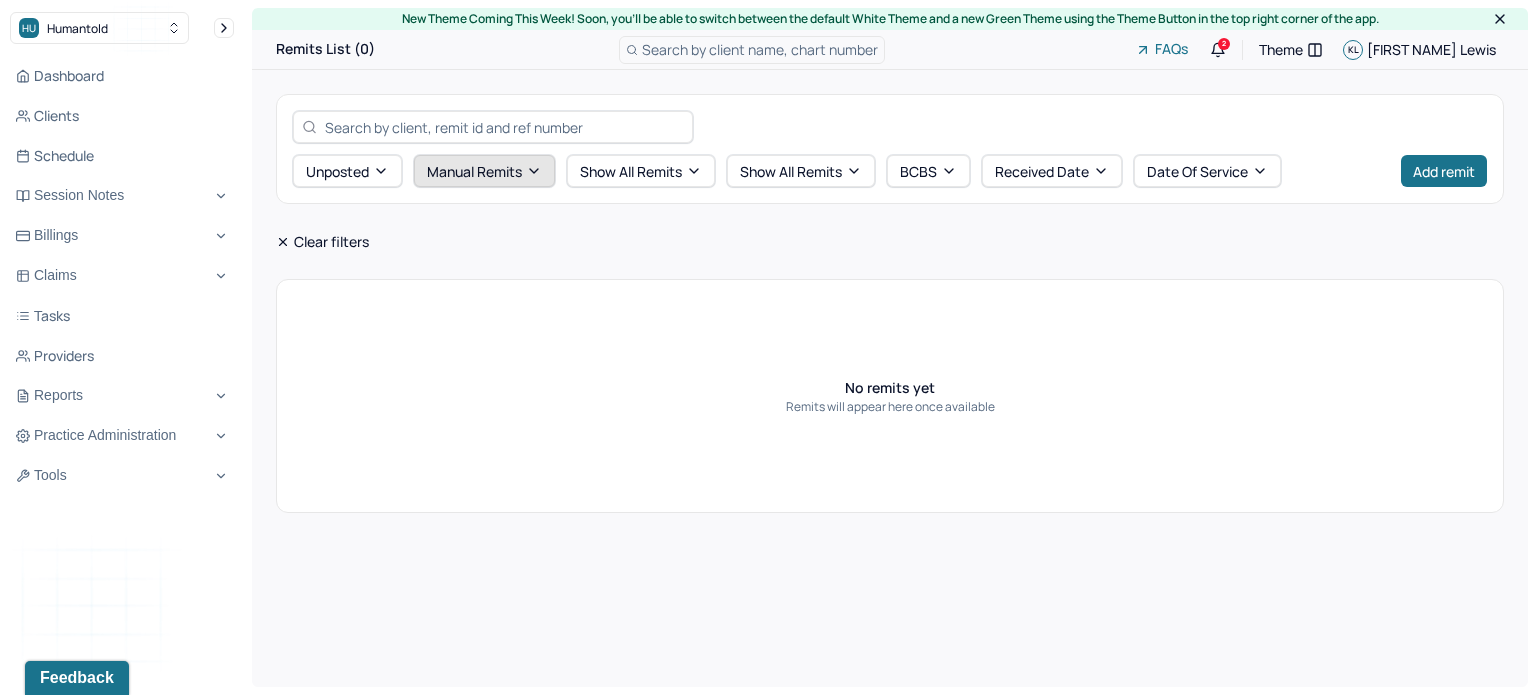 click on "Manual remits" at bounding box center [484, 171] 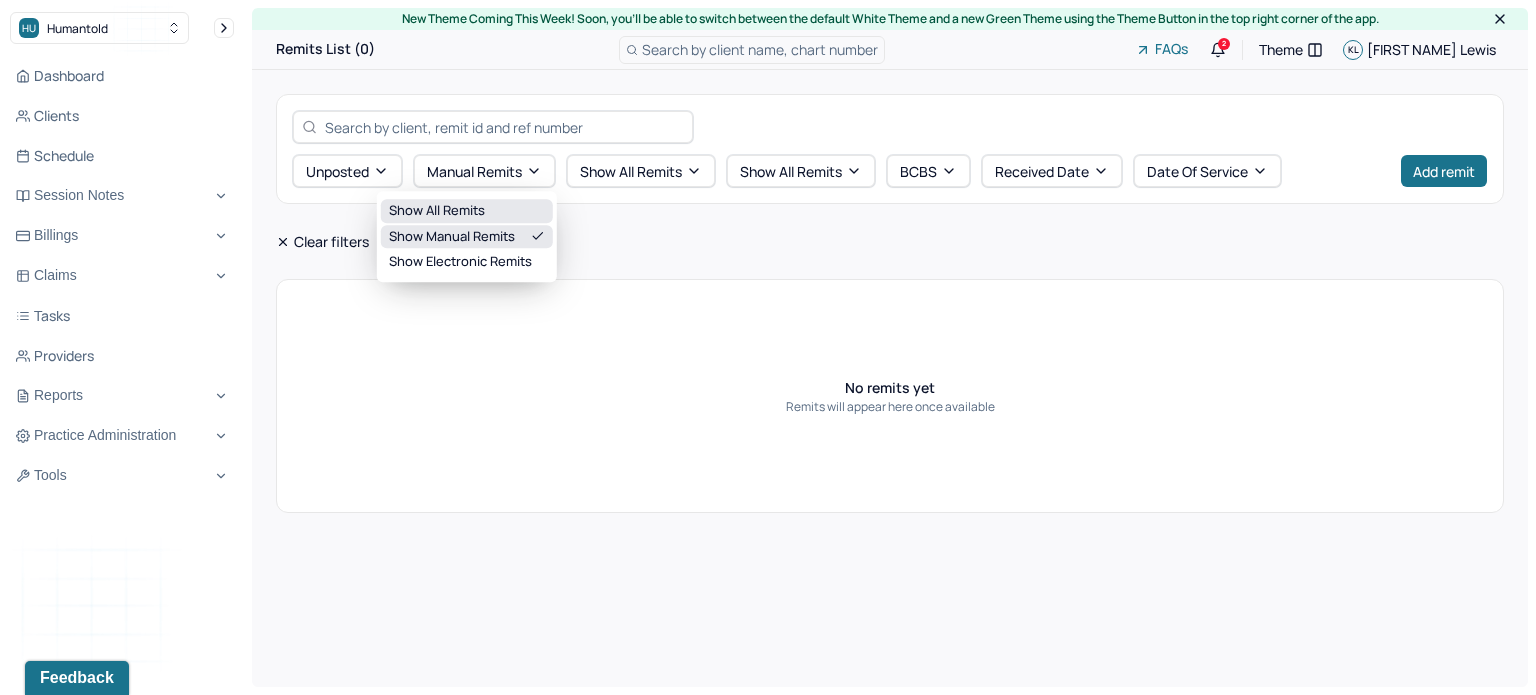 click on "Show all remits" at bounding box center [467, 211] 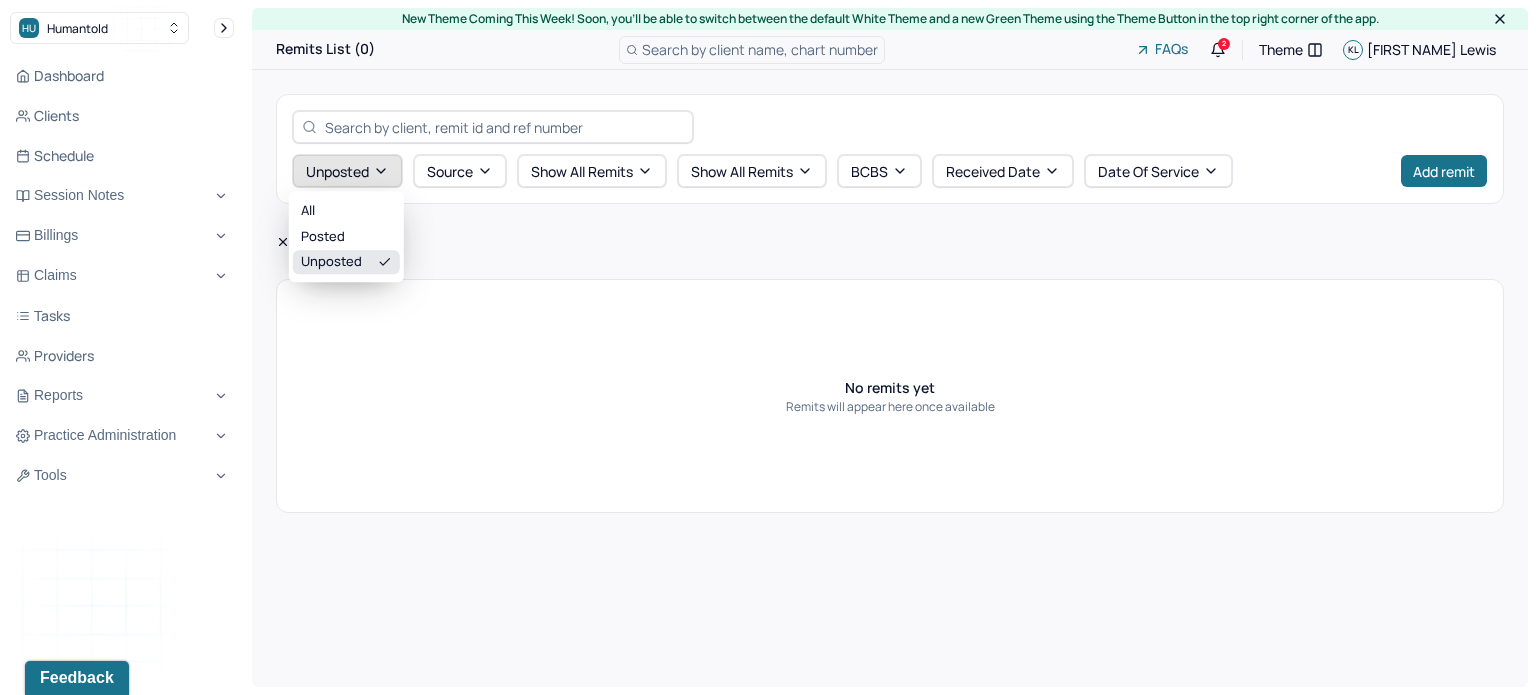 click on "unposted" at bounding box center (347, 171) 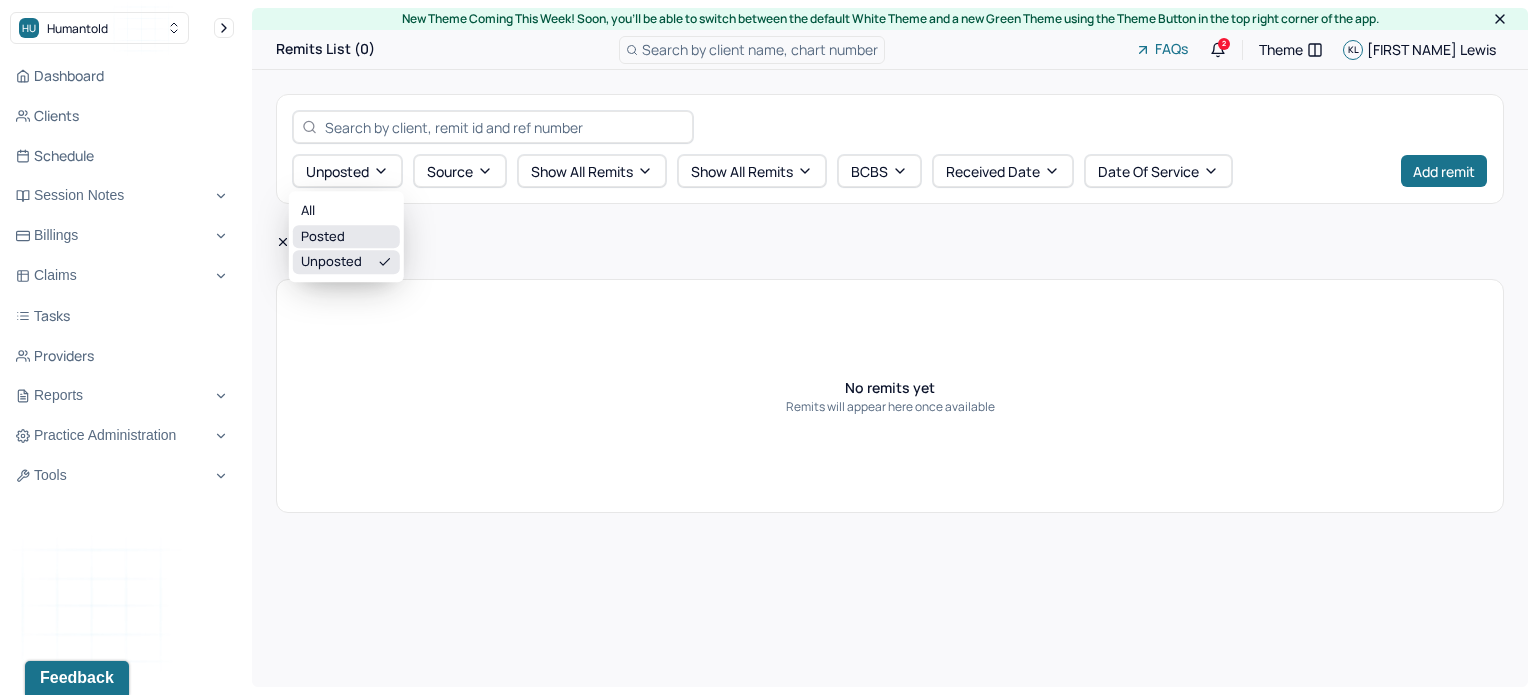 click on "Posted" at bounding box center [346, 237] 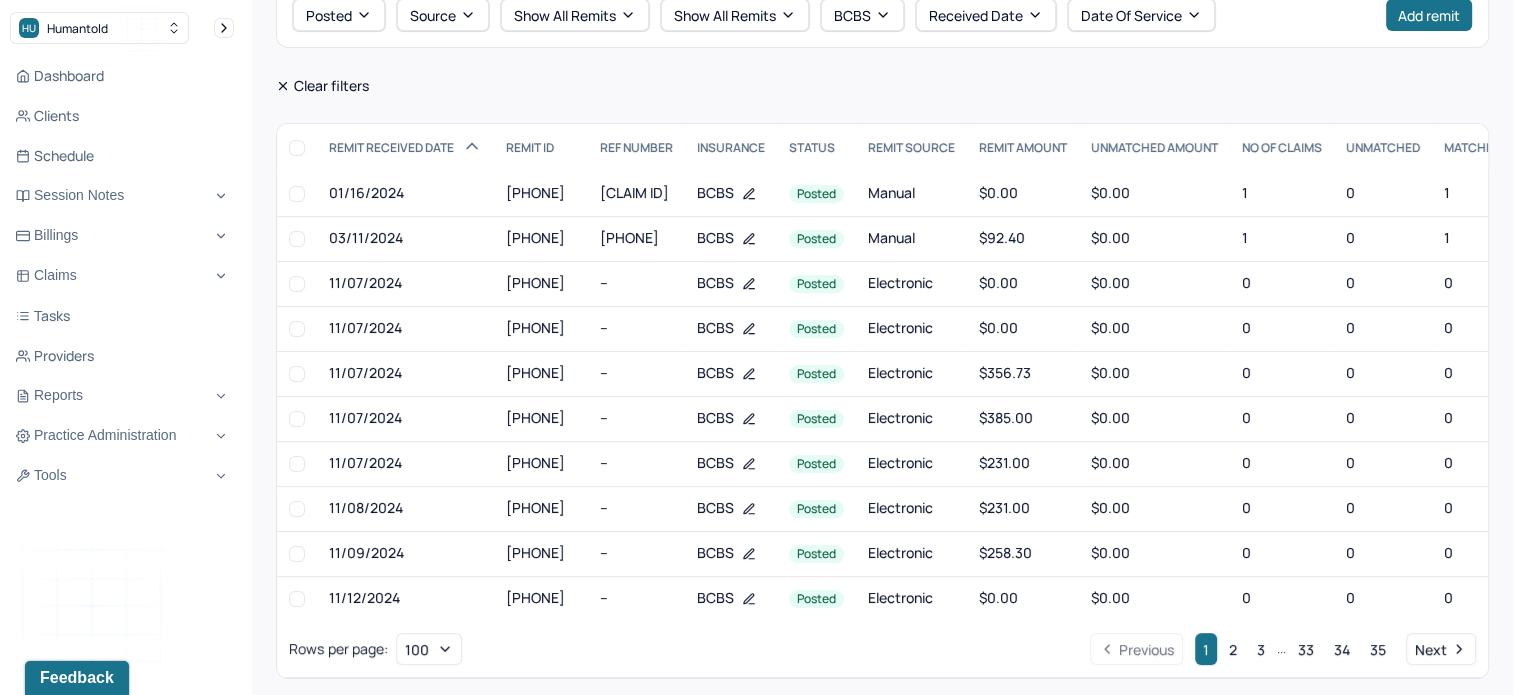 scroll, scrollTop: 172, scrollLeft: 0, axis: vertical 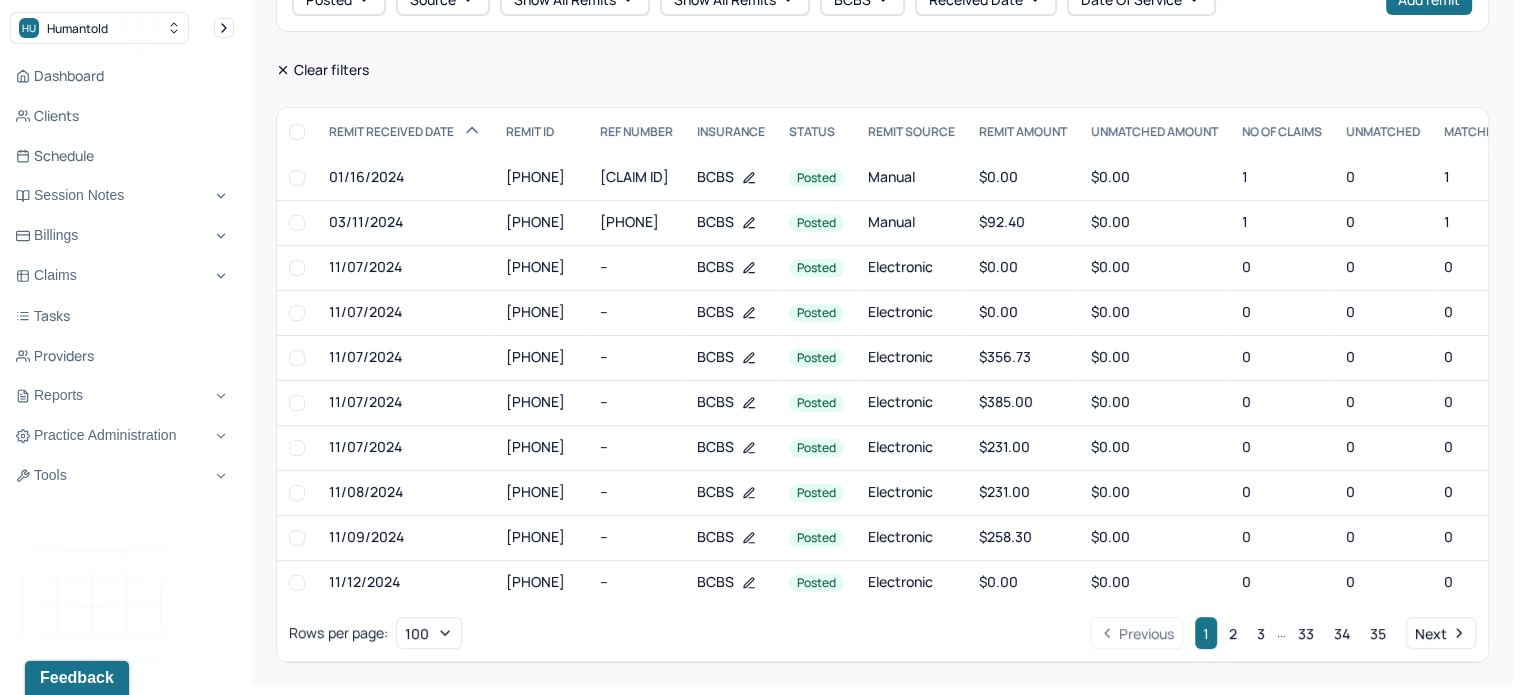 click on "REMIT RECEIVED DATE" at bounding box center [405, 131] 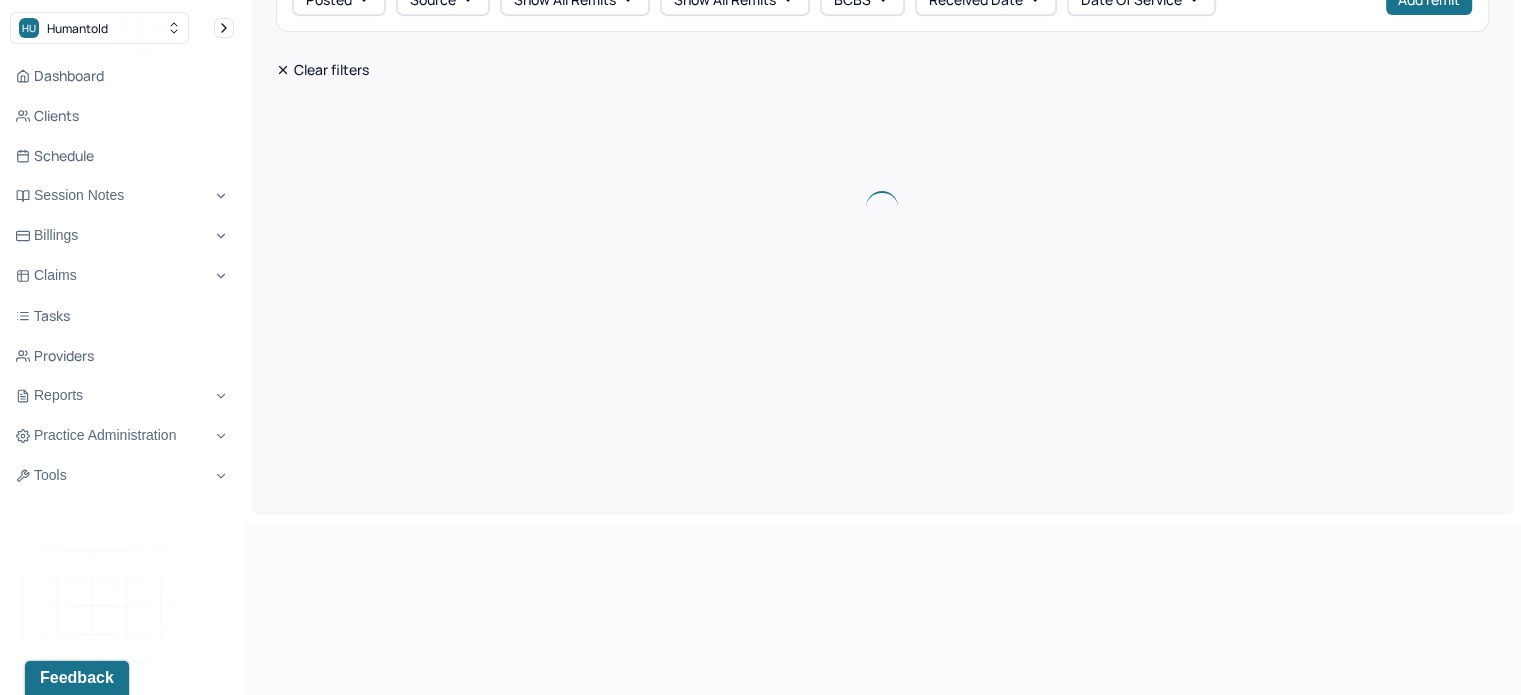 scroll, scrollTop: 0, scrollLeft: 0, axis: both 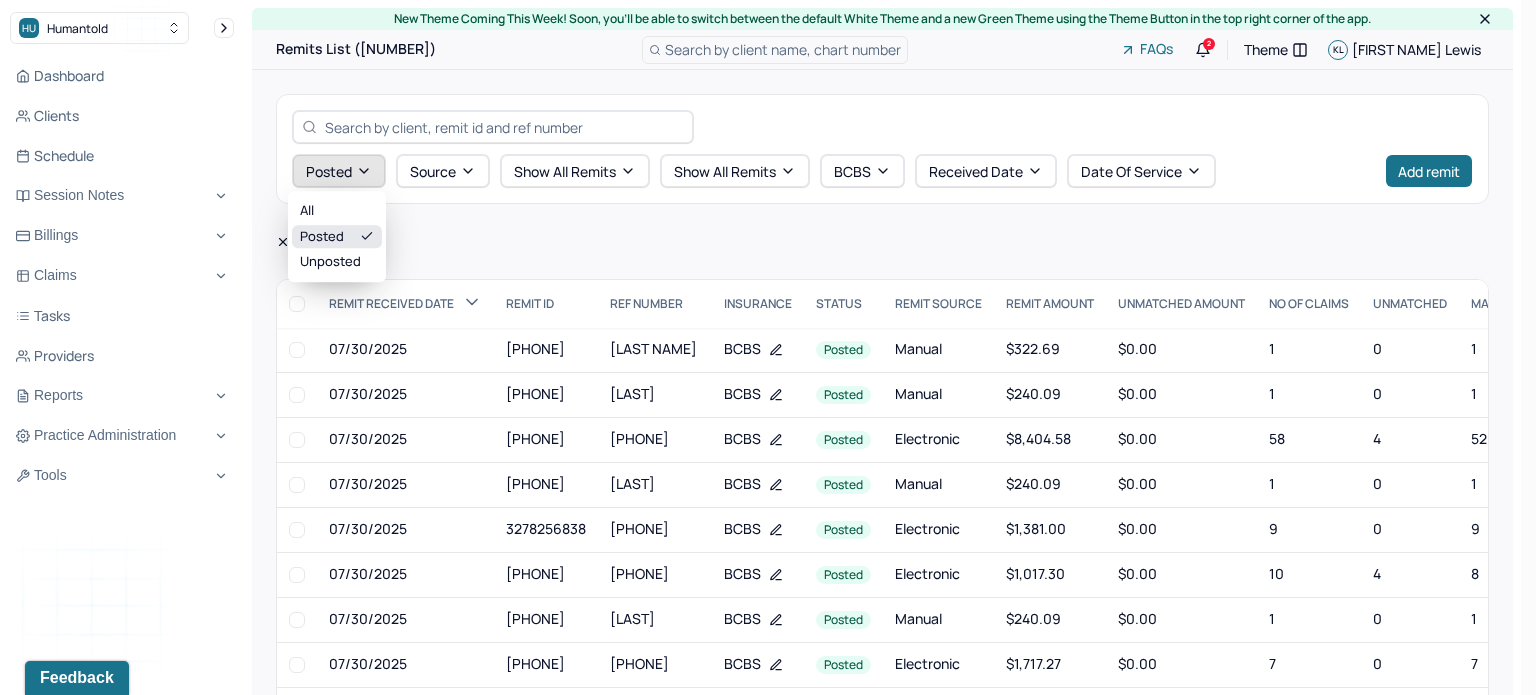 click on "posted" at bounding box center [339, 171] 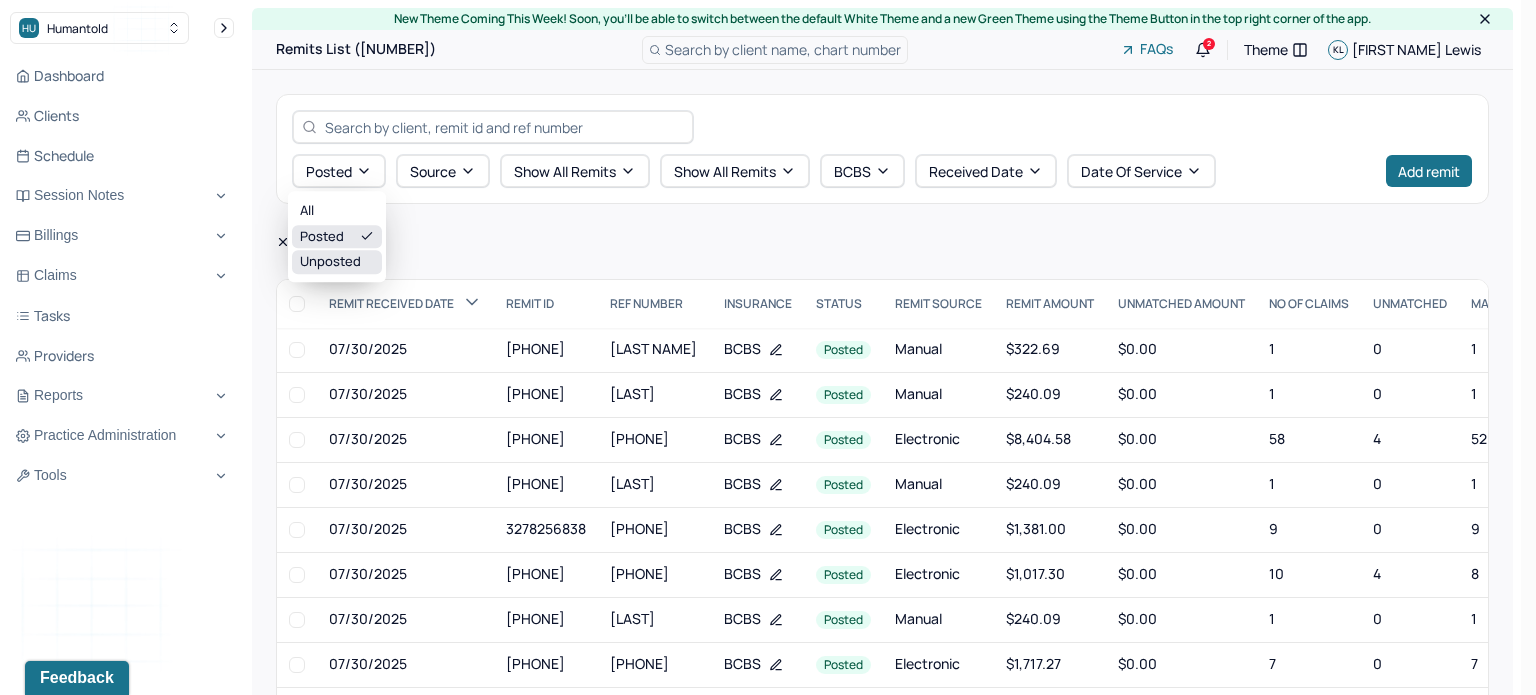 click on "Unposted" at bounding box center [337, 262] 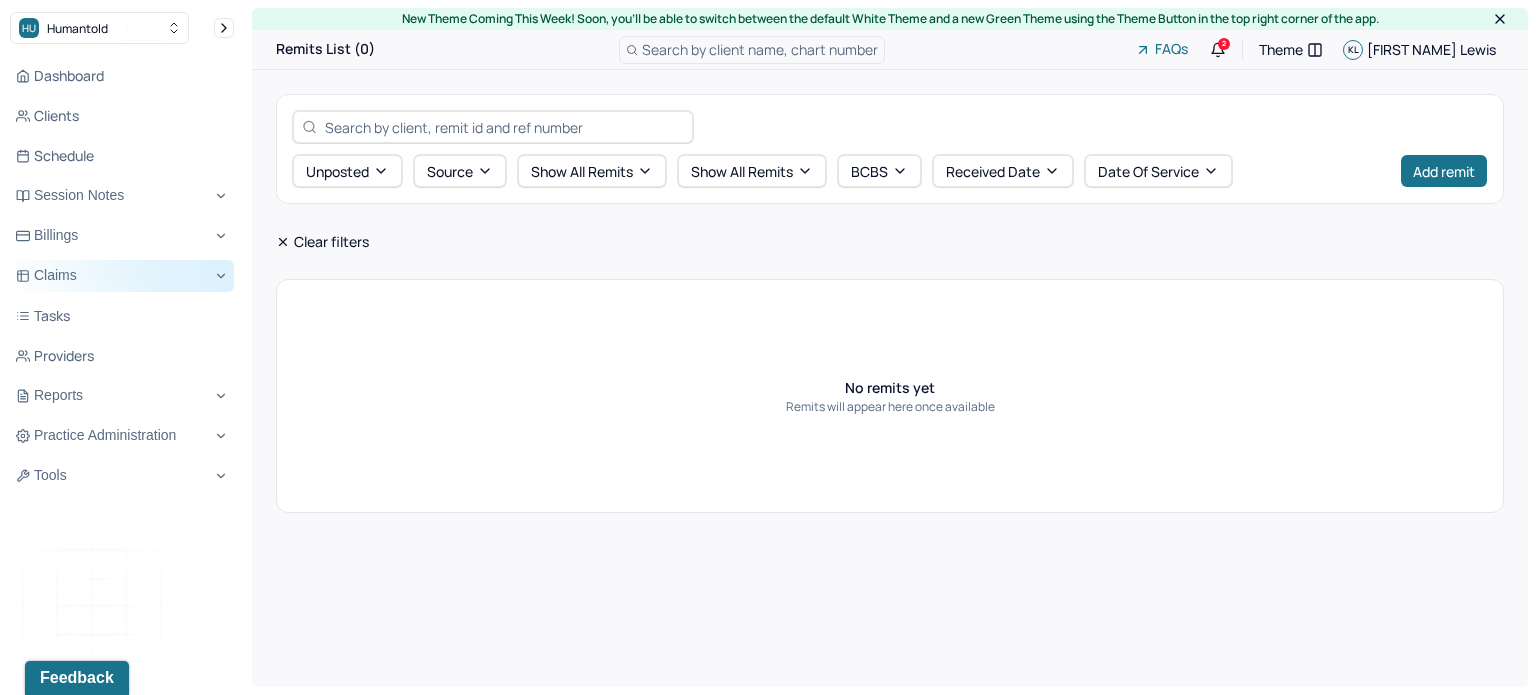 click on "Claims" at bounding box center (122, 276) 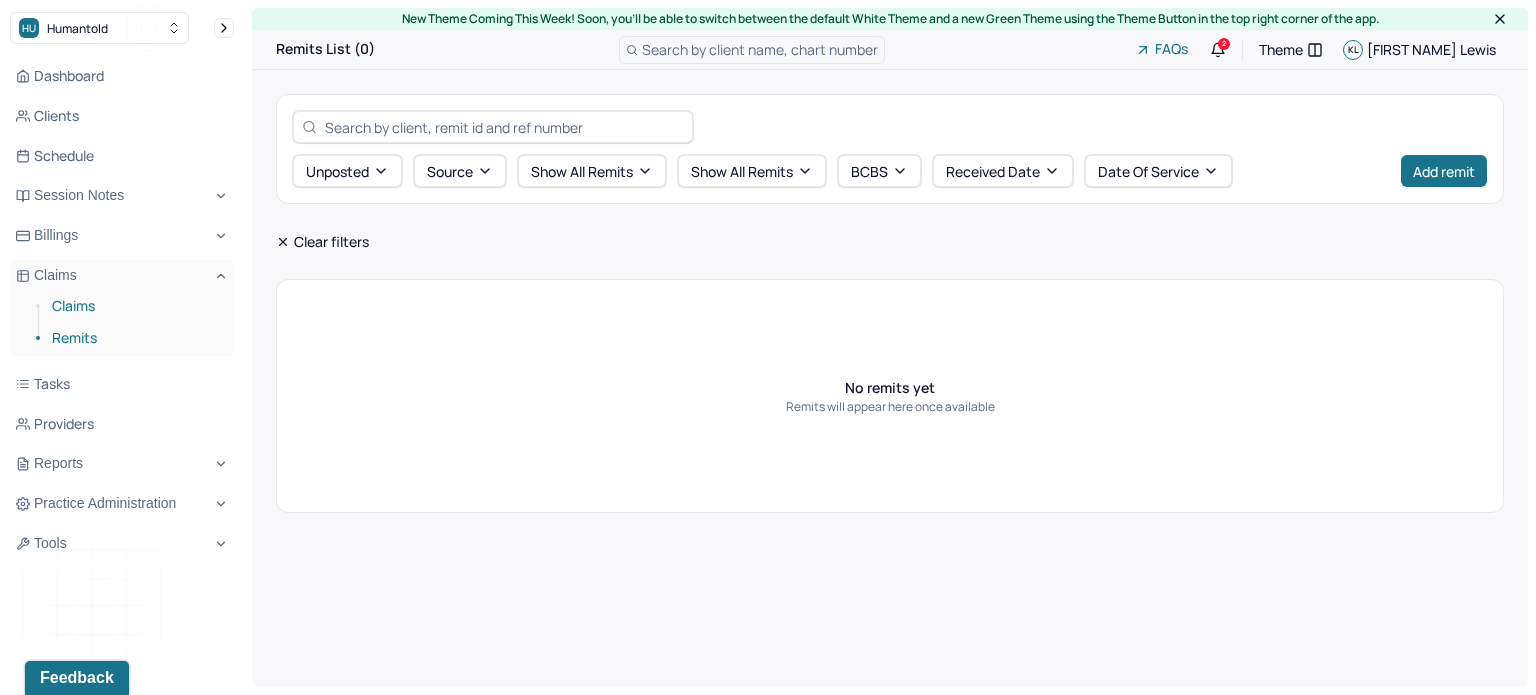 click on "Claims" at bounding box center [135, 306] 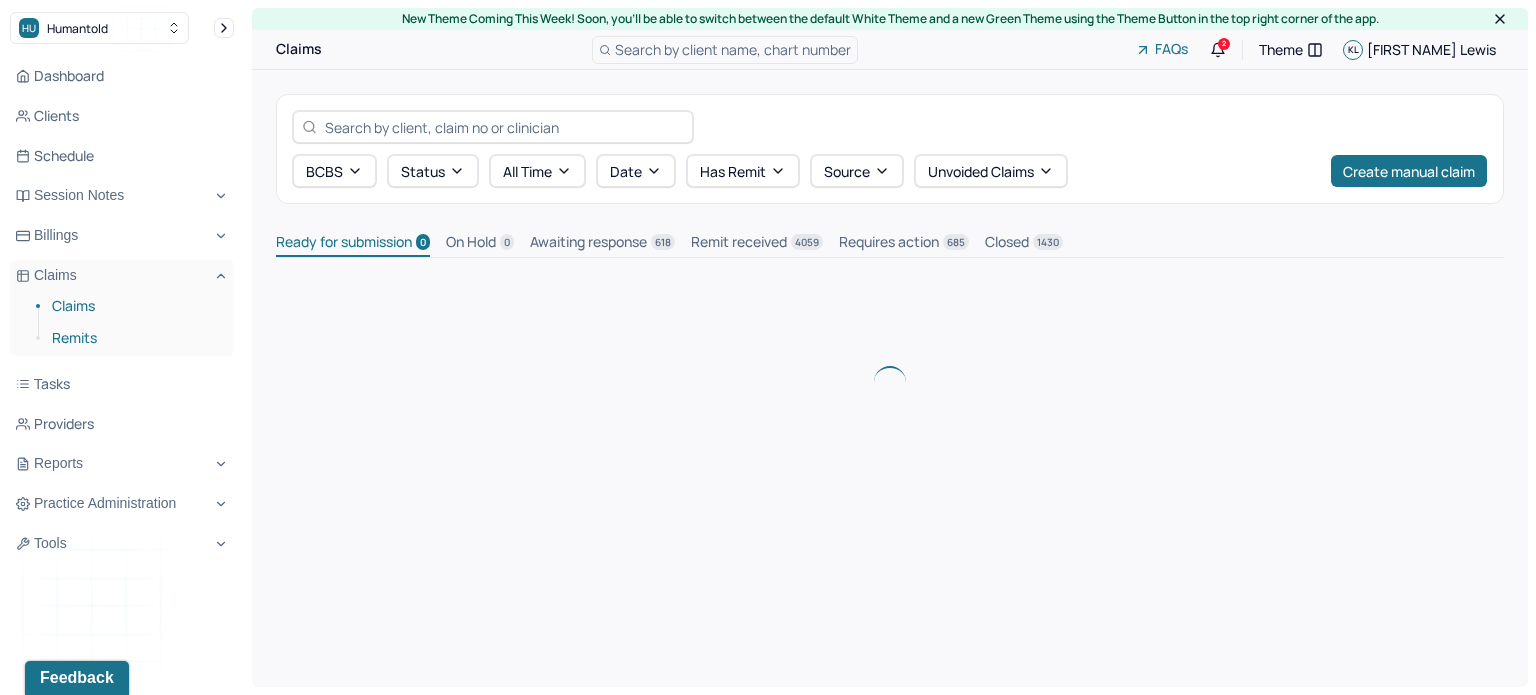 click on "Remits" at bounding box center [135, 338] 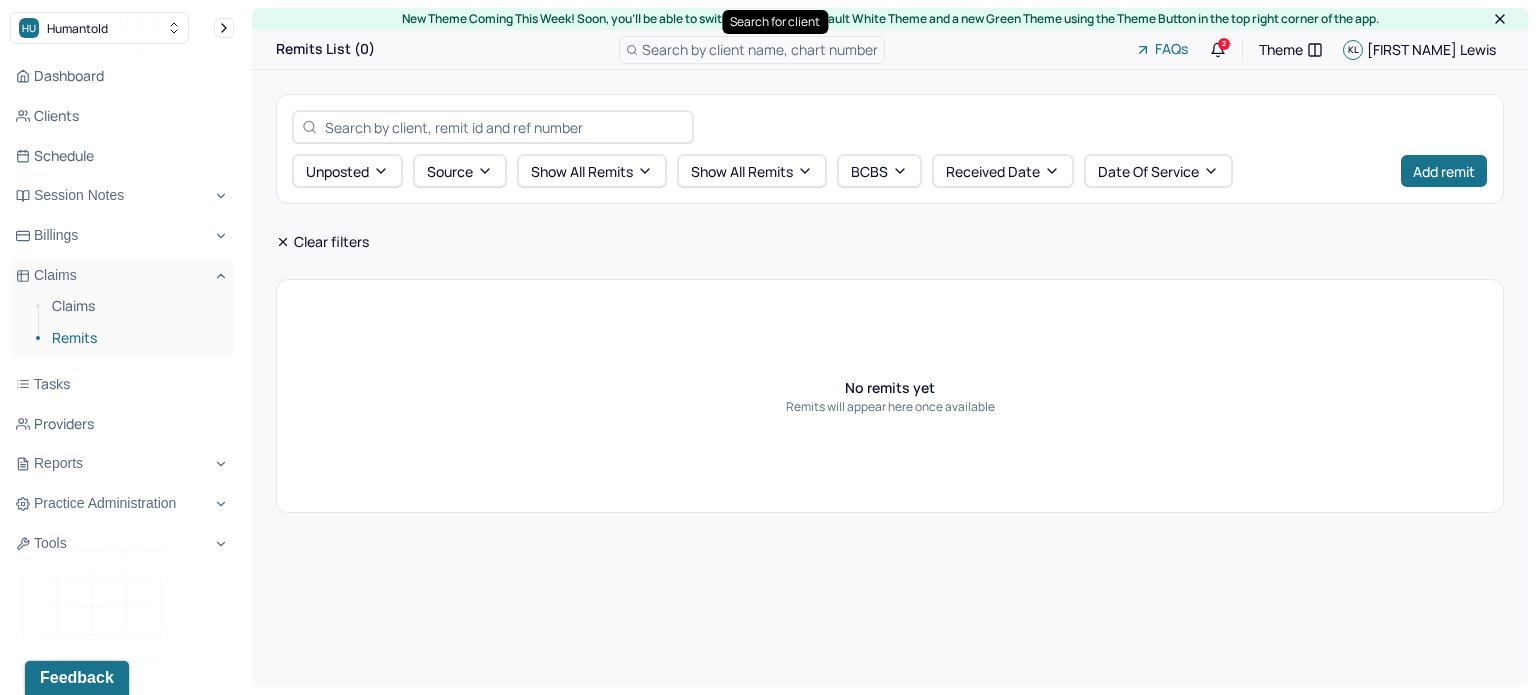 click on "Search by client name, chart number" at bounding box center [760, 49] 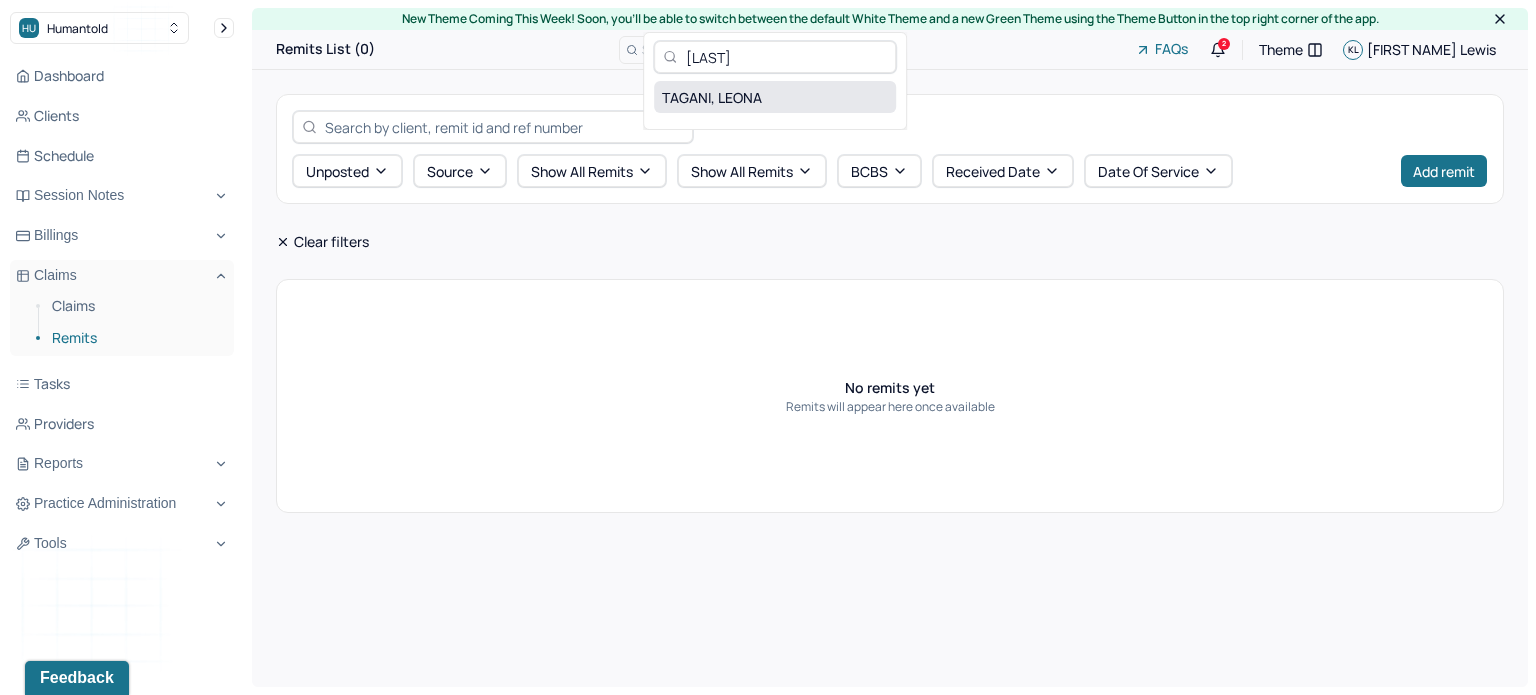 type on "tagani" 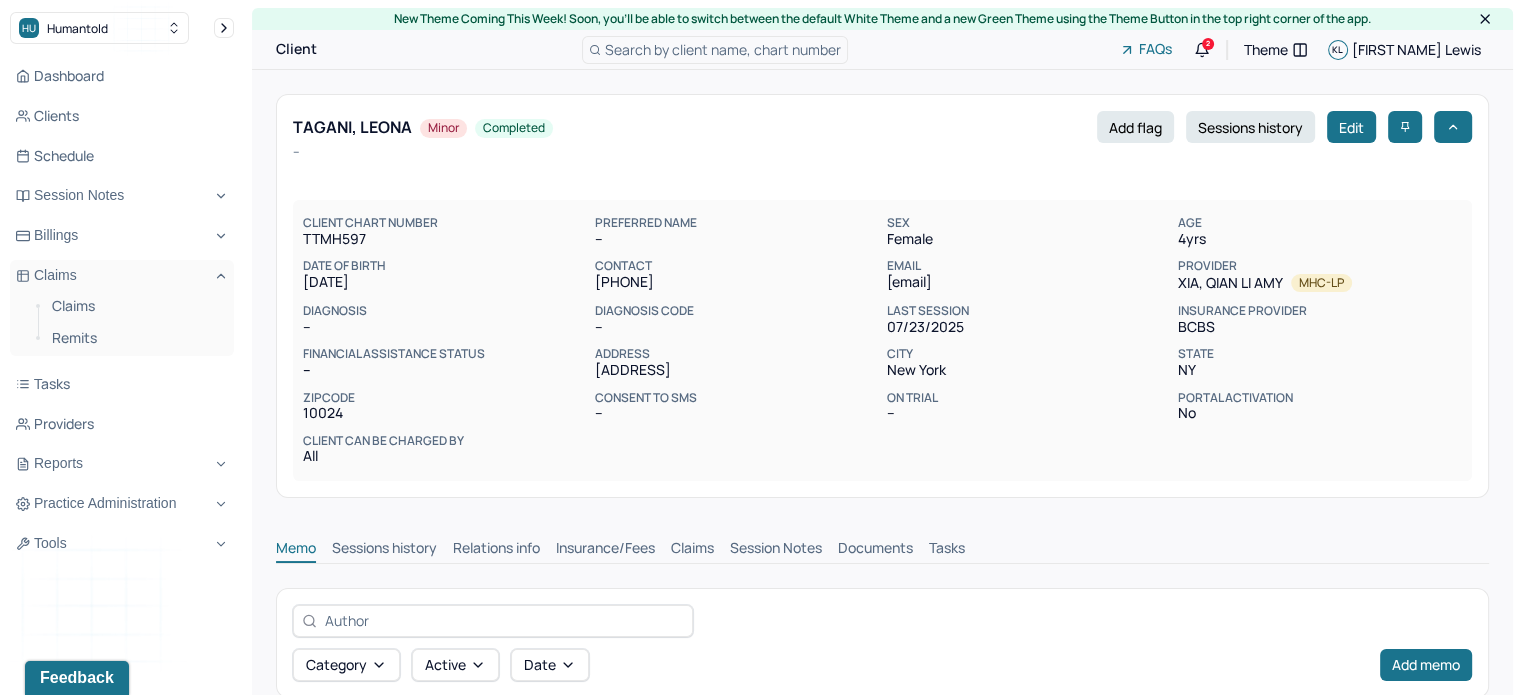 click on "Claims" at bounding box center [692, 550] 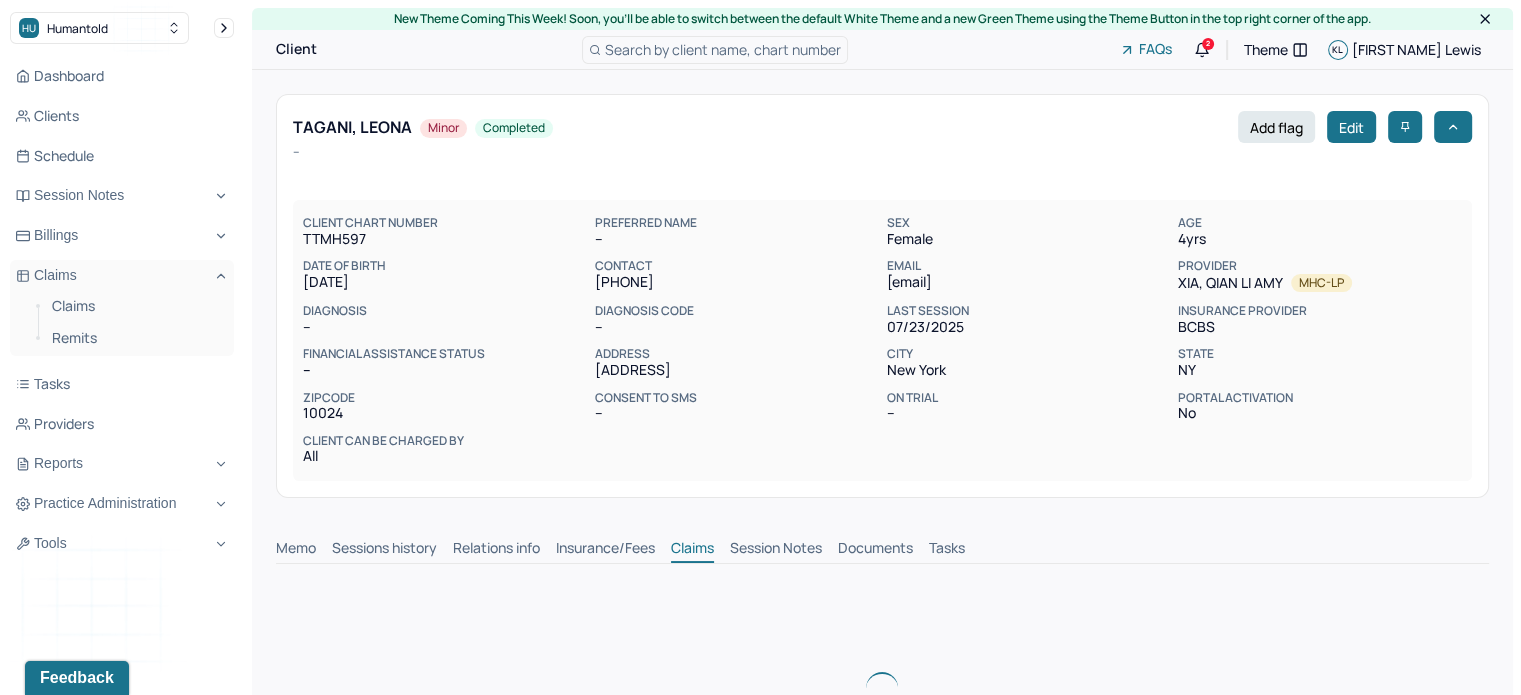 scroll, scrollTop: 0, scrollLeft: 0, axis: both 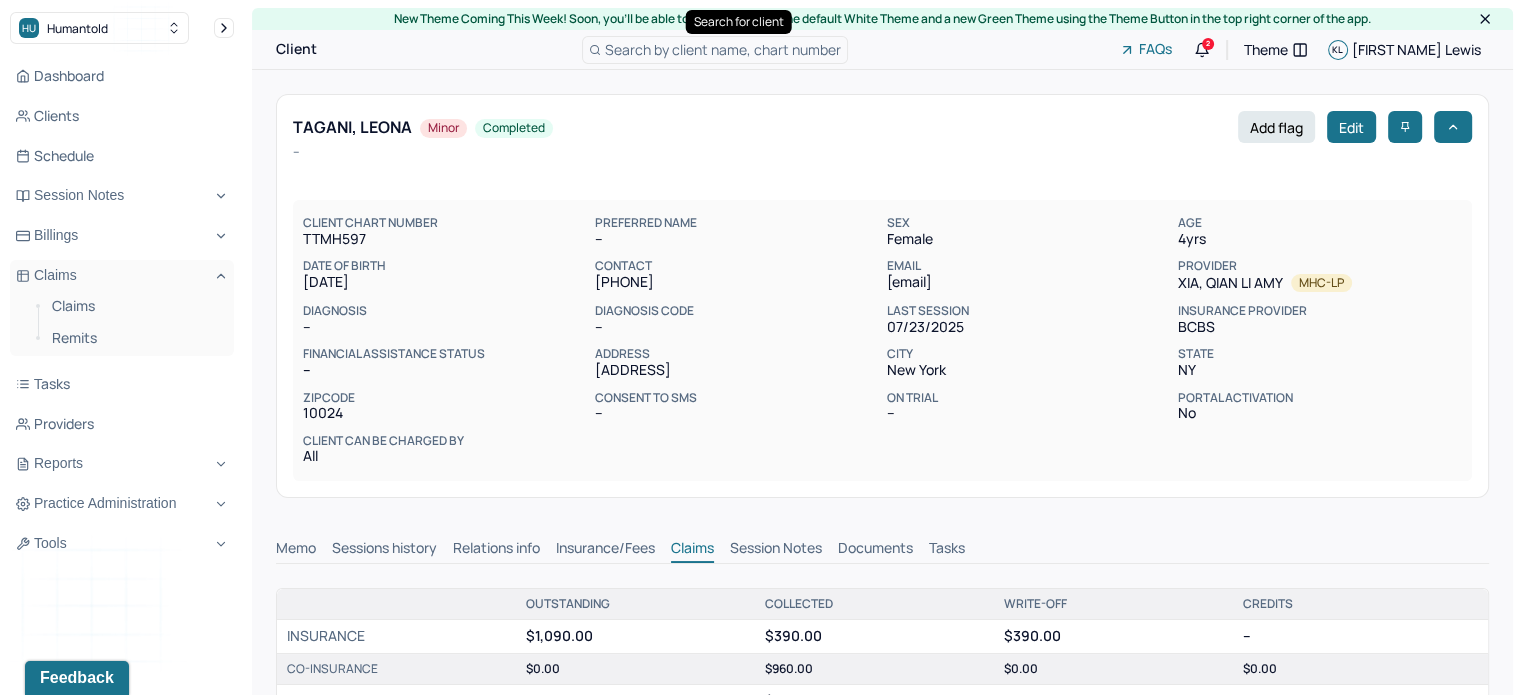 click on "Search by client name, chart number" at bounding box center [723, 49] 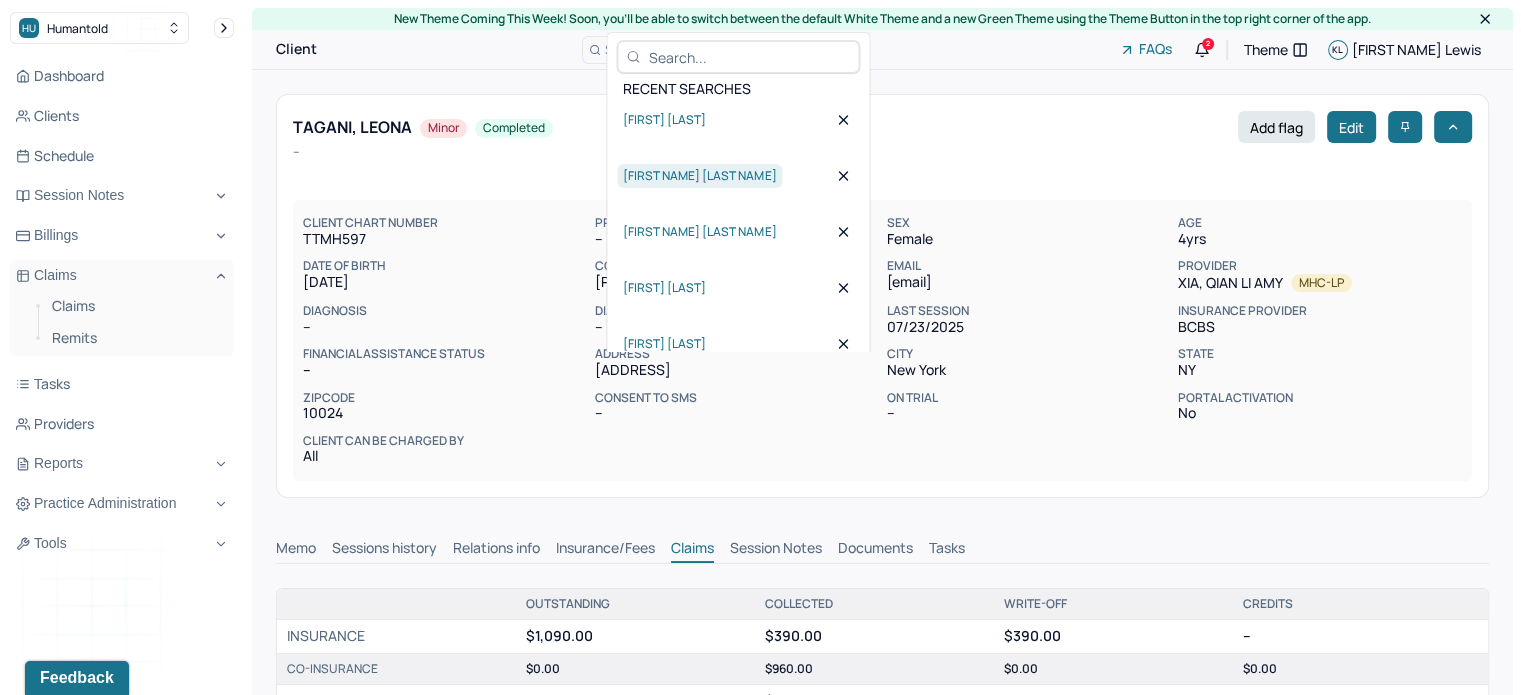 click on "David Guikema" at bounding box center [699, 176] 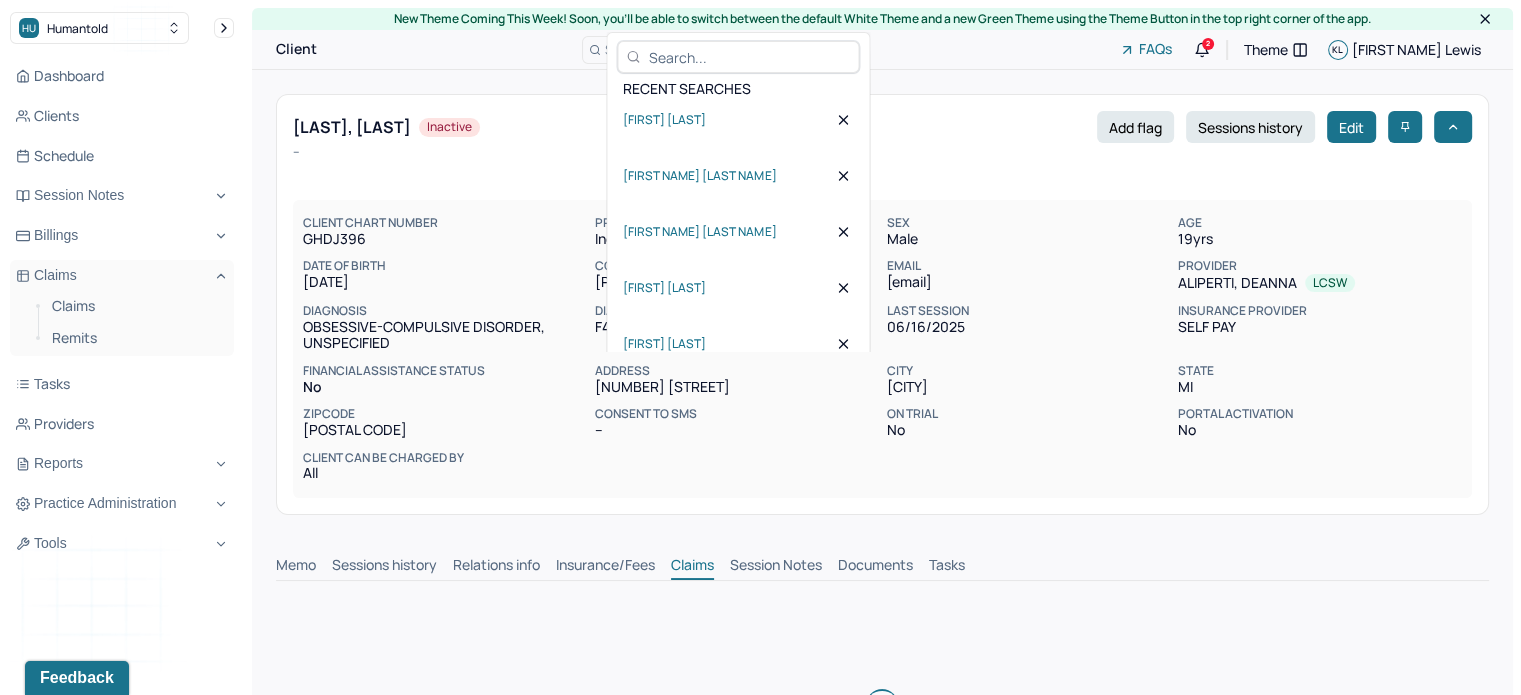 drag, startPoint x: 1234, startPoint y: 467, endPoint x: 1208, endPoint y: 475, distance: 27.202942 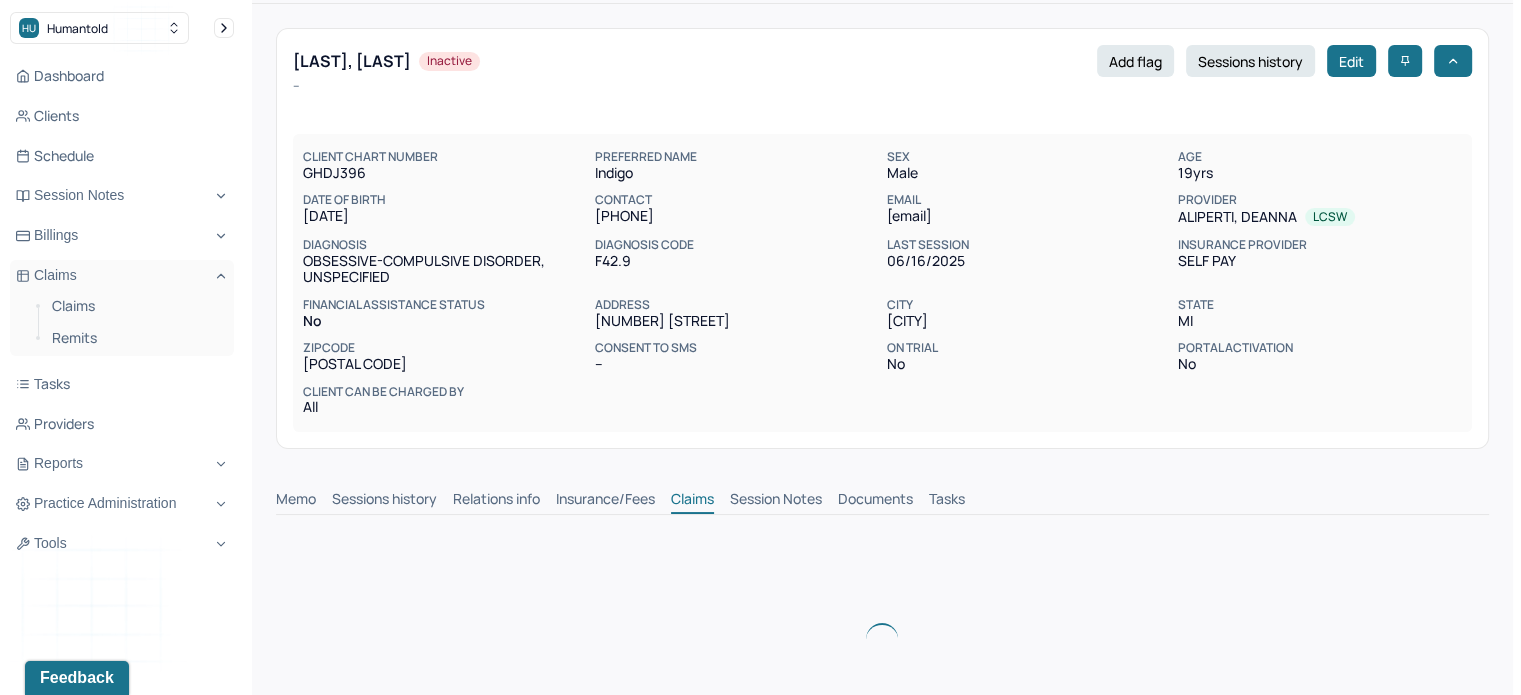 scroll, scrollTop: 200, scrollLeft: 0, axis: vertical 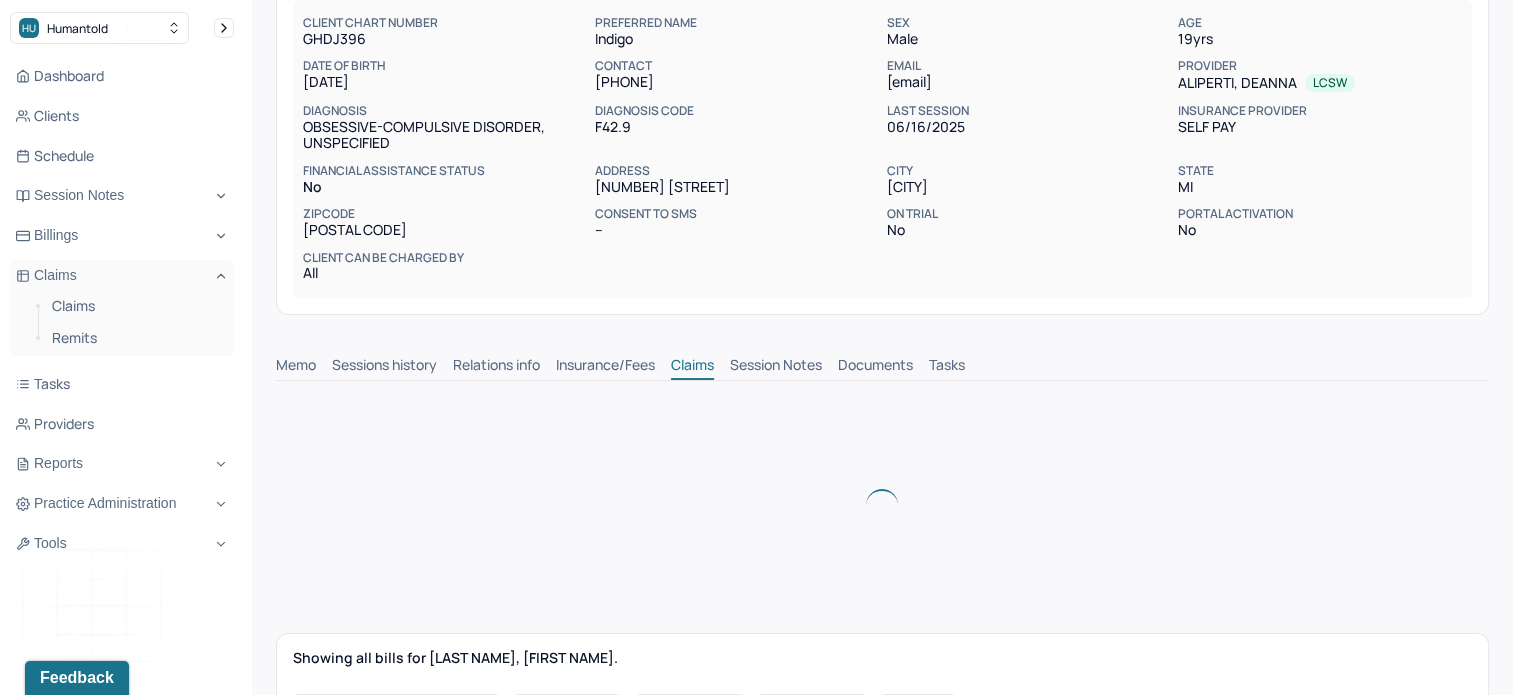 click on "Insurance/Fees" at bounding box center [605, 367] 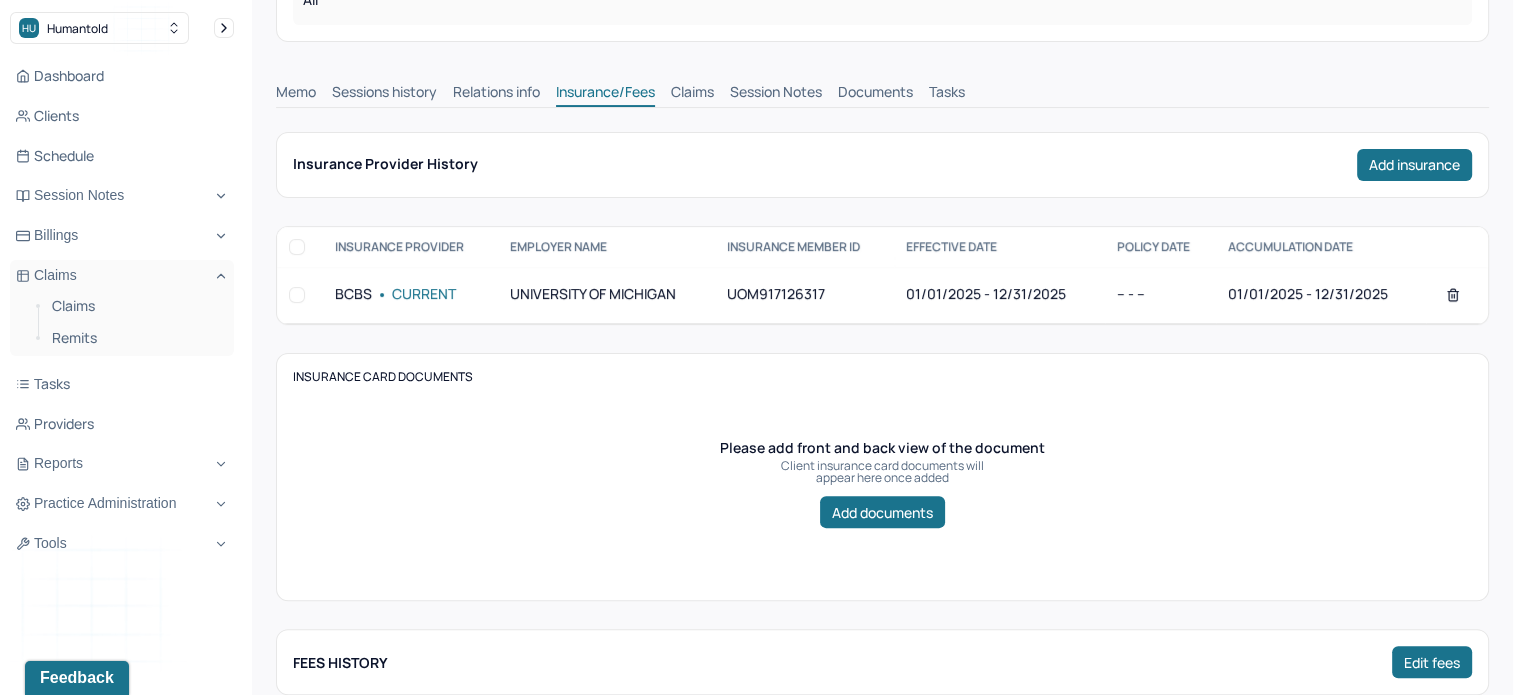 scroll, scrollTop: 500, scrollLeft: 0, axis: vertical 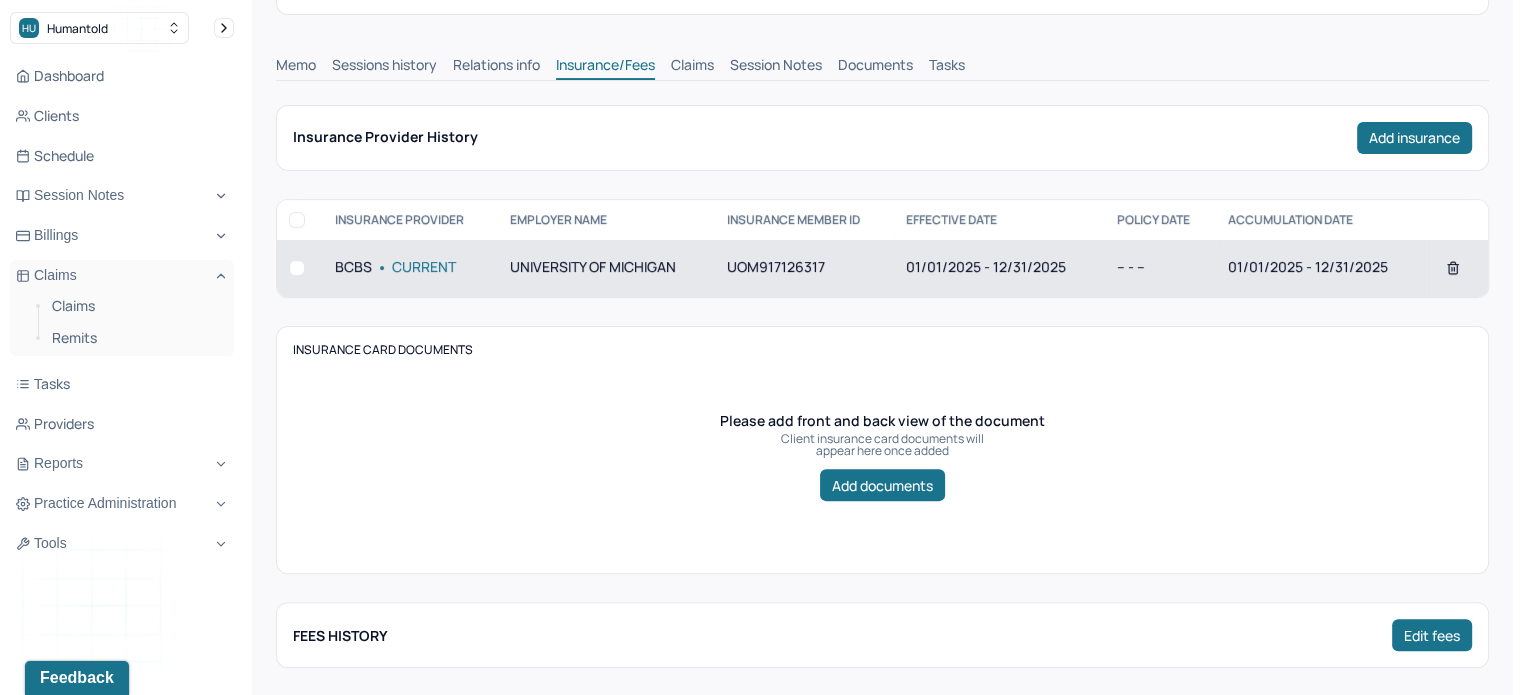 click on "01/01/2025 - 12/31/2025" at bounding box center [999, 268] 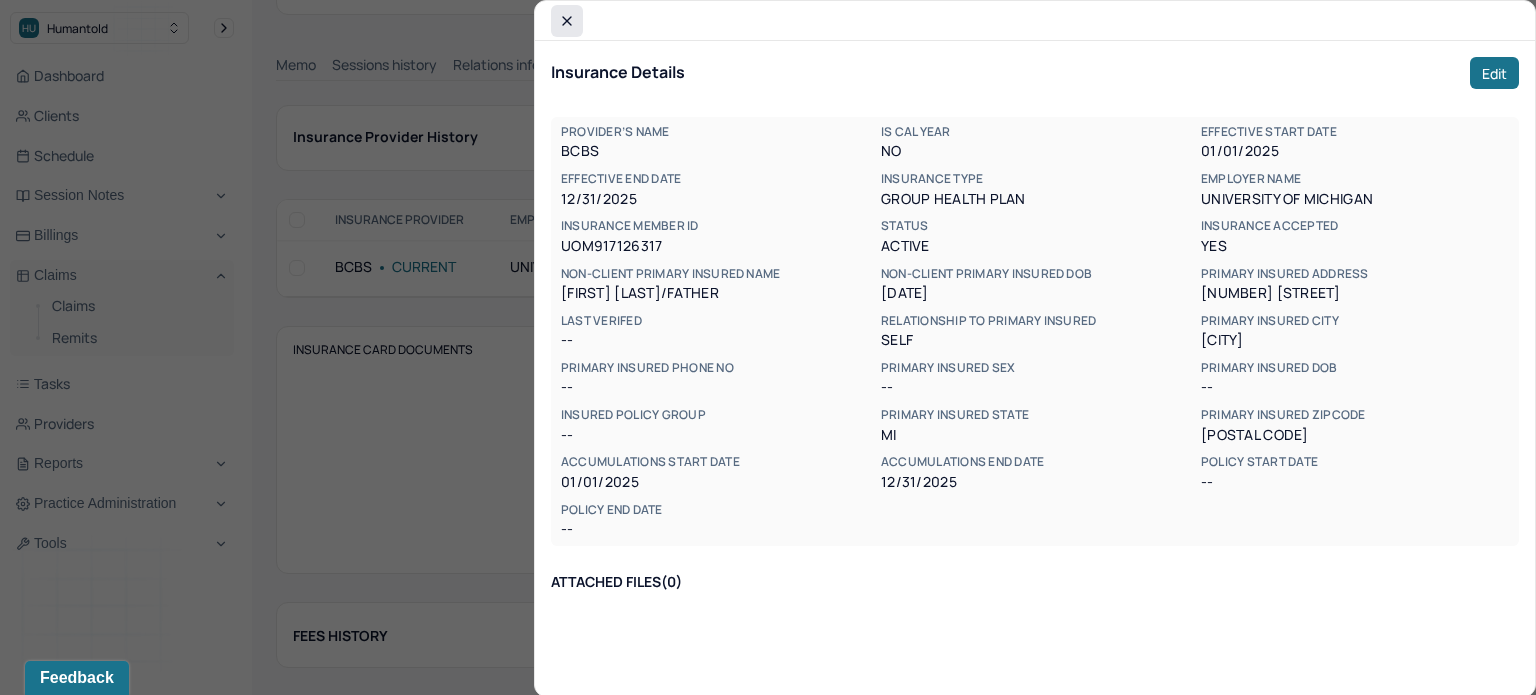 click 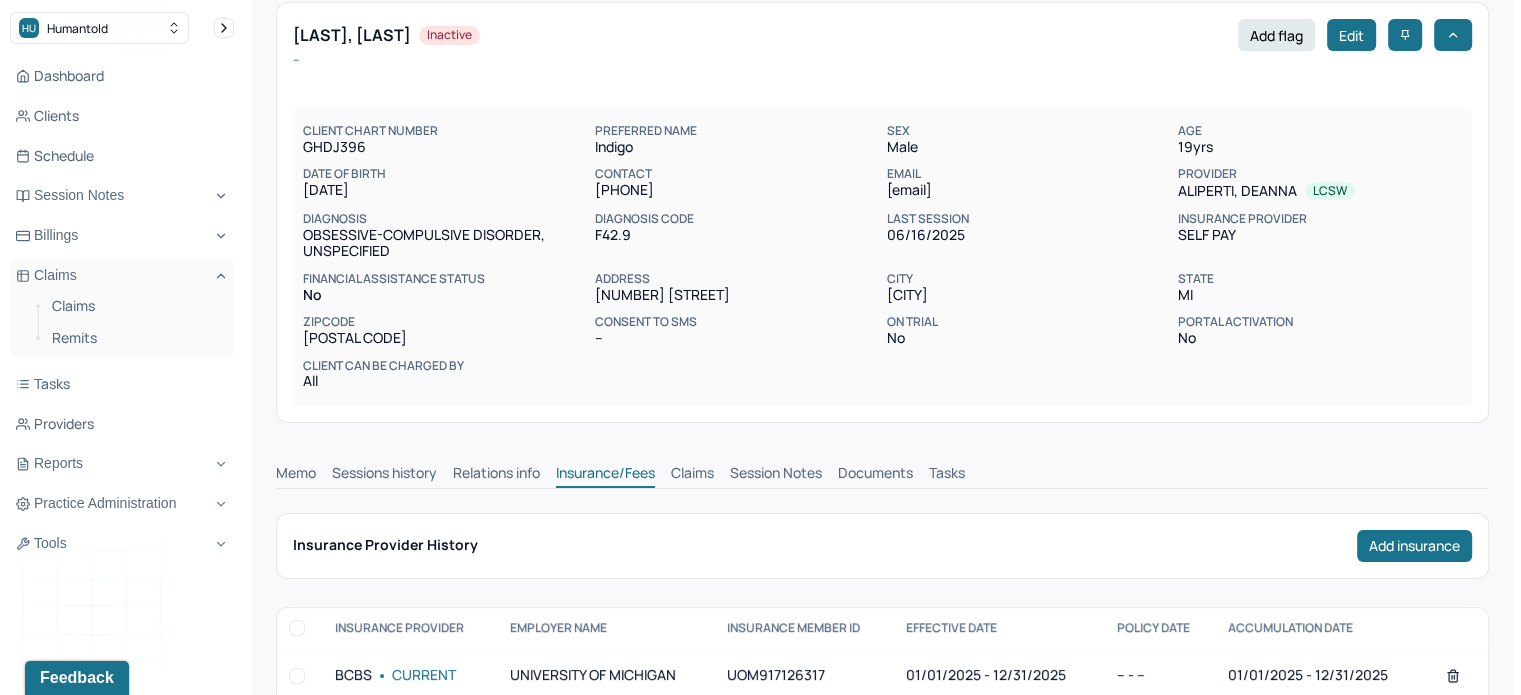 scroll, scrollTop: 82, scrollLeft: 0, axis: vertical 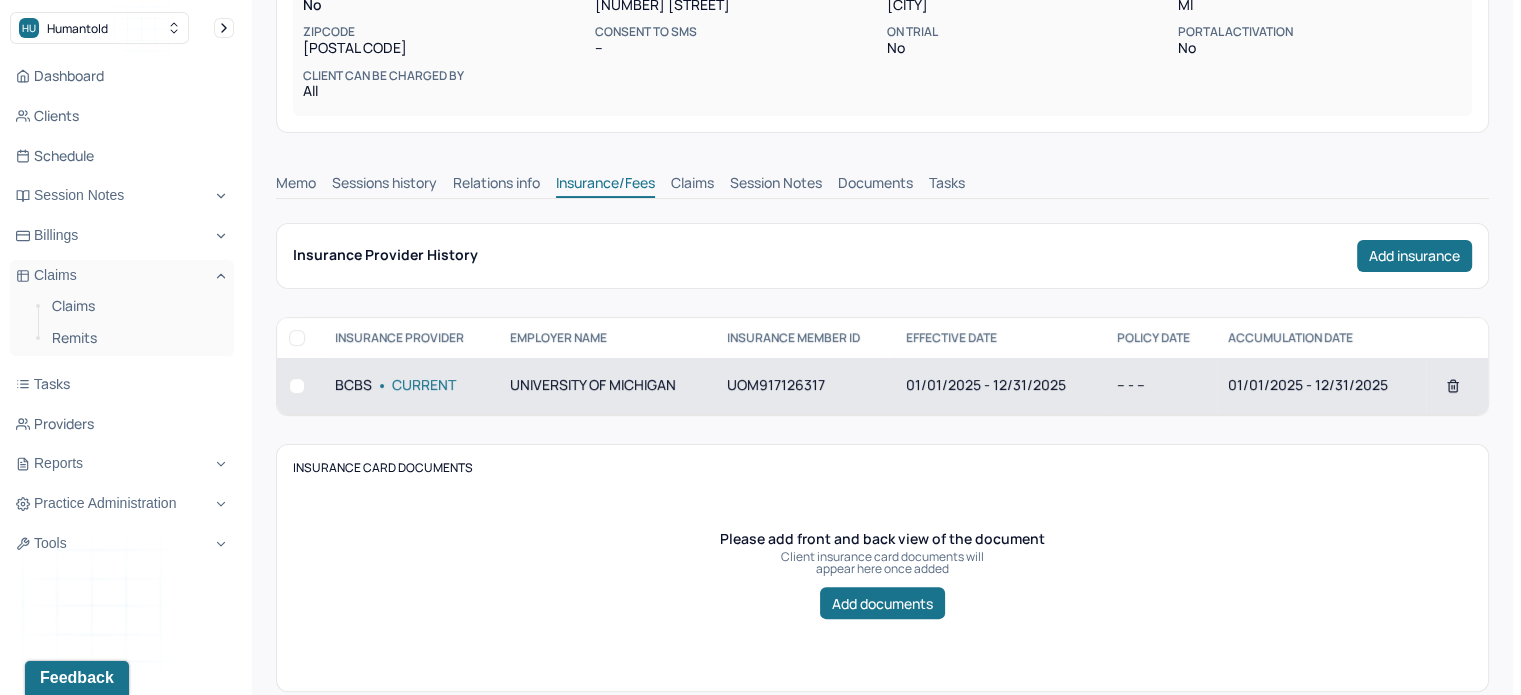 click on "01/01/2025 - 12/31/2025" at bounding box center [999, 386] 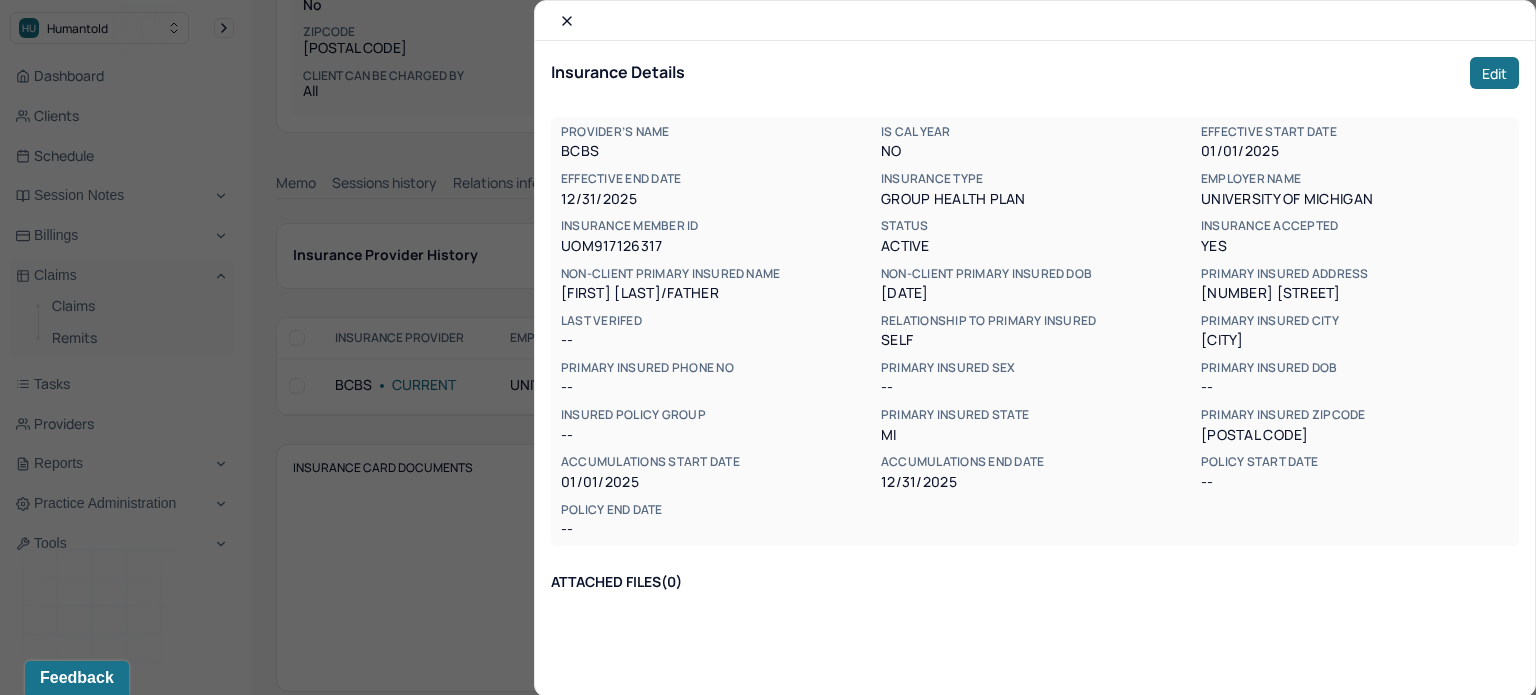 click on "UOM917126317" at bounding box center (715, 246) 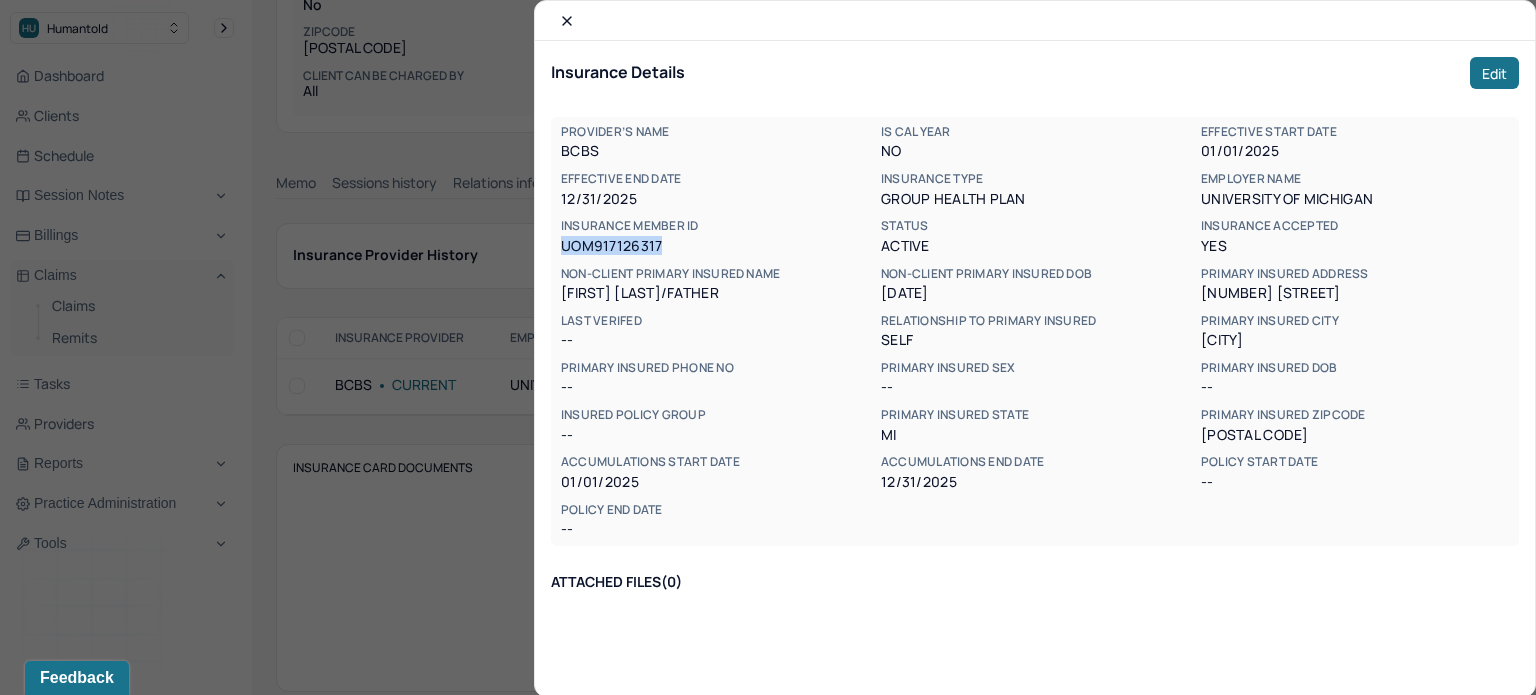 click on "UOM917126317" at bounding box center [715, 246] 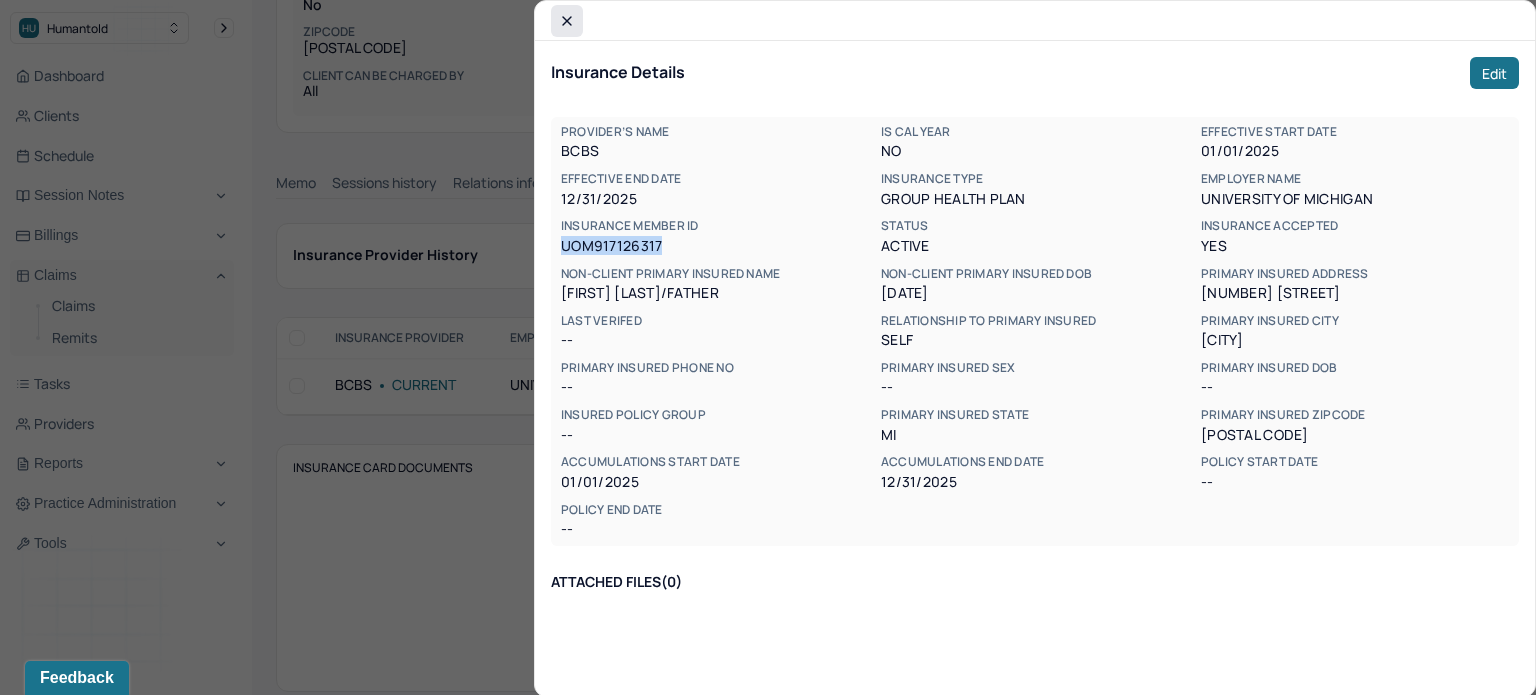 click 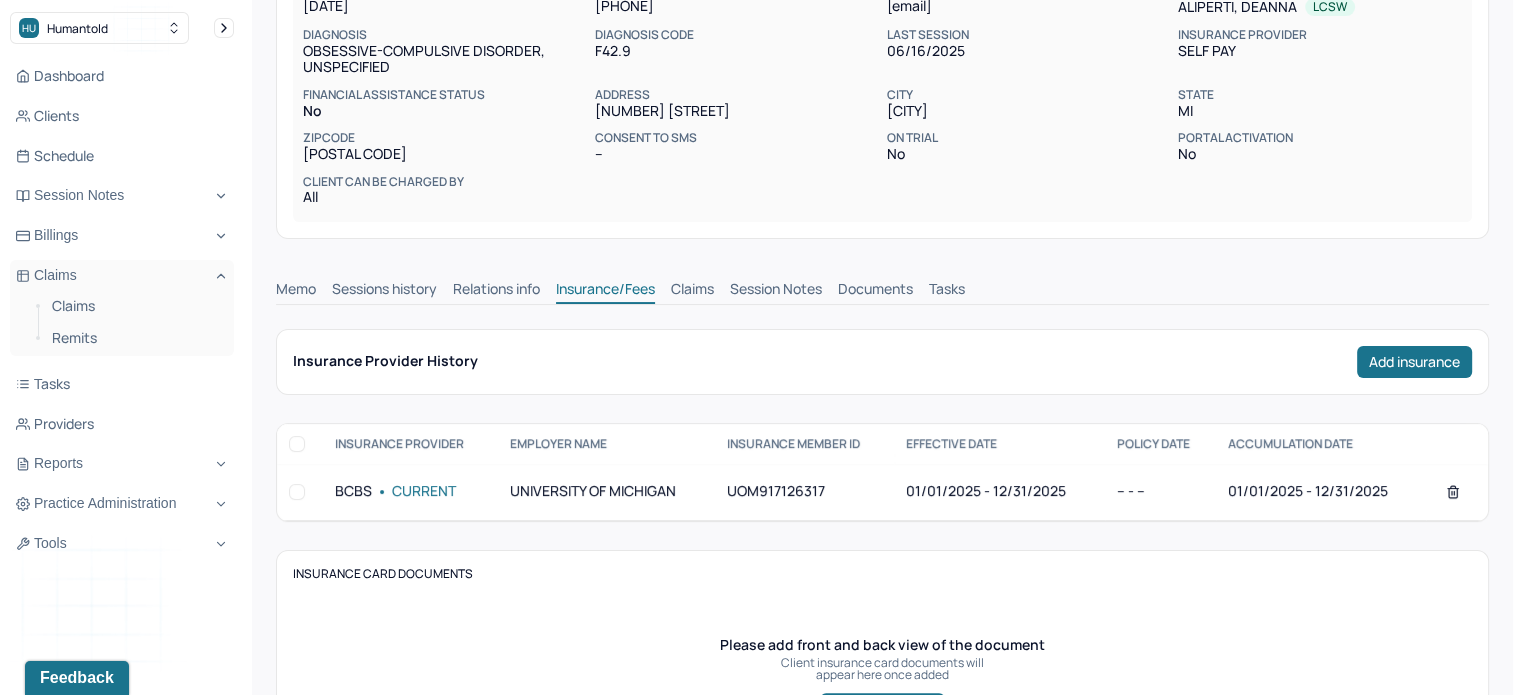 scroll, scrollTop: 400, scrollLeft: 0, axis: vertical 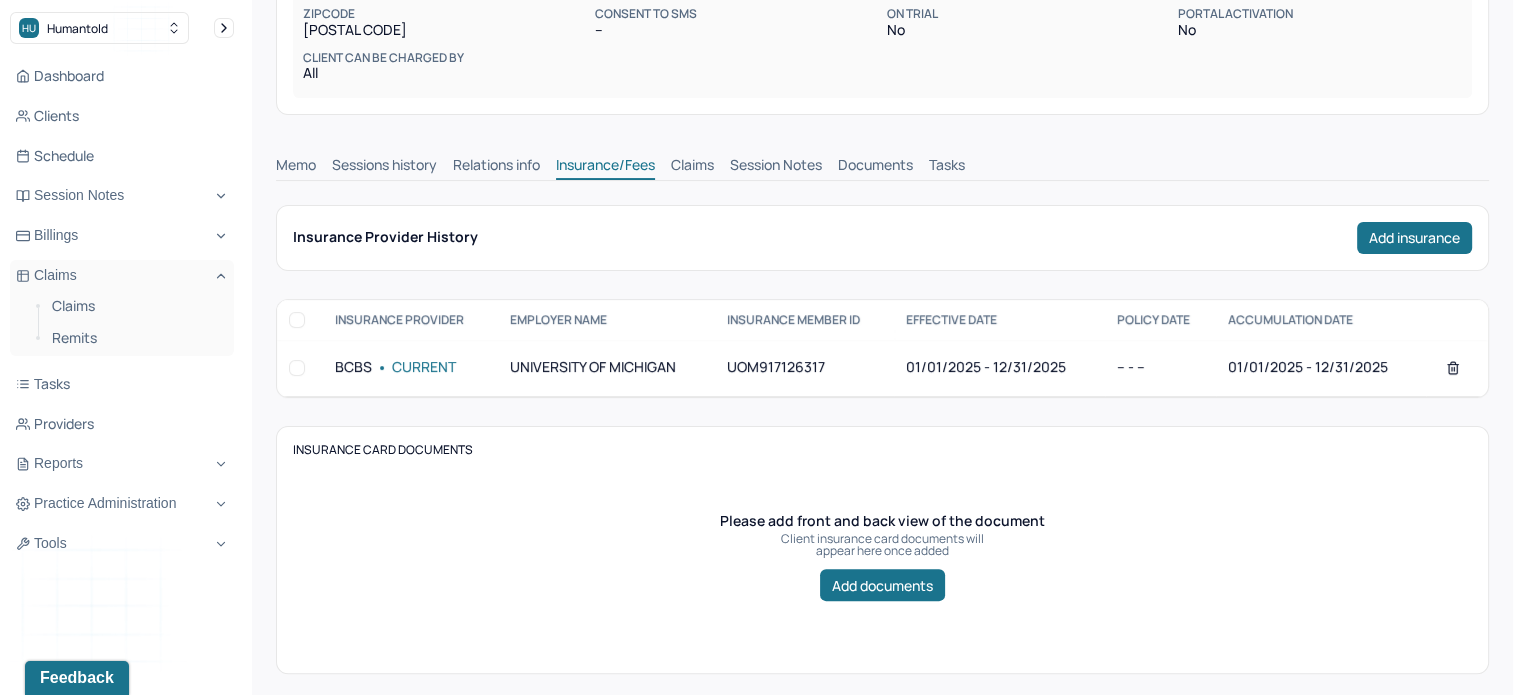 click on "Claims" at bounding box center (692, 167) 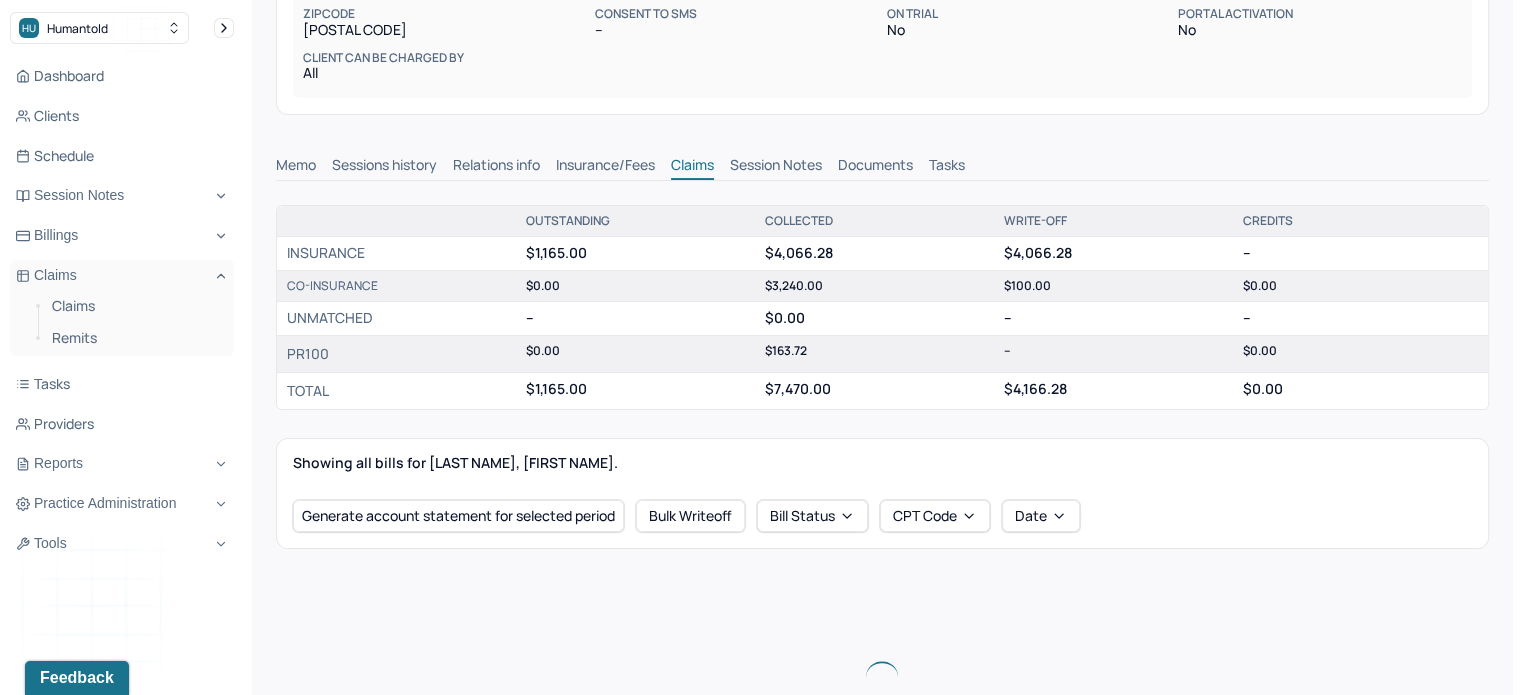 scroll, scrollTop: 800, scrollLeft: 0, axis: vertical 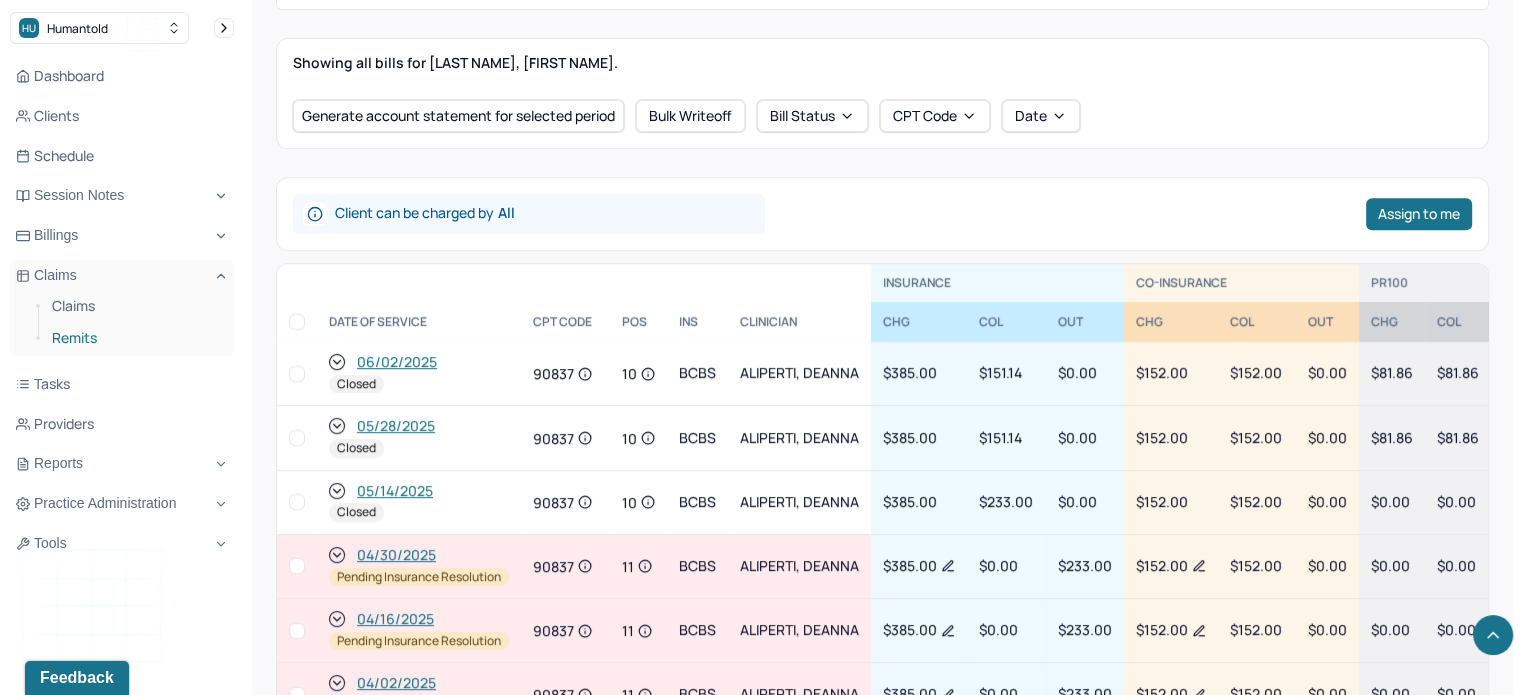 click on "Remits" at bounding box center [135, 338] 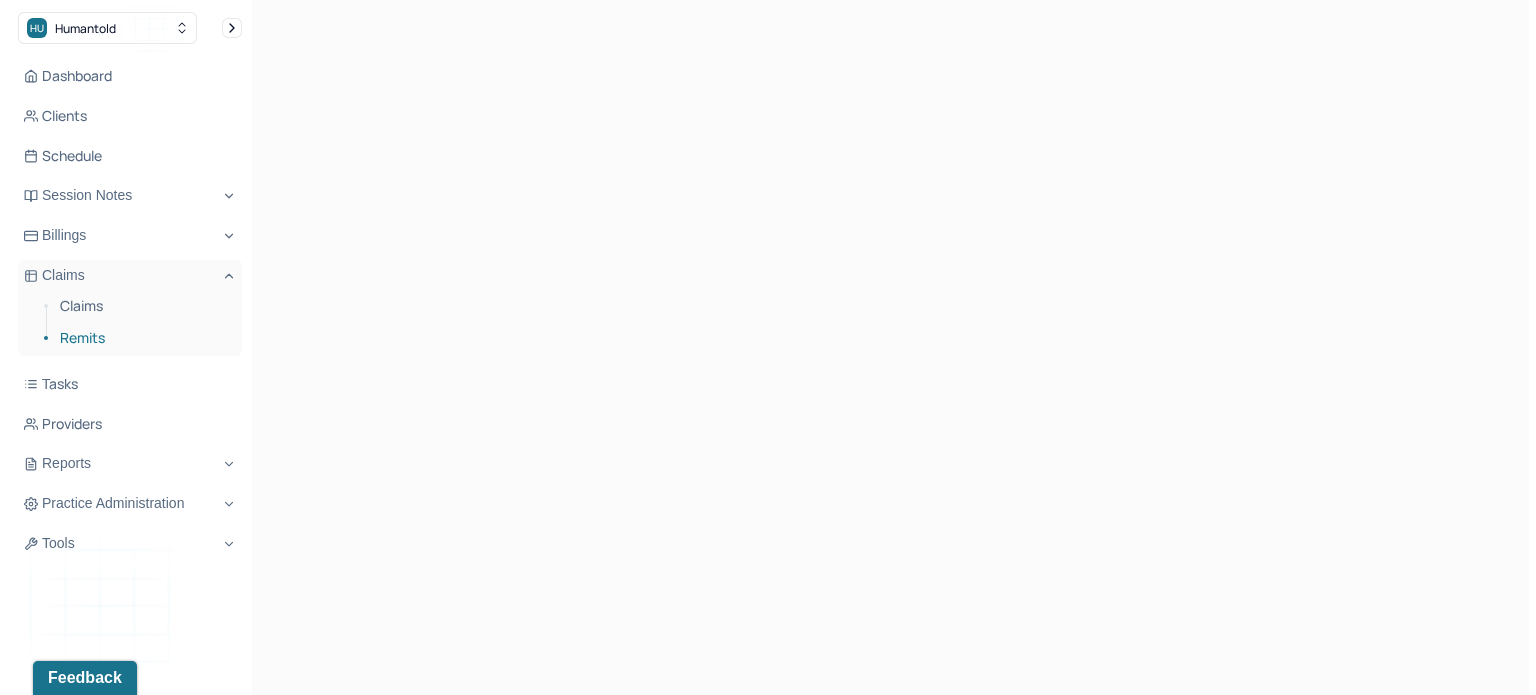 scroll, scrollTop: 0, scrollLeft: 0, axis: both 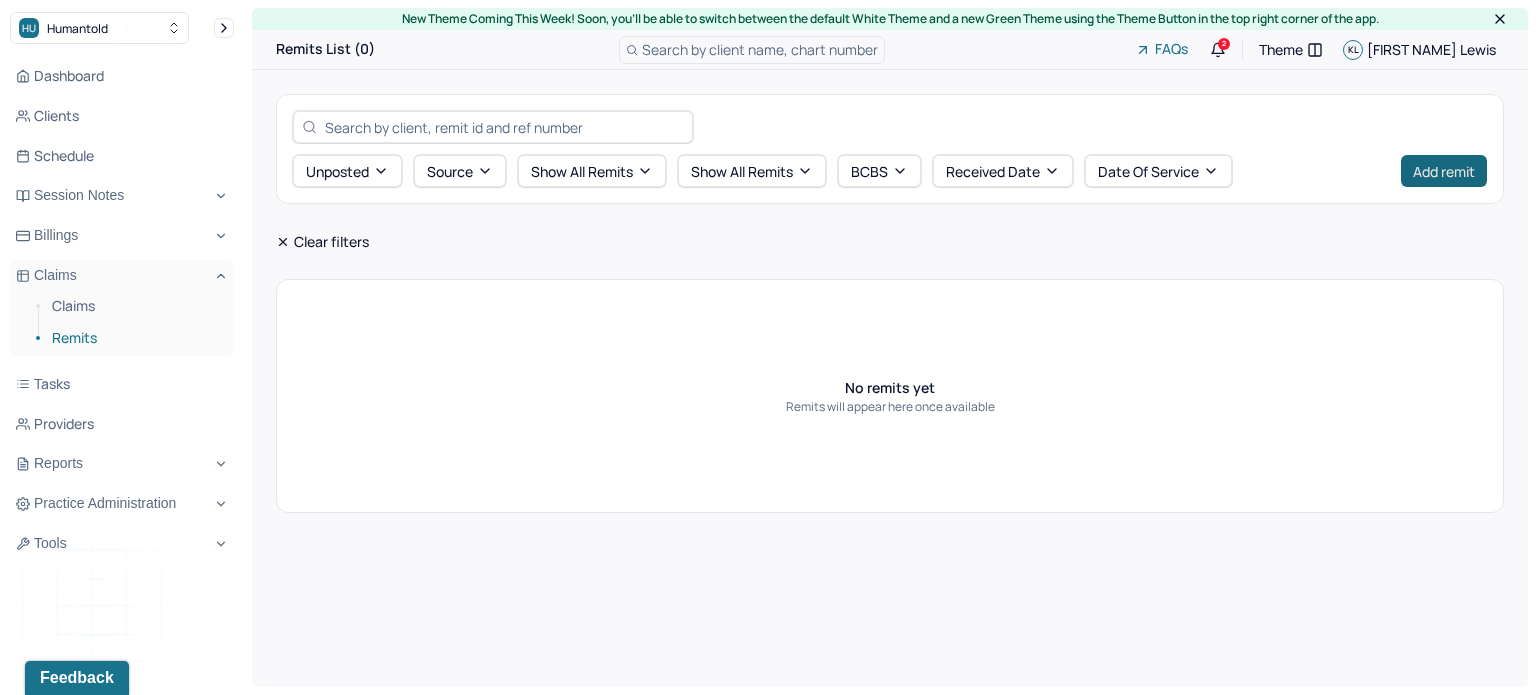 click on "Add remit" at bounding box center [1444, 171] 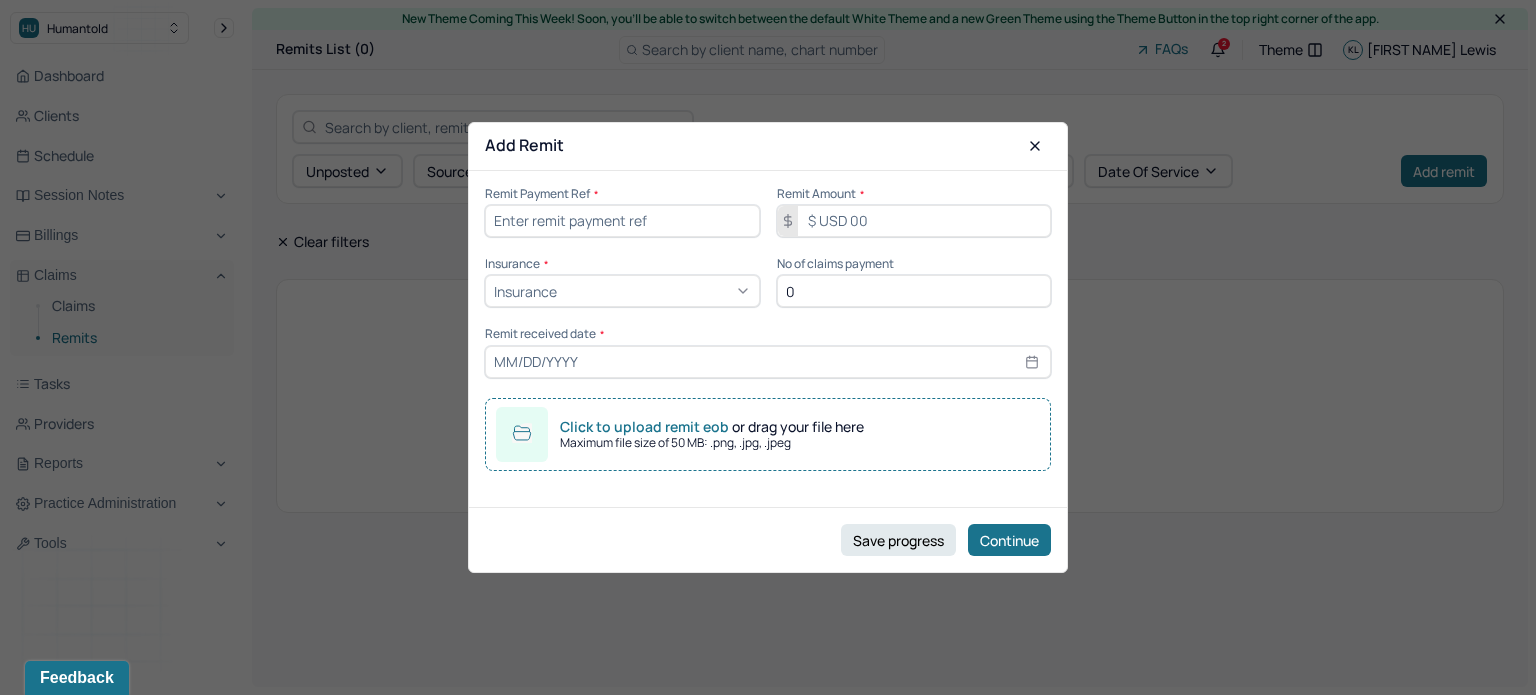 click at bounding box center [622, 221] 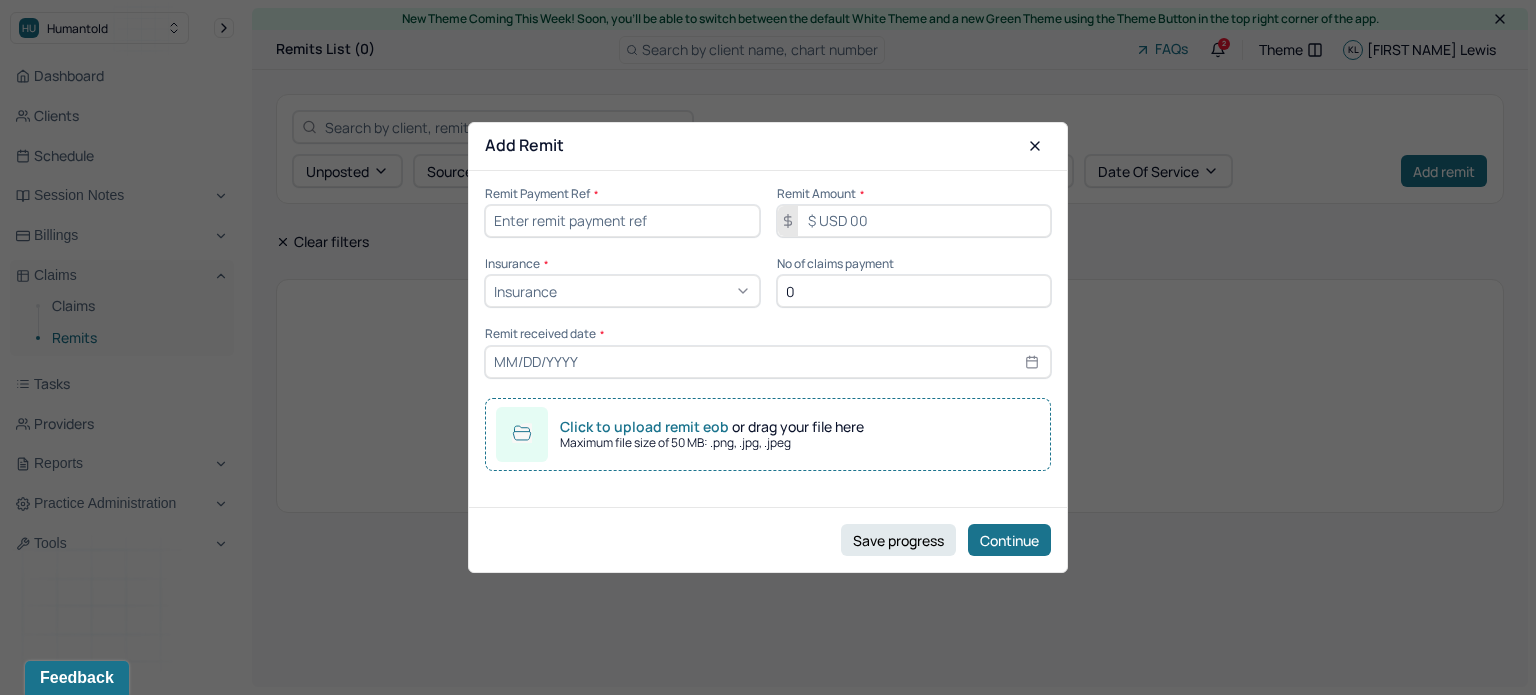 paste on "2025149CW6624" 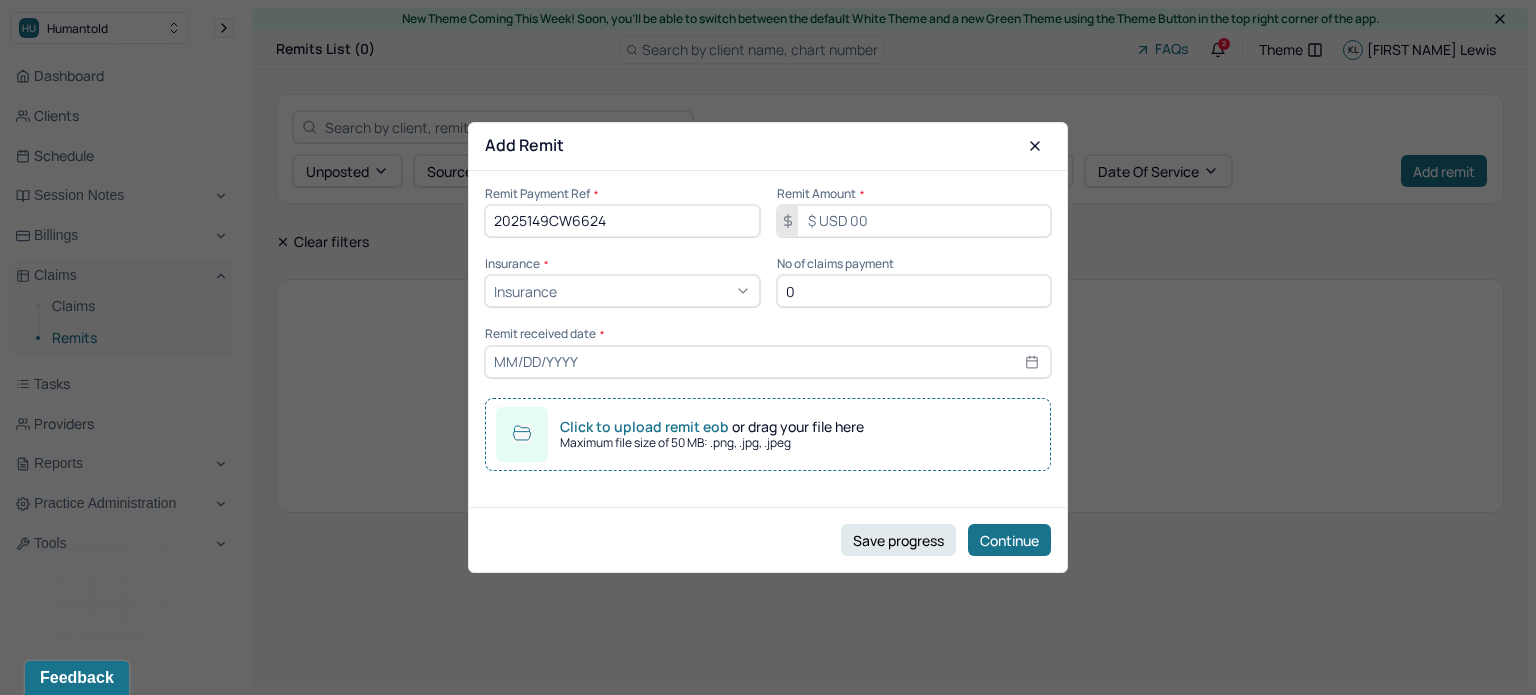 type on "2025149CW6624" 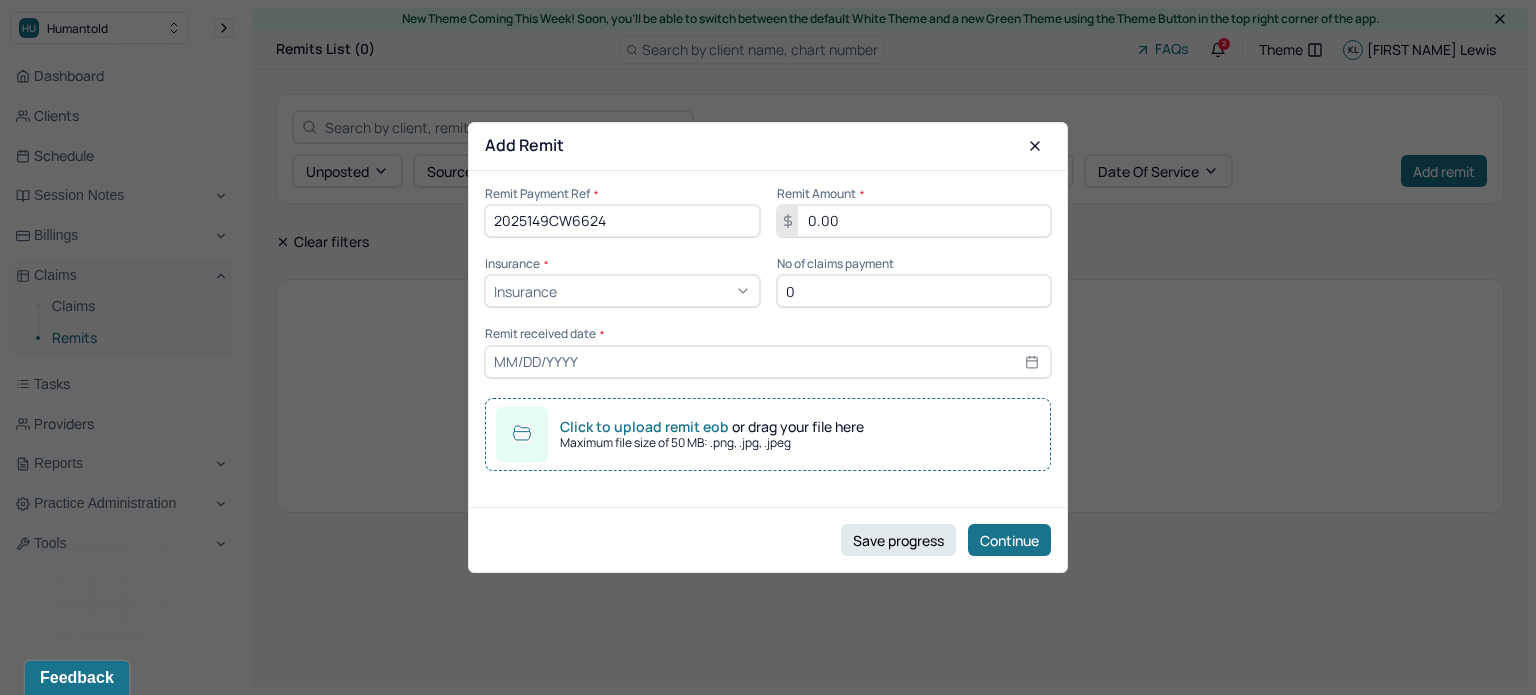 type on "0.00" 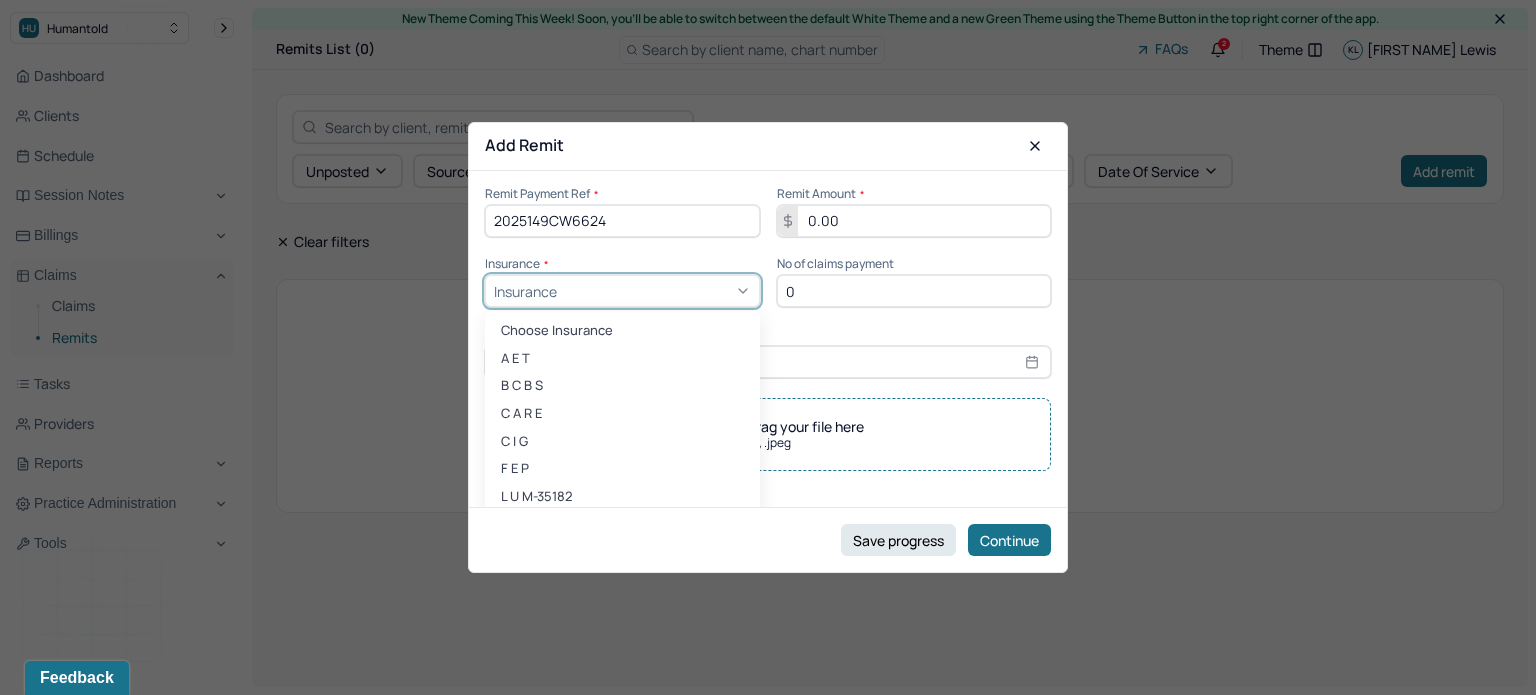 click at bounding box center [656, 291] 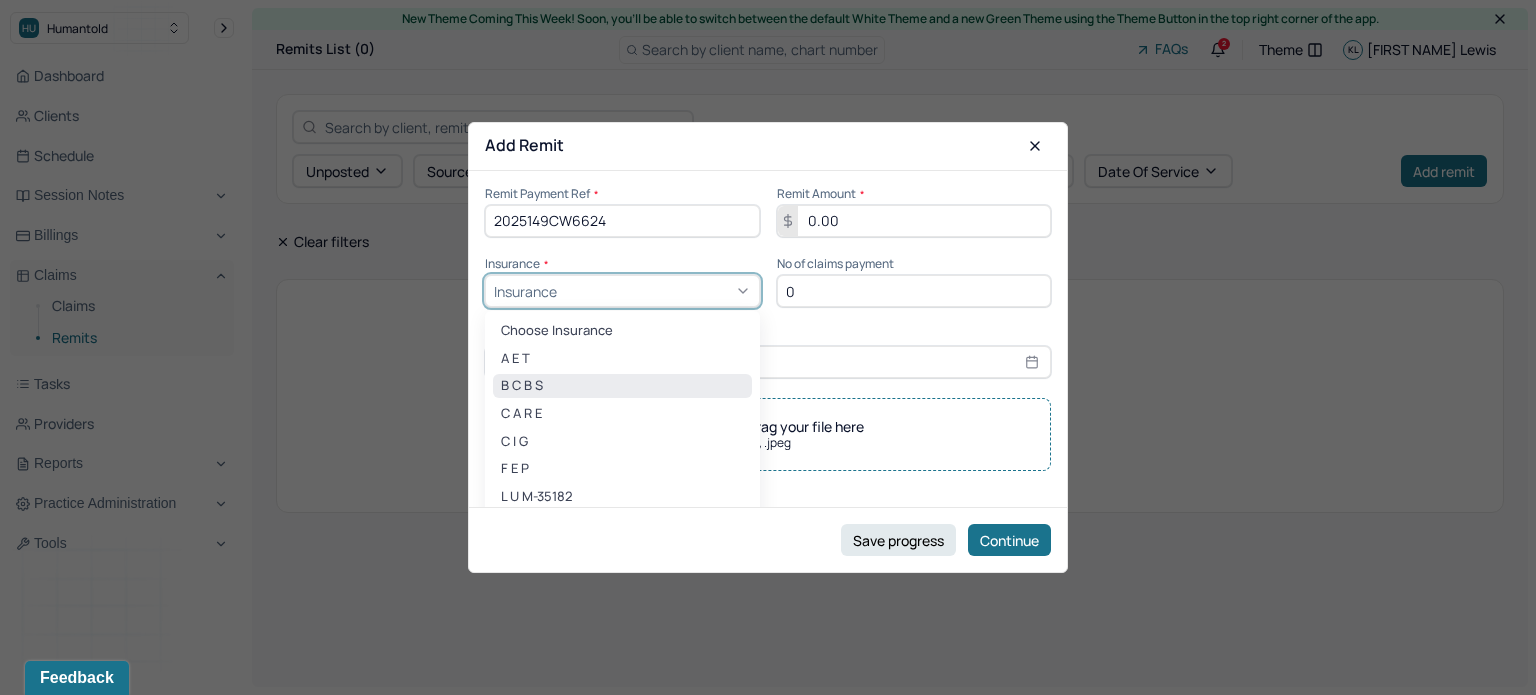 click on "B C B S" at bounding box center [622, 386] 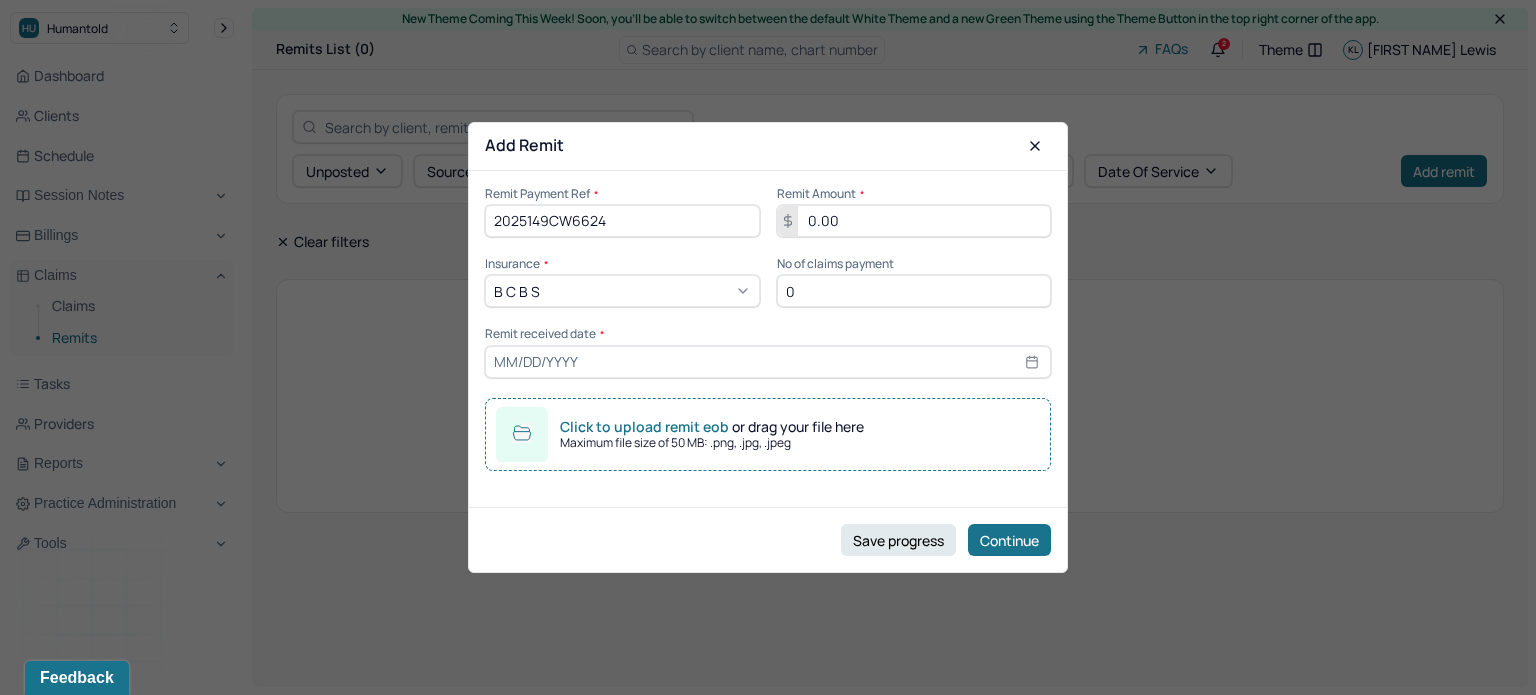 click on "0" at bounding box center (914, 291) 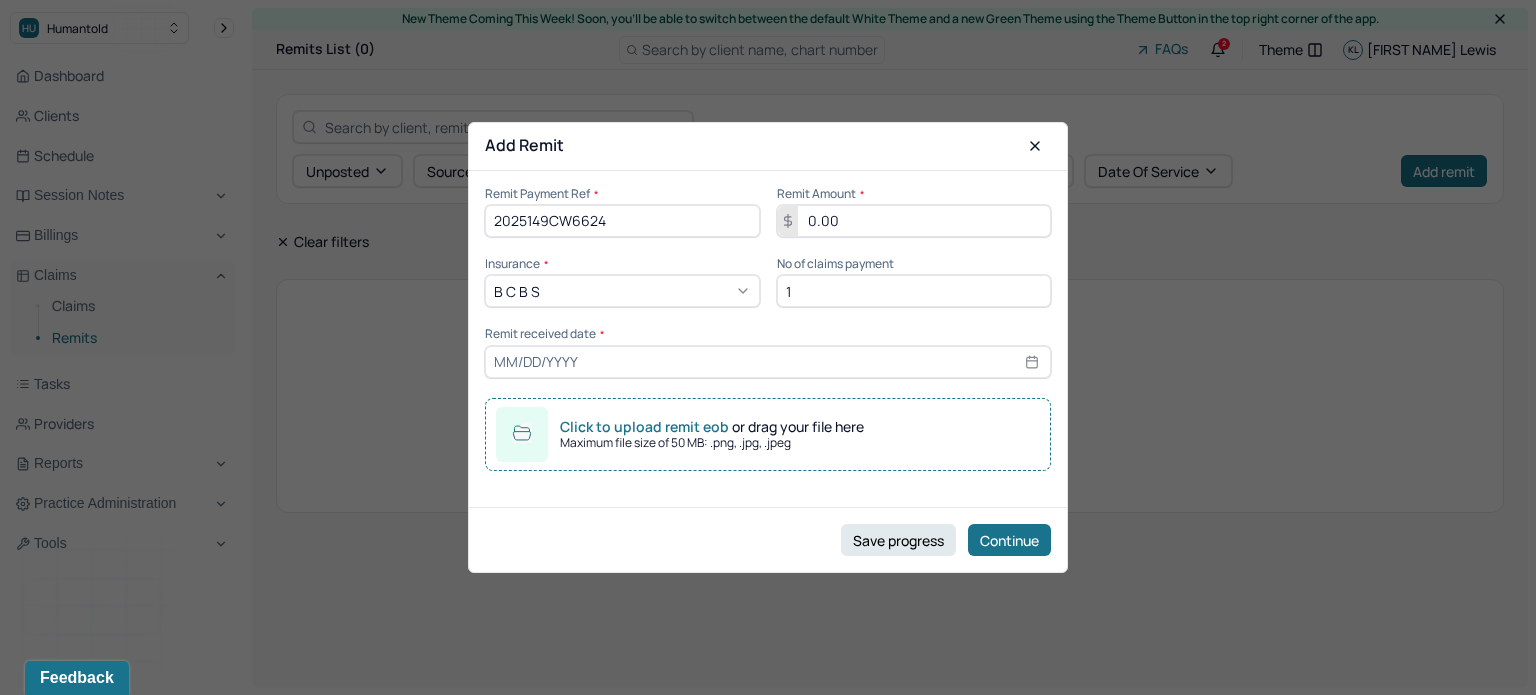 type on "1" 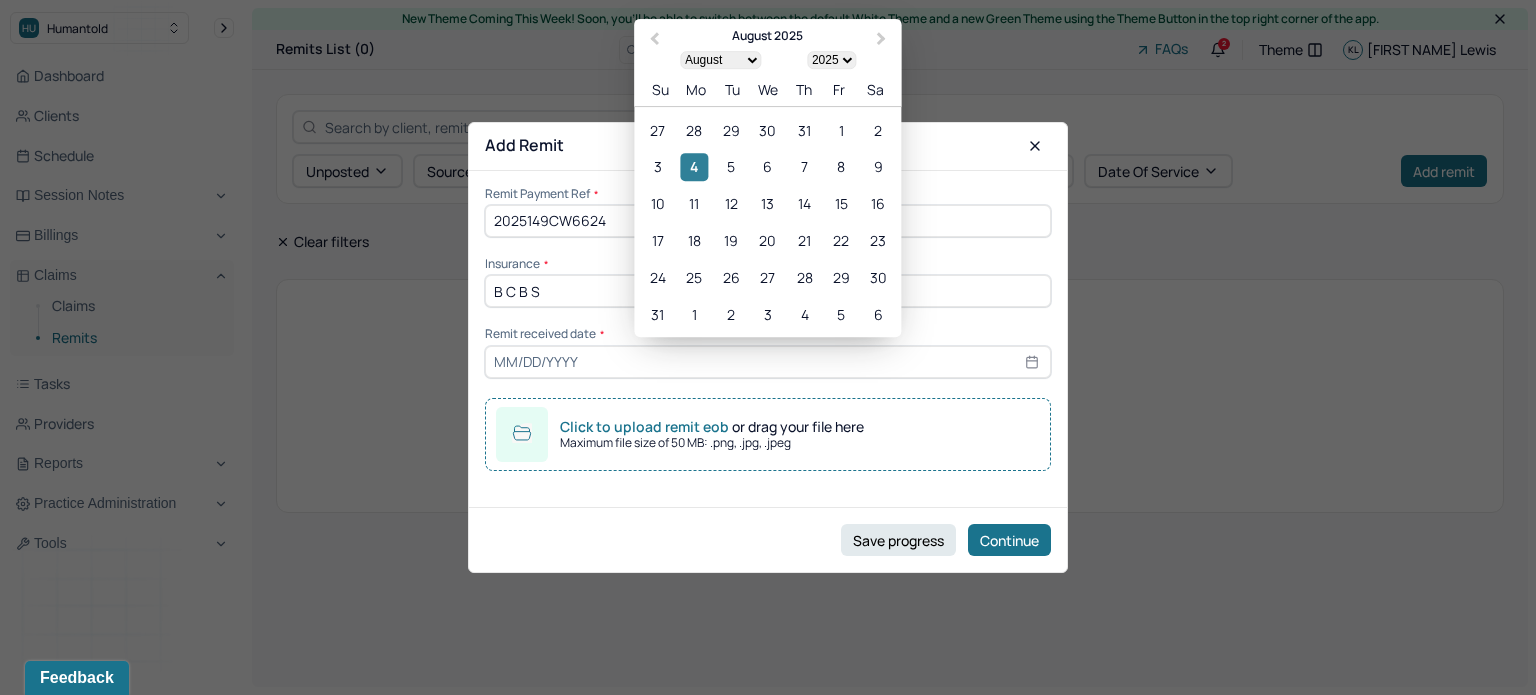 click on "4" at bounding box center [694, 167] 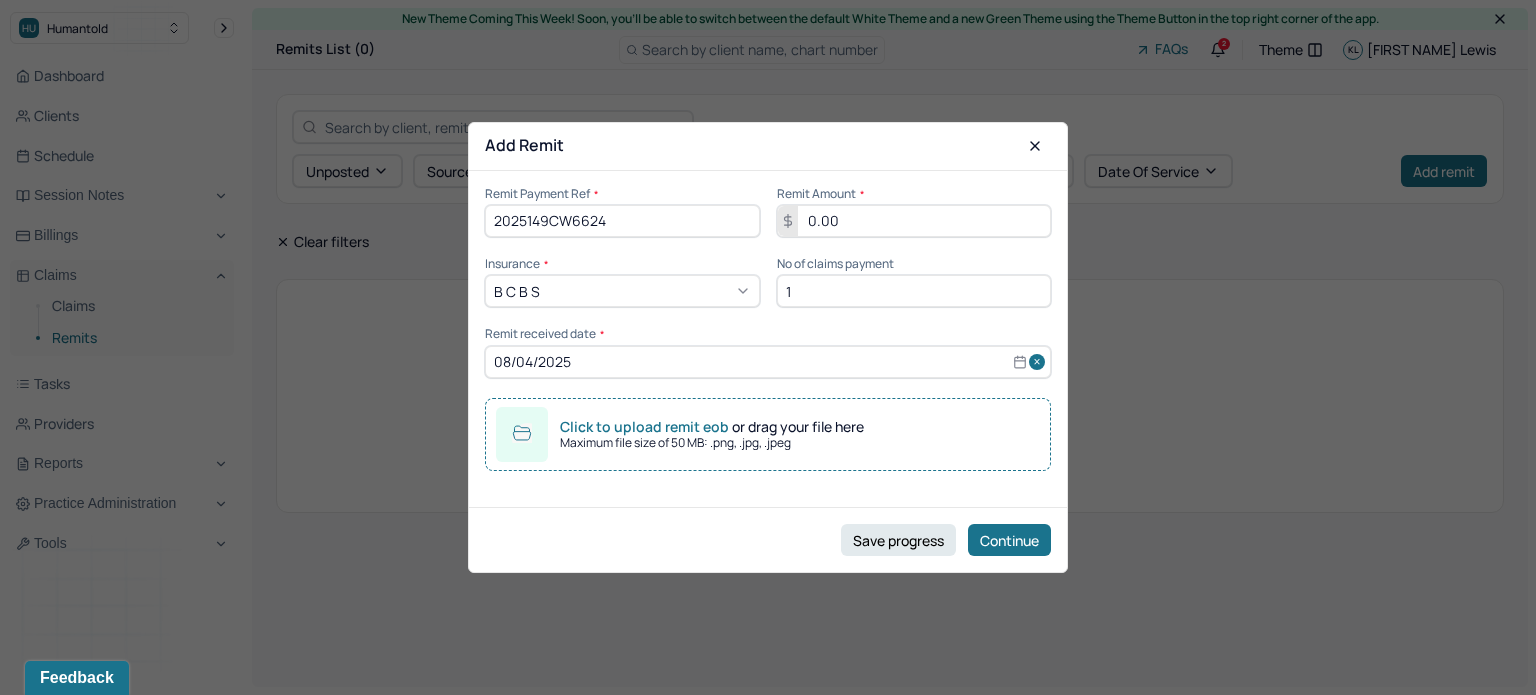 click on "Click to upload remit eob" at bounding box center [646, 426] 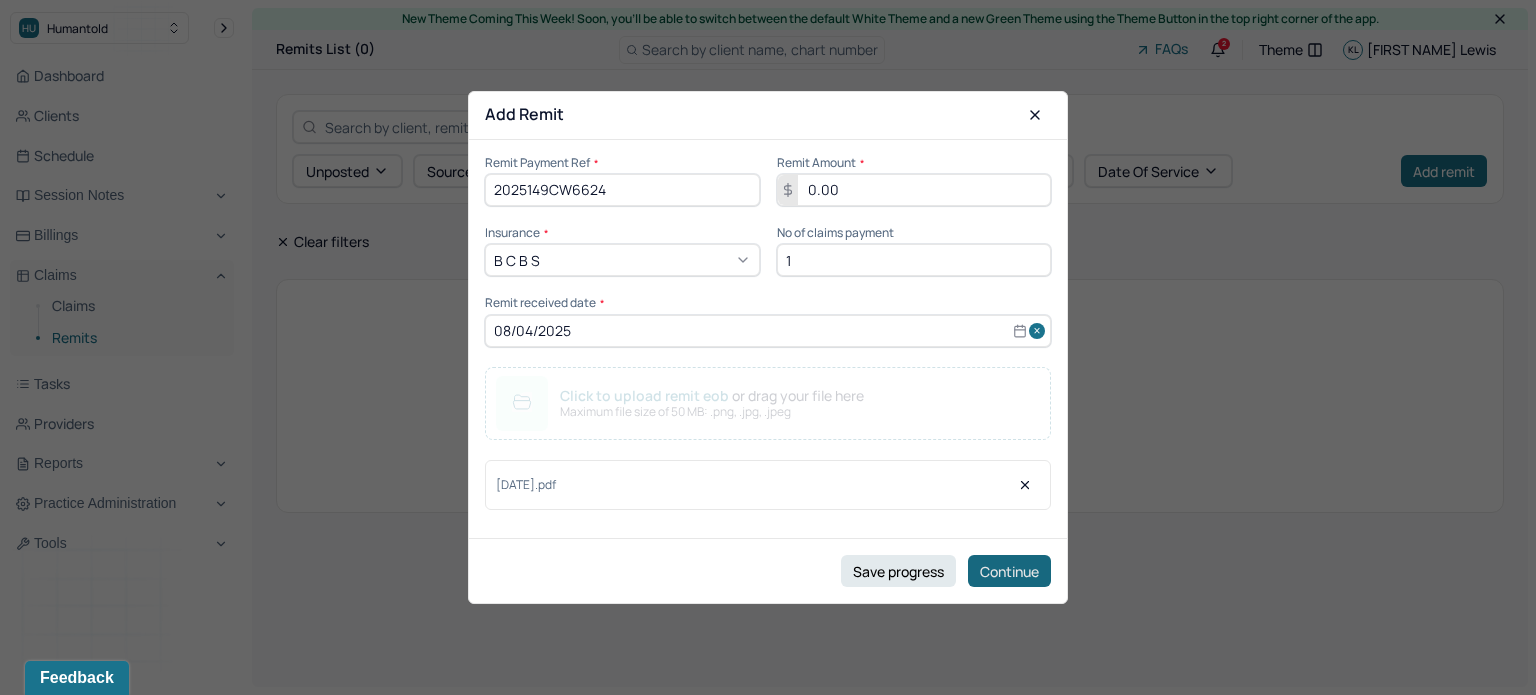 click on "Continue" at bounding box center [1009, 571] 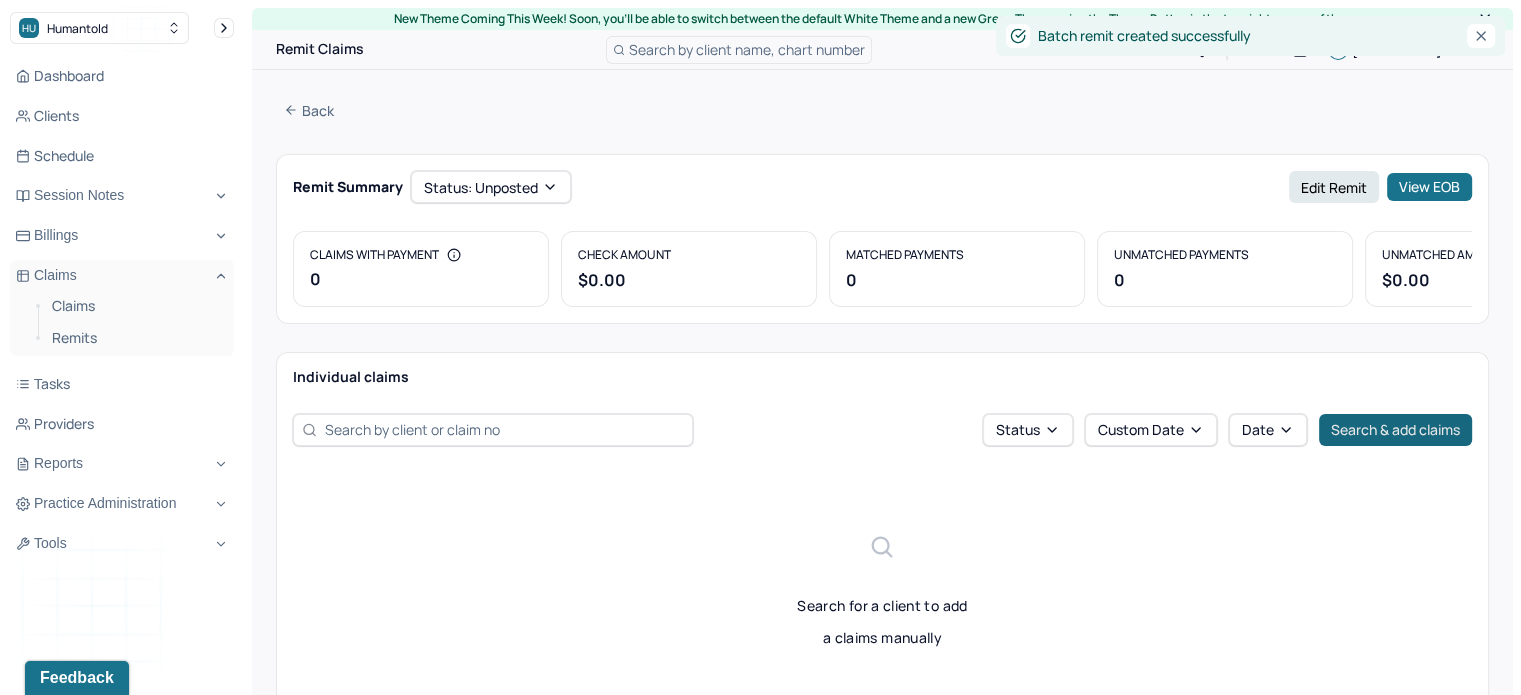 click on "Search & add claims" at bounding box center [1395, 430] 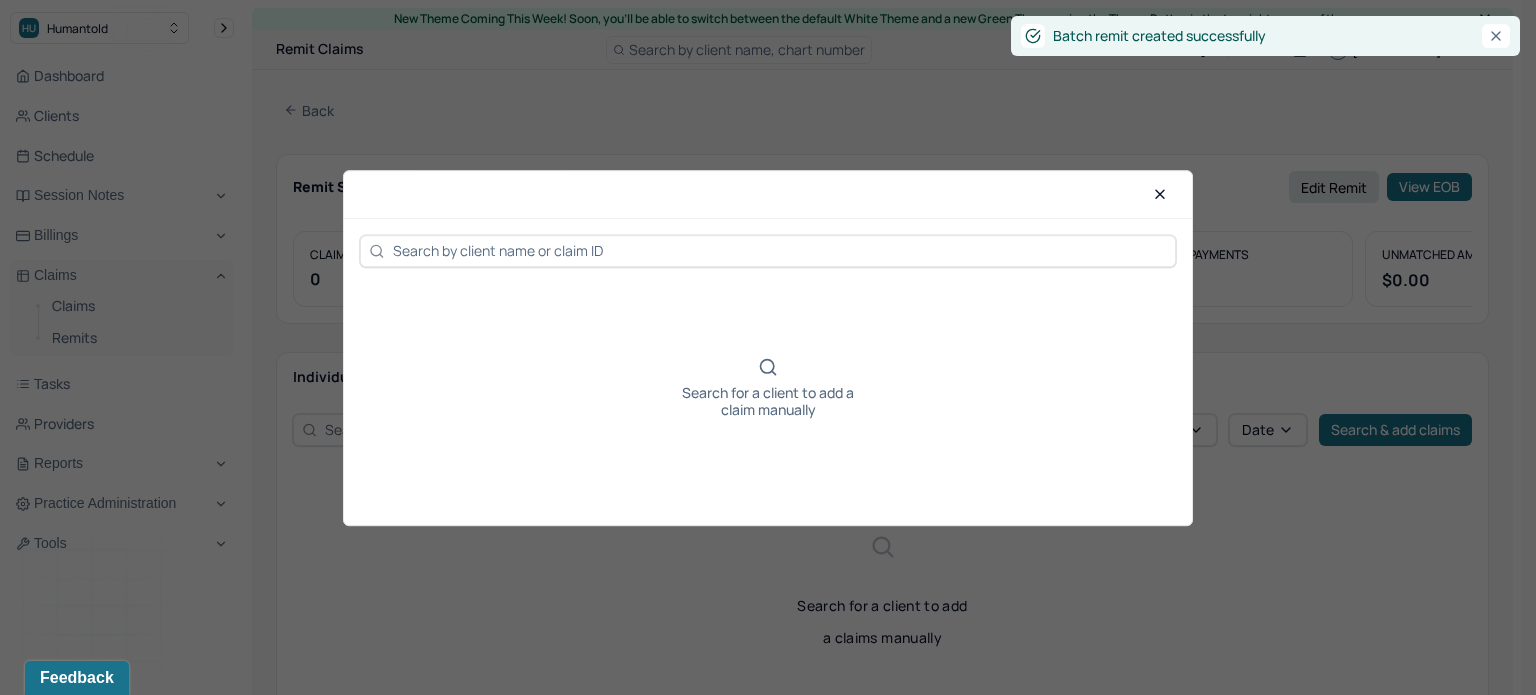 click at bounding box center [780, 250] 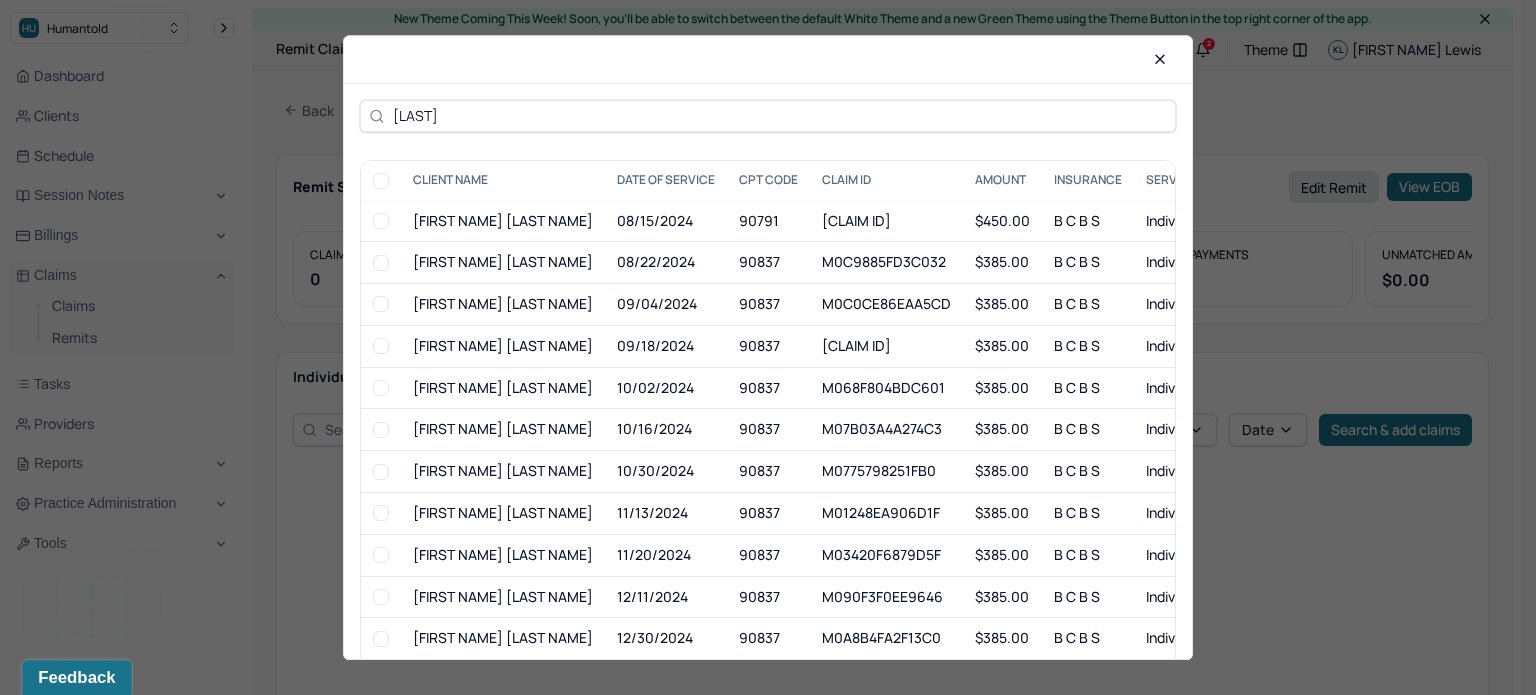 type on "guikema" 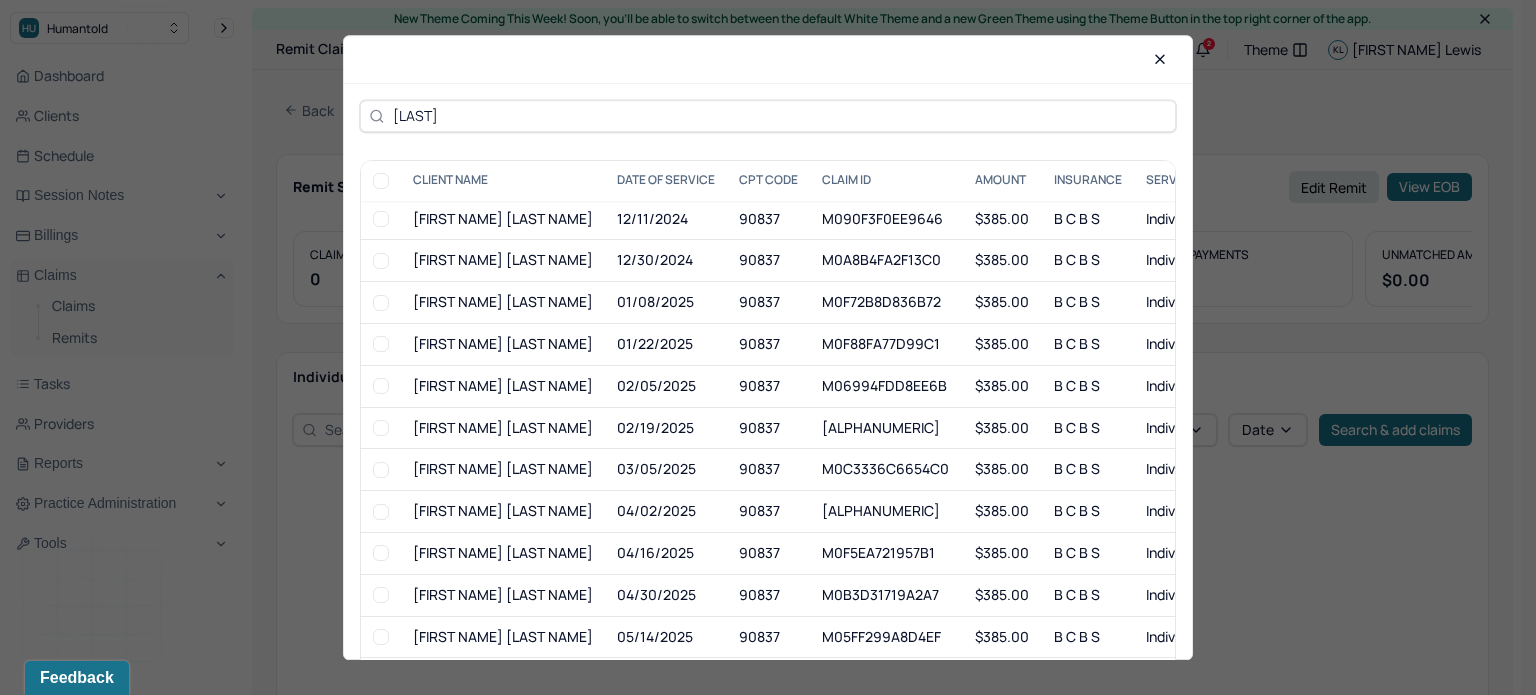 scroll, scrollTop: 400, scrollLeft: 0, axis: vertical 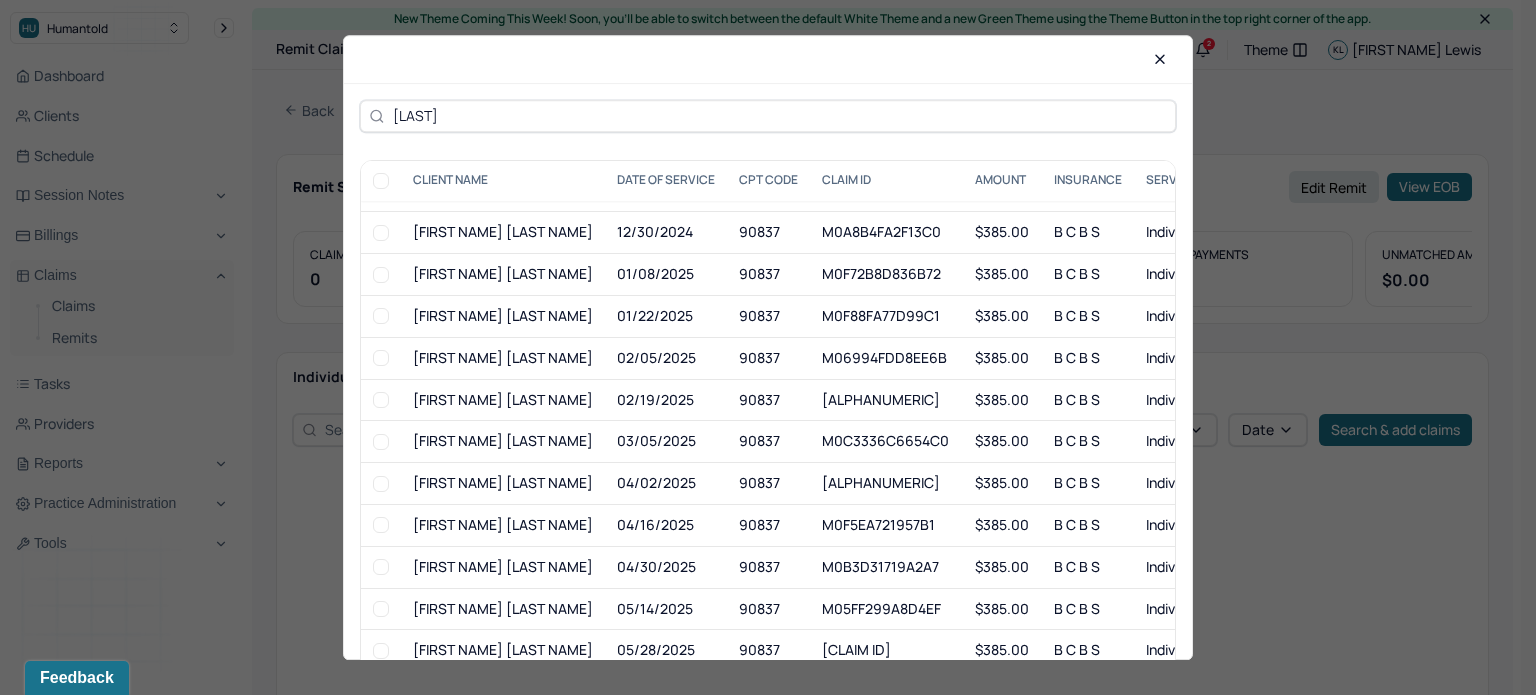 click at bounding box center [381, 567] 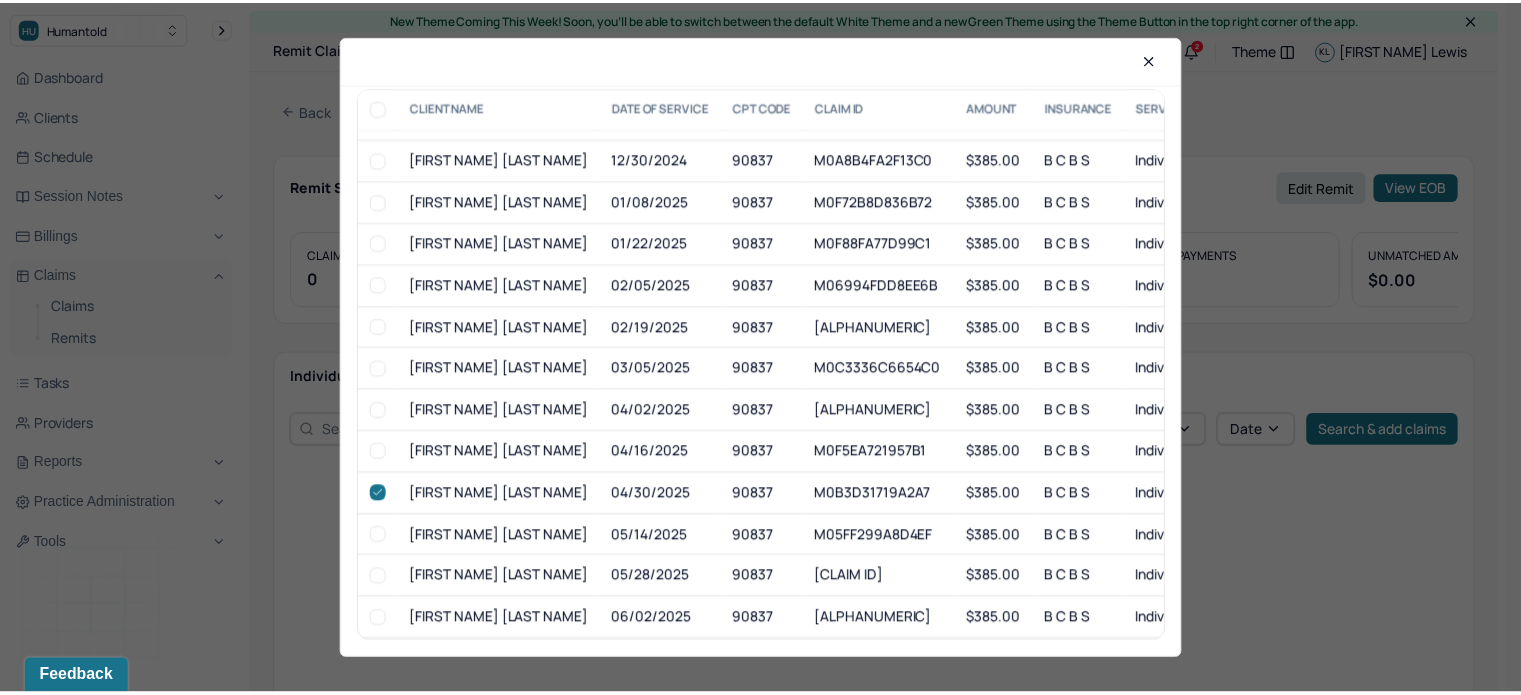 scroll, scrollTop: 132, scrollLeft: 0, axis: vertical 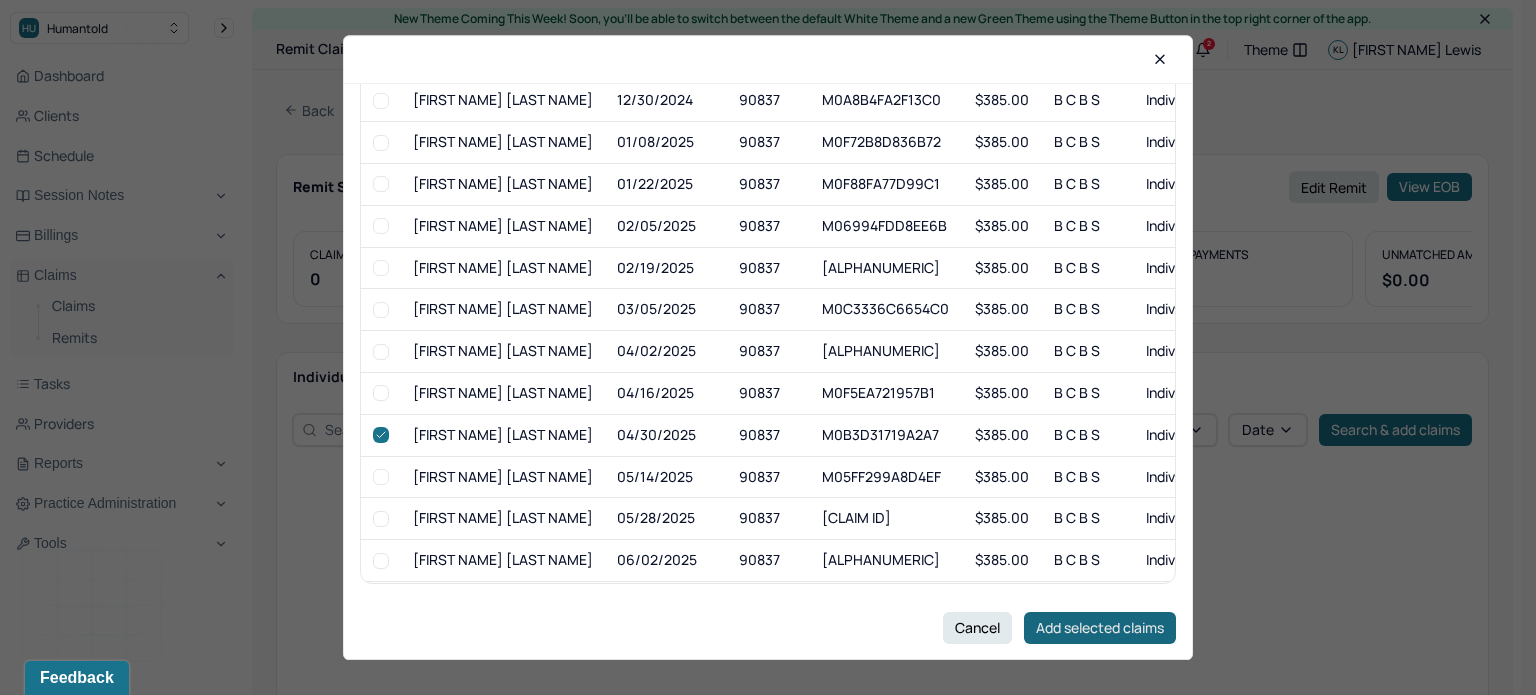 click on "Add selected claims" at bounding box center [1100, 628] 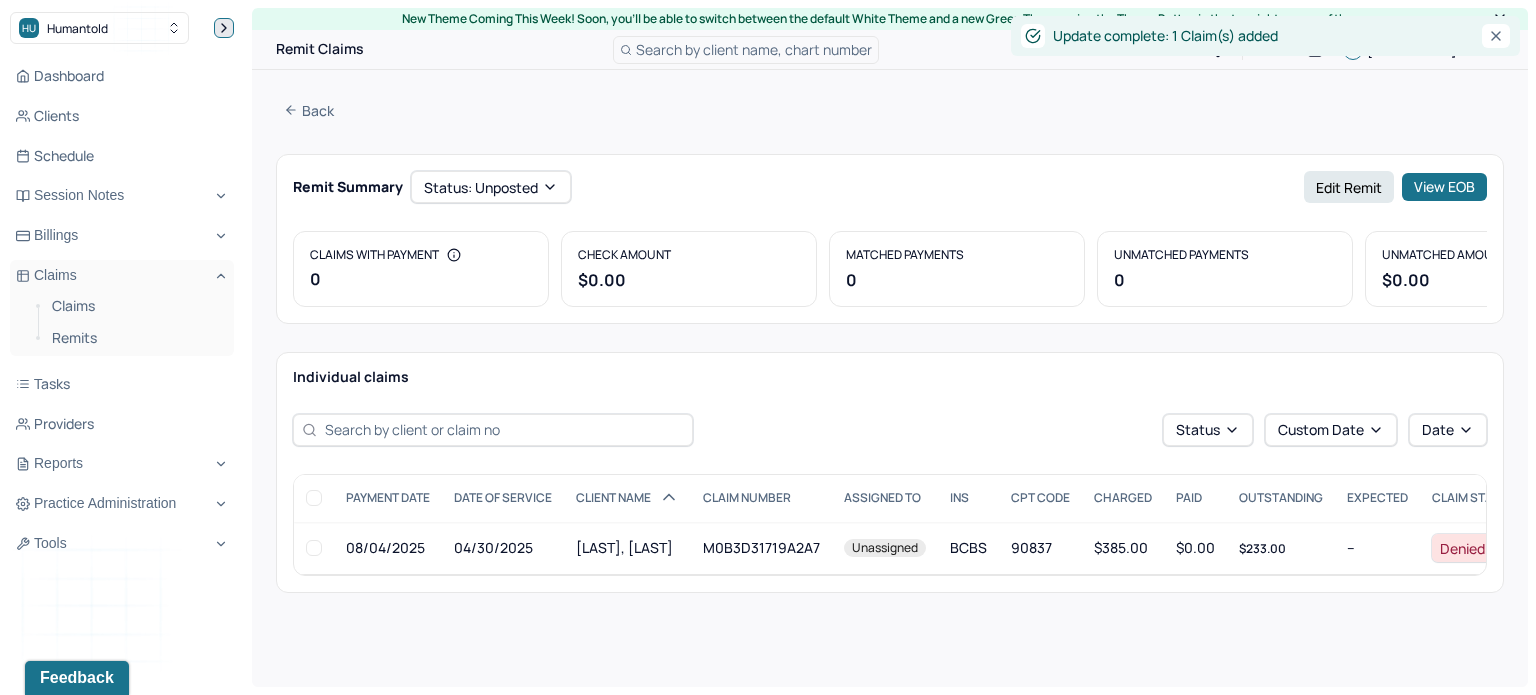click 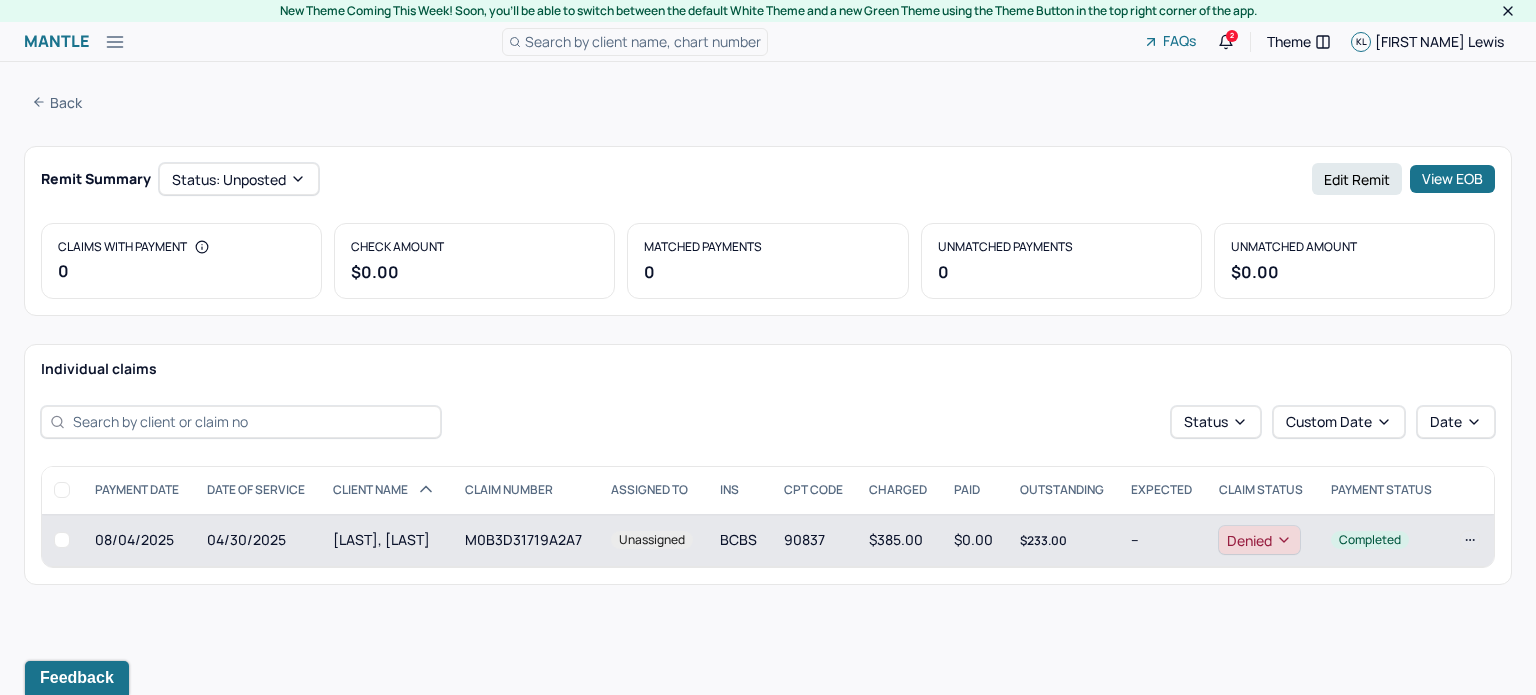 click on "90837" at bounding box center (815, 540) 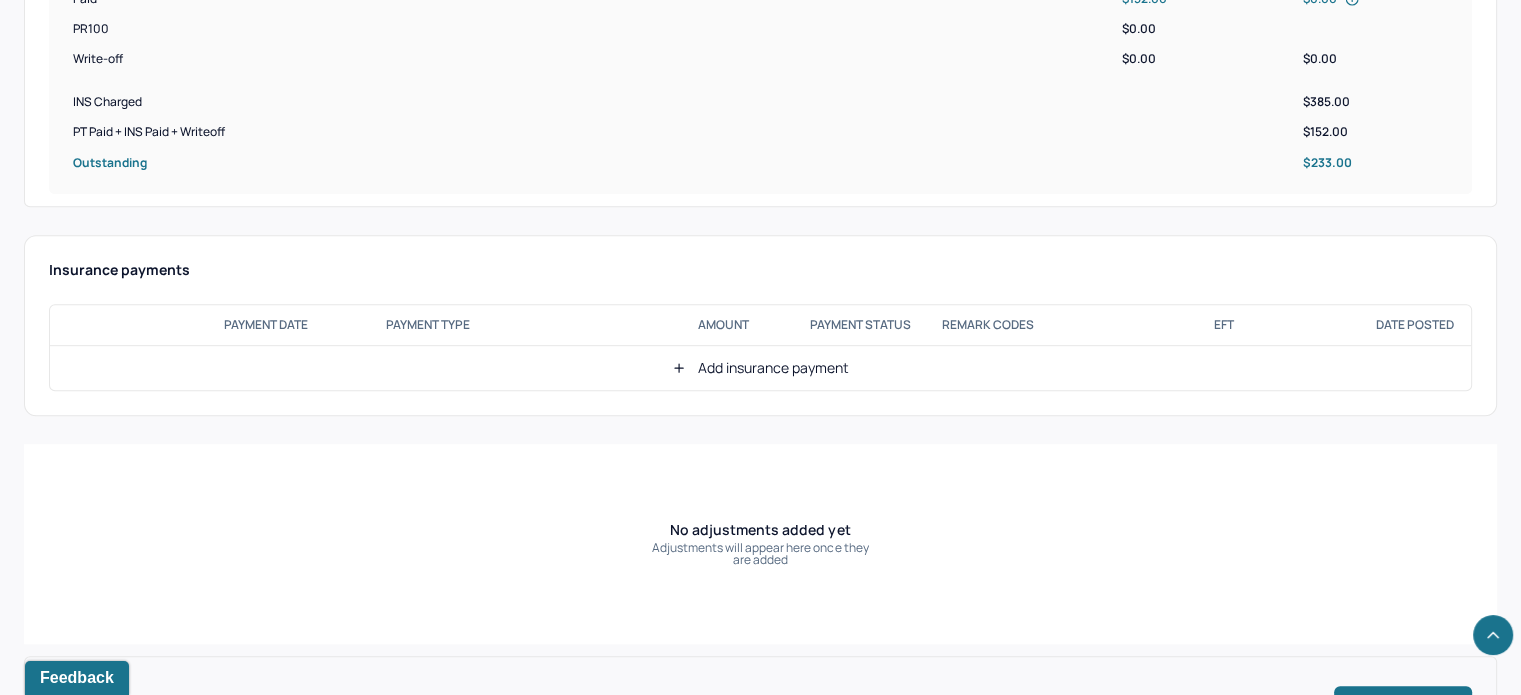 scroll, scrollTop: 1200, scrollLeft: 0, axis: vertical 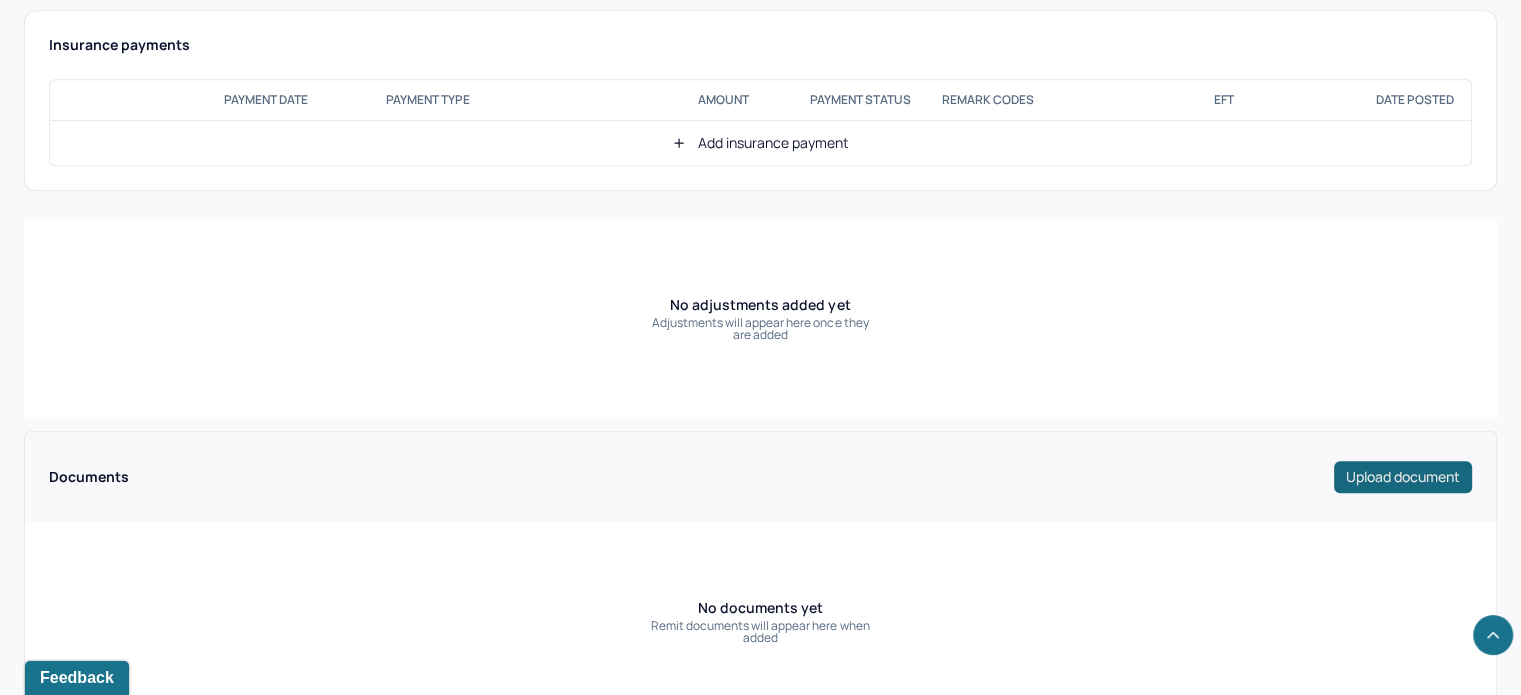 click on "Upload document" at bounding box center (1403, 477) 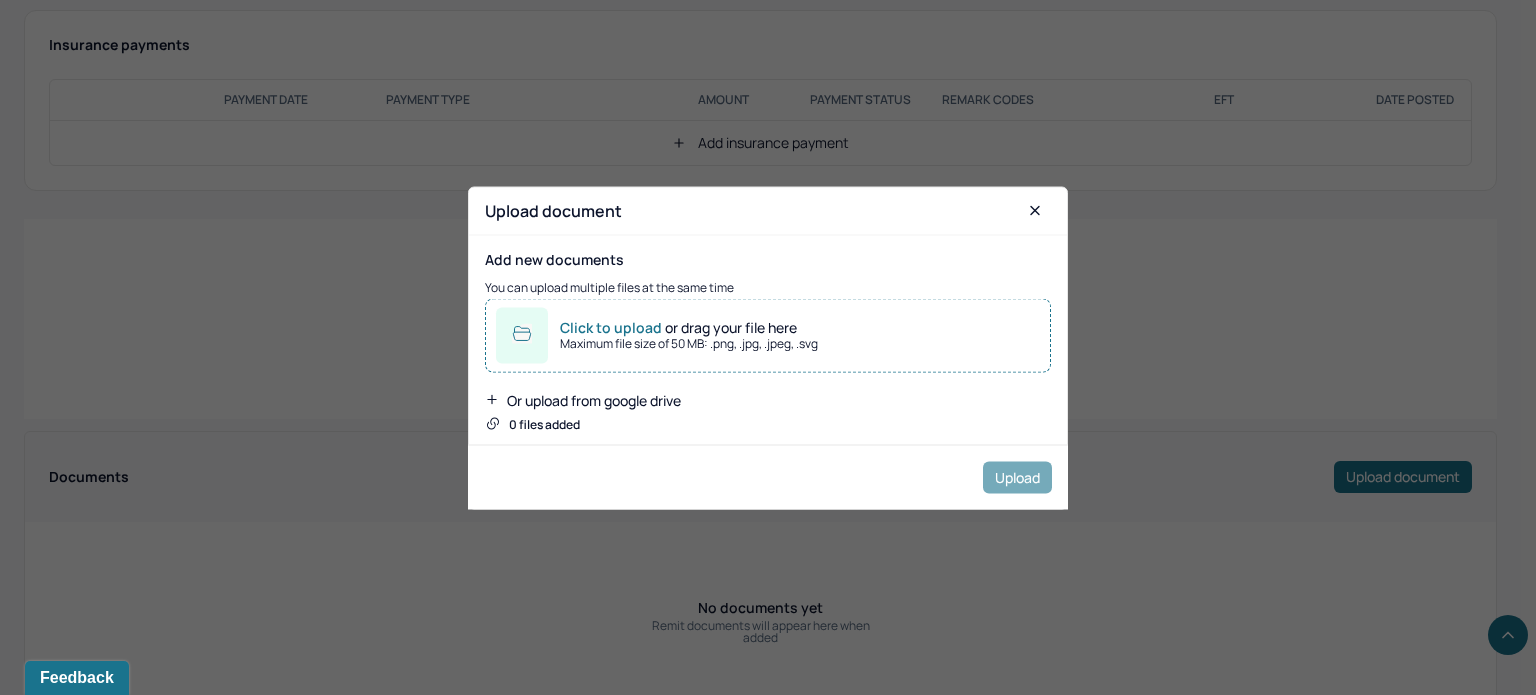 click on "Maximum file size of 50 MB: .png, .jpg, .jpeg, .svg" at bounding box center [689, 343] 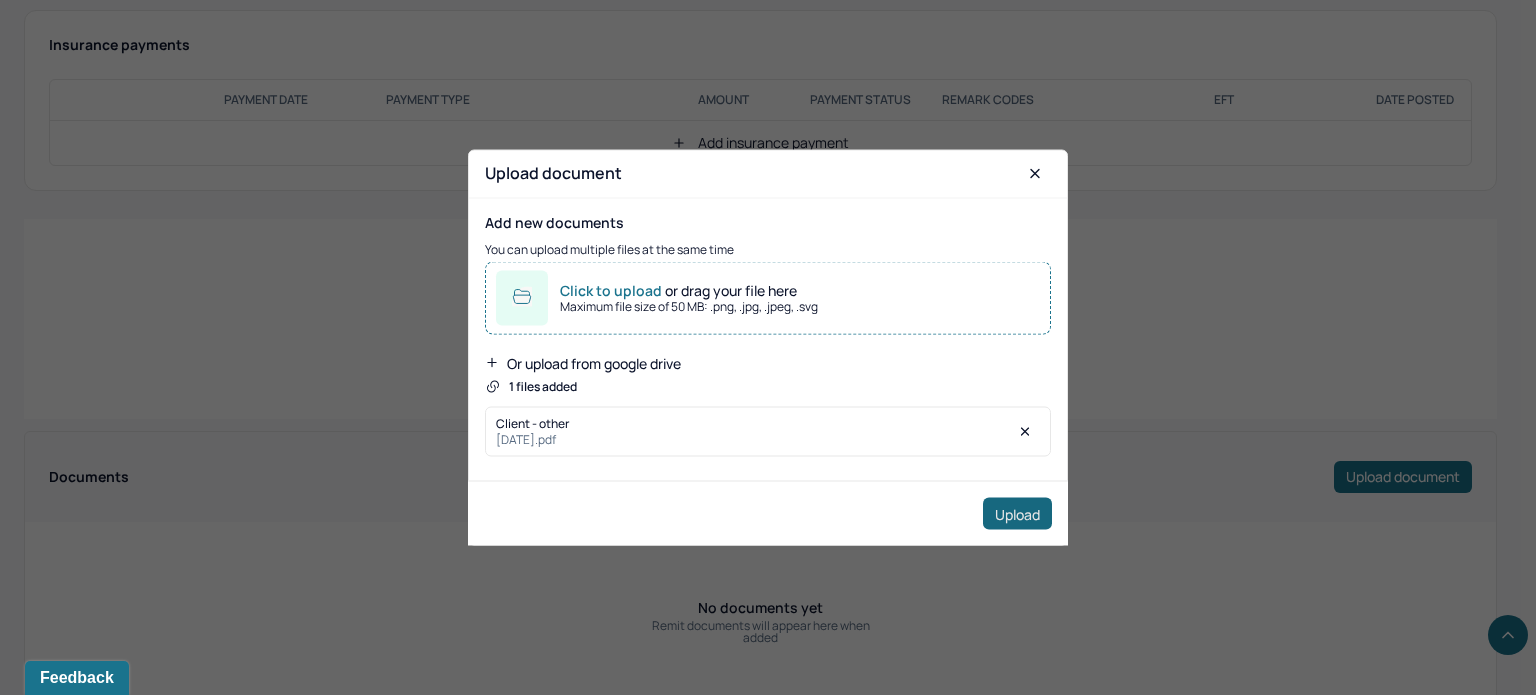 click on "Upload" at bounding box center (1017, 514) 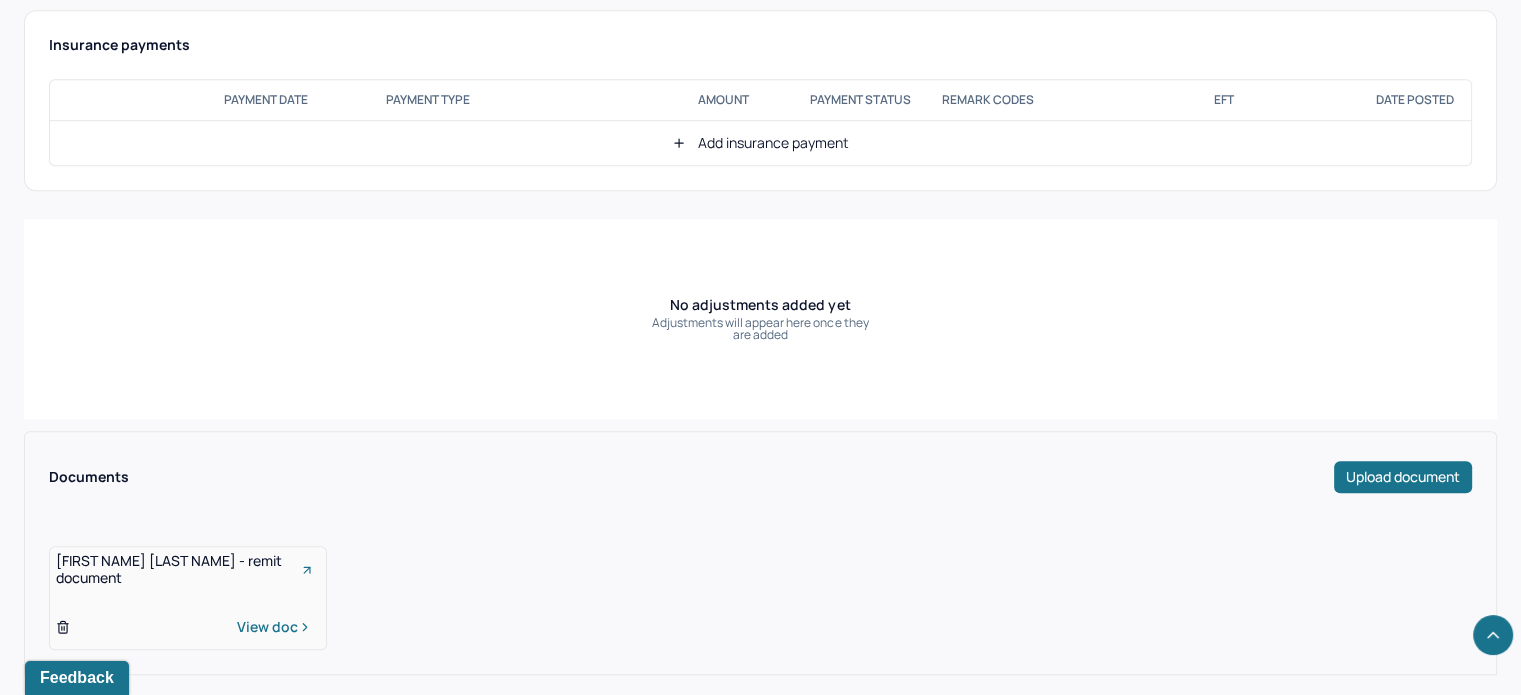 drag, startPoint x: 767, startPoint y: 125, endPoint x: 767, endPoint y: 156, distance: 31 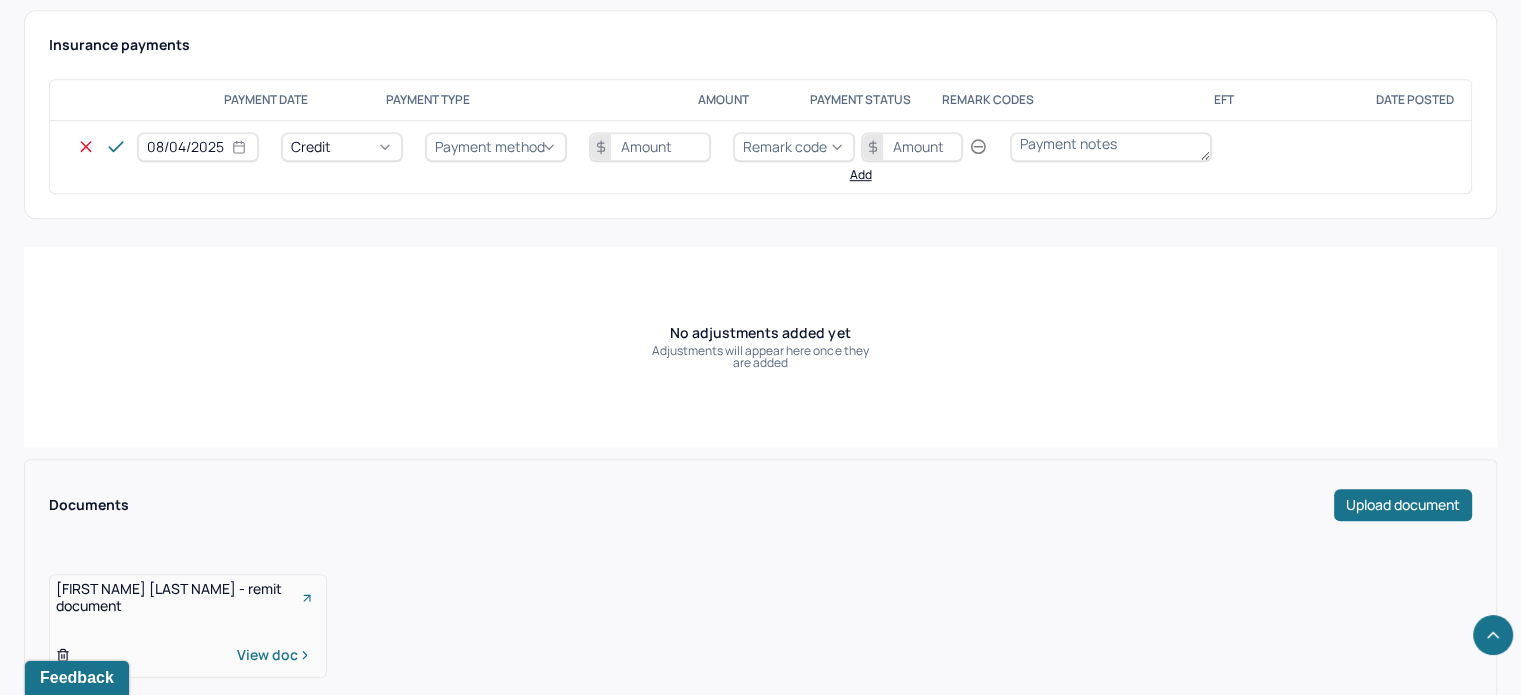 click on "Credit" at bounding box center [342, 147] 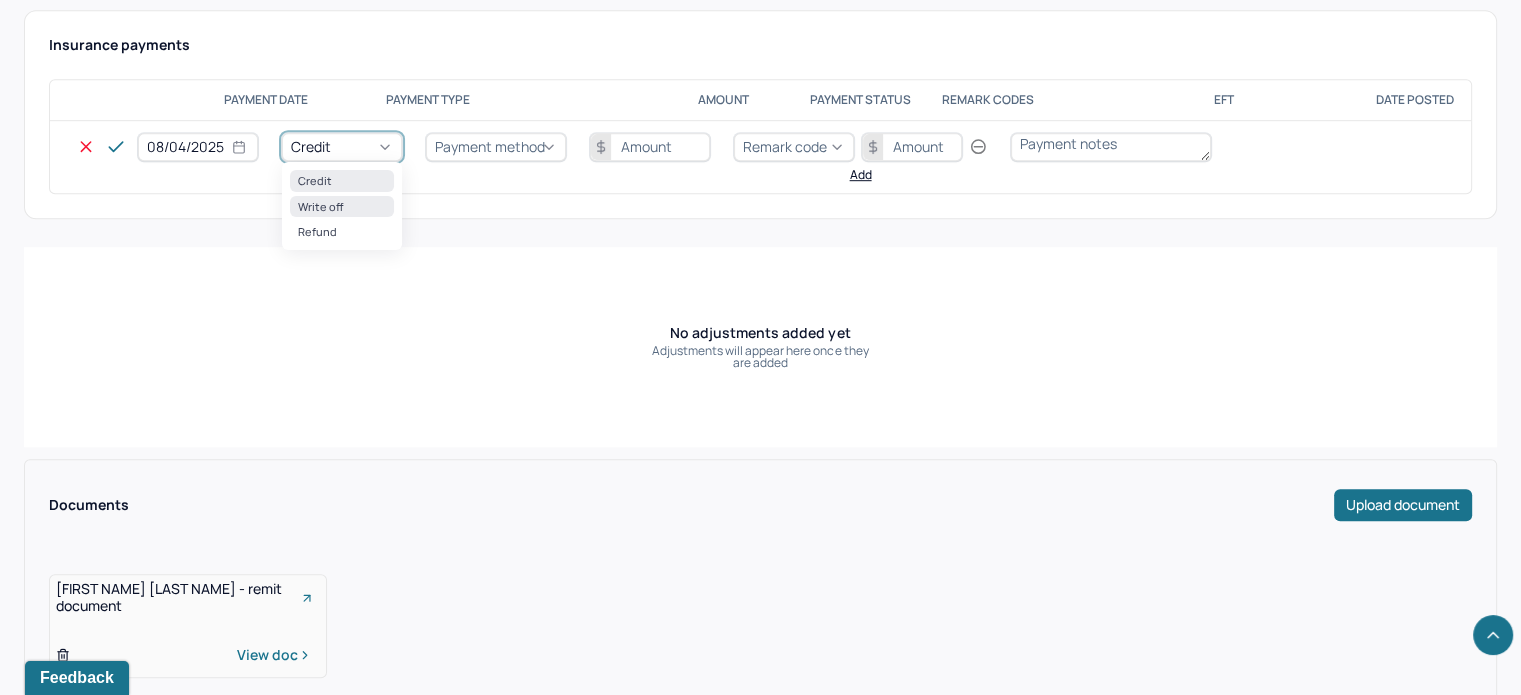 click on "Write off" at bounding box center (342, 206) 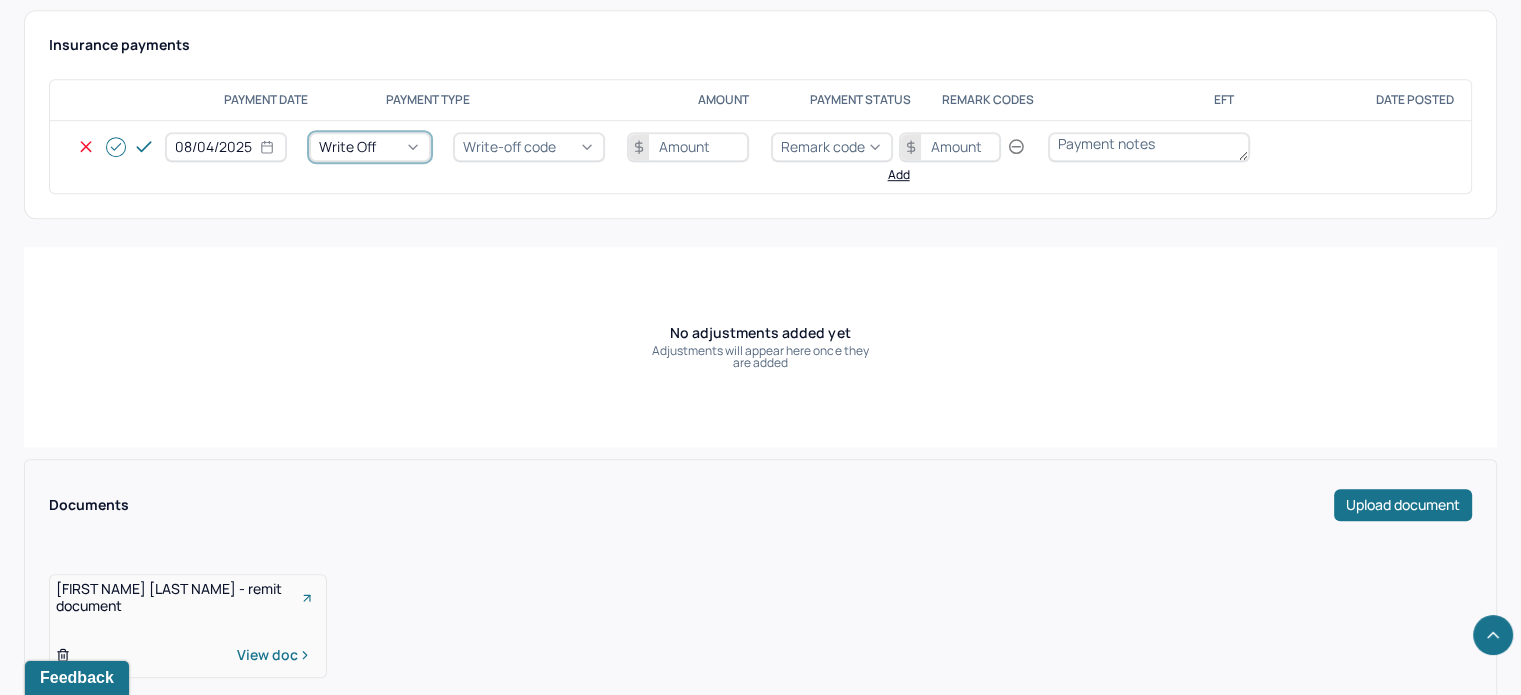 click on "Write off" at bounding box center (370, 147) 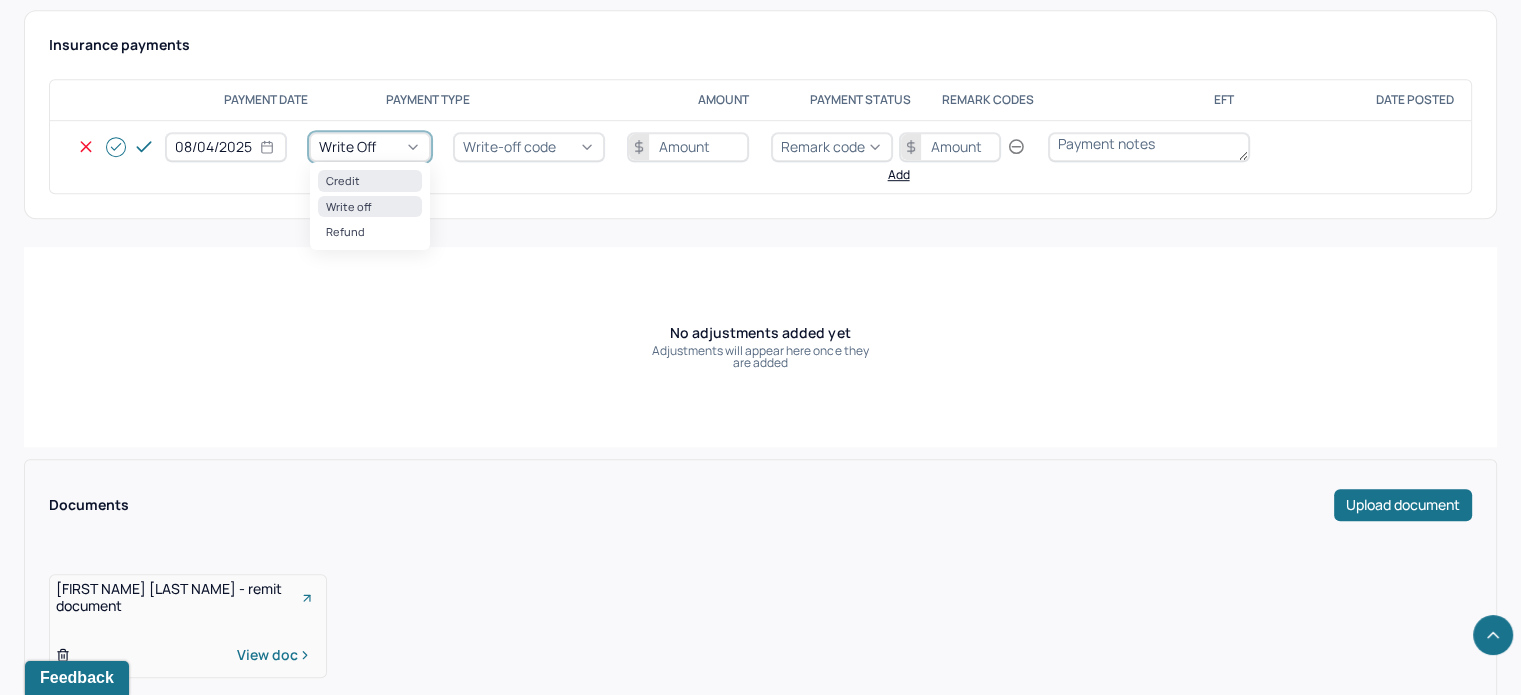 click on "Credit" at bounding box center [370, 180] 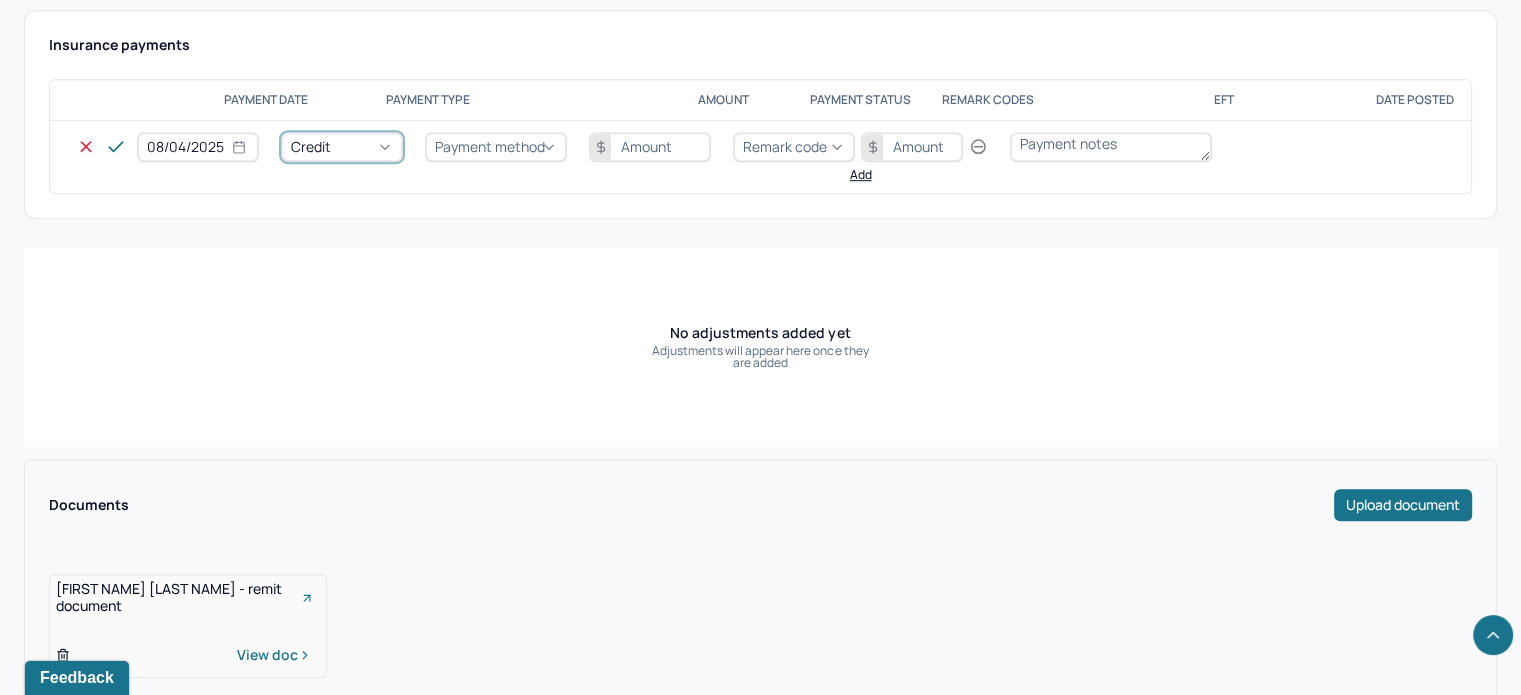 click on "Payment method" at bounding box center (490, 146) 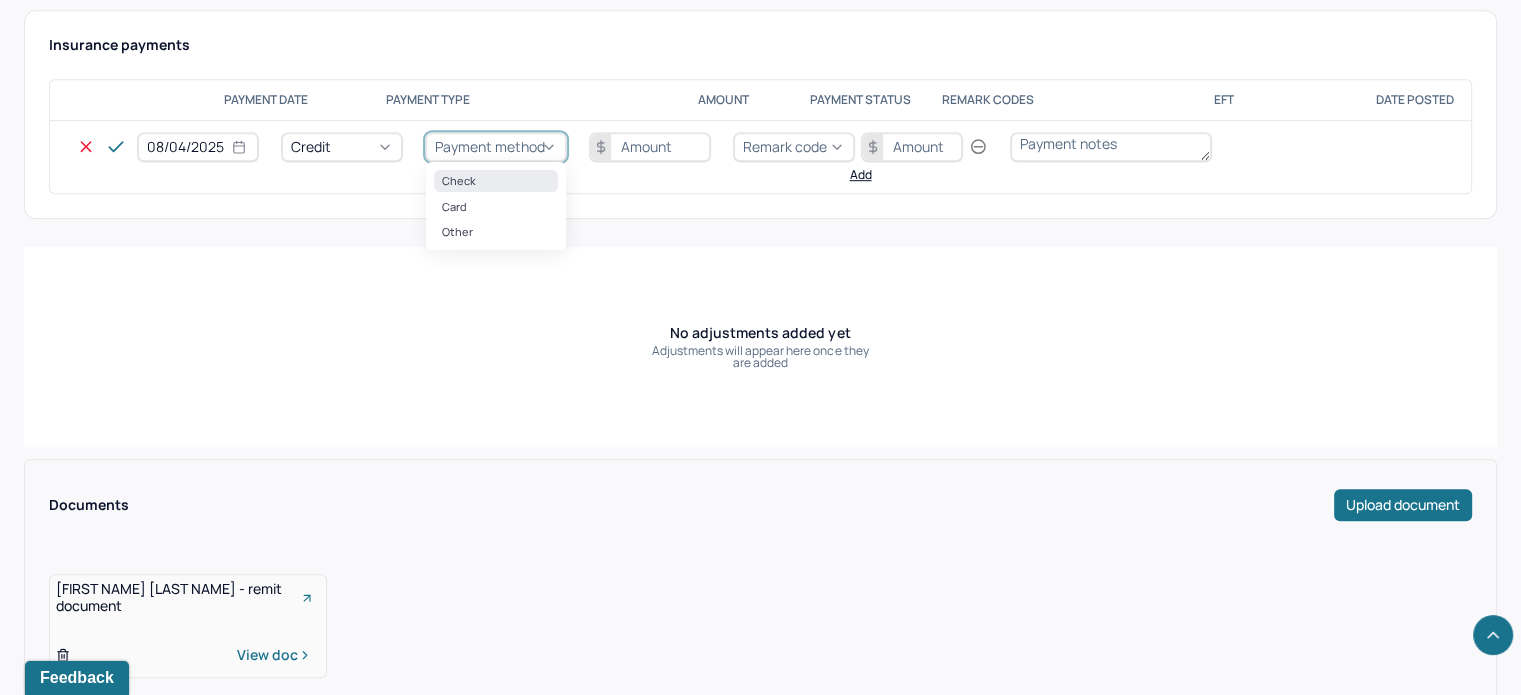 click on "Check" at bounding box center (496, 180) 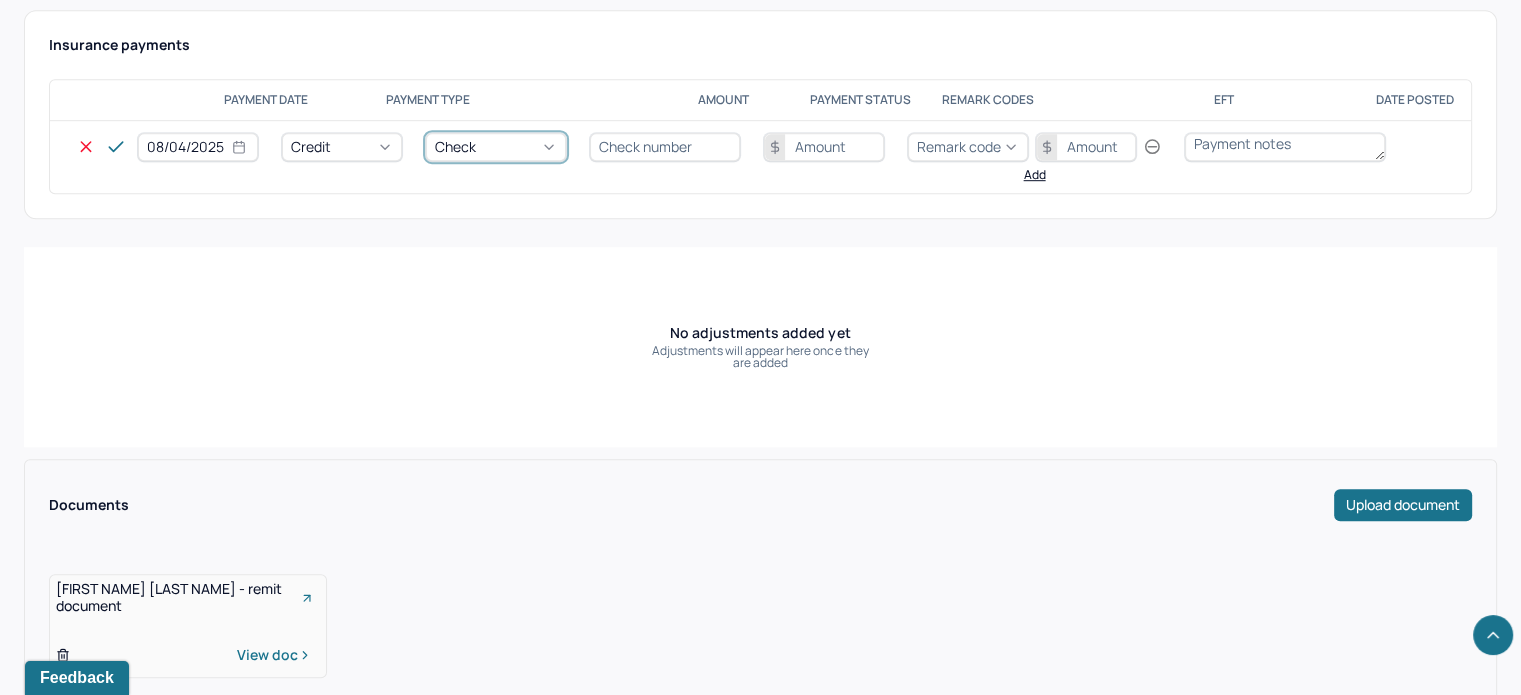 click on "08/04/2025 Credit option Check, selected. Check Remark code Add" at bounding box center [764, 157] 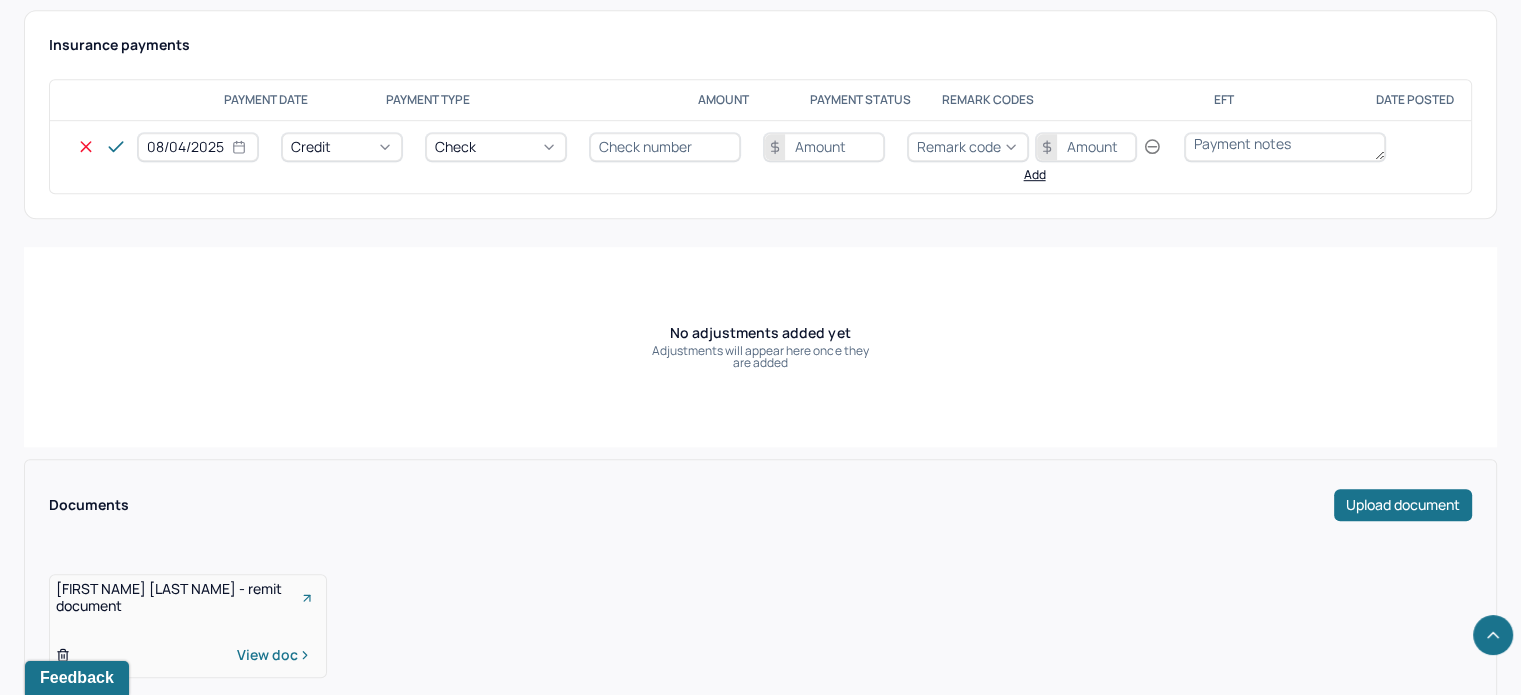 click at bounding box center (665, 147) 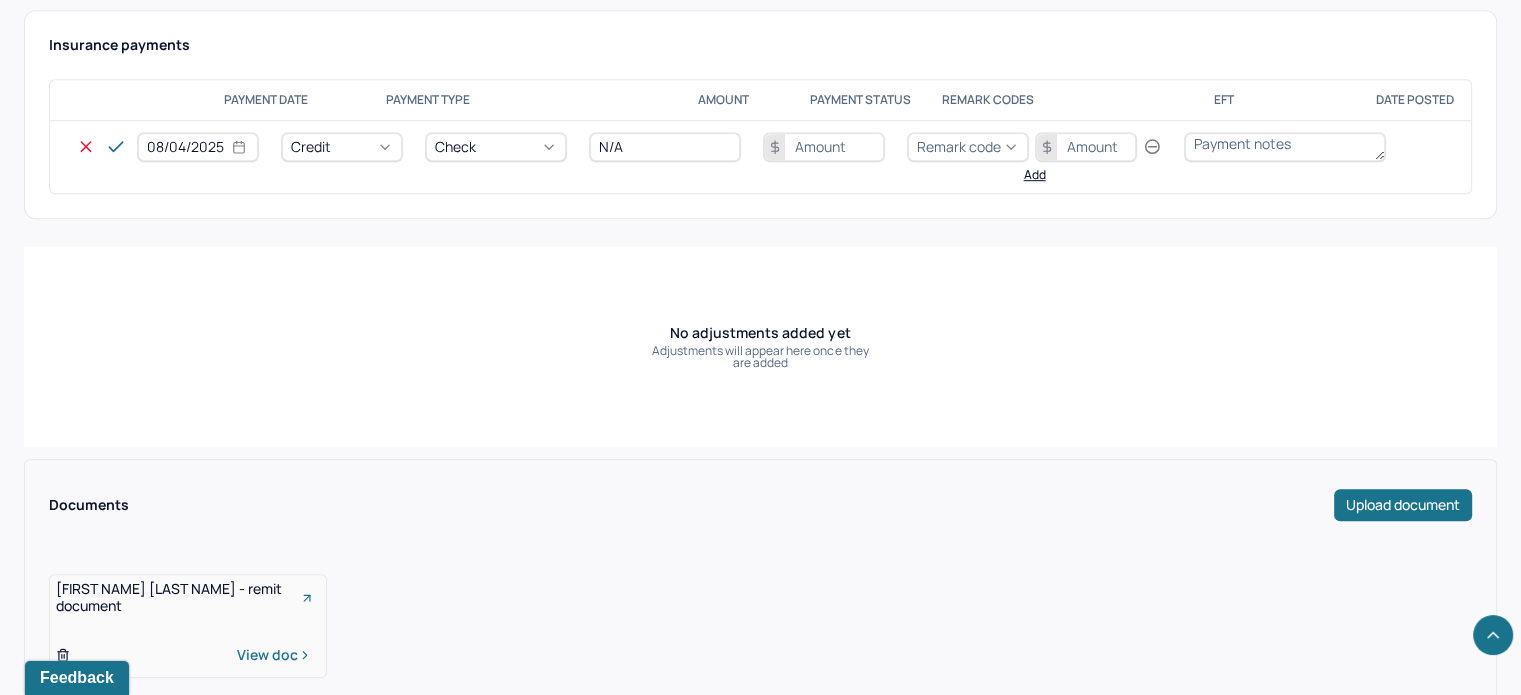 click on "08/04/2025 Credit Check N/A Remark code Add" at bounding box center (760, 157) 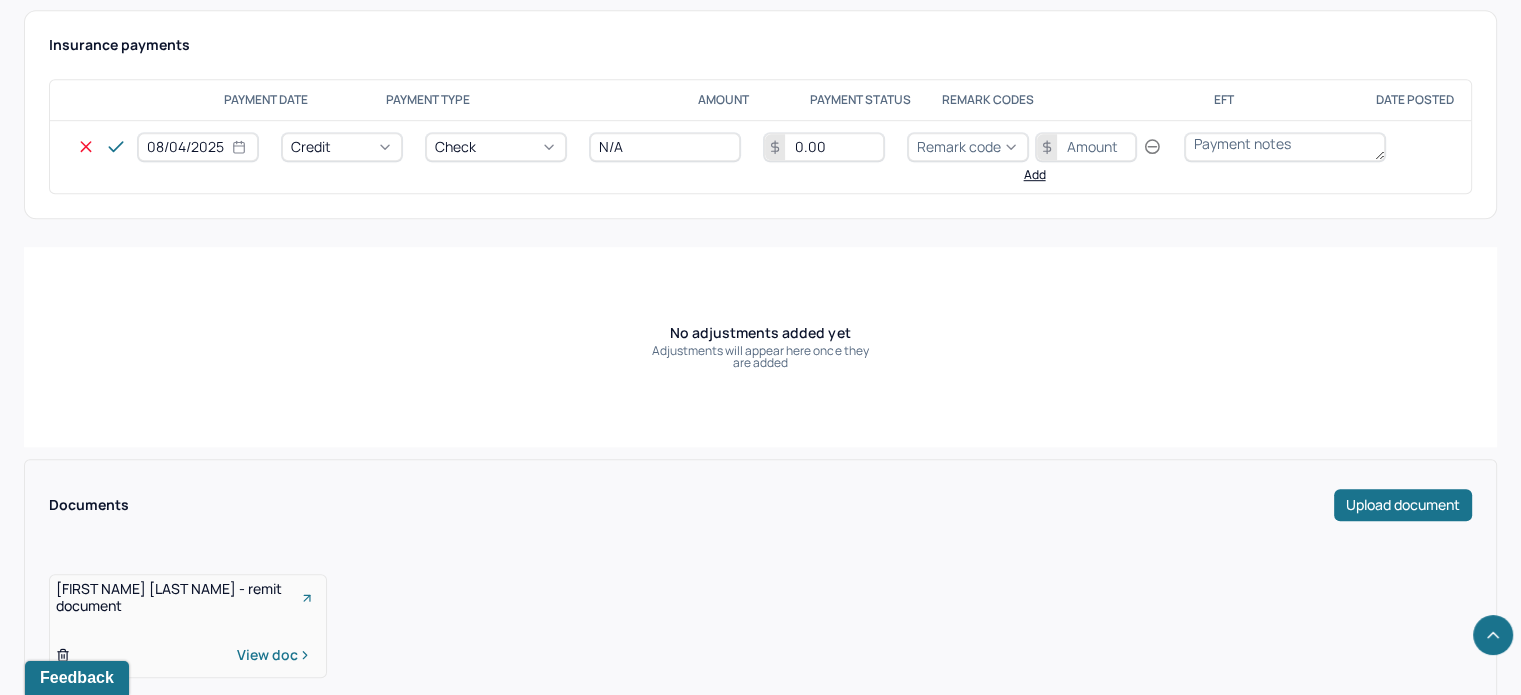 type on "0.00" 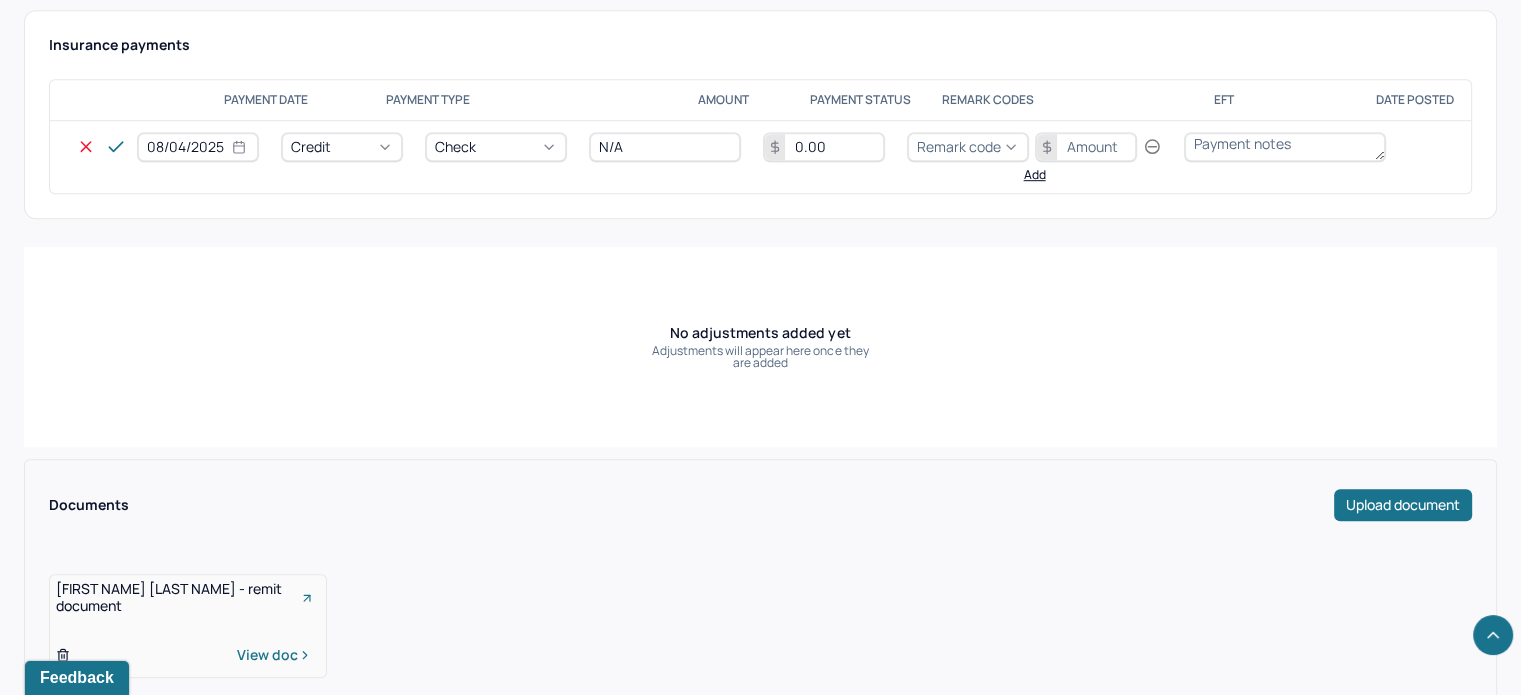 click on "Remark code" at bounding box center [959, 146] 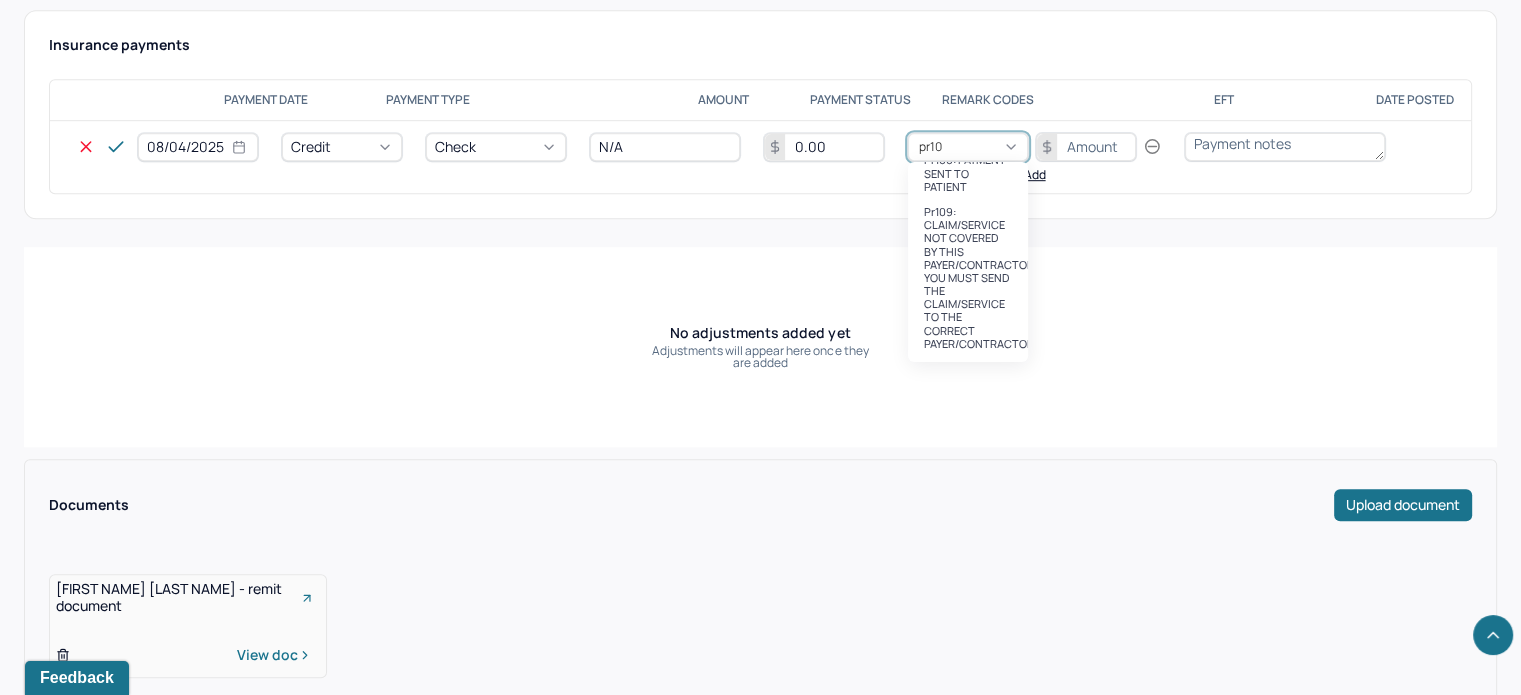 scroll, scrollTop: 62, scrollLeft: 0, axis: vertical 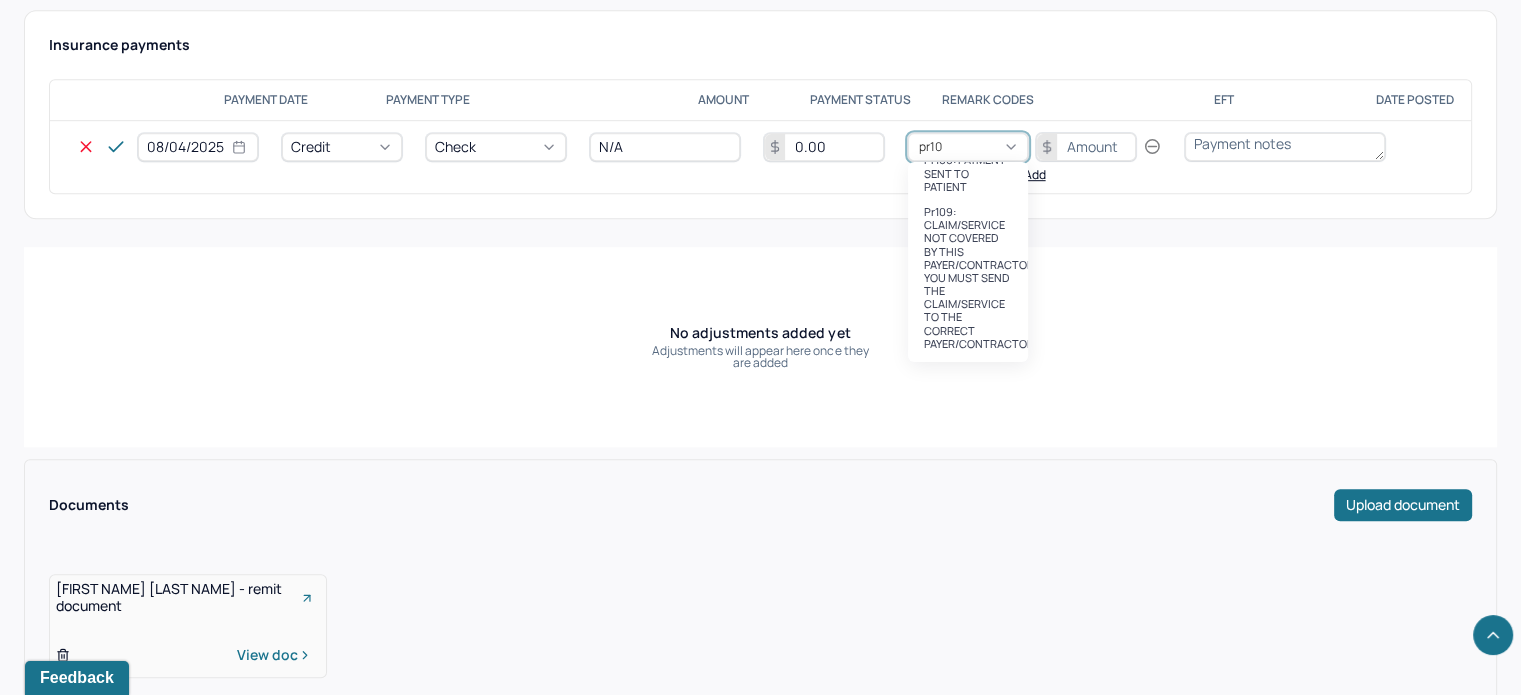 type on "pr100" 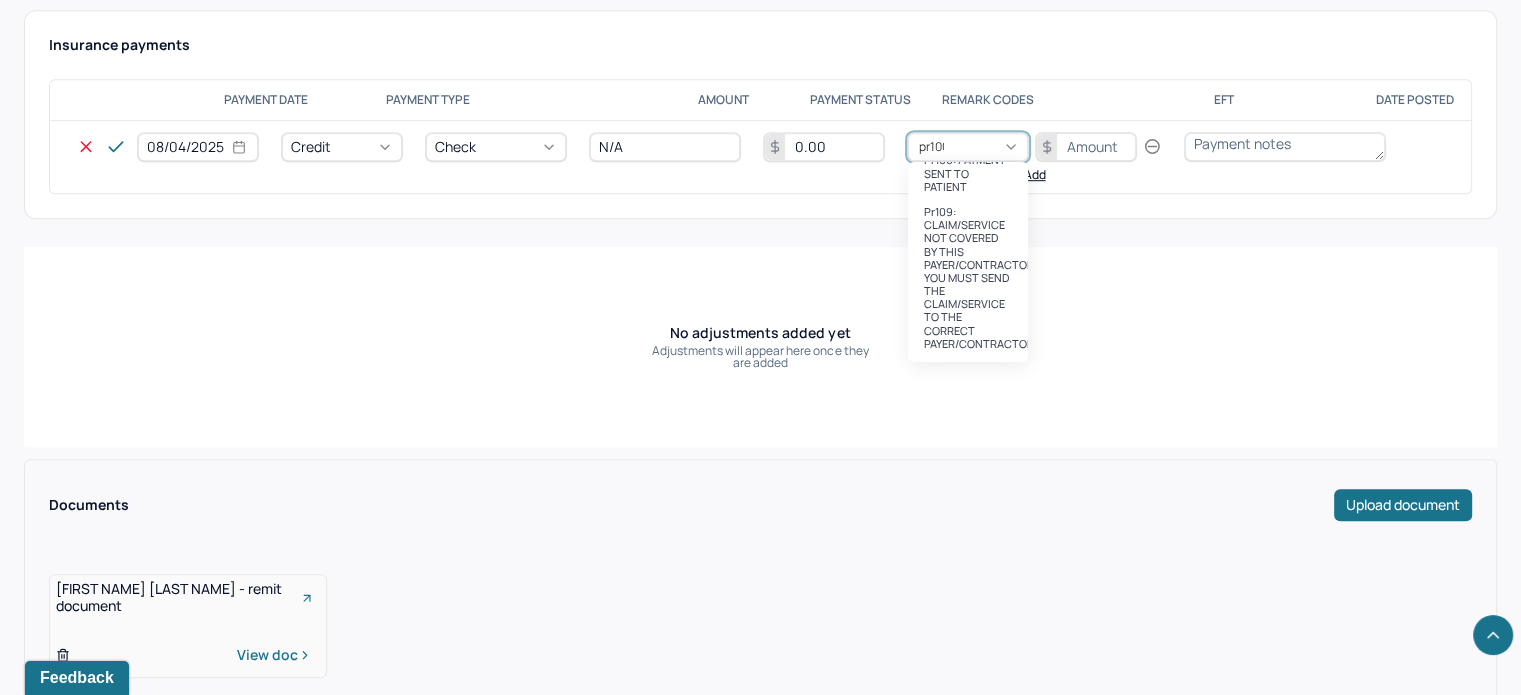 scroll, scrollTop: 0, scrollLeft: 0, axis: both 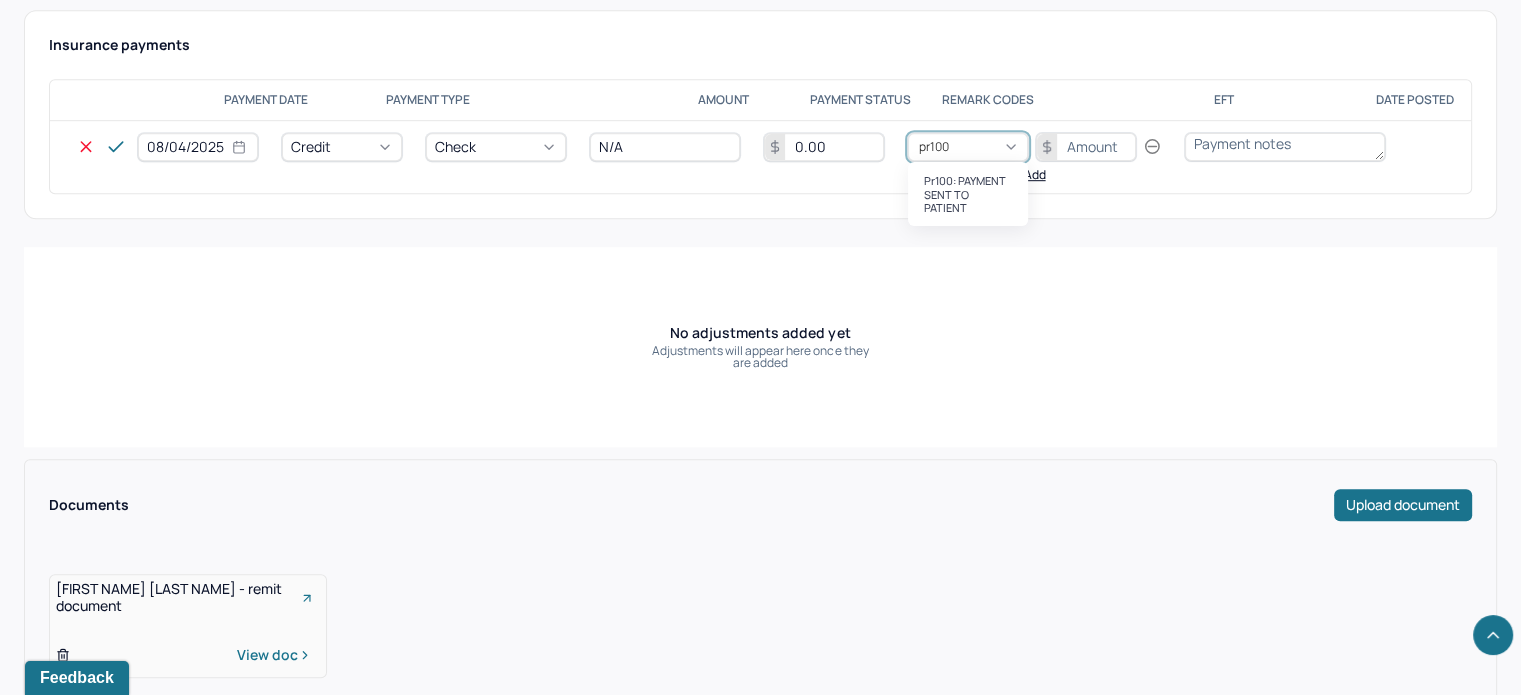 type 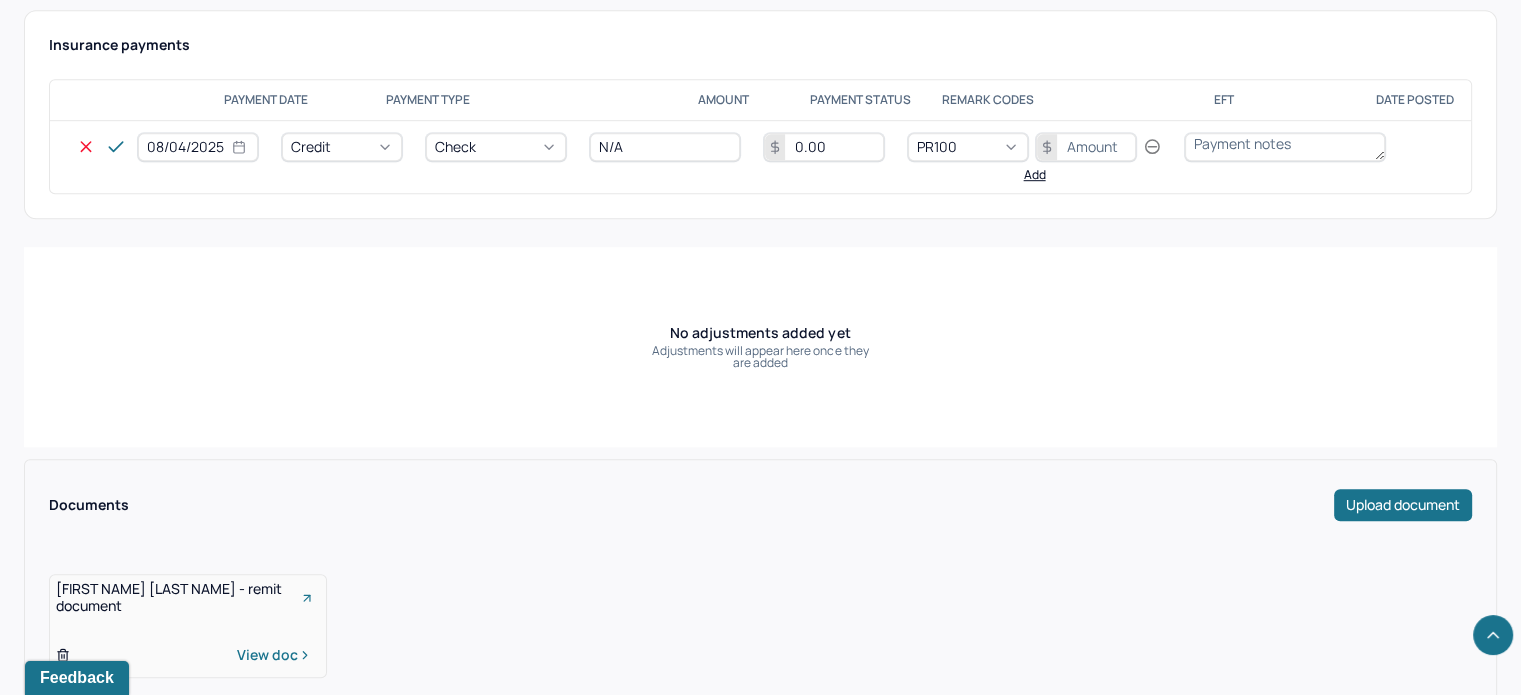 click at bounding box center [1086, 147] 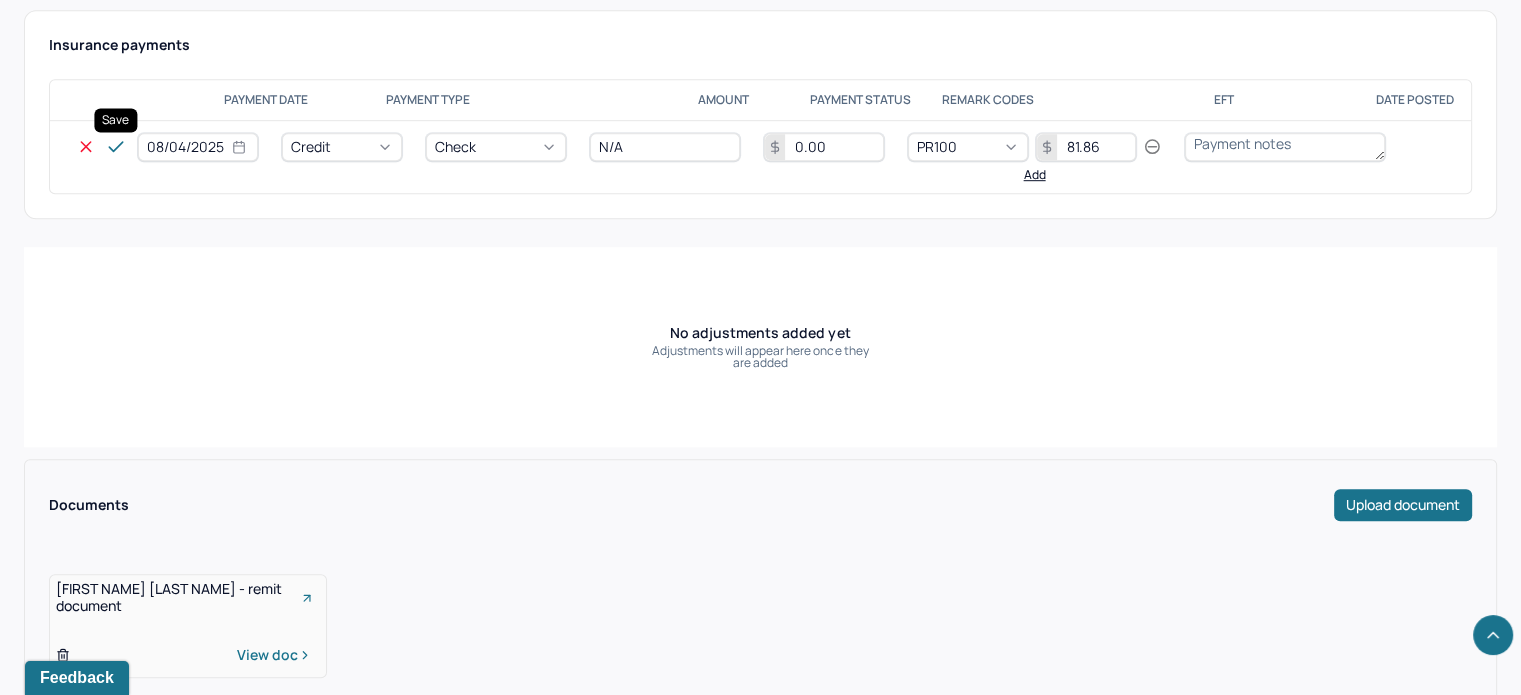 type on "81.86" 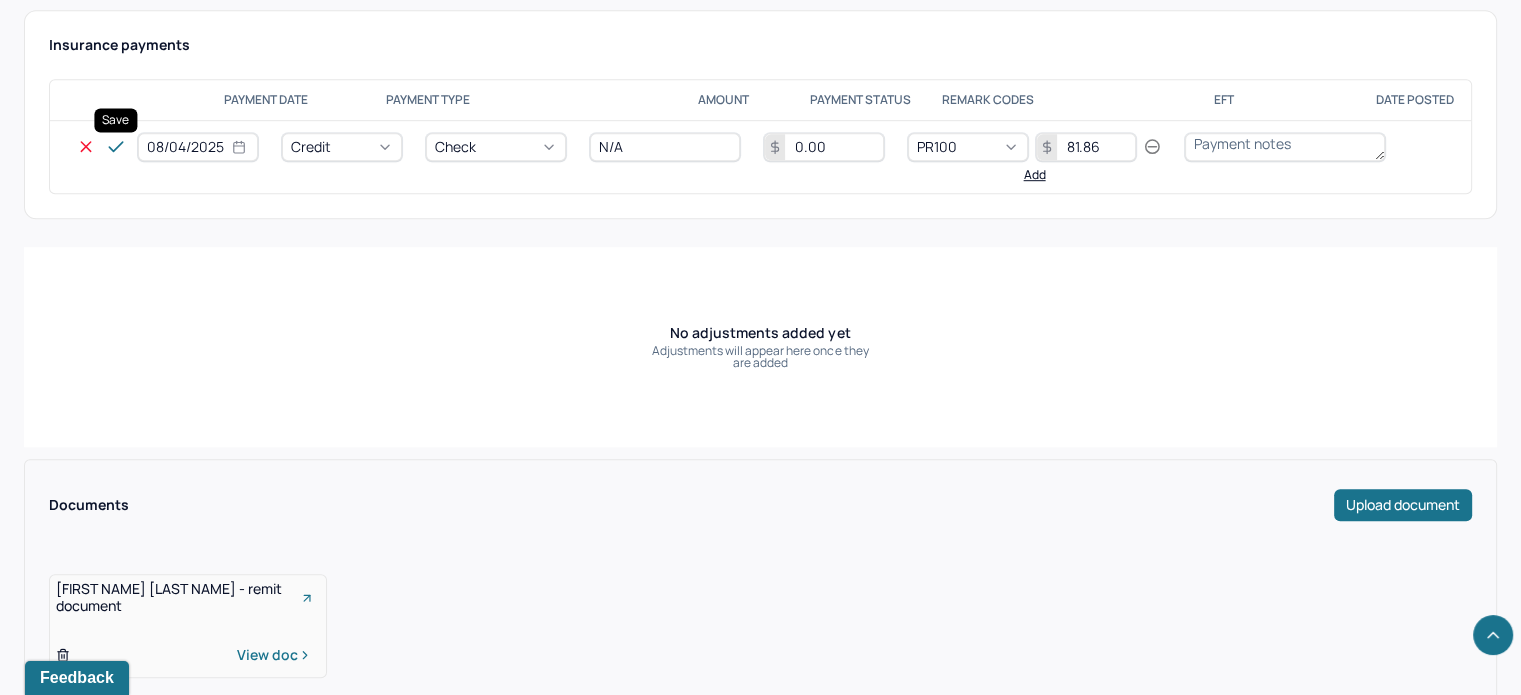 click 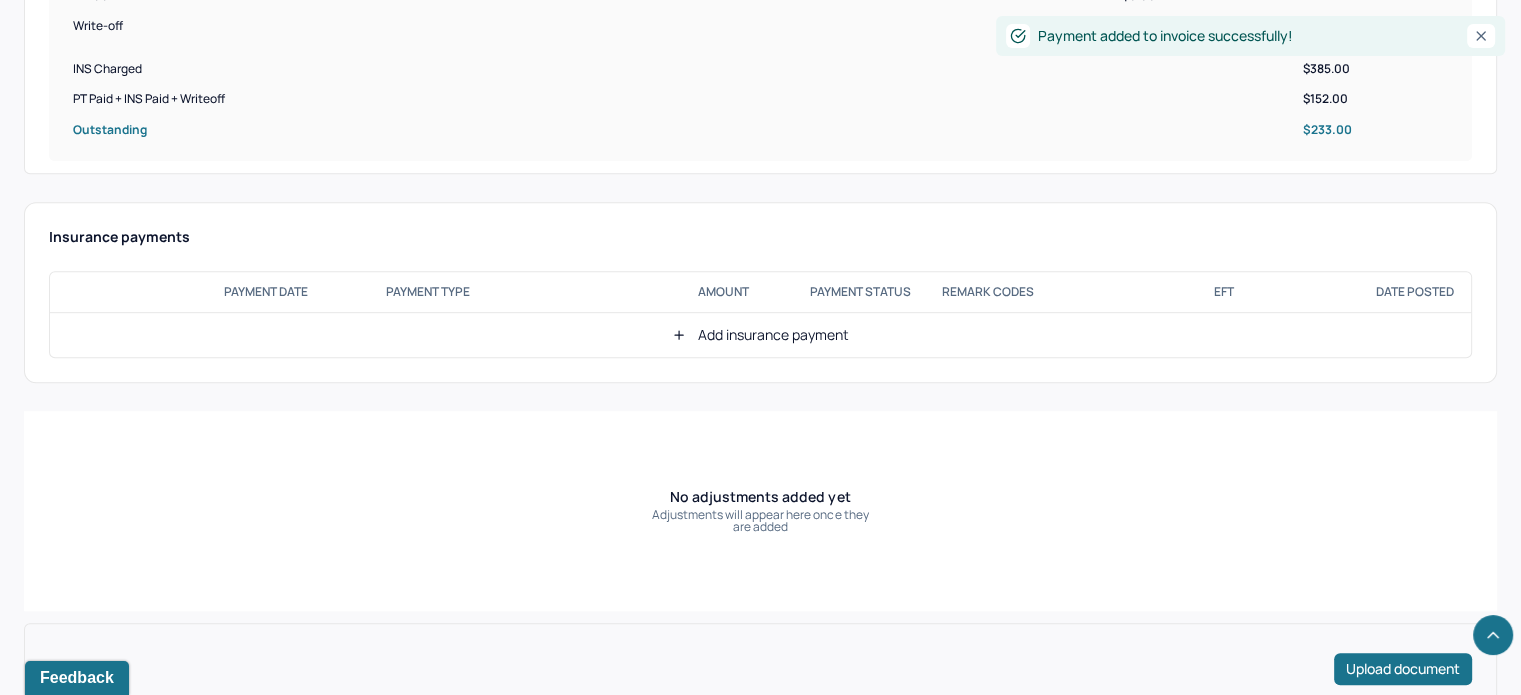 scroll, scrollTop: 1000, scrollLeft: 0, axis: vertical 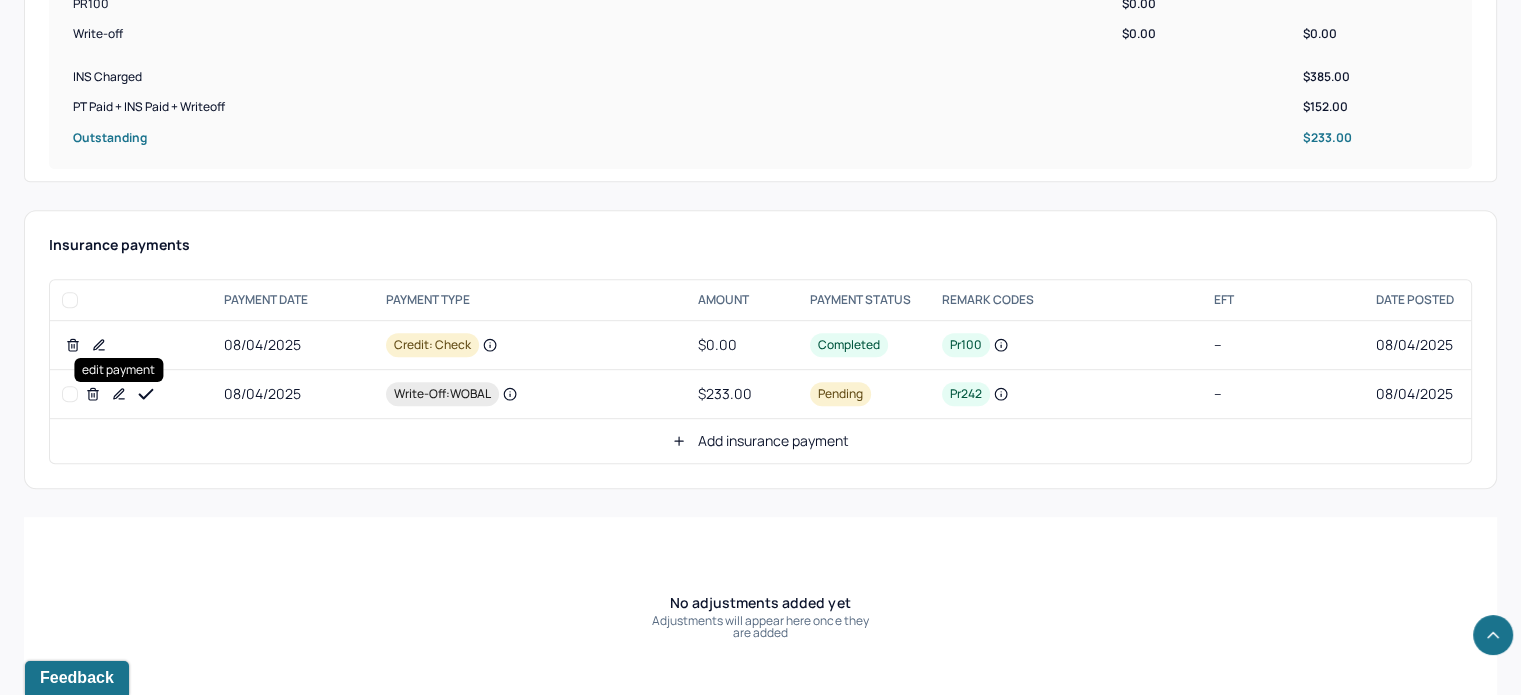 drag, startPoint x: 120, startPoint y: 389, endPoint x: 164, endPoint y: 387, distance: 44.04543 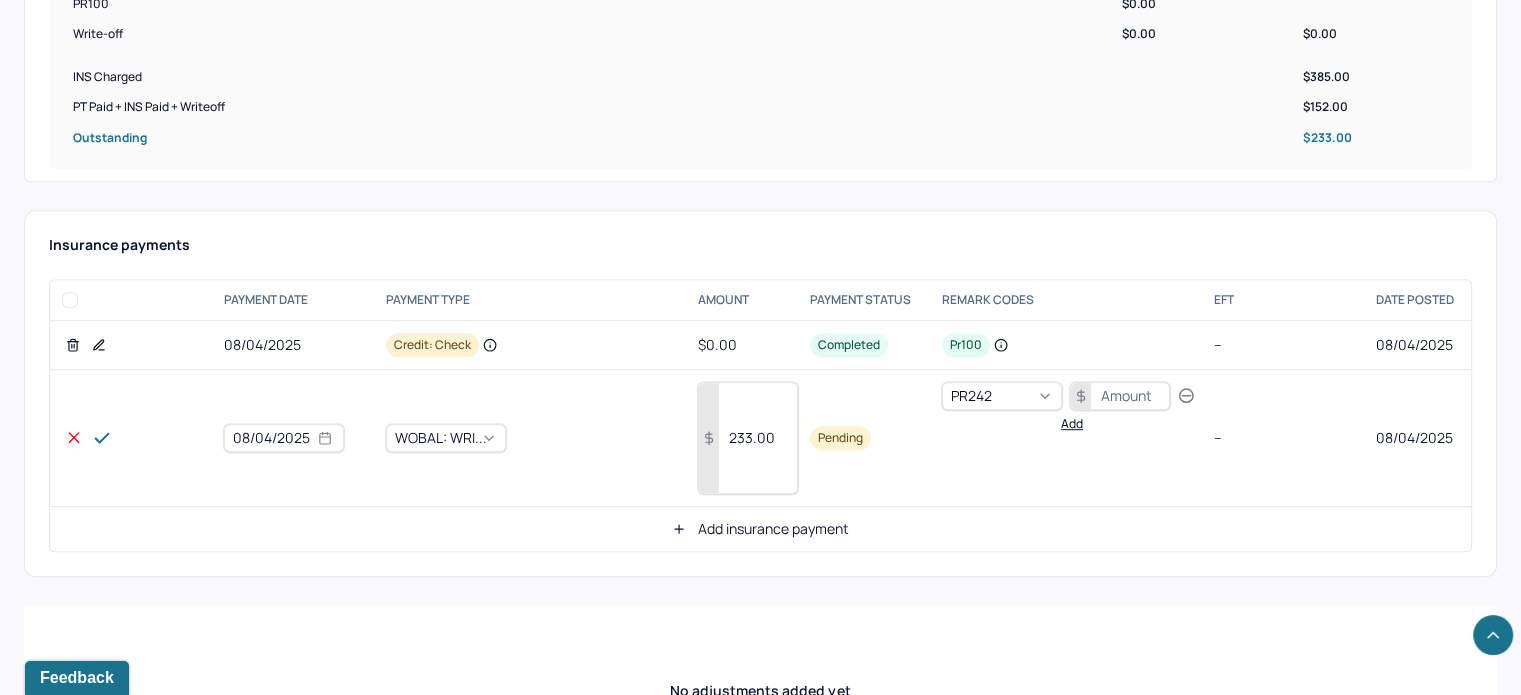 click on "233.00" at bounding box center (748, 438) 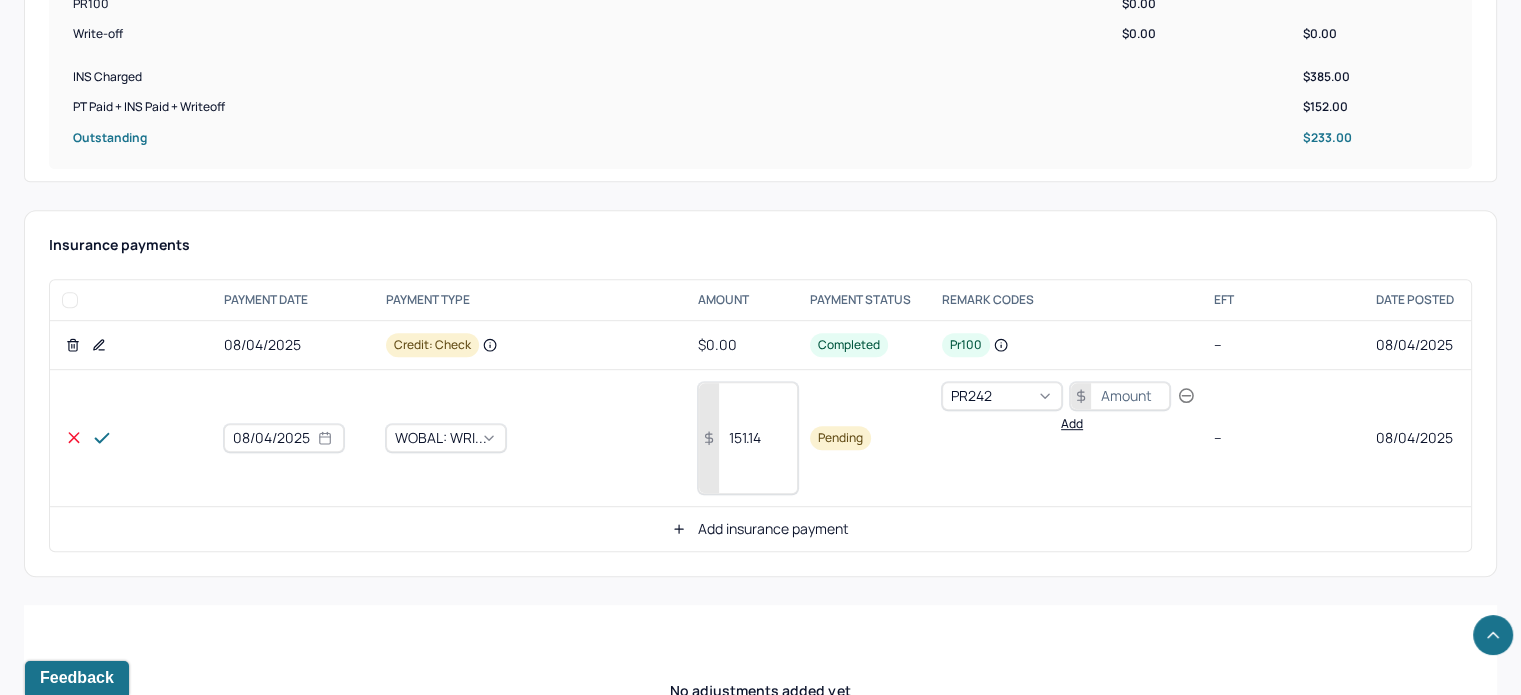 type on "151.14" 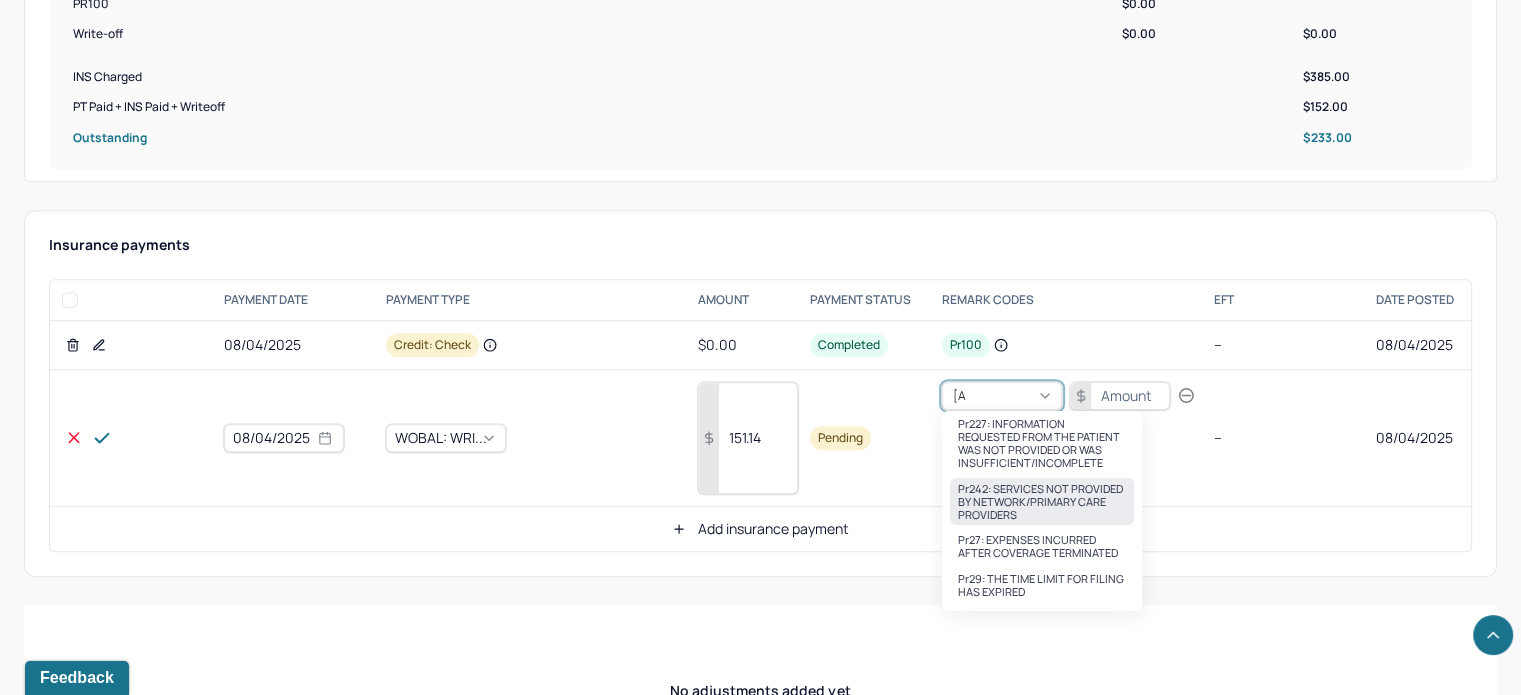 scroll, scrollTop: 0, scrollLeft: 0, axis: both 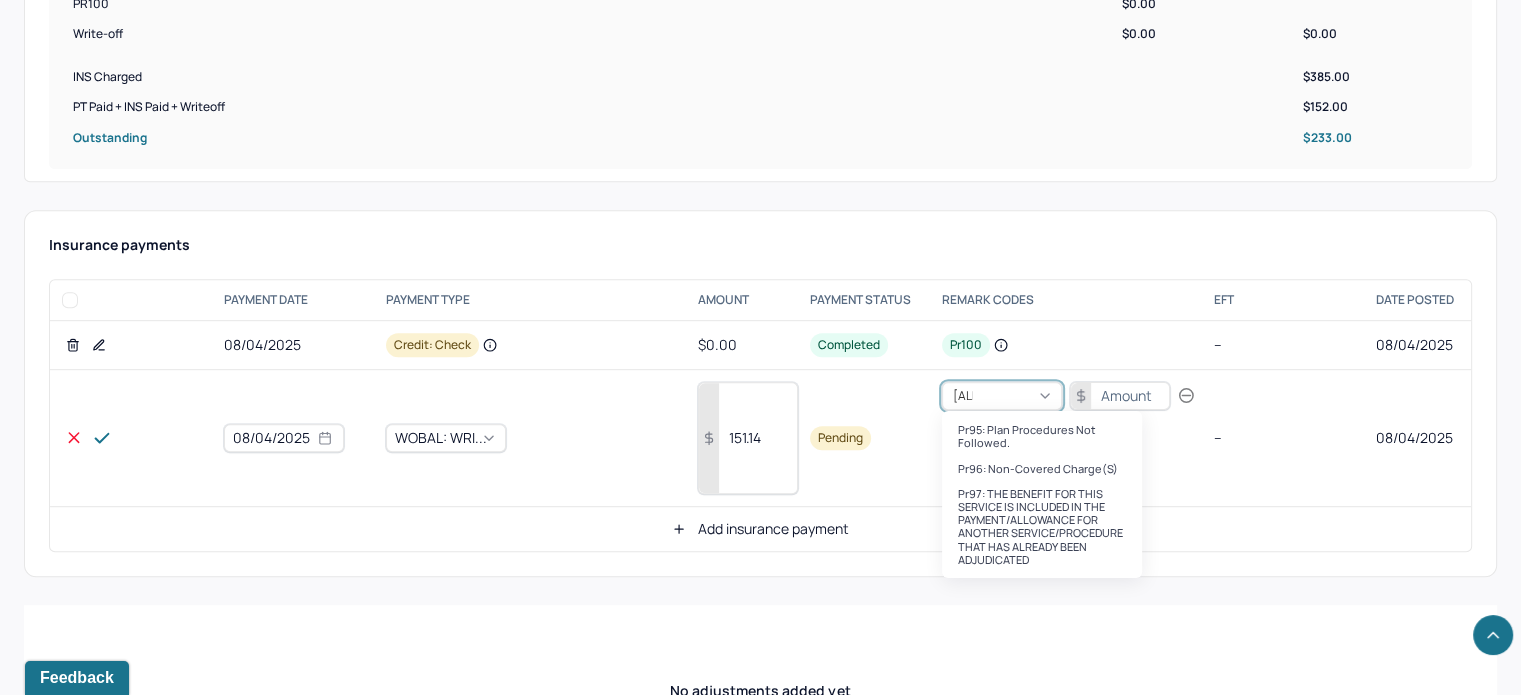 type on "pr96" 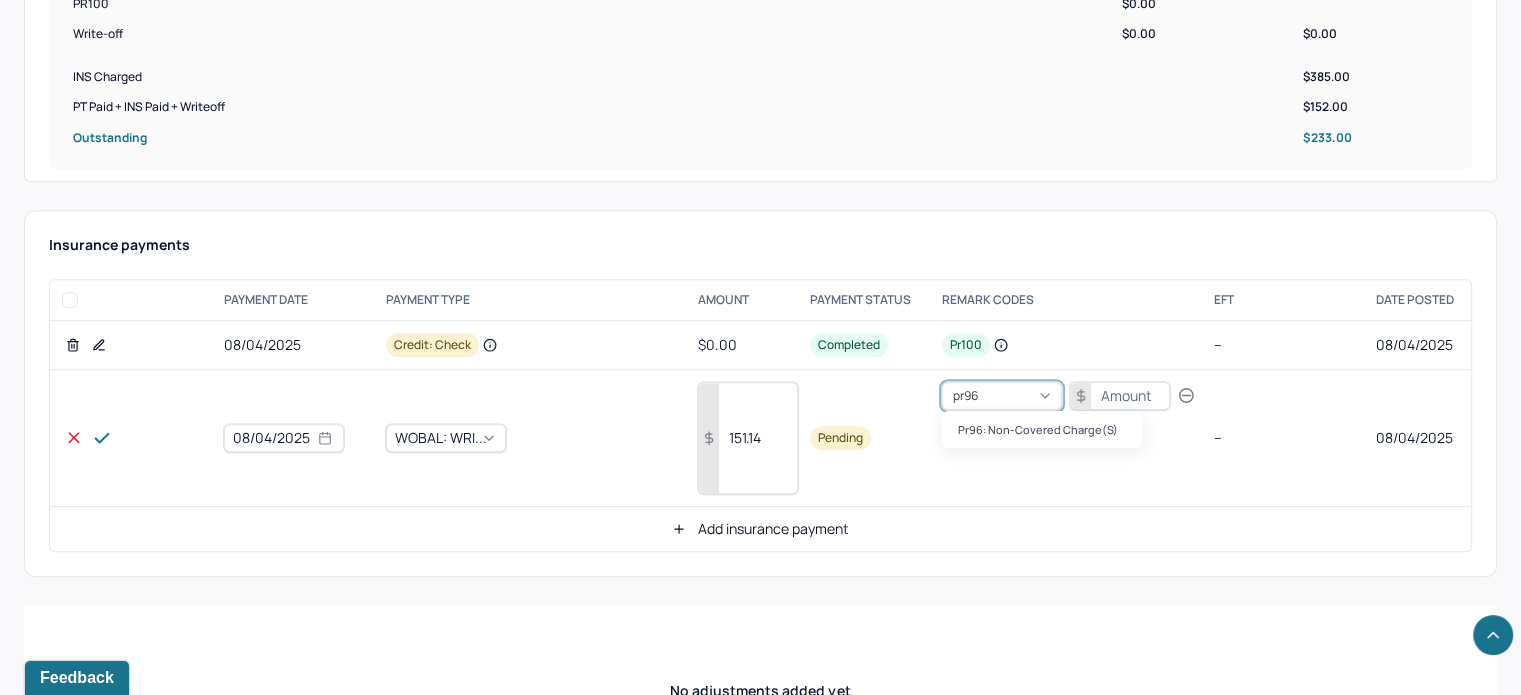 type 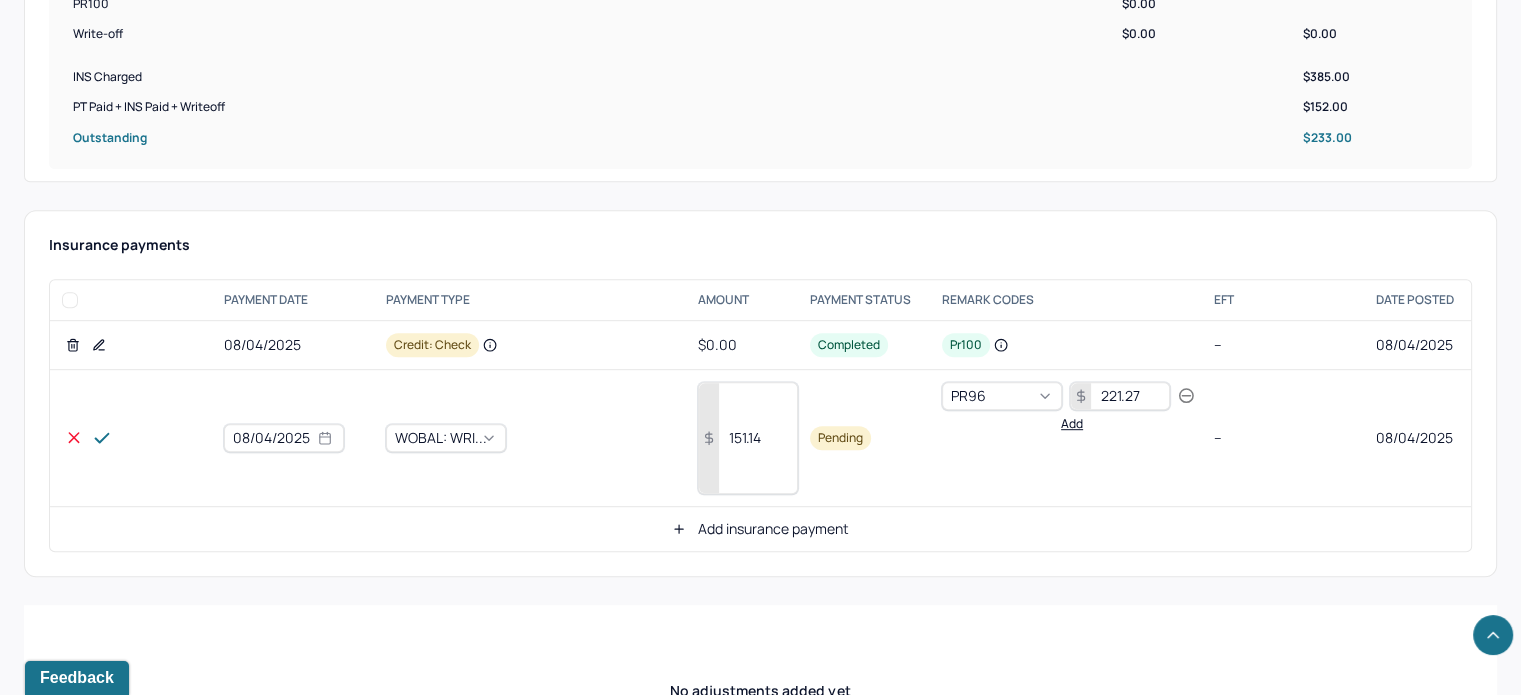 type on "221.27" 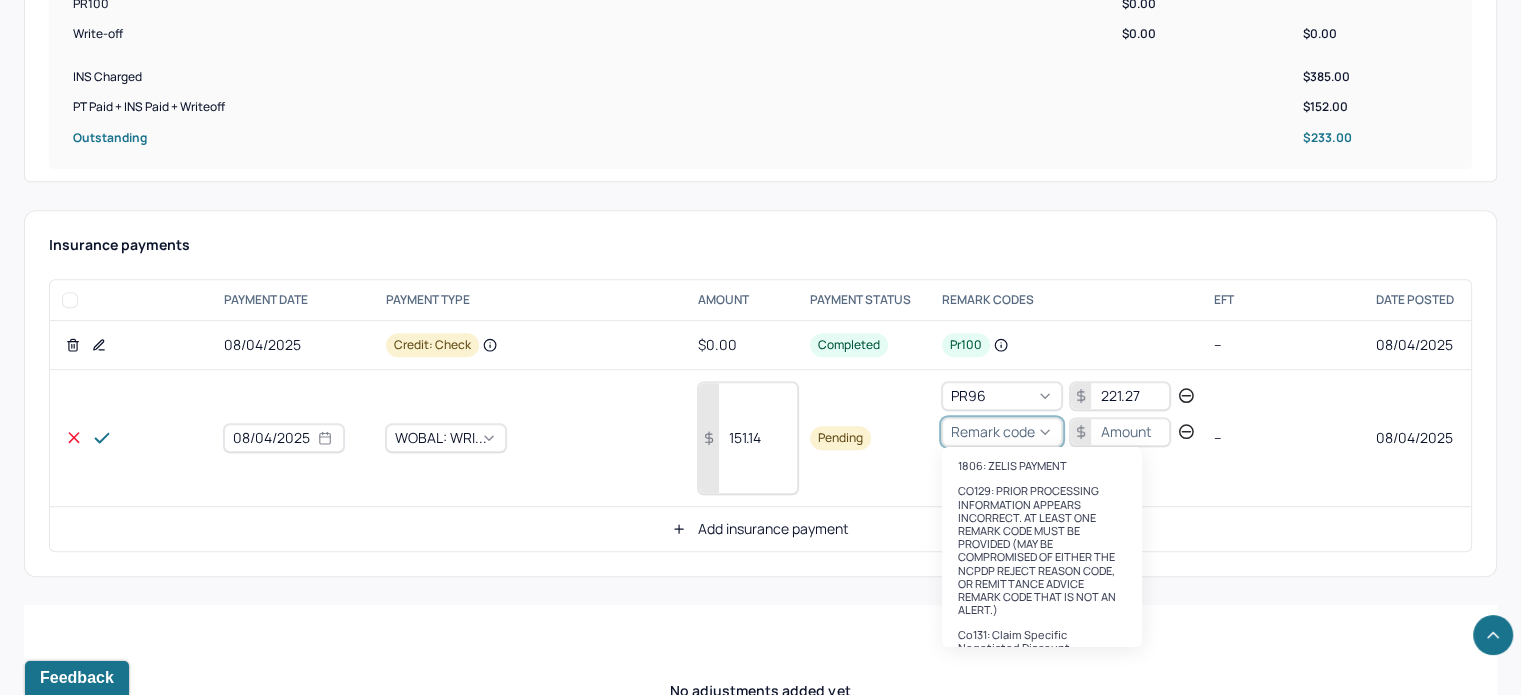 click on "Remark code" at bounding box center [993, 431] 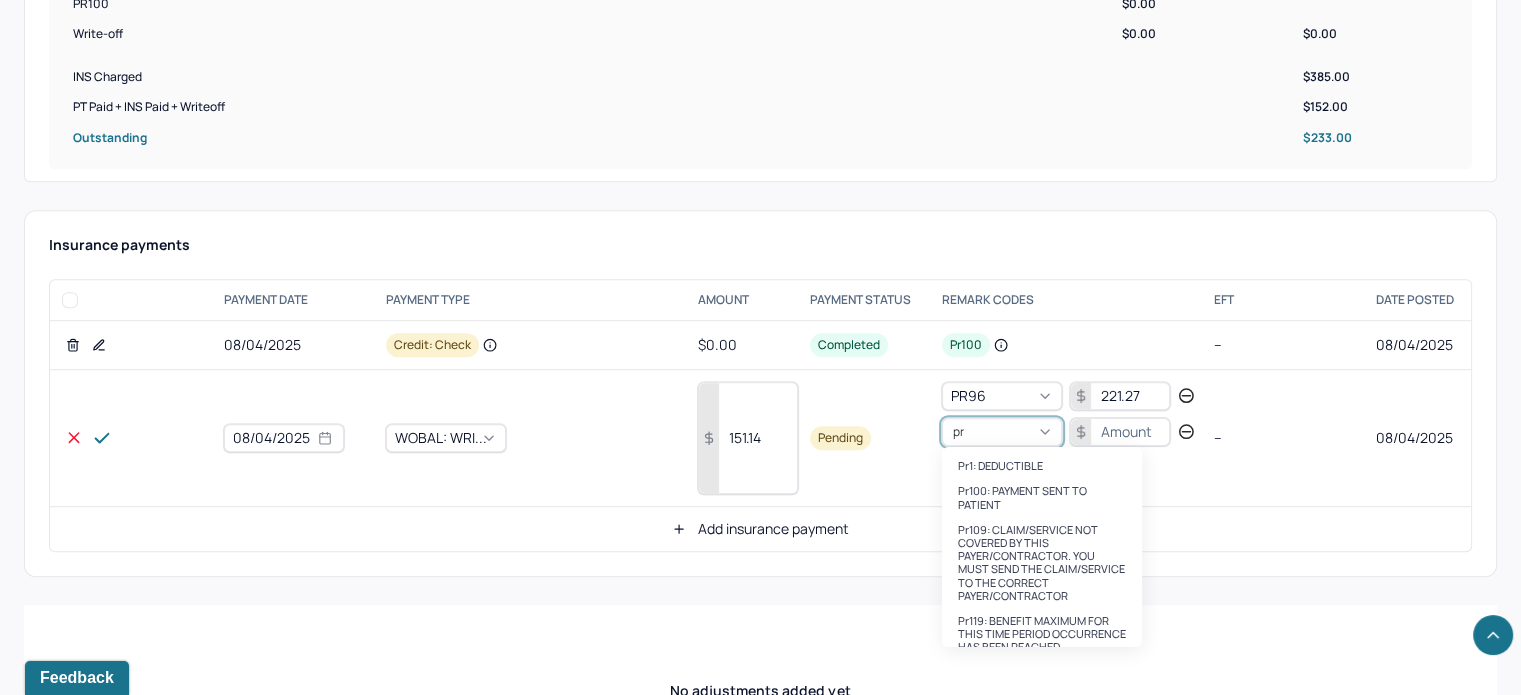 type on "pr2" 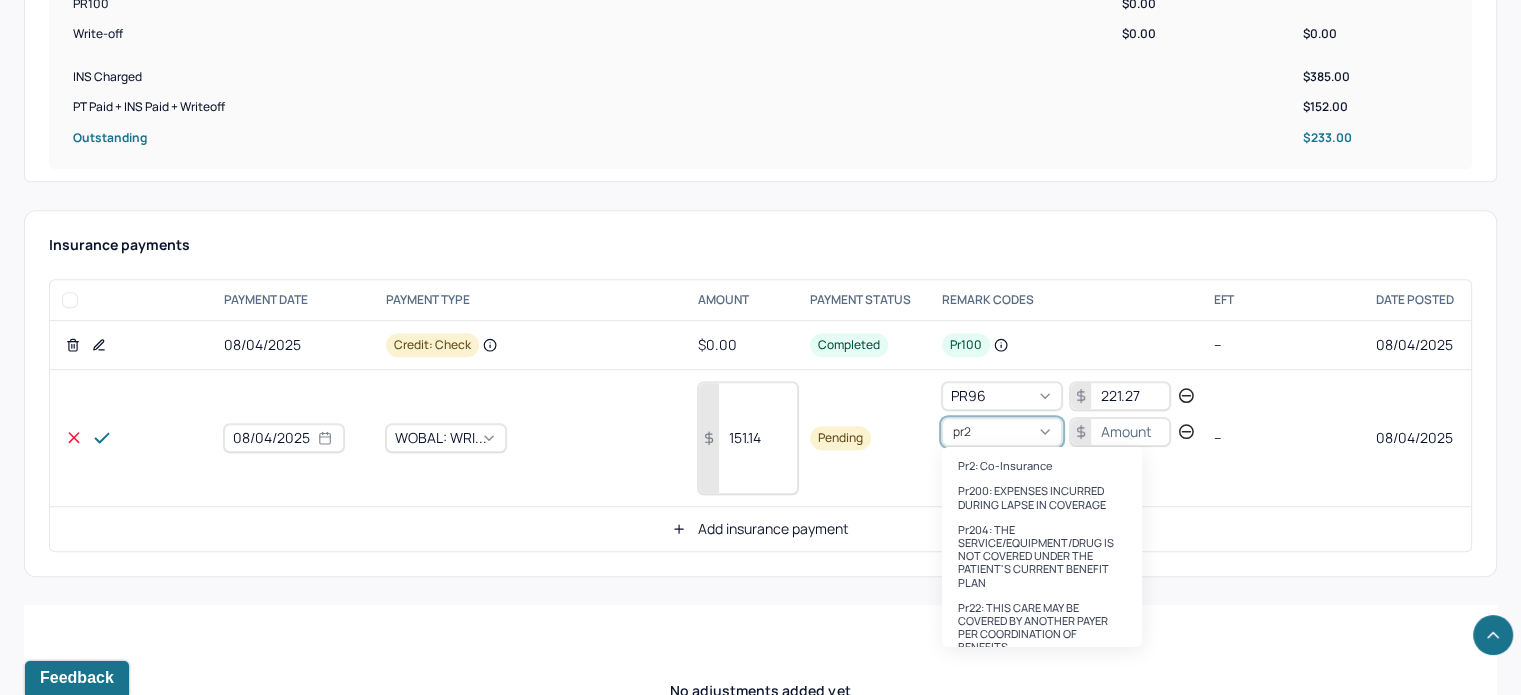 type 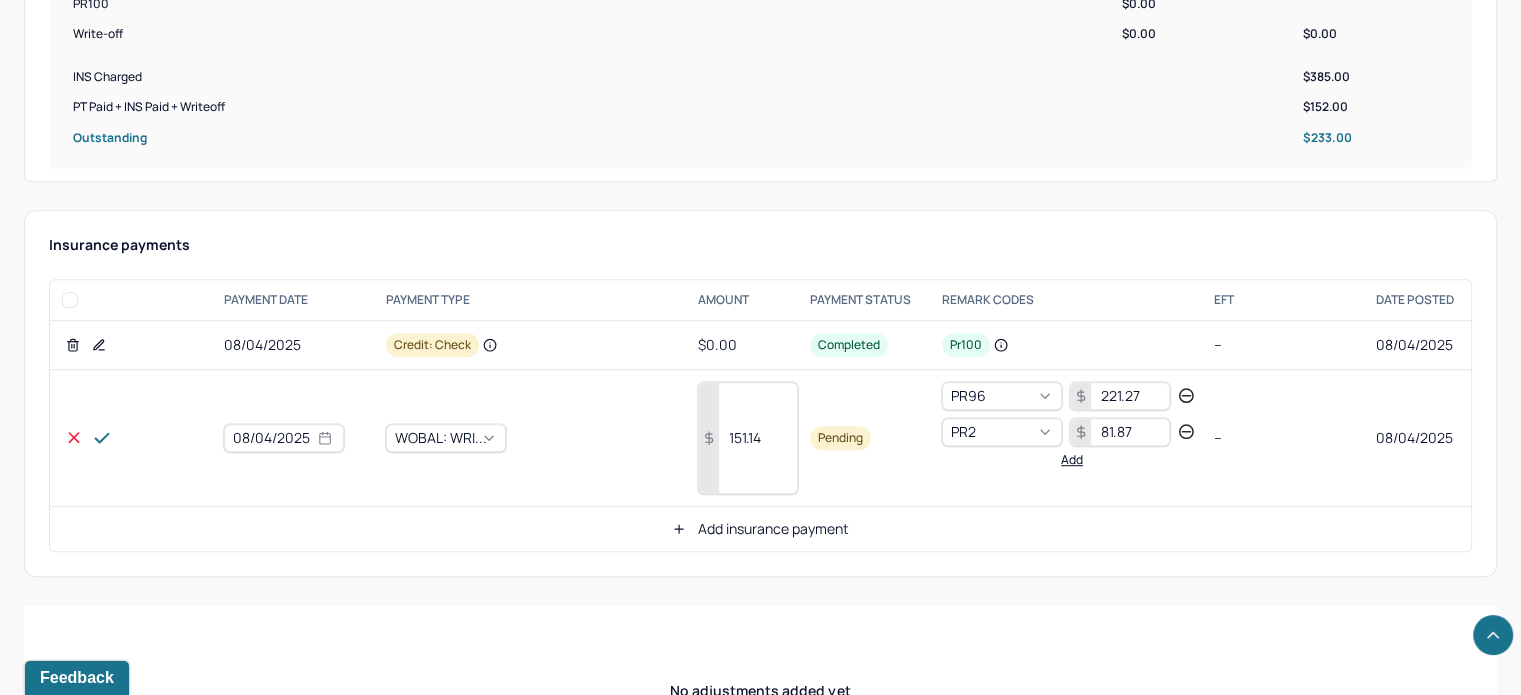type on "81.87" 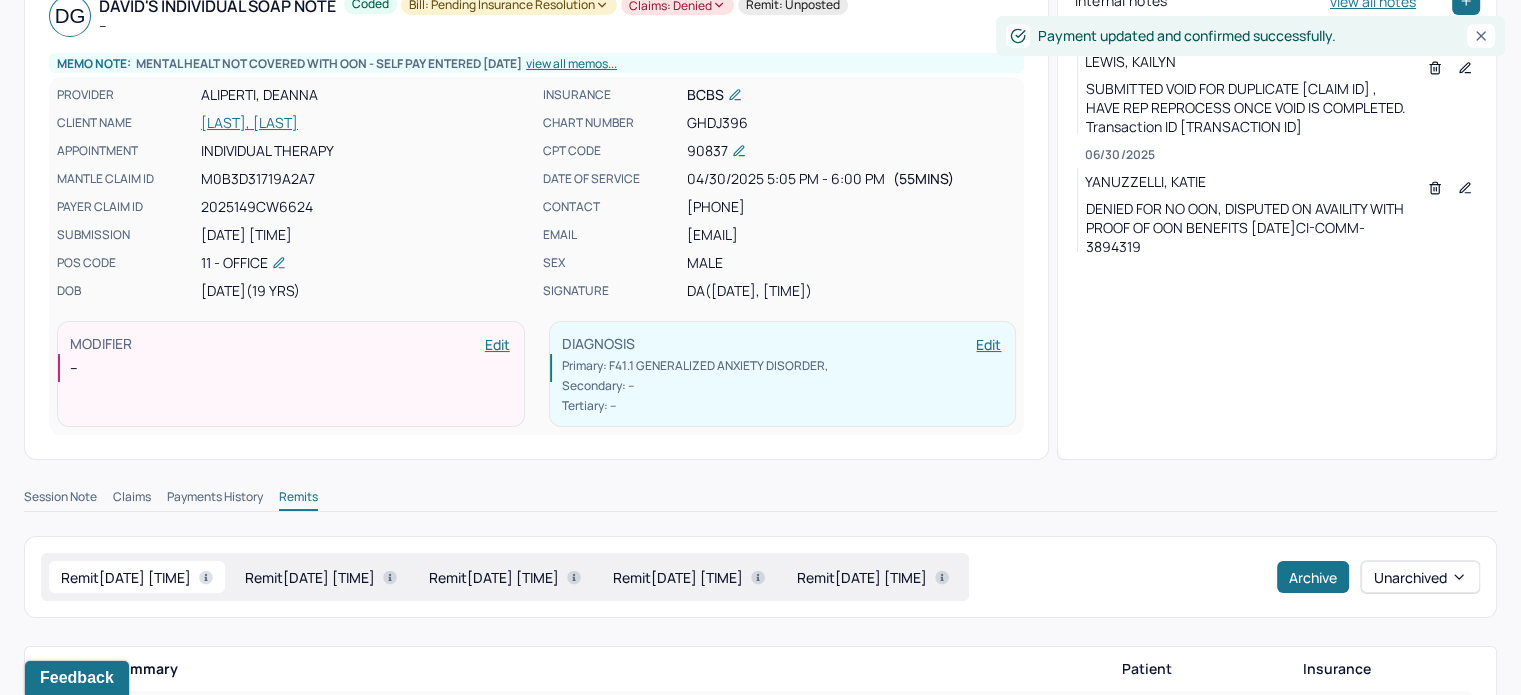 scroll, scrollTop: 0, scrollLeft: 0, axis: both 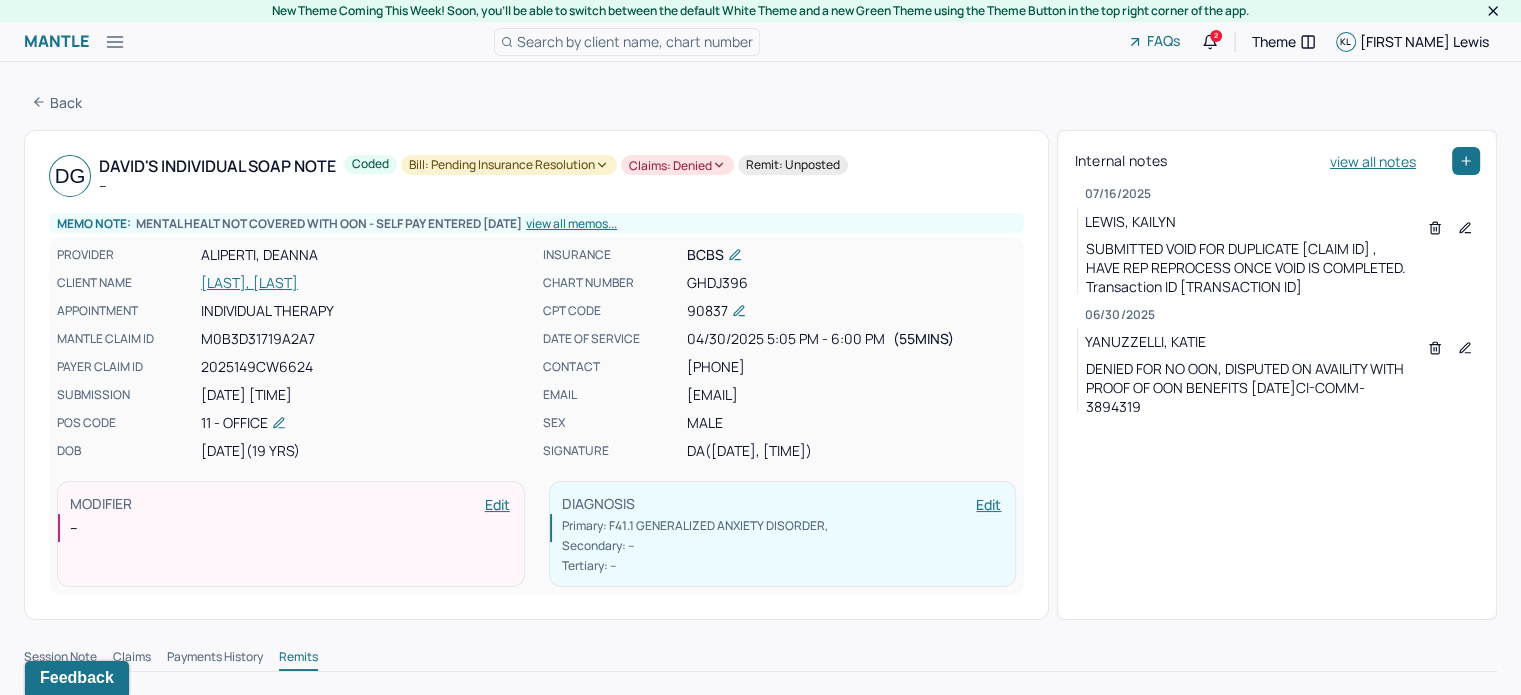 click on "Claims: denied" at bounding box center (677, 165) 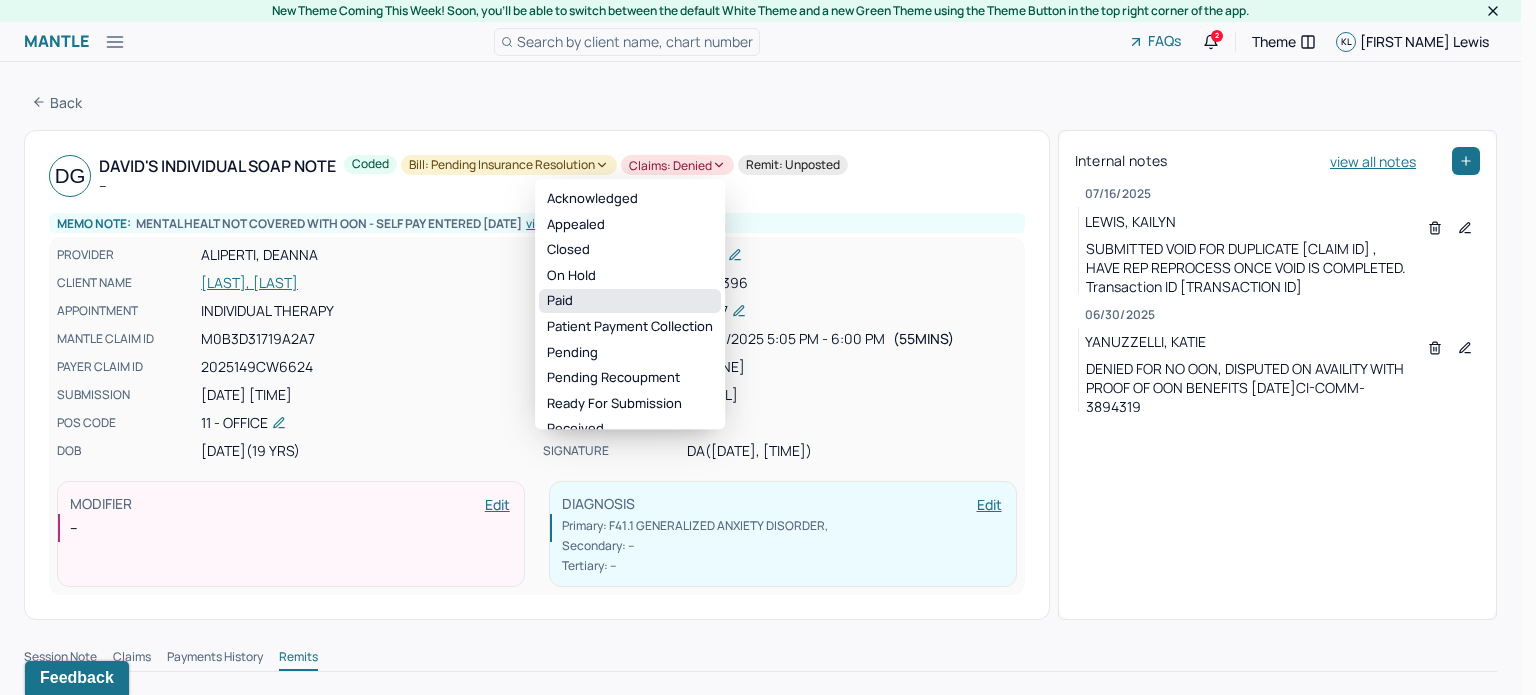 drag, startPoint x: 657, startPoint y: 307, endPoint x: 608, endPoint y: 227, distance: 93.813644 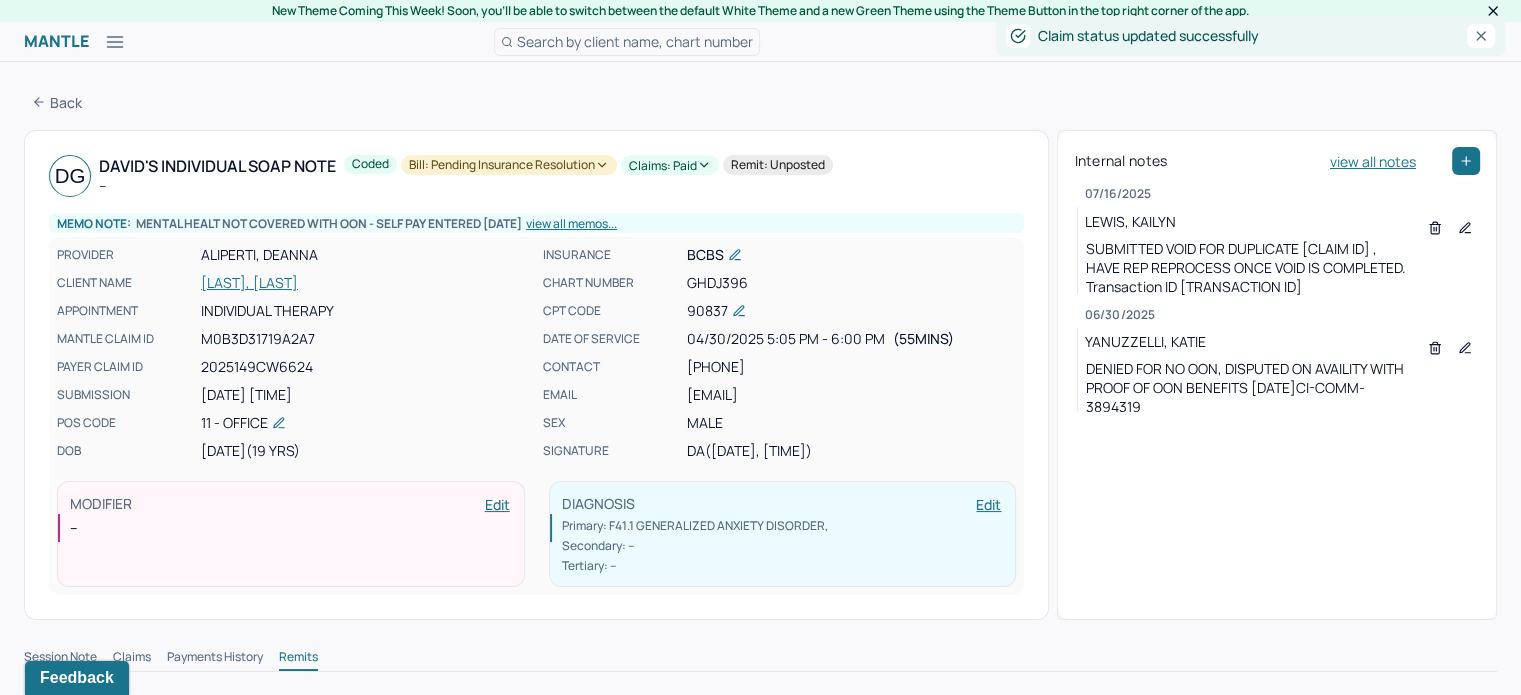 click on "Bill: Pending Insurance Resolution" at bounding box center (509, 165) 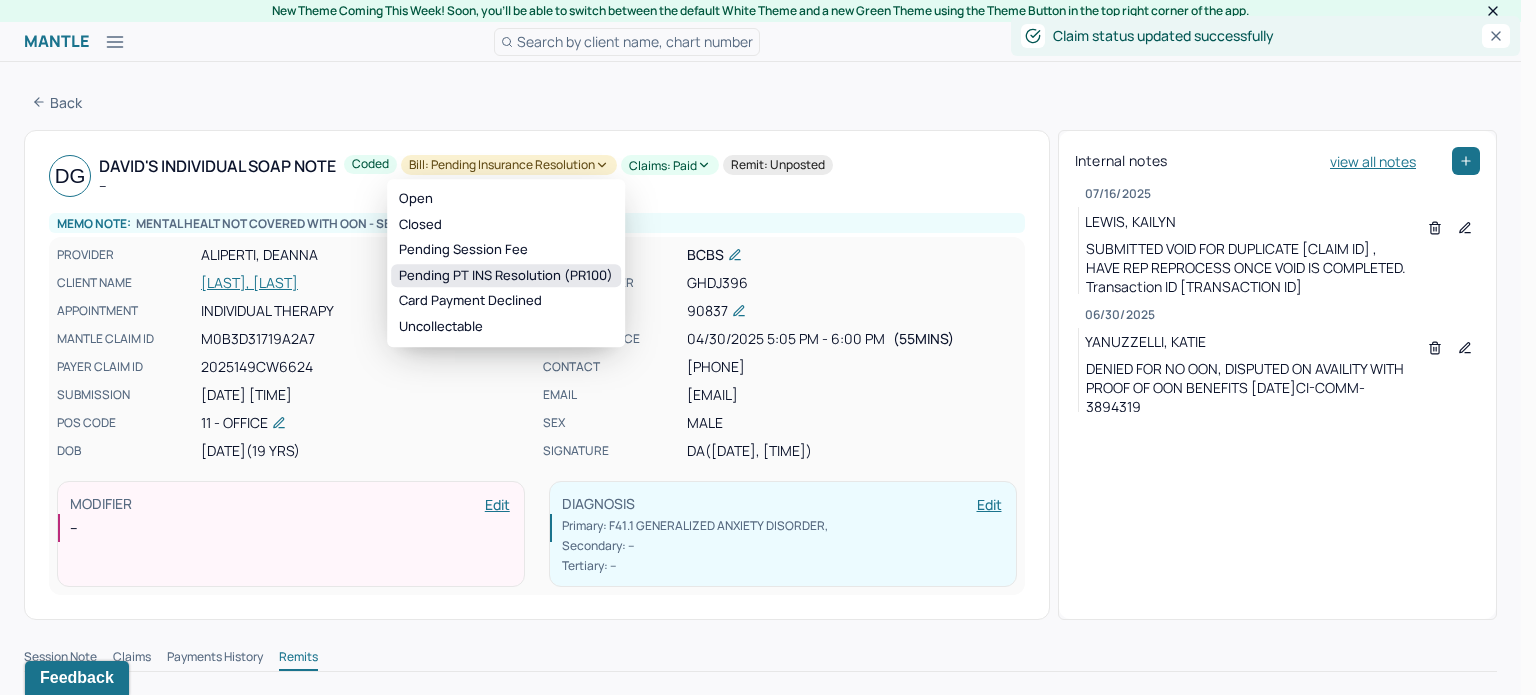 click on "Pending PT INS Resolution (PR100)" at bounding box center (506, 276) 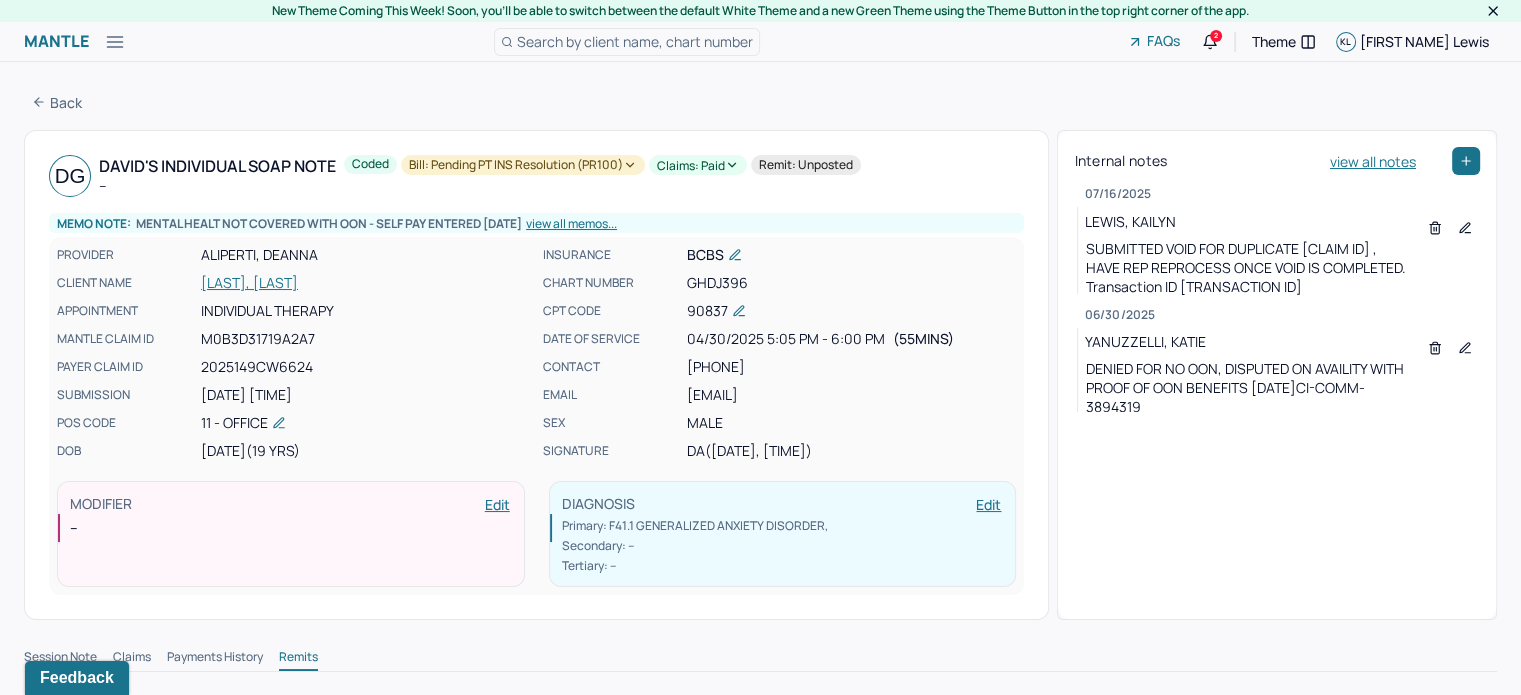 click on "Back" at bounding box center [760, 102] 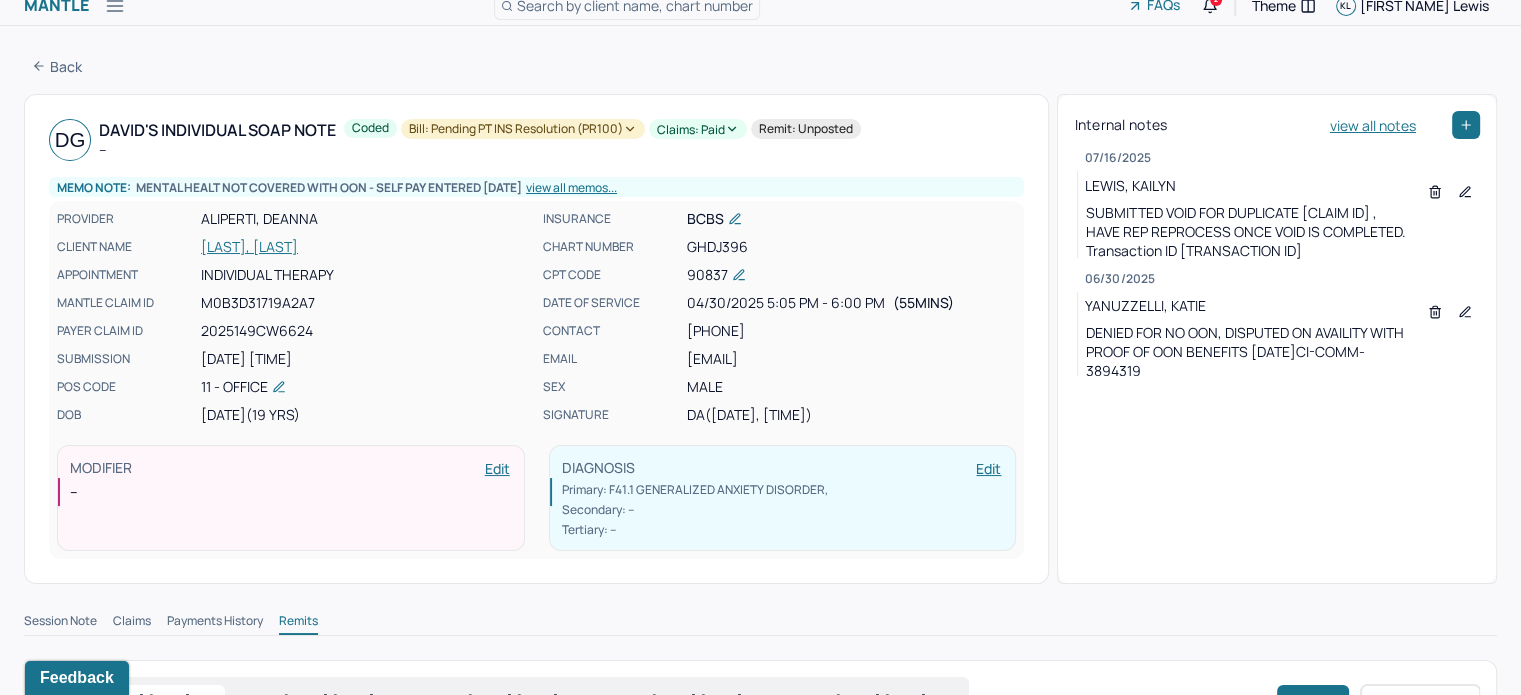 scroll, scrollTop: 0, scrollLeft: 0, axis: both 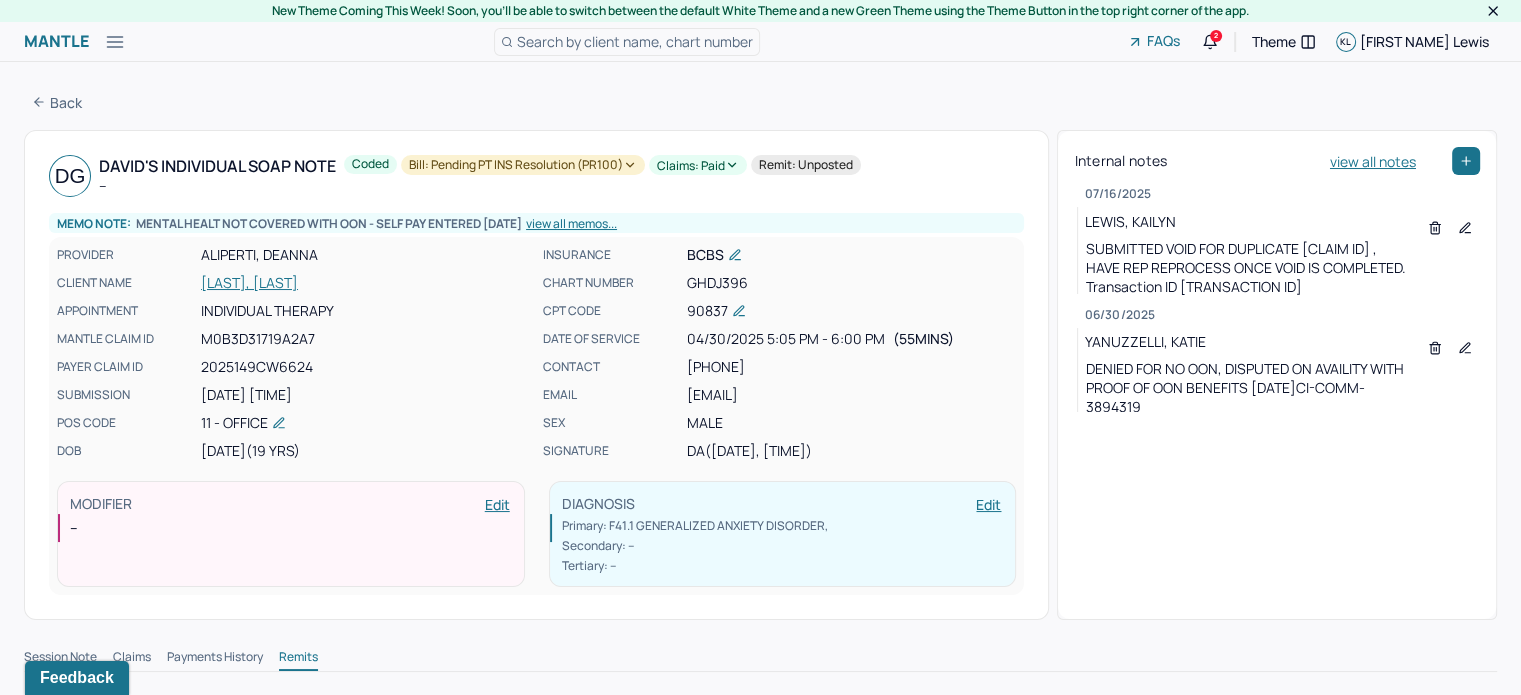 click on "GUIKEMA, DAVID" at bounding box center [366, 283] 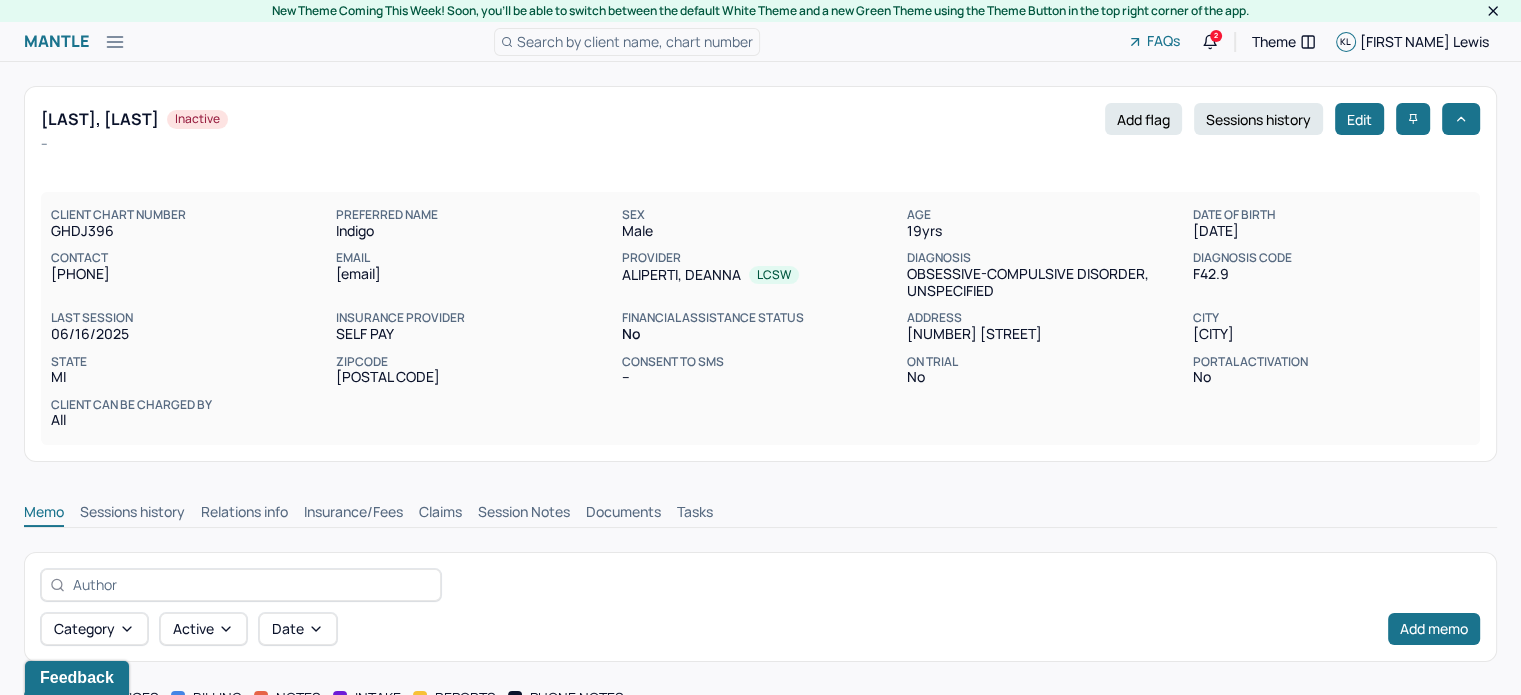 click on "Claims" at bounding box center (440, 514) 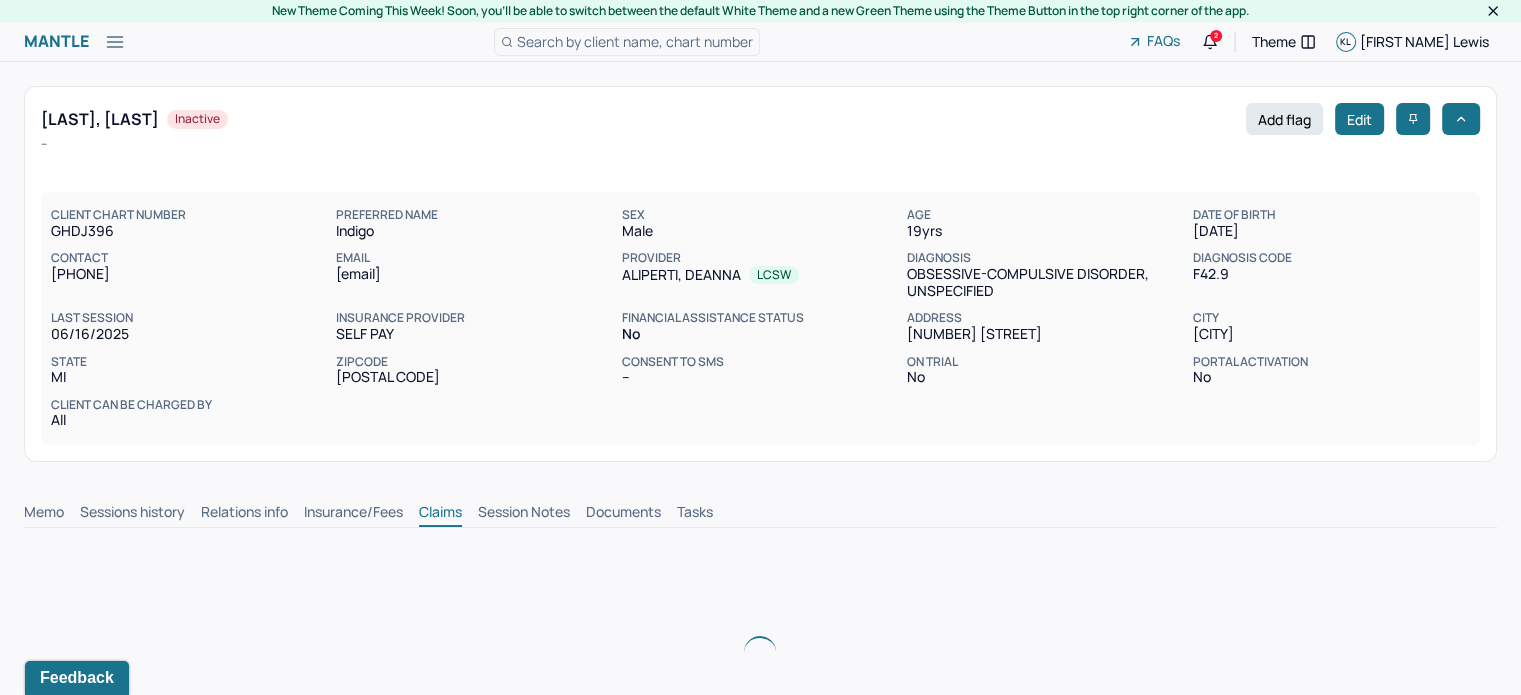scroll, scrollTop: 0, scrollLeft: 0, axis: both 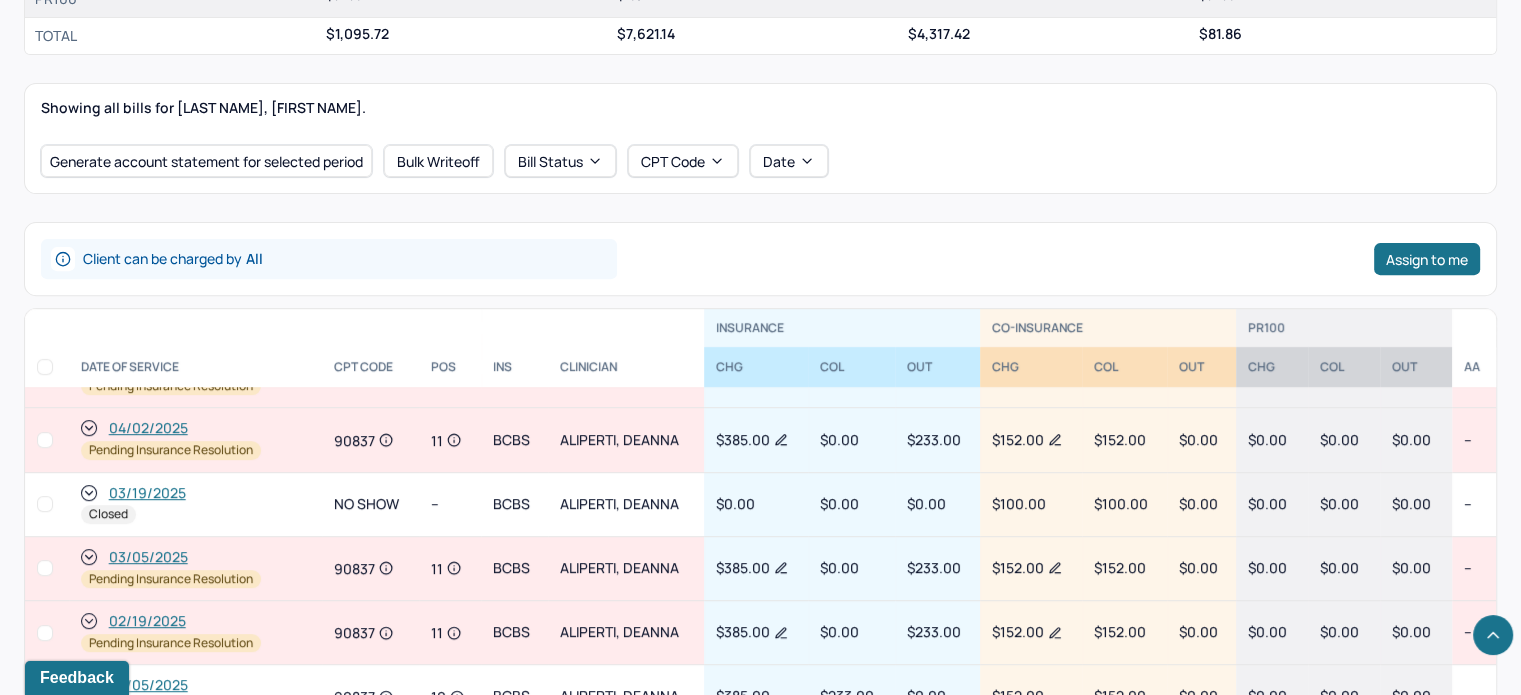 click on "03/05/2025" at bounding box center [148, 557] 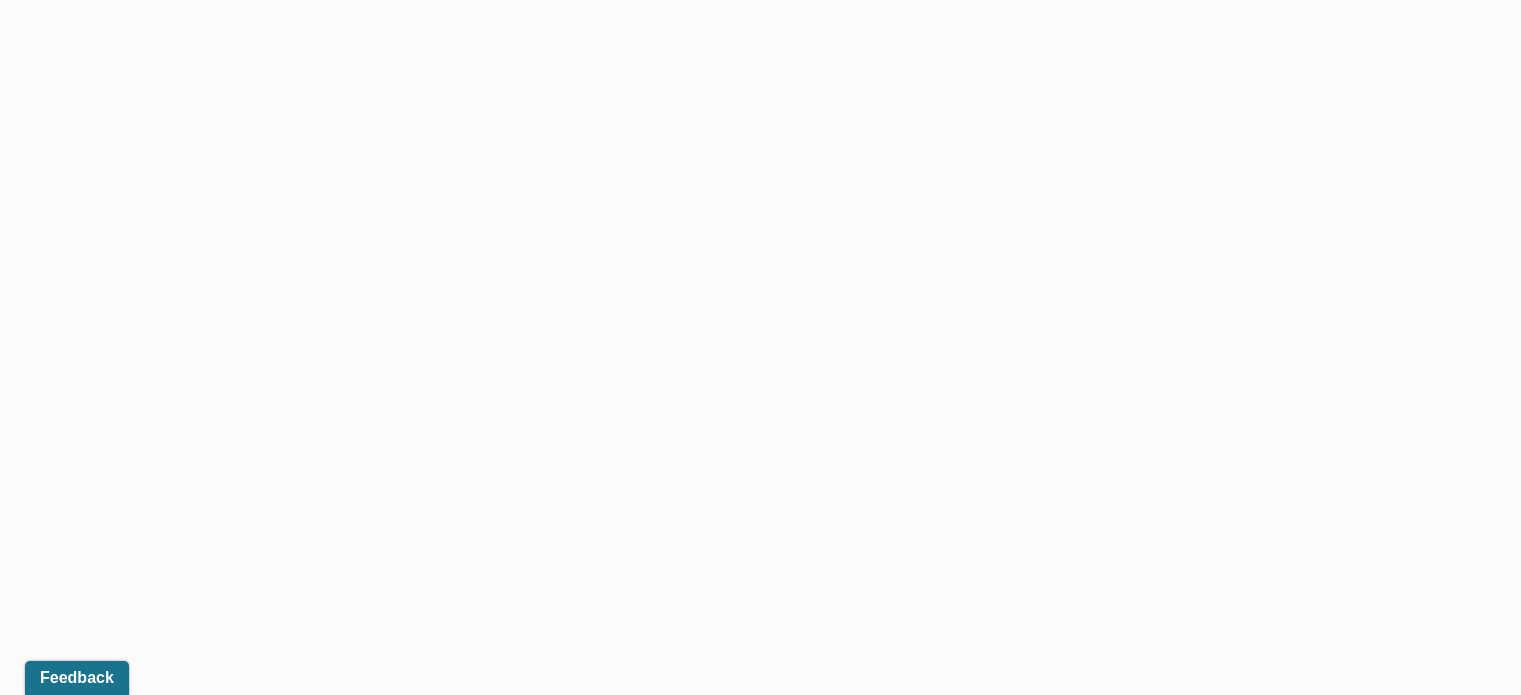 scroll, scrollTop: 0, scrollLeft: 0, axis: both 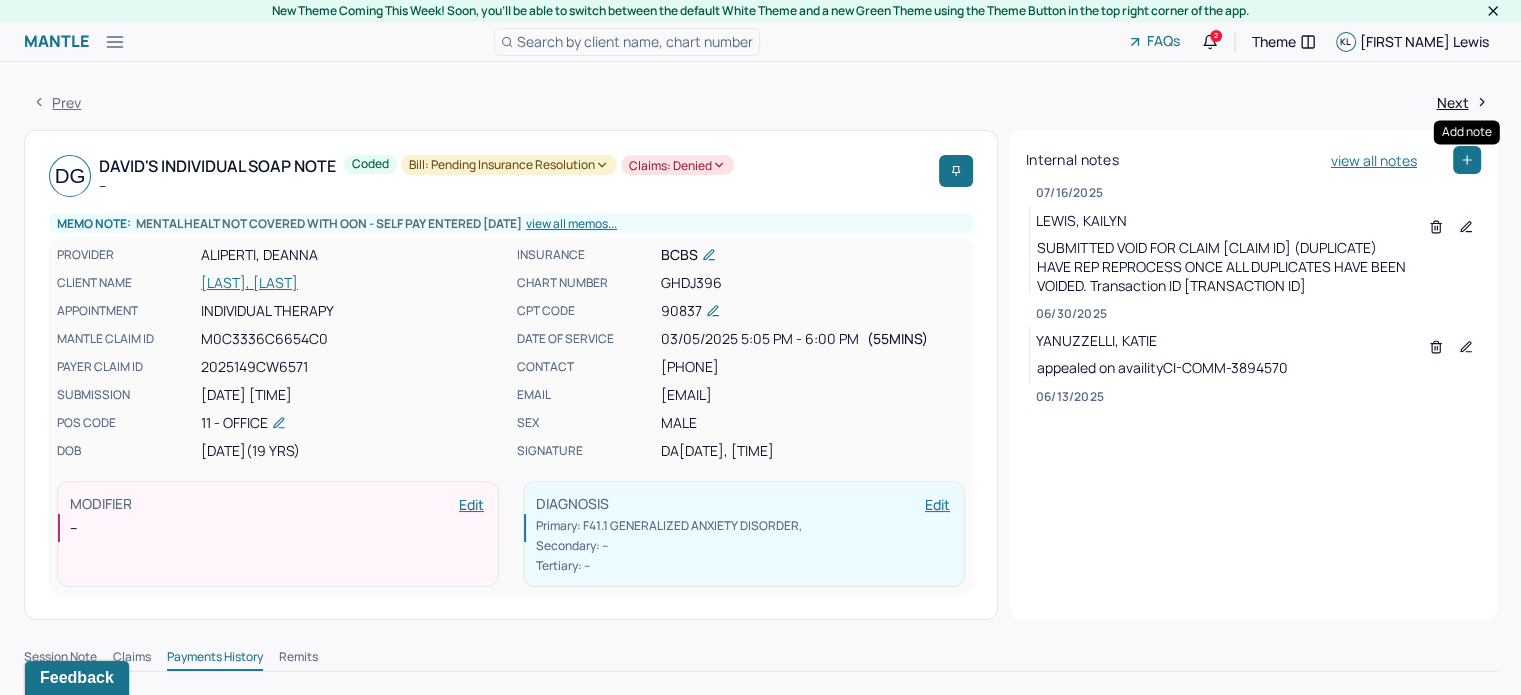 click 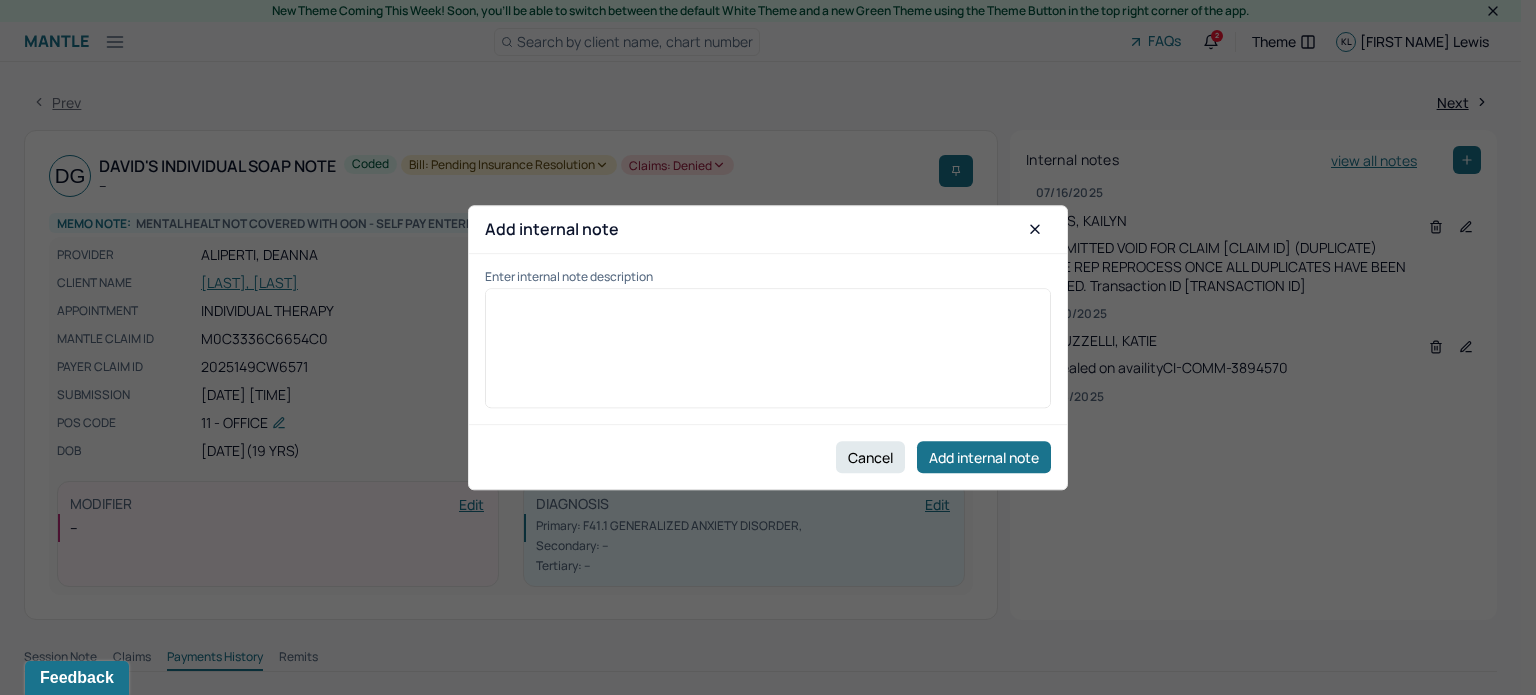 click at bounding box center (768, 355) 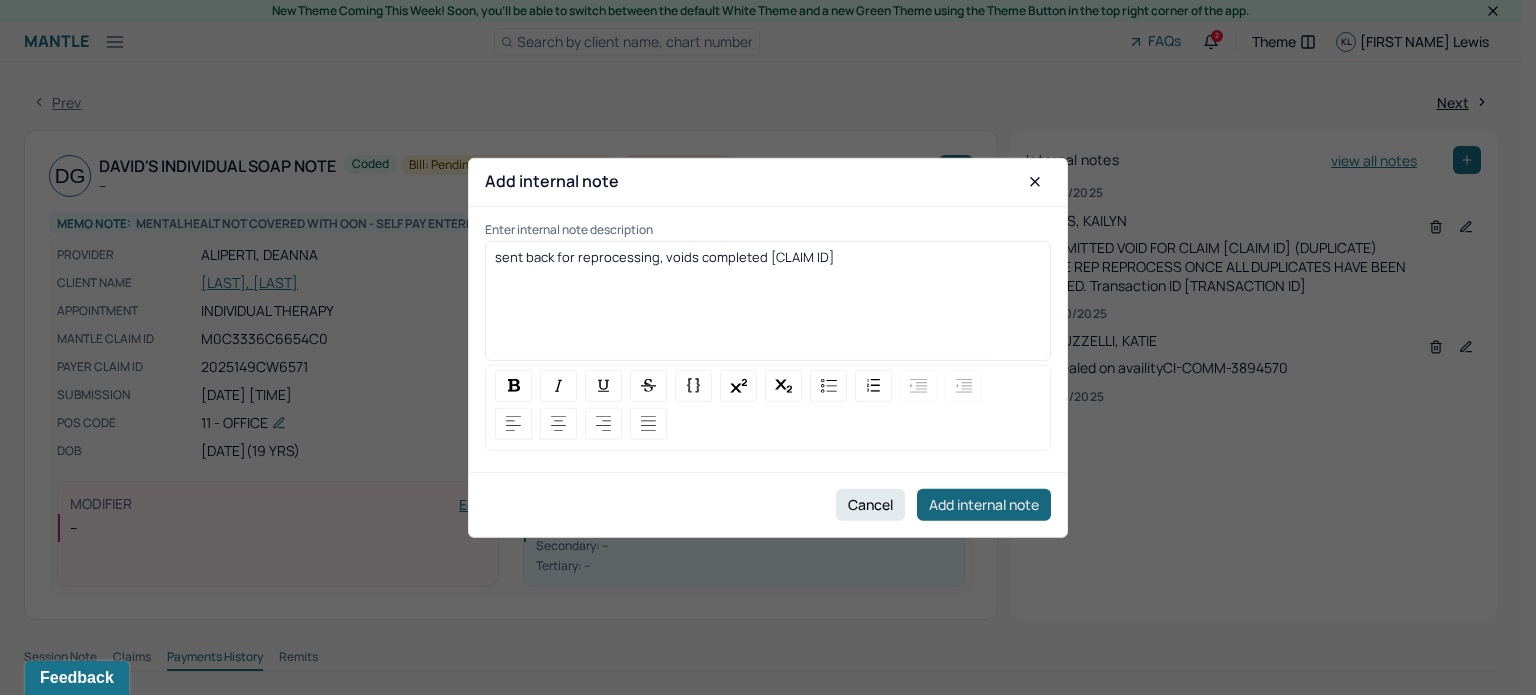 click on "Add internal note" at bounding box center (984, 505) 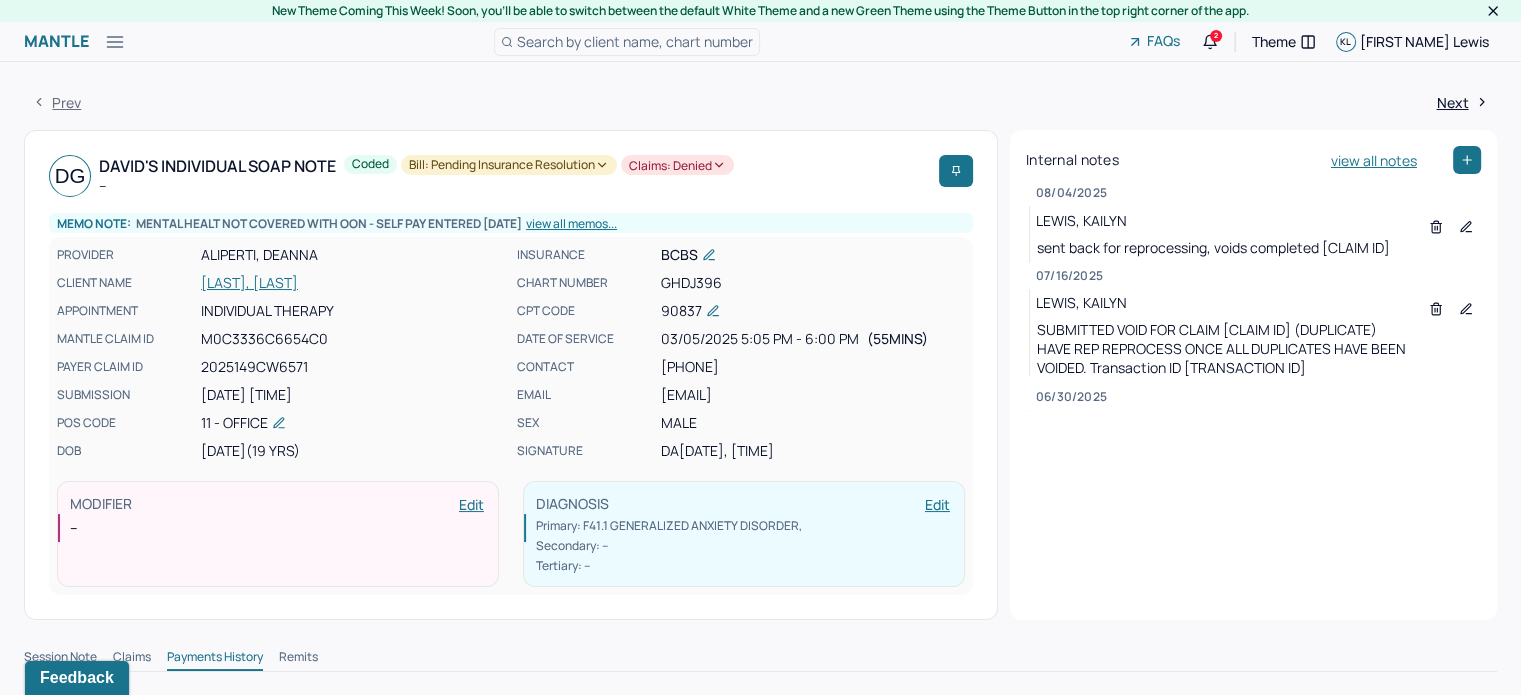 click on "Claims: denied" at bounding box center [677, 165] 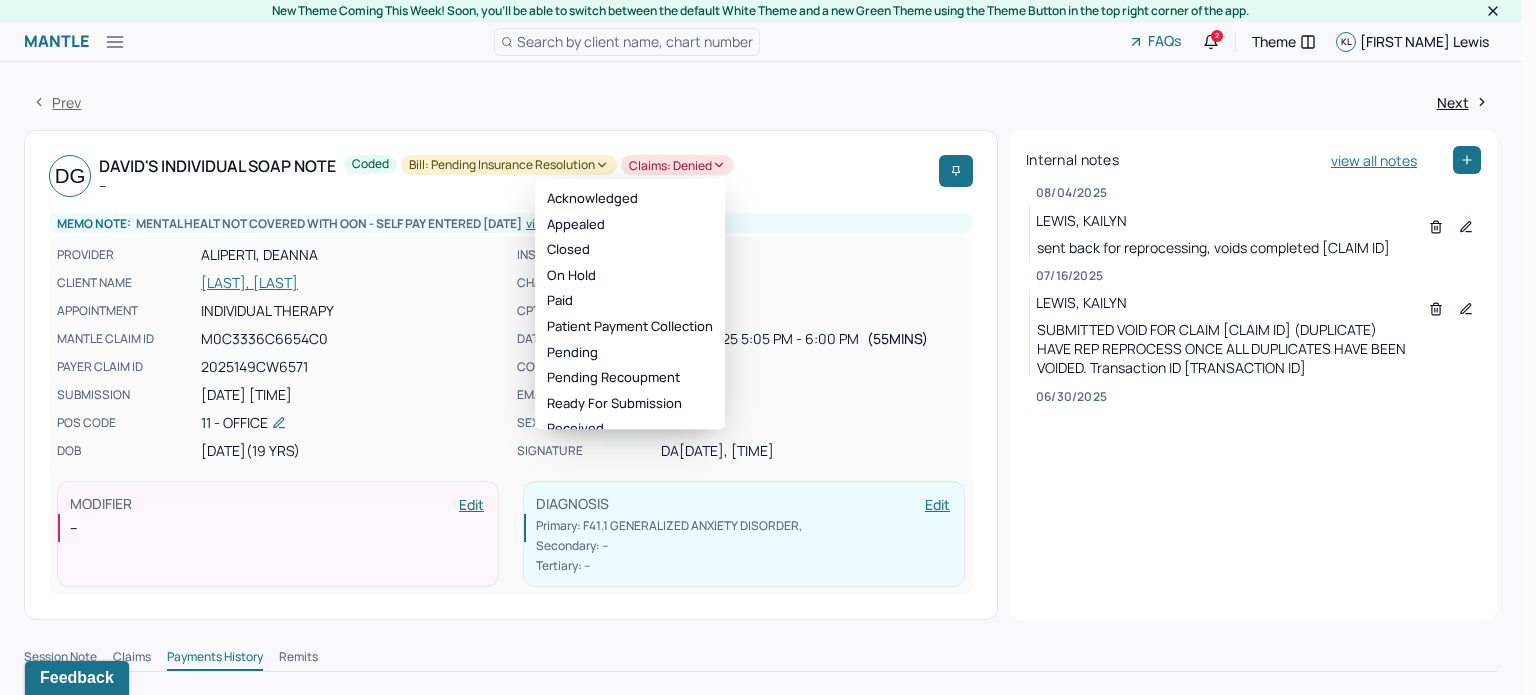 click on "DG David's   Individual soap note -- Coded Bill: Pending Insurance Resolution Claims: denied Memo note: MENTAL HEALT NOT COVERED WITH OON - SELF PAY ENTERED 6/30/25 view all memos... PROVIDER ALIPERTI, DEANNA CLIENT NAME GUIKEMA, DAVID APPOINTMENT Individual therapy   MANTLE CLAIM ID M0C3336C6654C0 PAYER CLAIM ID 2025149CW6571 SUBMISSION 05/30/2025 12:31PM POS CODE 11 - Office DOB 07/03/2006  (19 Yrs) INSURANCE BCBS CHART NUMBER GHDJ396 CPT CODE 90837 DATE OF SERVICE 03/05/2025   5:05 PM   -   6:00 PM ( 55mins ) CONTACT (734) 883-5563 EMAIL indigoguikema@gmail.com SEX male SIGNATURE DA  (03/06/2025, 3:27 PM) MODIFIER Edit -- DIAGNOSIS Edit Primary:   F41.1 GENERALIZED ANXIETY DISORDER ,  Secondary:   -- Tertiary:   --" at bounding box center [511, 375] 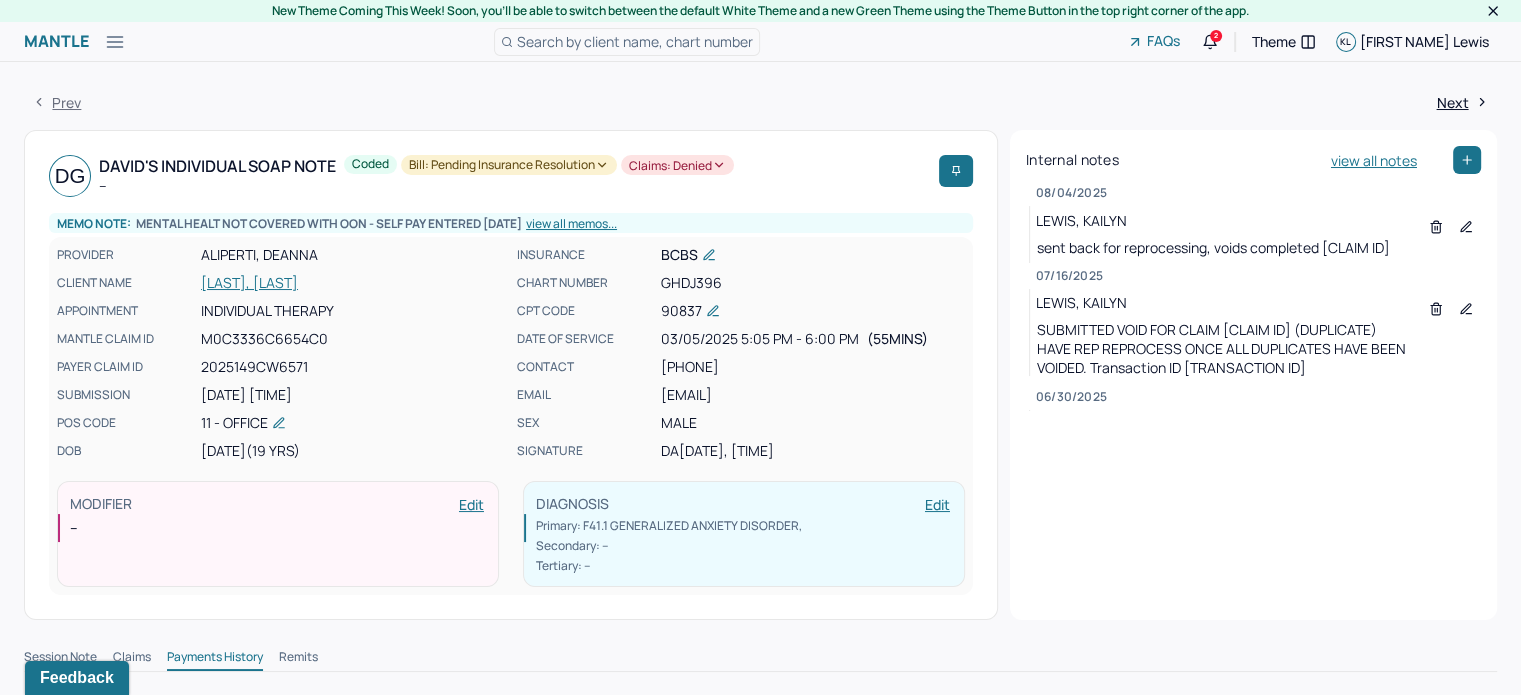 click on "Claims: denied" at bounding box center (677, 165) 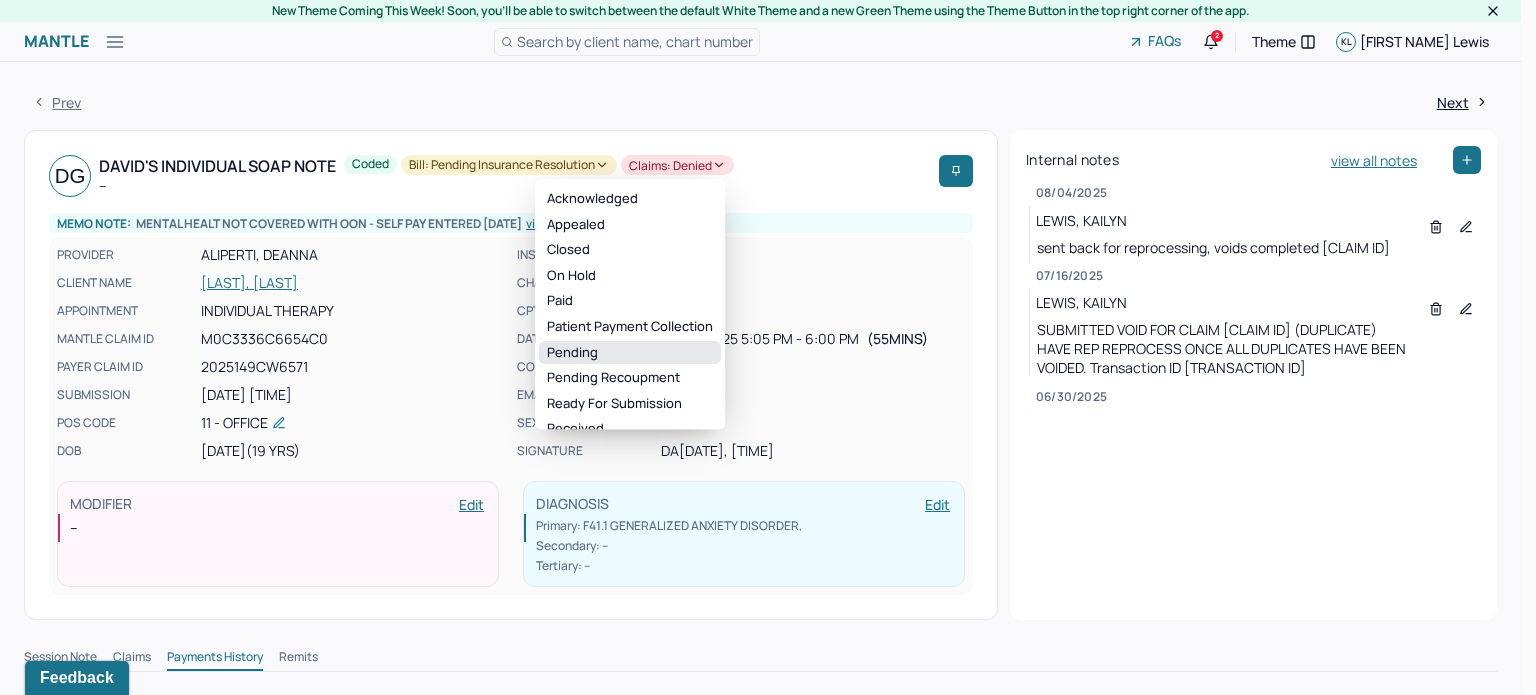 click on "Pending" at bounding box center (630, 353) 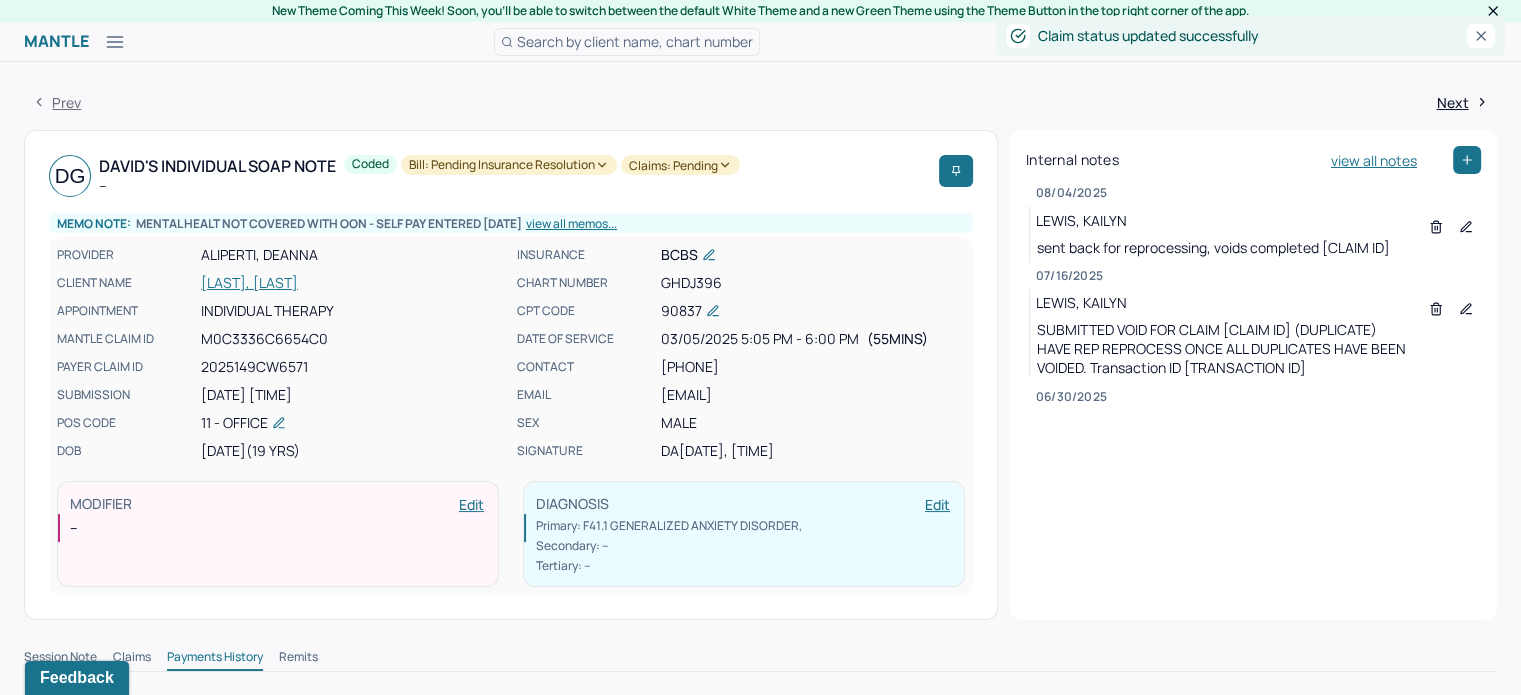 click on "GUIKEMA, DAVID" at bounding box center [353, 283] 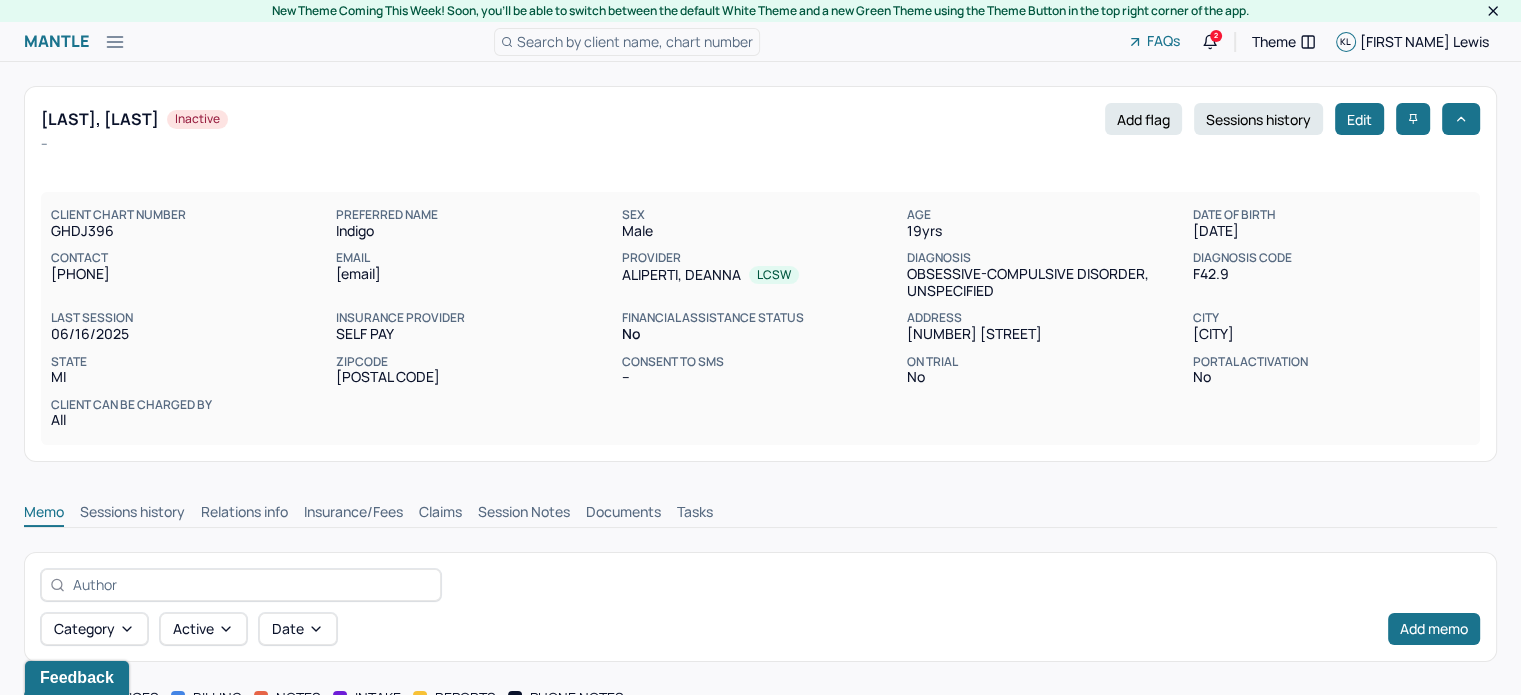 click on "Claims" at bounding box center [440, 514] 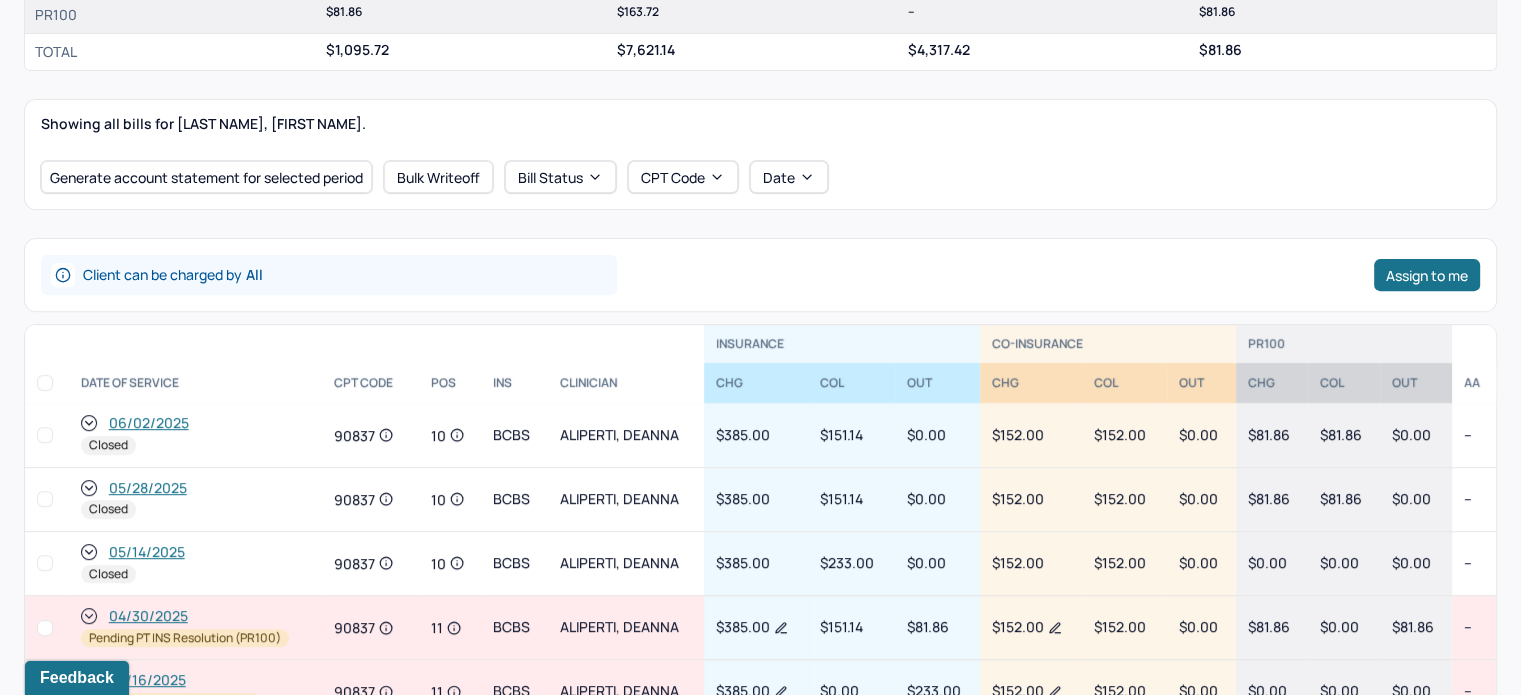 scroll, scrollTop: 700, scrollLeft: 0, axis: vertical 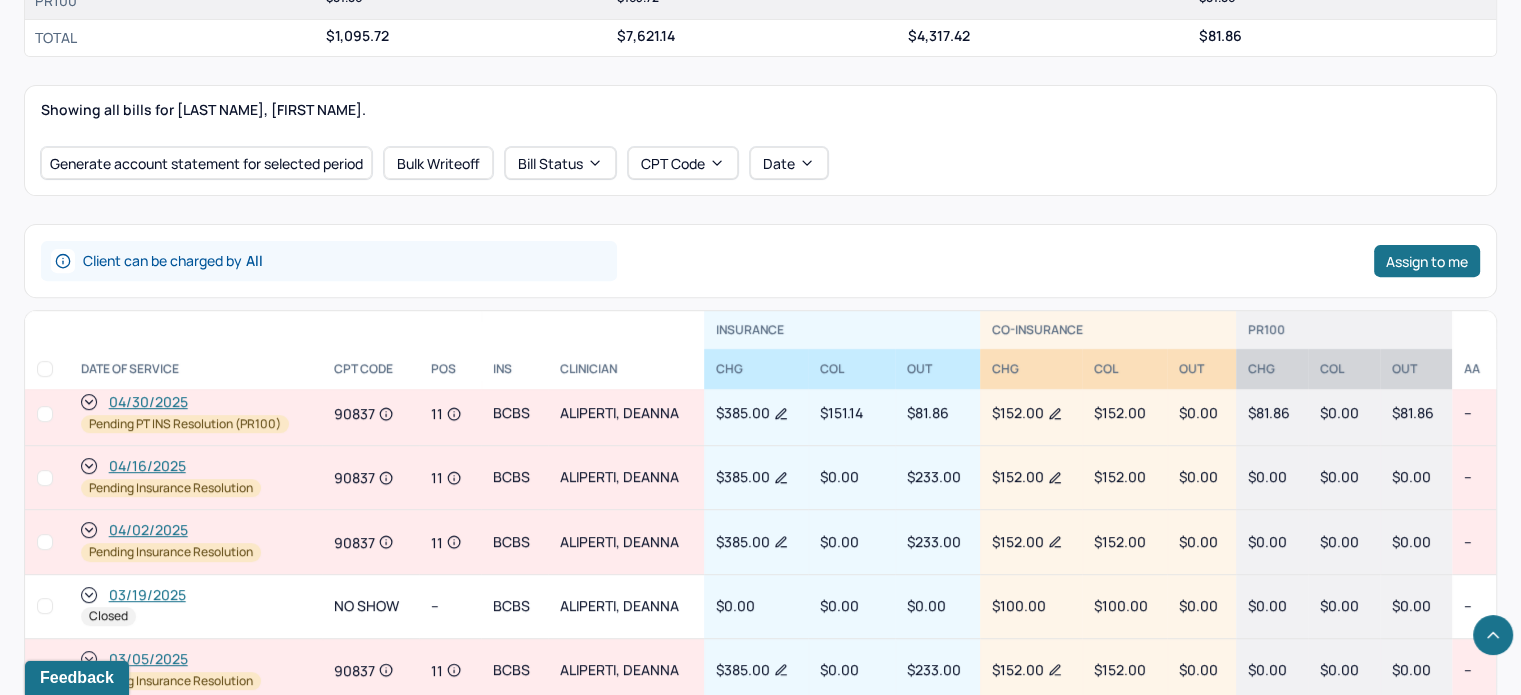 click on "04/02/2025" at bounding box center (148, 530) 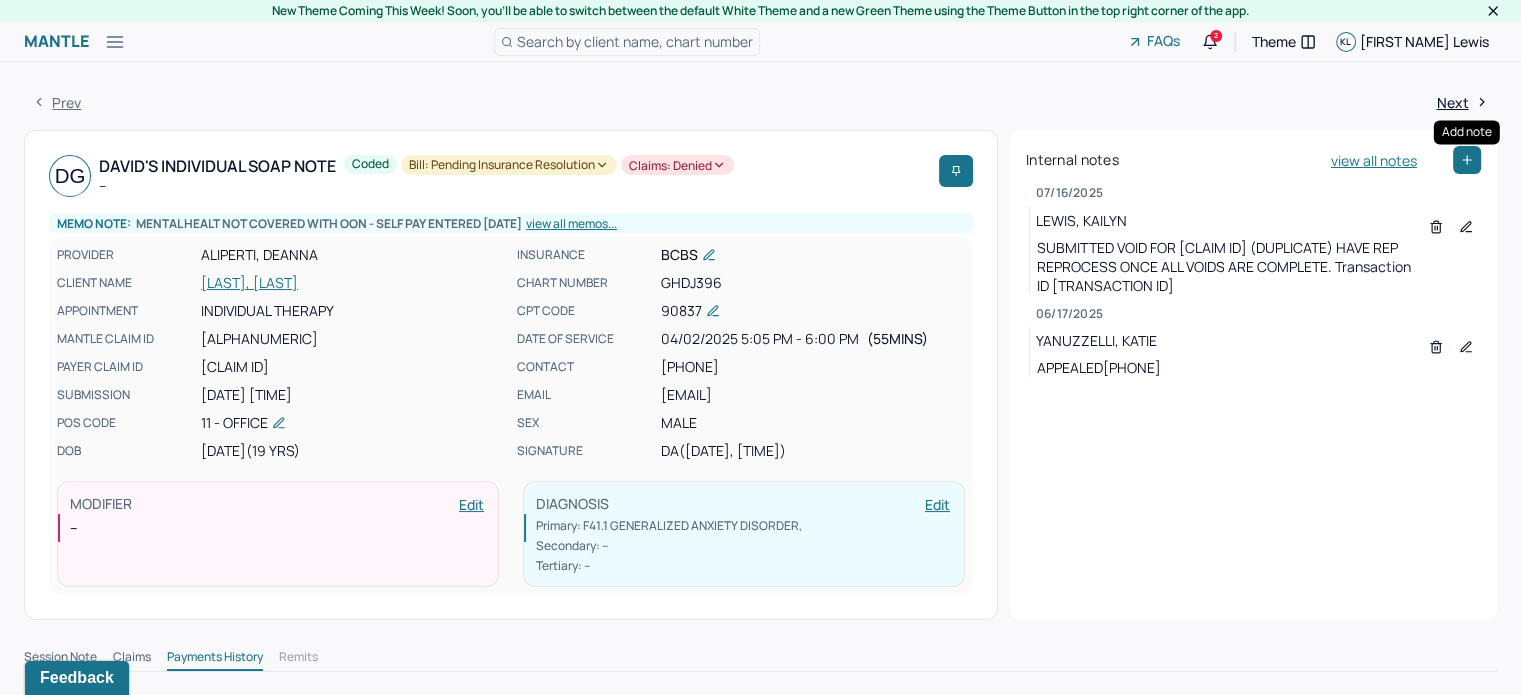 click at bounding box center [1467, 160] 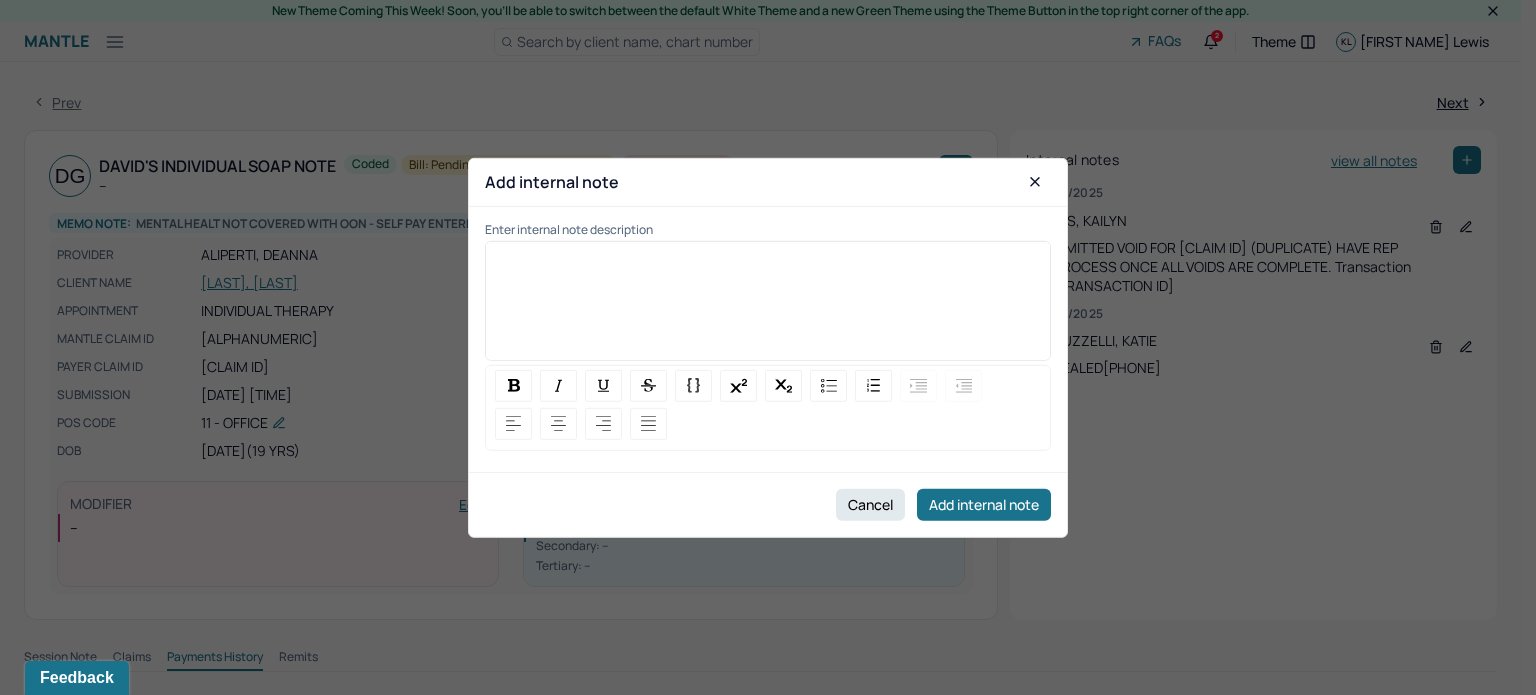 click at bounding box center [768, 308] 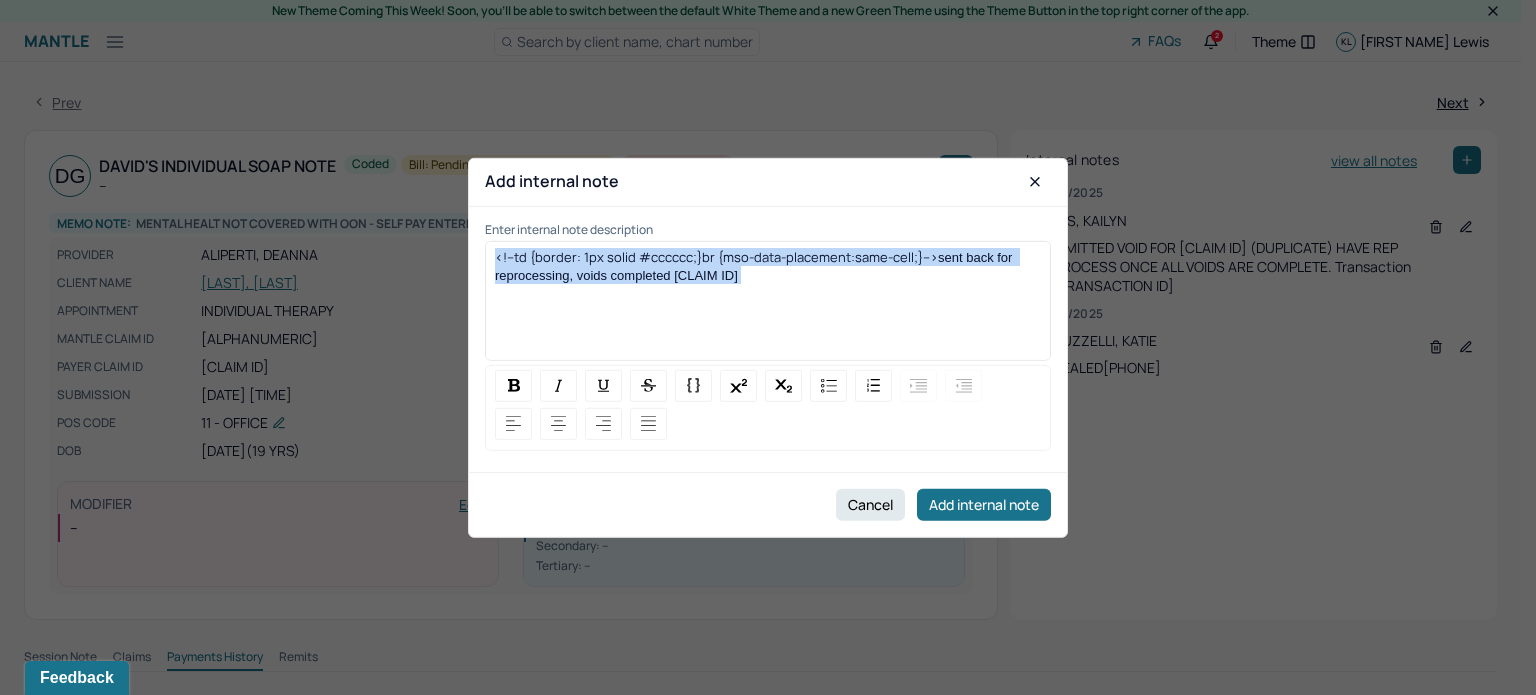 drag, startPoint x: 657, startPoint y: 286, endPoint x: 376, endPoint y: 256, distance: 282.5969 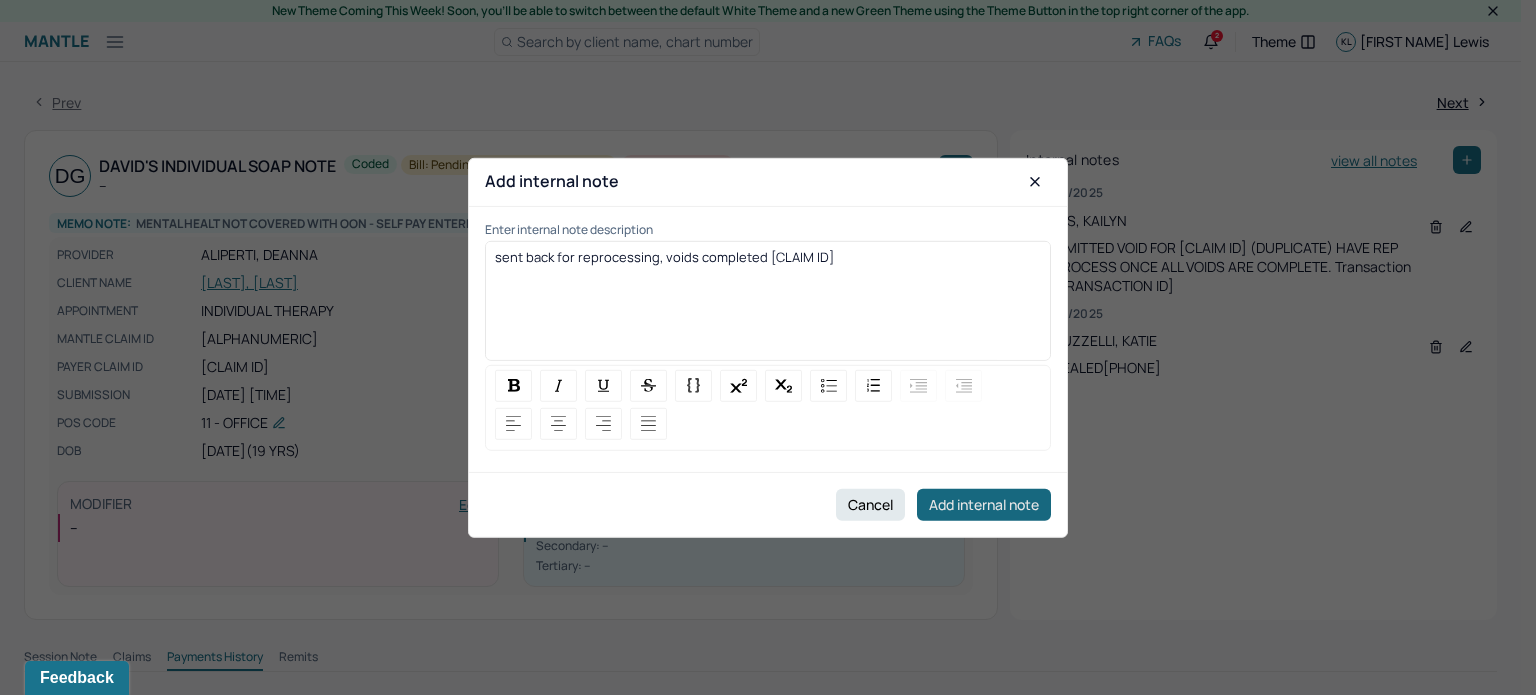 click on "Add internal note" at bounding box center [984, 505] 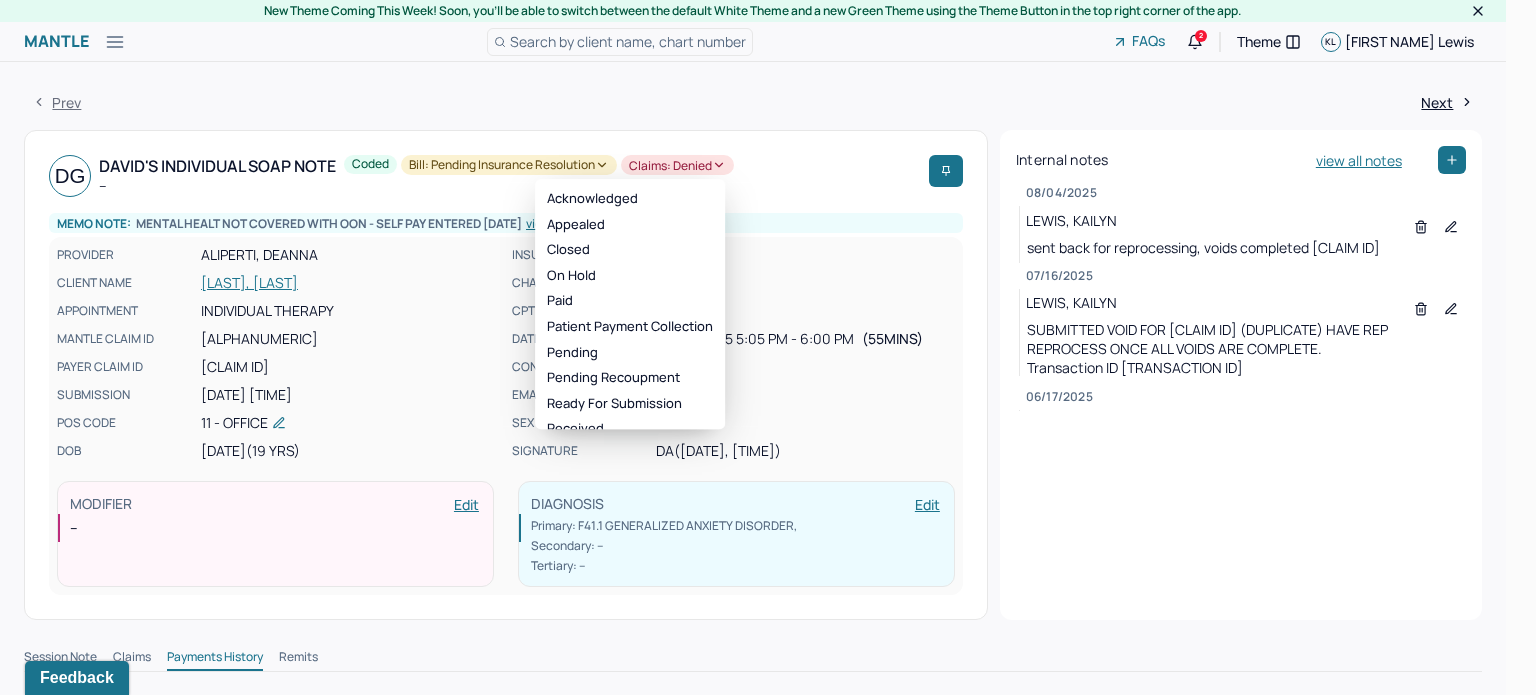 click on "Claims: denied" at bounding box center (677, 165) 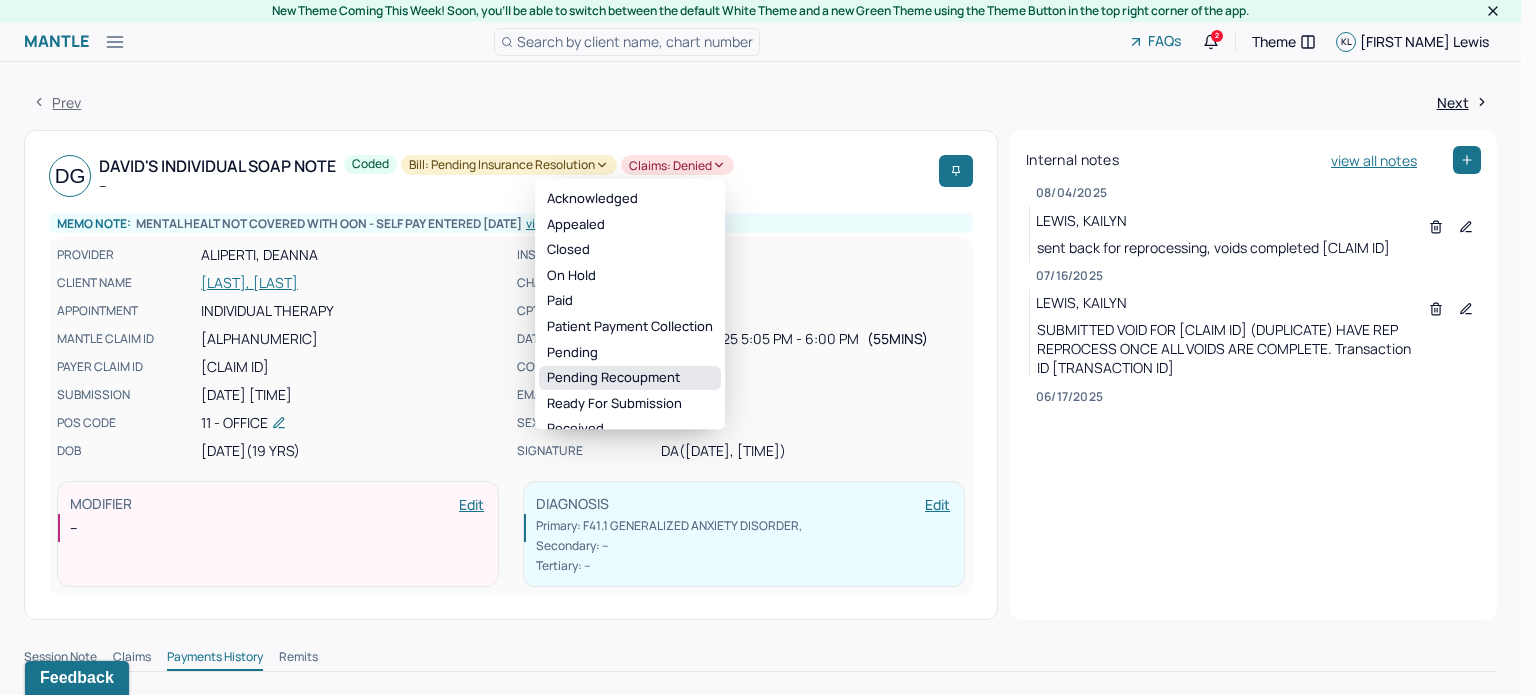 click on "Pending recoupment" at bounding box center [630, 378] 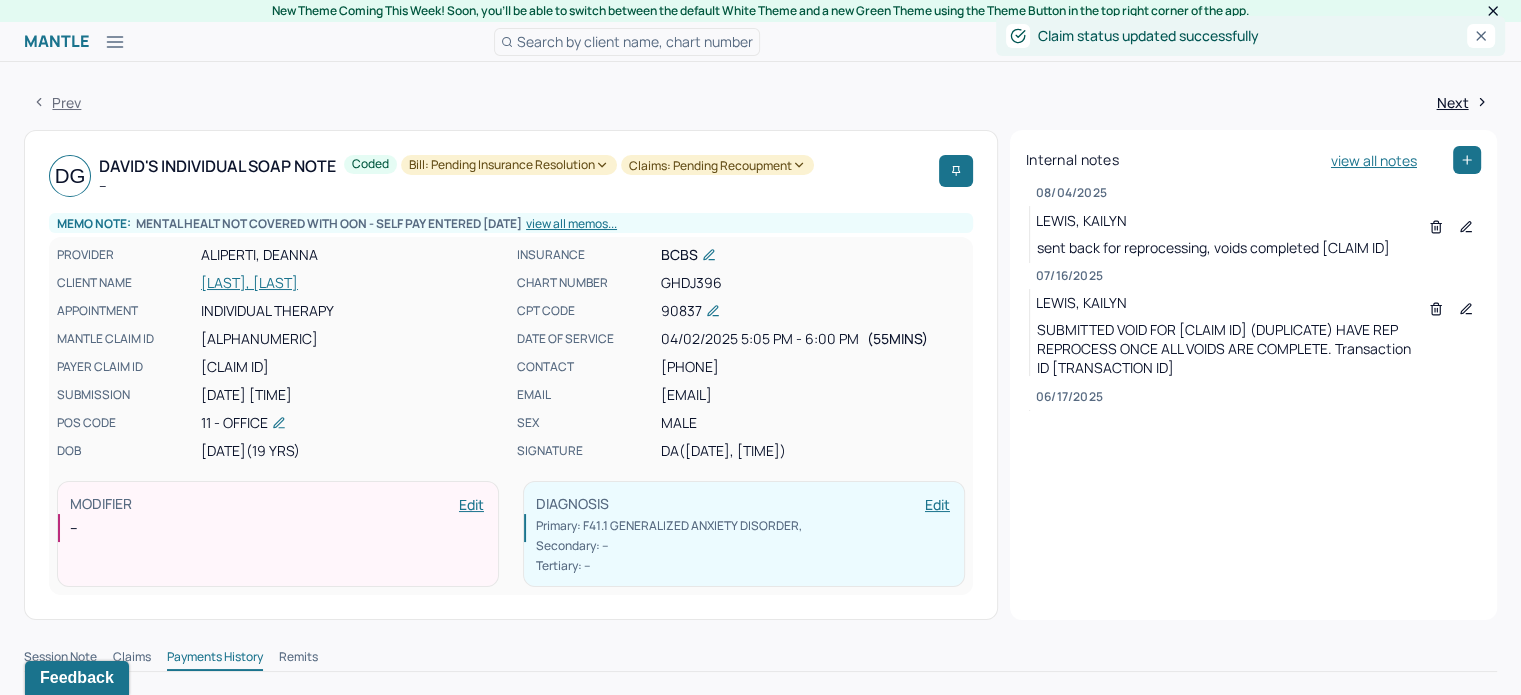 click on "Claims: pending recoupment" at bounding box center [717, 165] 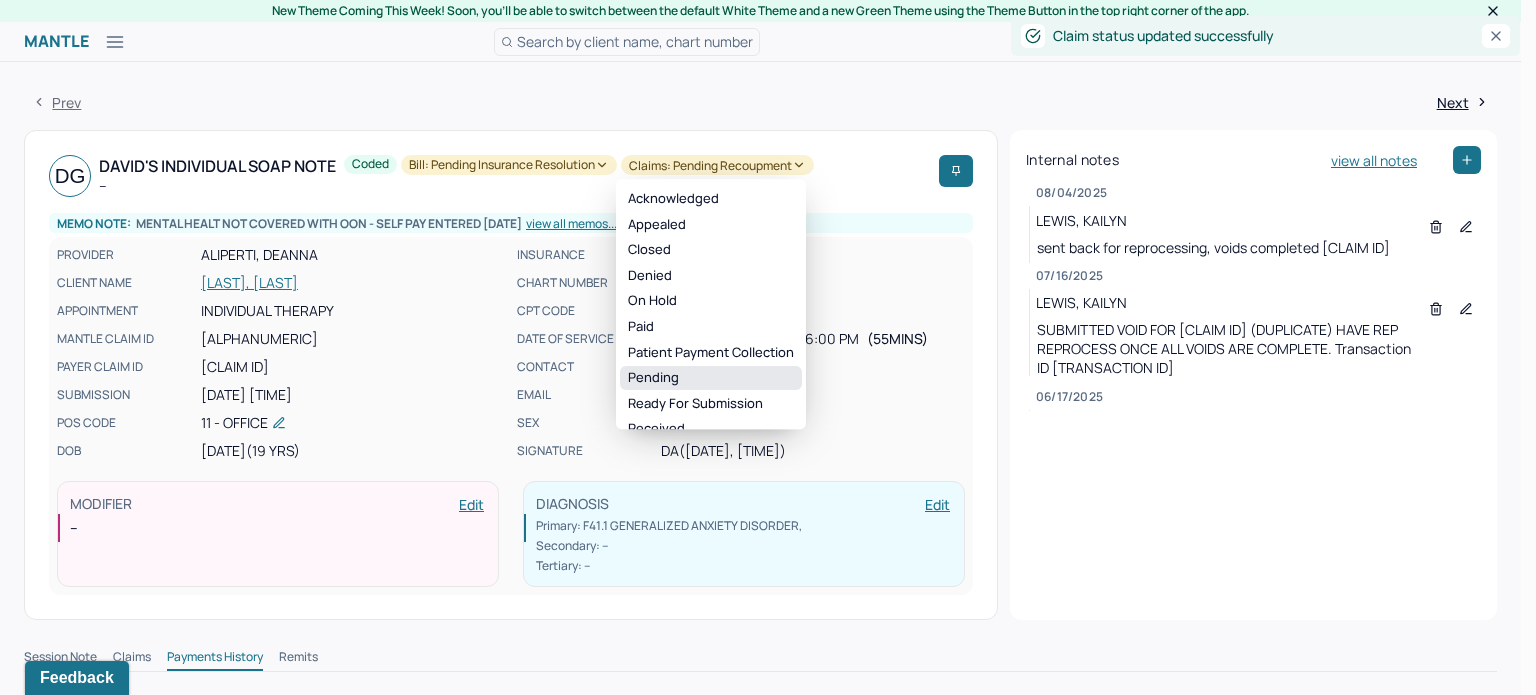click on "Pending" at bounding box center (711, 378) 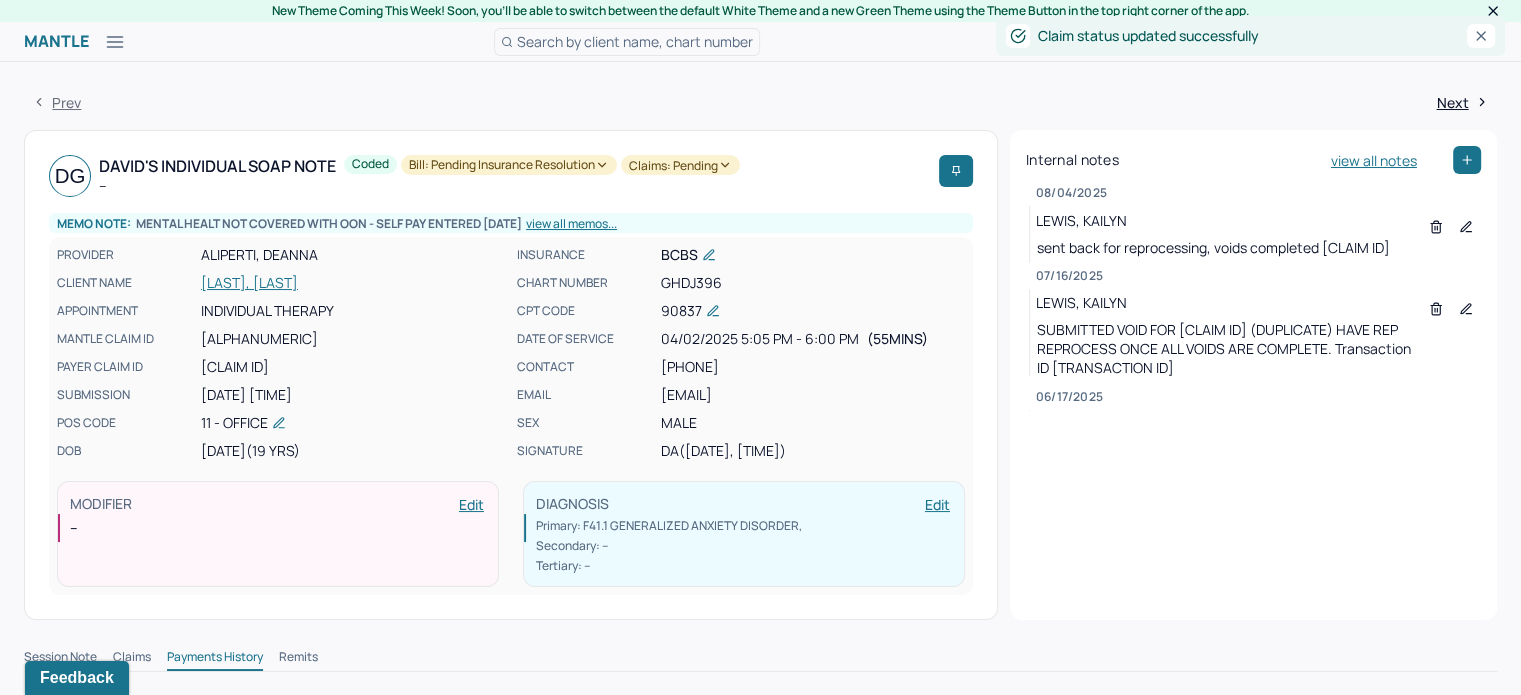 click on "GUIKEMA, DAVID" at bounding box center (353, 283) 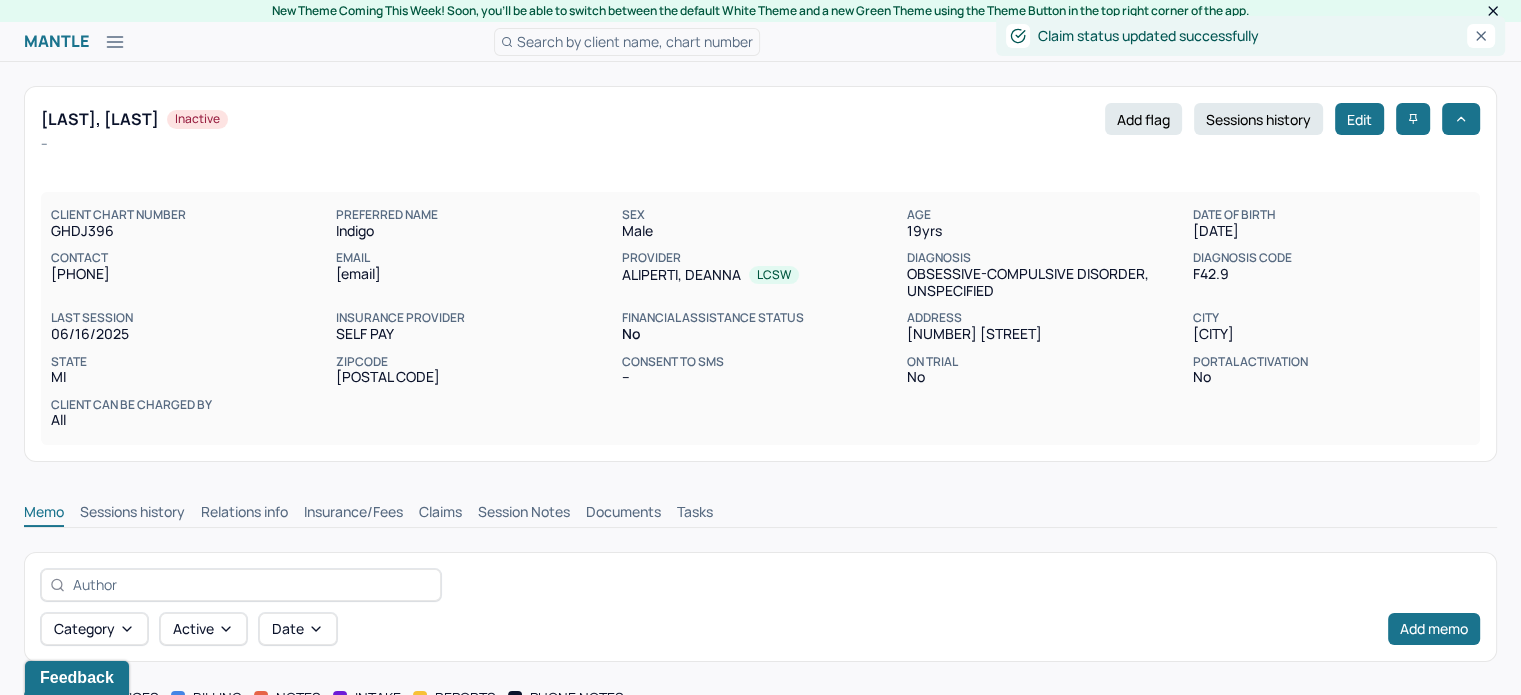 click on "Claims" at bounding box center [440, 514] 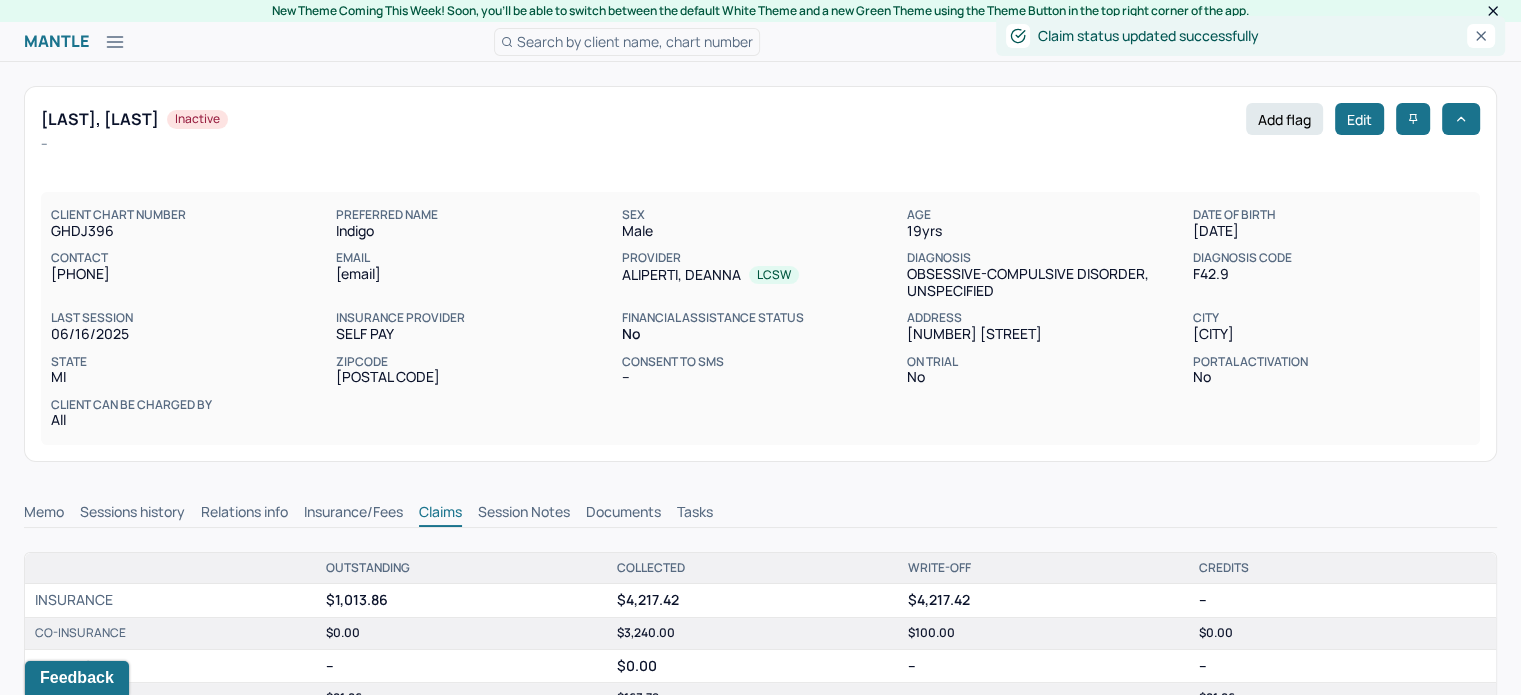 scroll, scrollTop: 0, scrollLeft: 0, axis: both 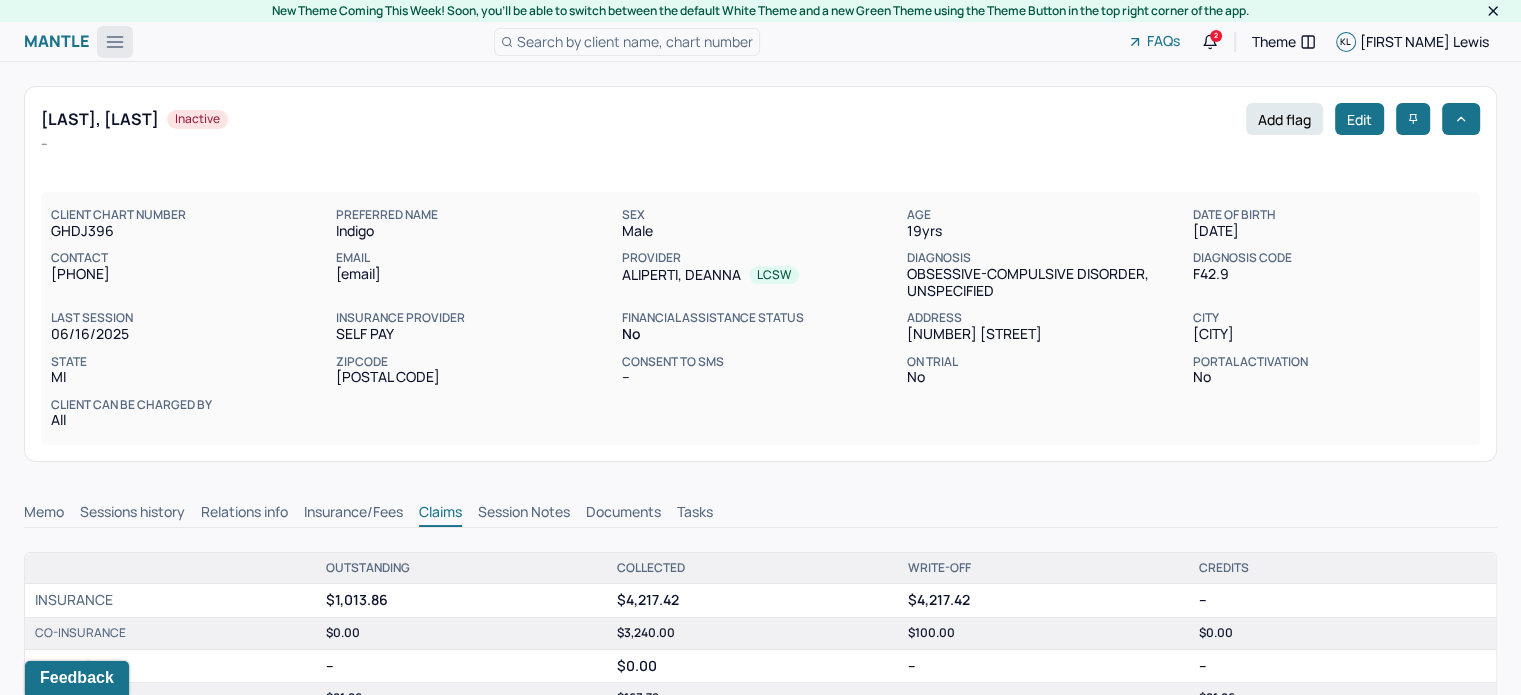 click 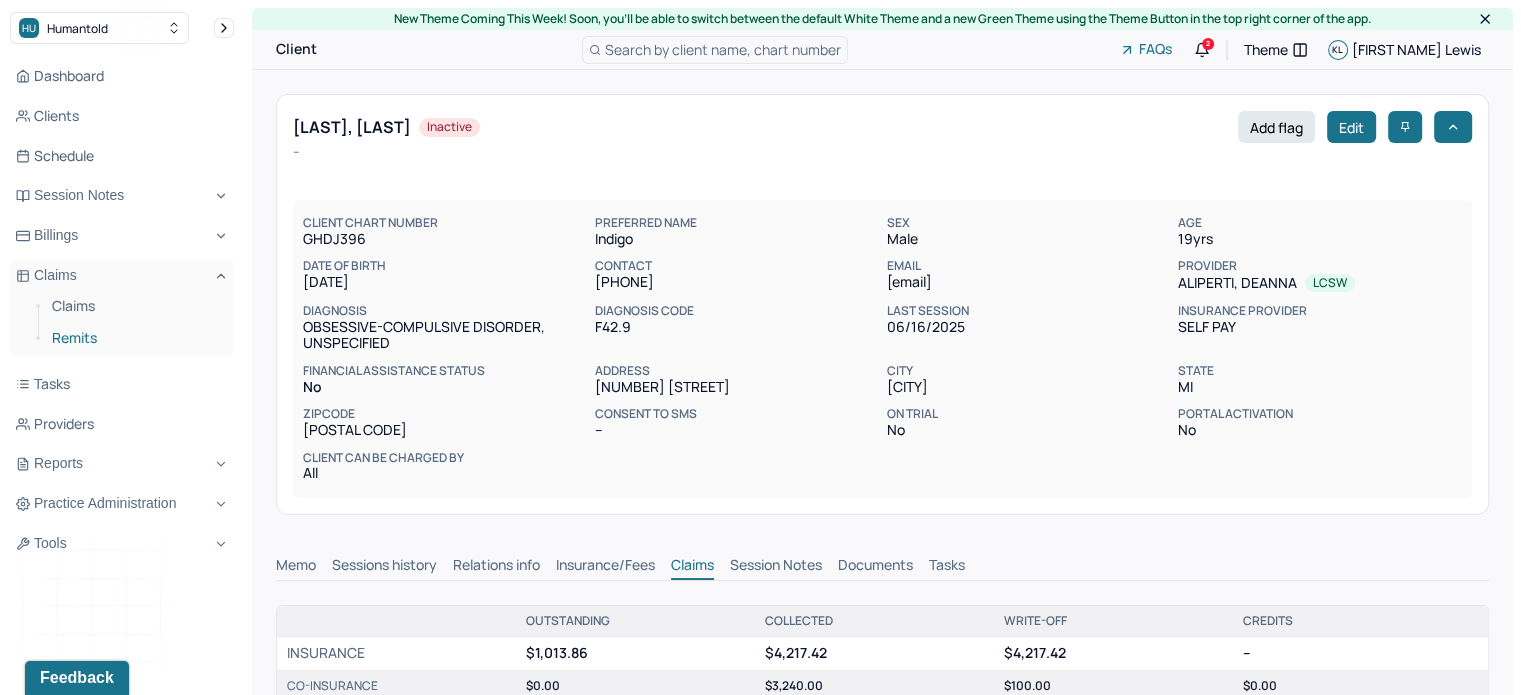 click on "Remits" at bounding box center [135, 338] 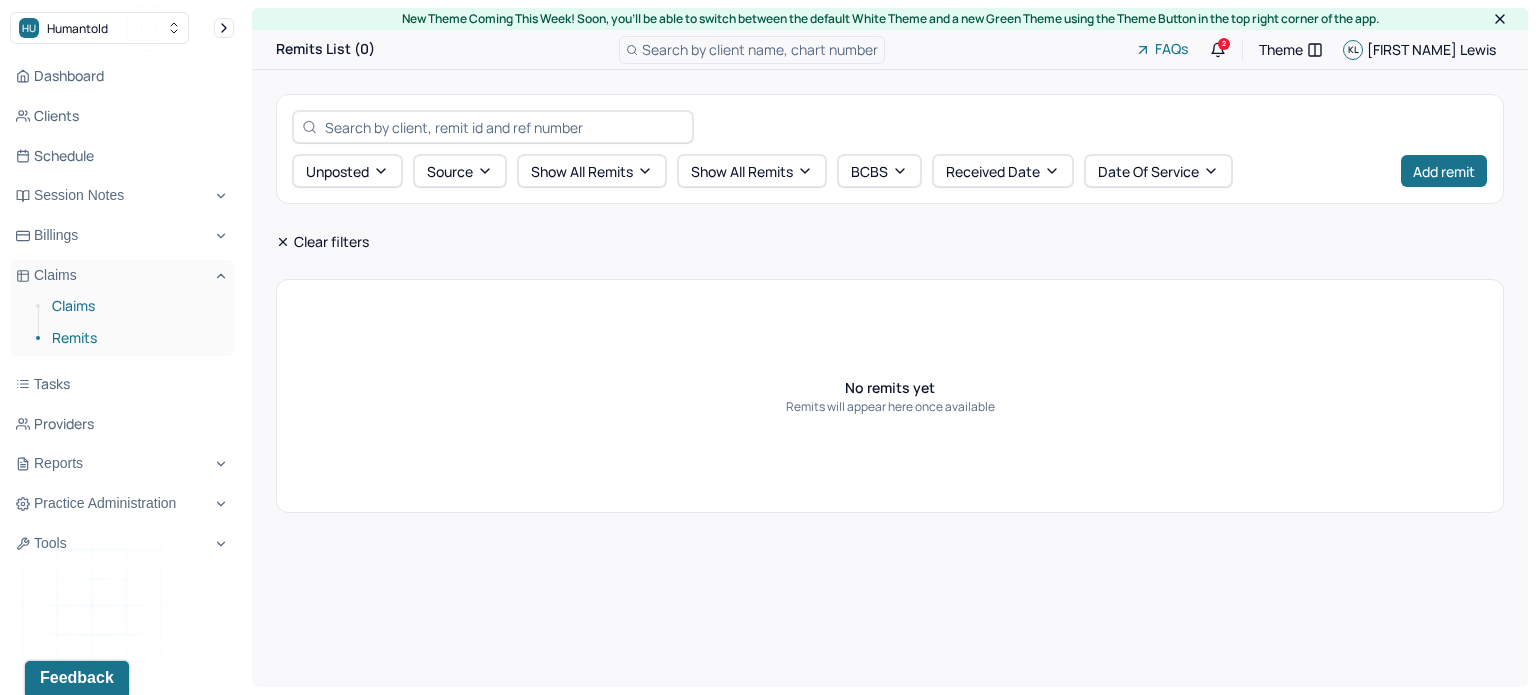 click on "Claims" at bounding box center (135, 306) 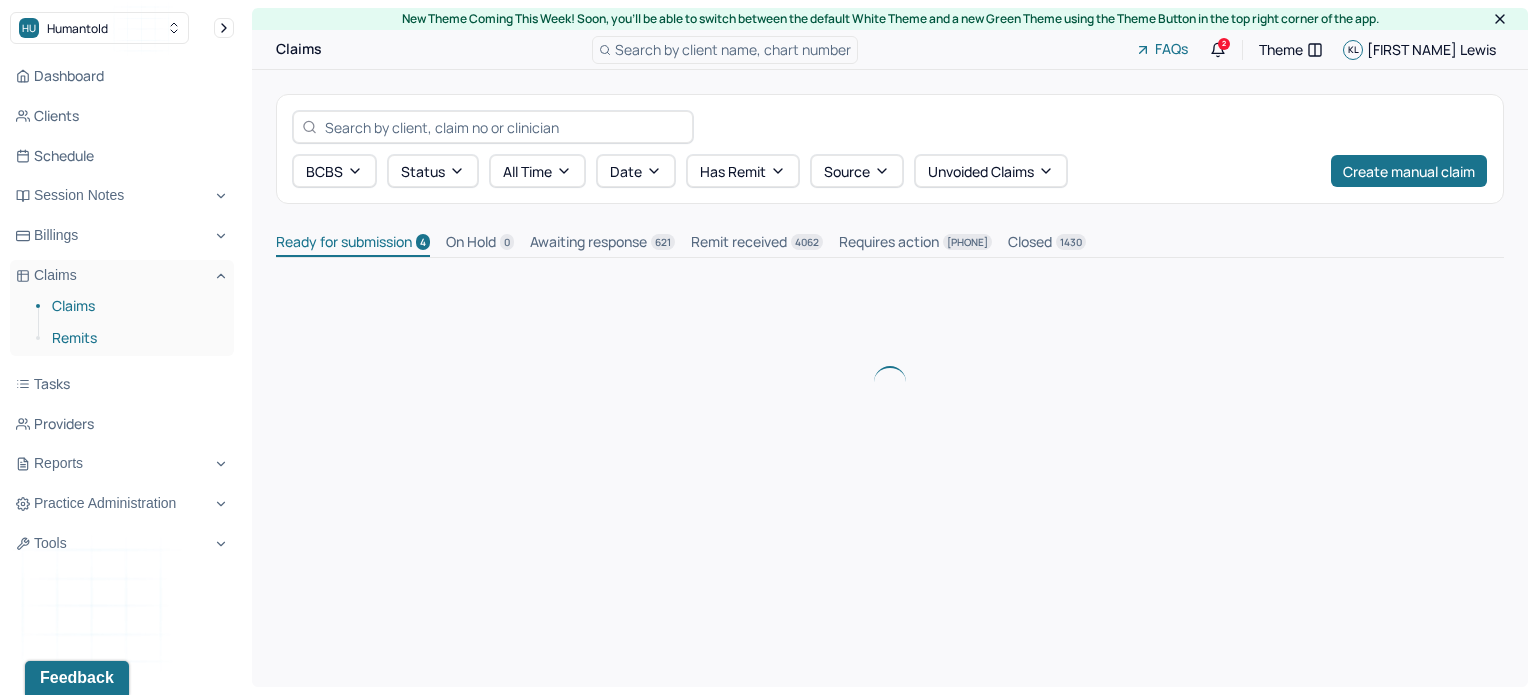 click on "Remits" at bounding box center (135, 338) 